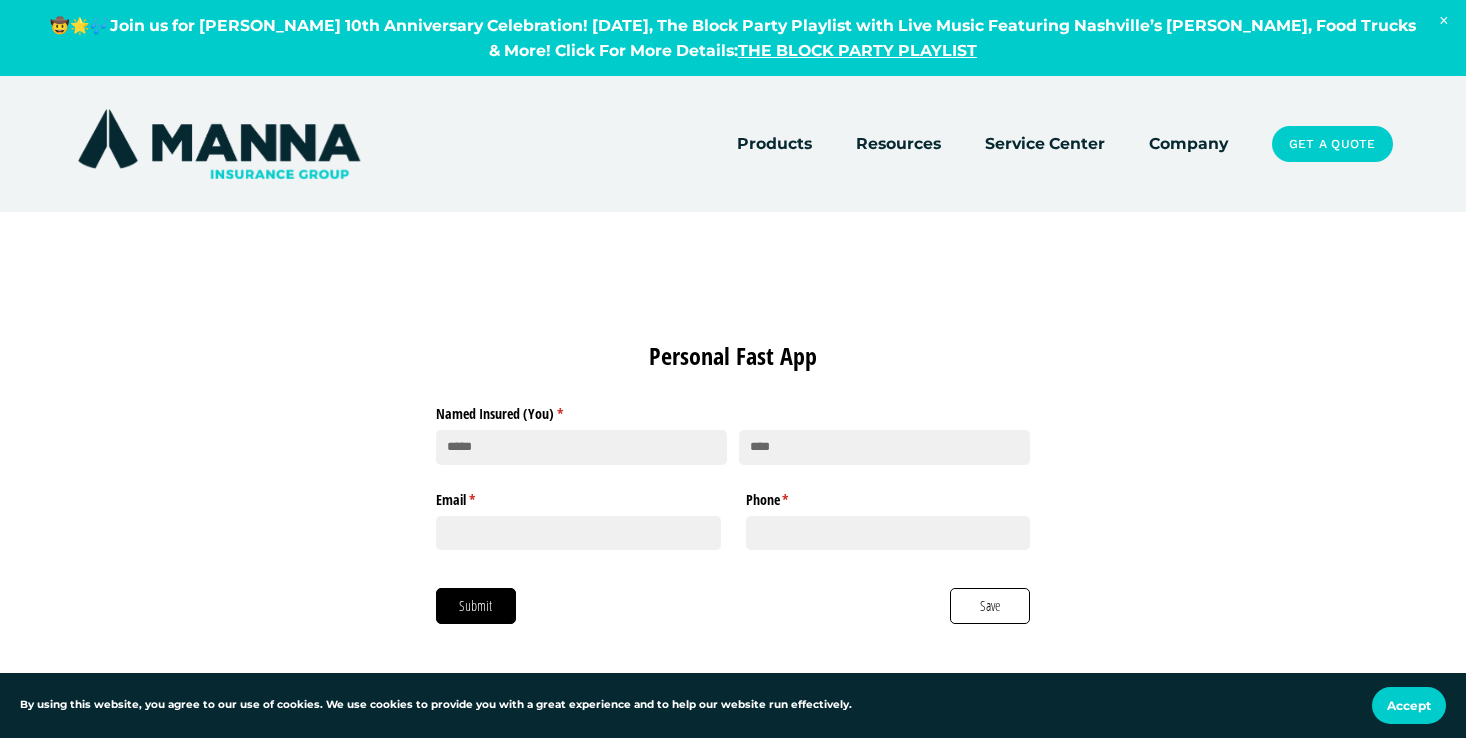 scroll, scrollTop: 0, scrollLeft: 0, axis: both 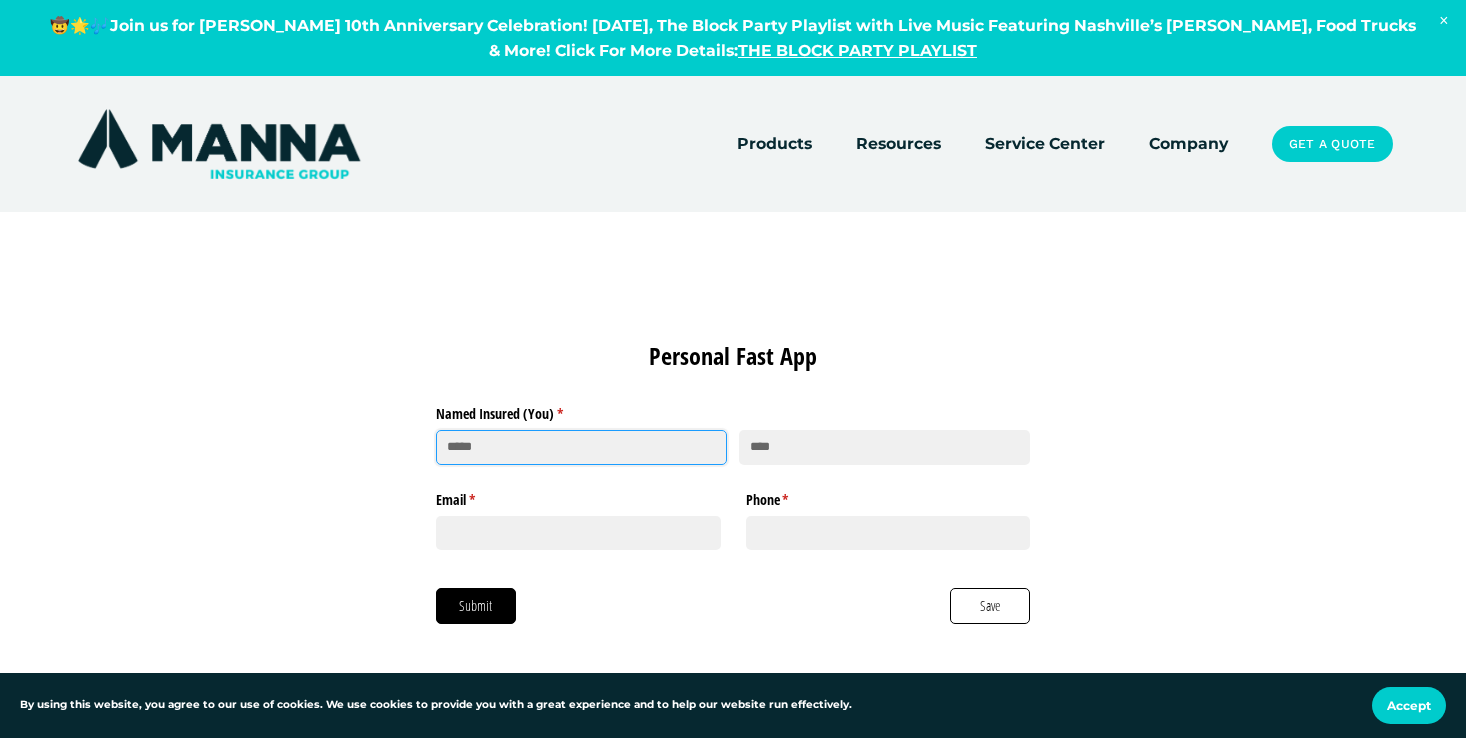 click 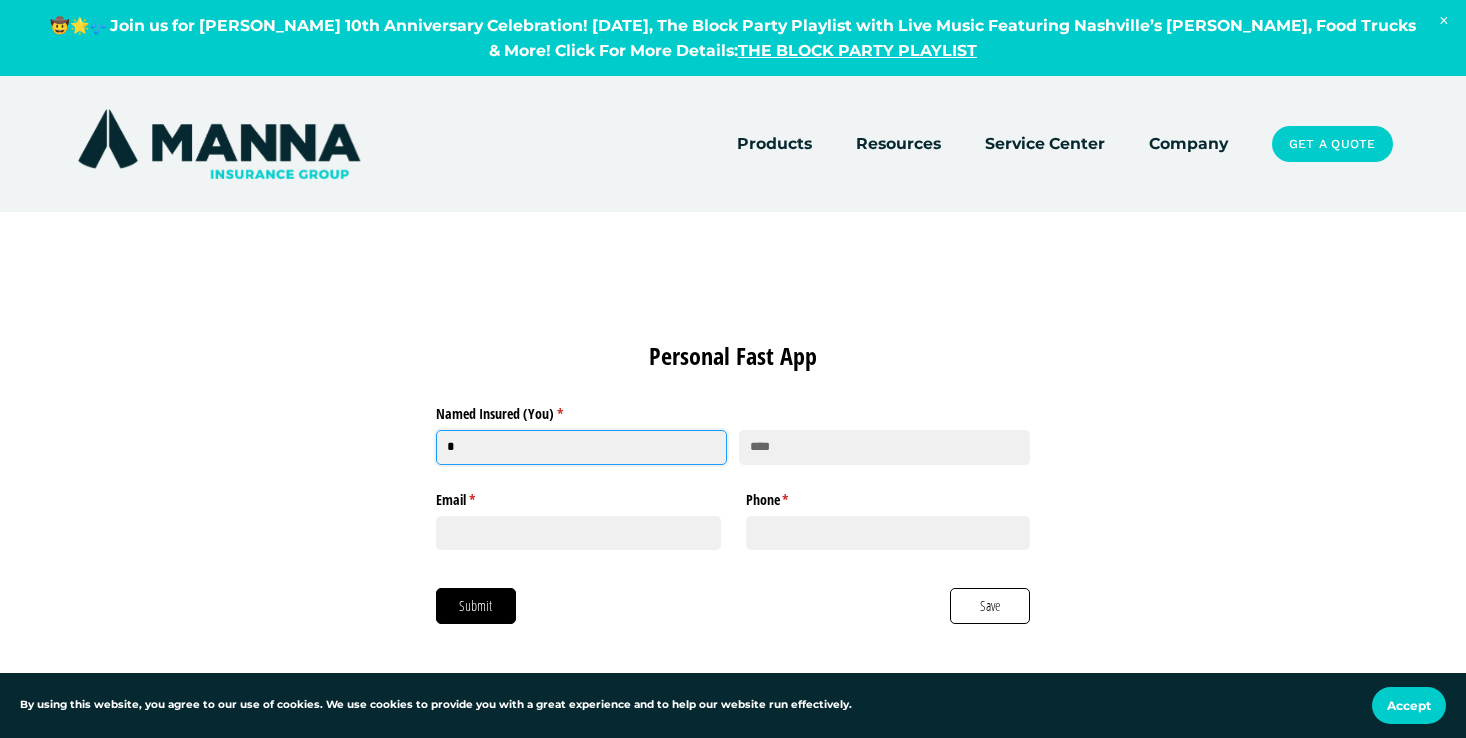 type on "*****" 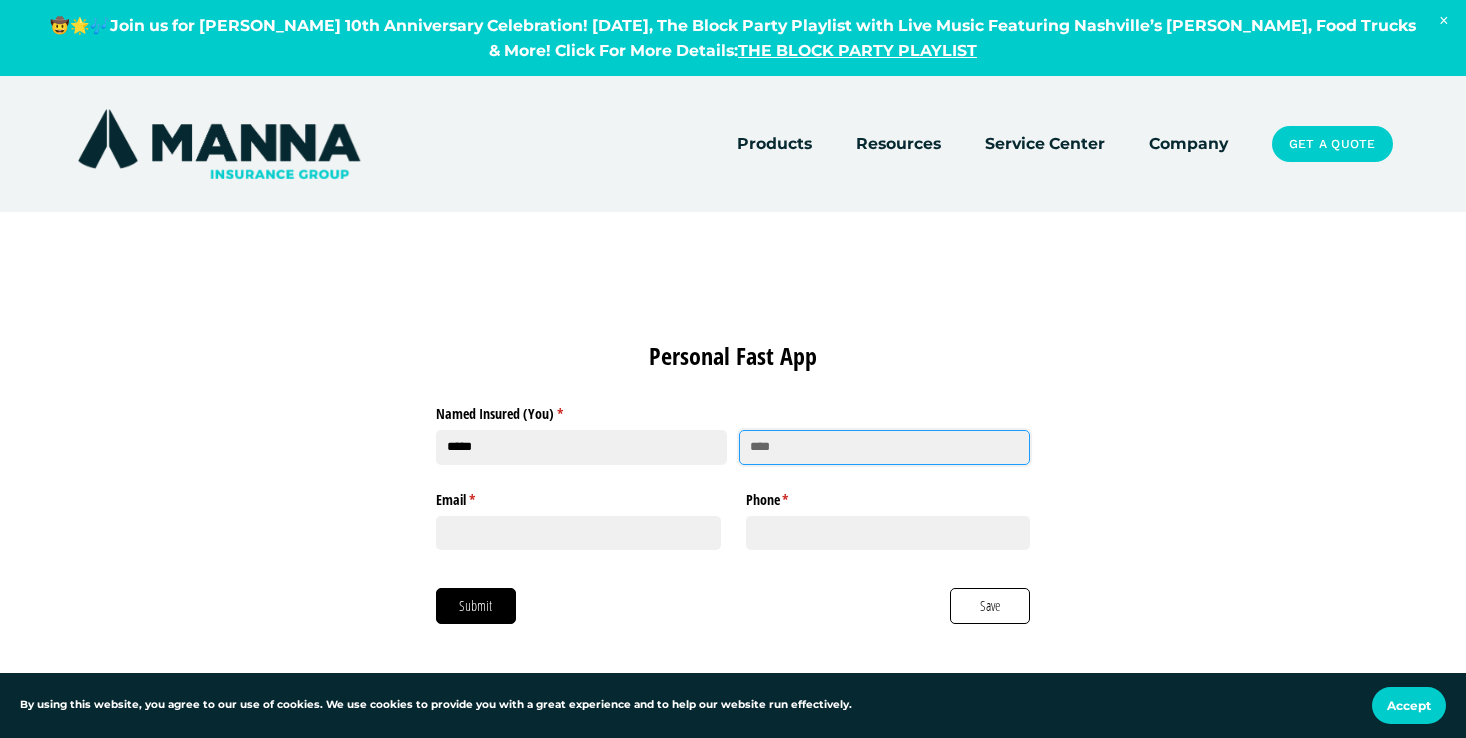type on "*********" 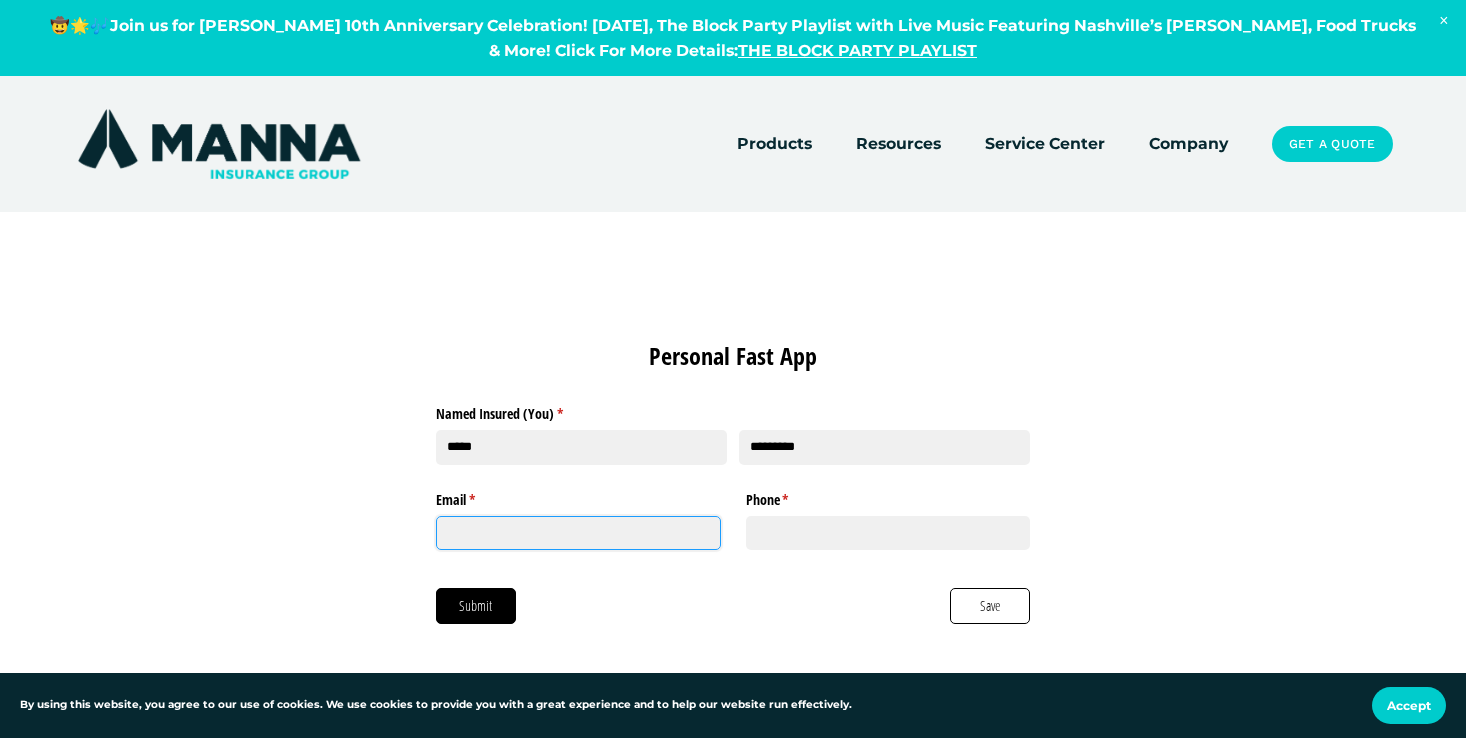 type on "**********" 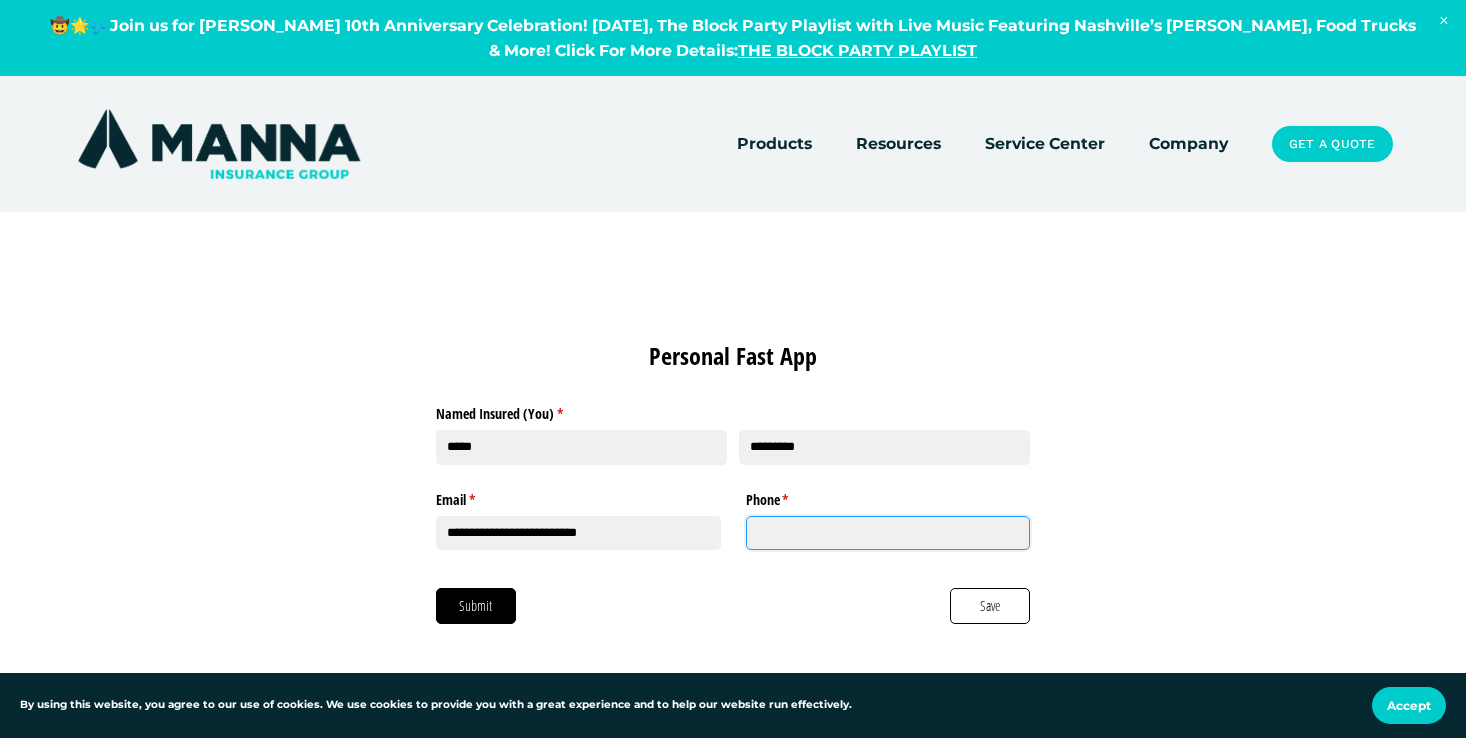 type on "**********" 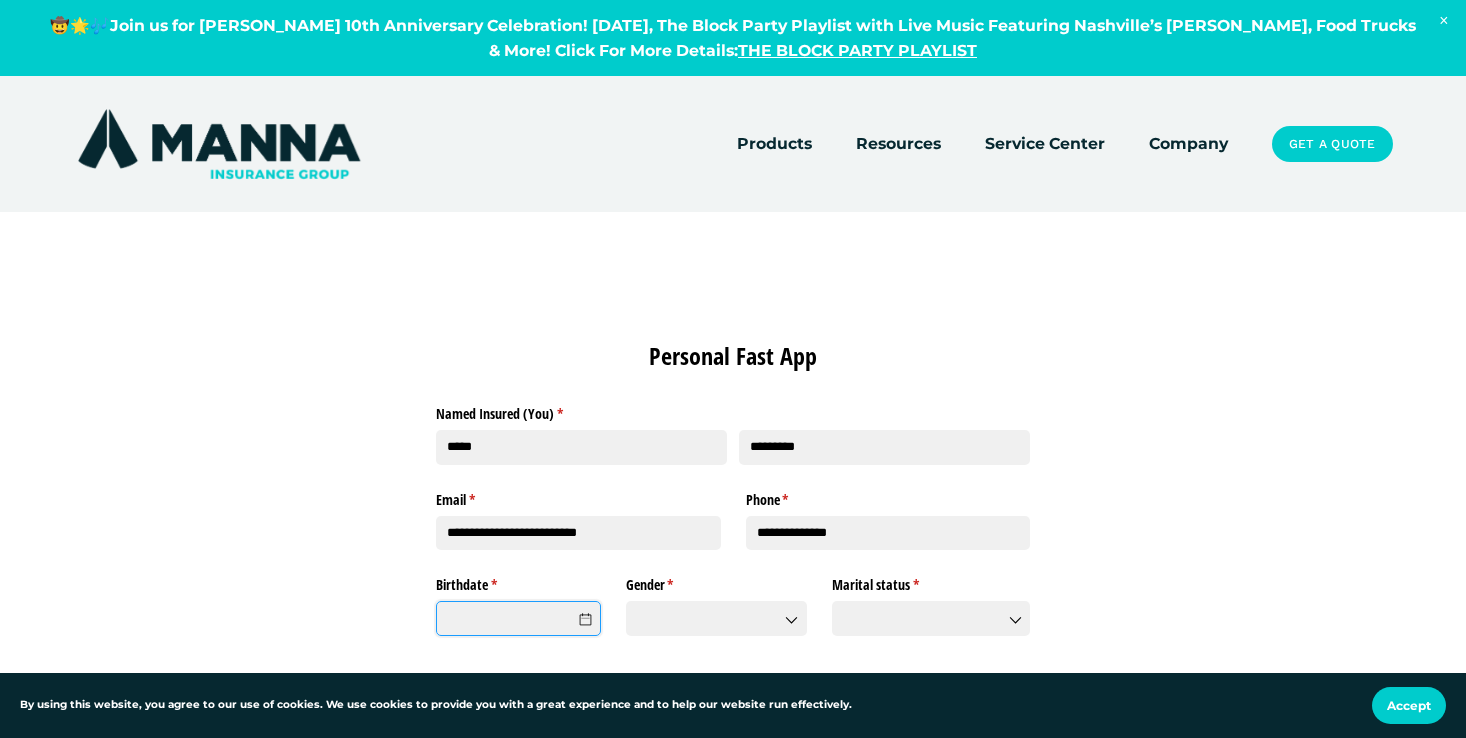 click on "Birthdate *   (required)" 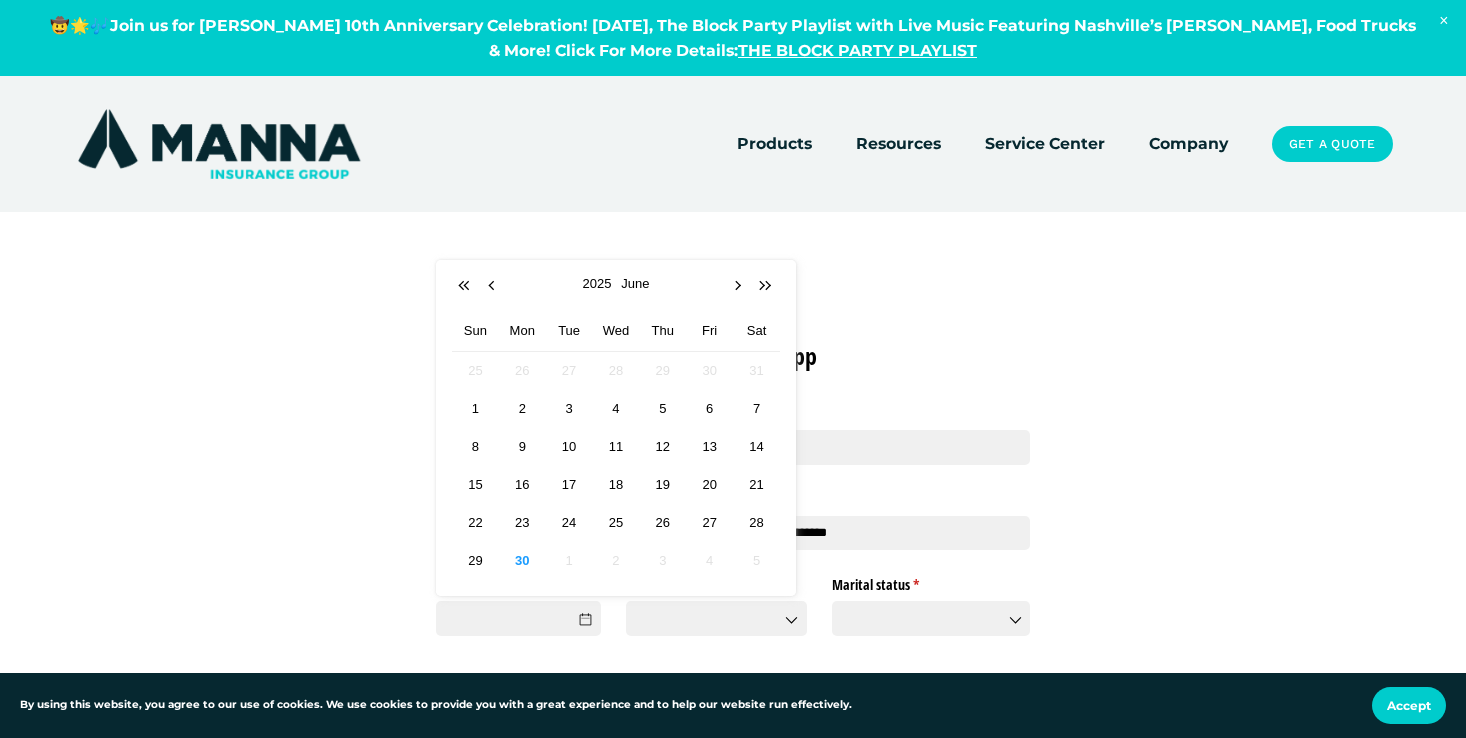 click on "**********" at bounding box center (733, 524) 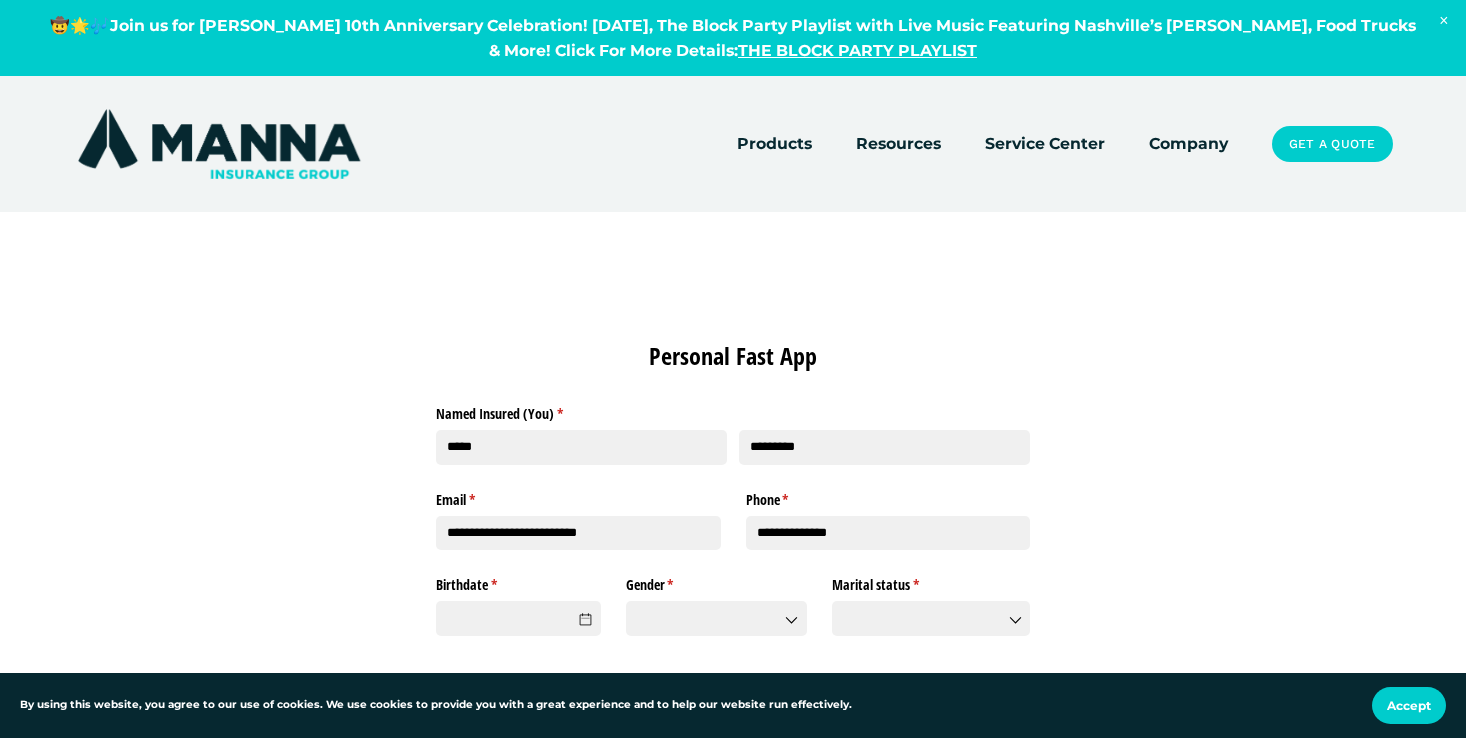 scroll, scrollTop: 45, scrollLeft: 0, axis: vertical 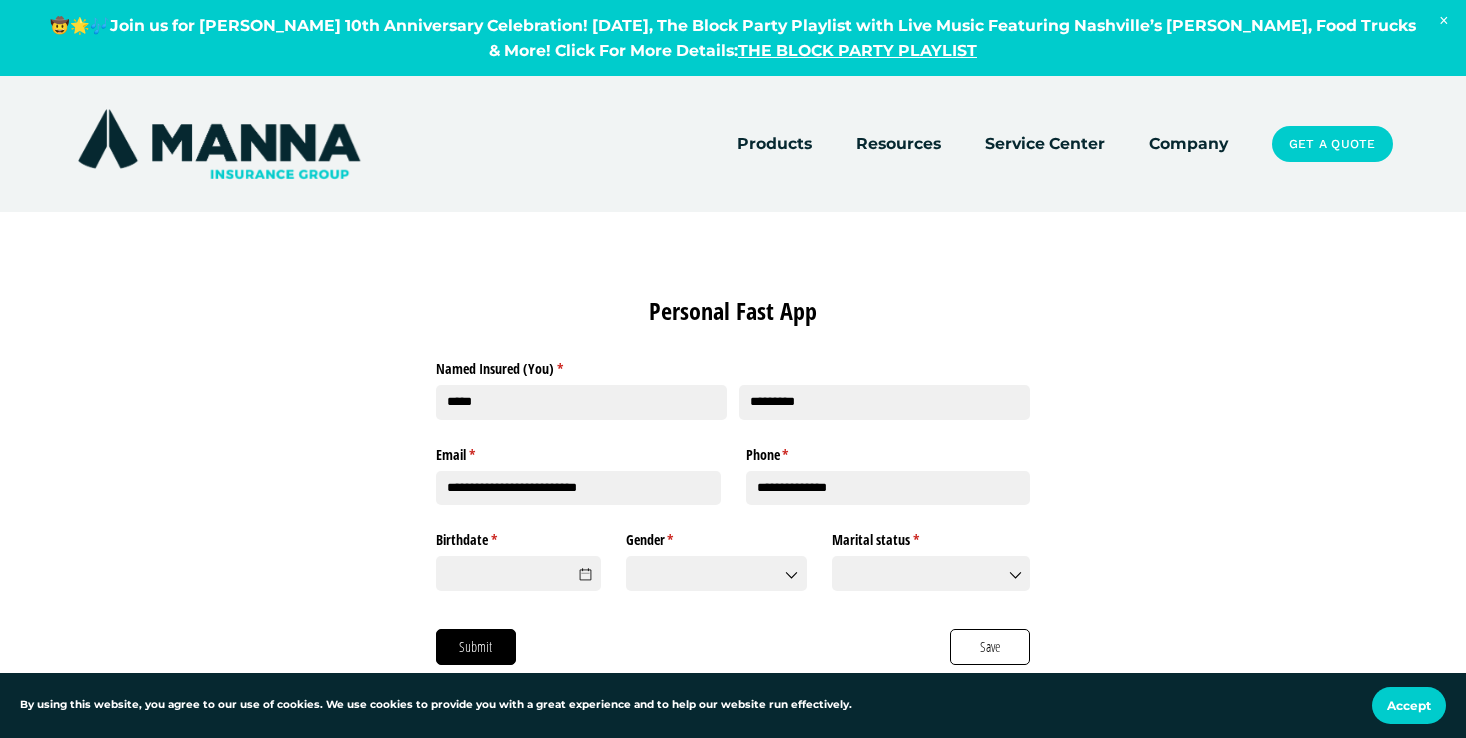 drag, startPoint x: 502, startPoint y: 449, endPoint x: 469, endPoint y: 448, distance: 33.01515 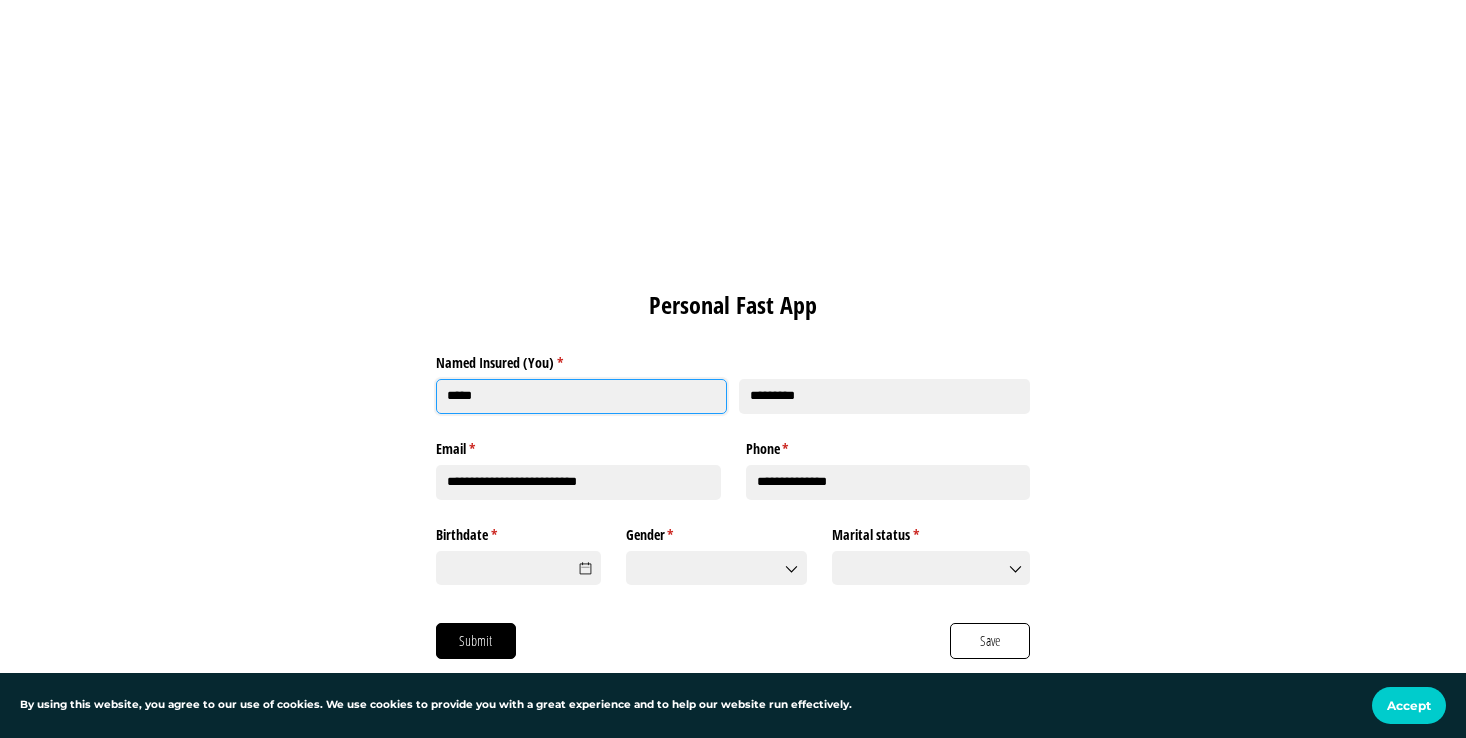 drag, startPoint x: 478, startPoint y: 399, endPoint x: 417, endPoint y: 390, distance: 61.66036 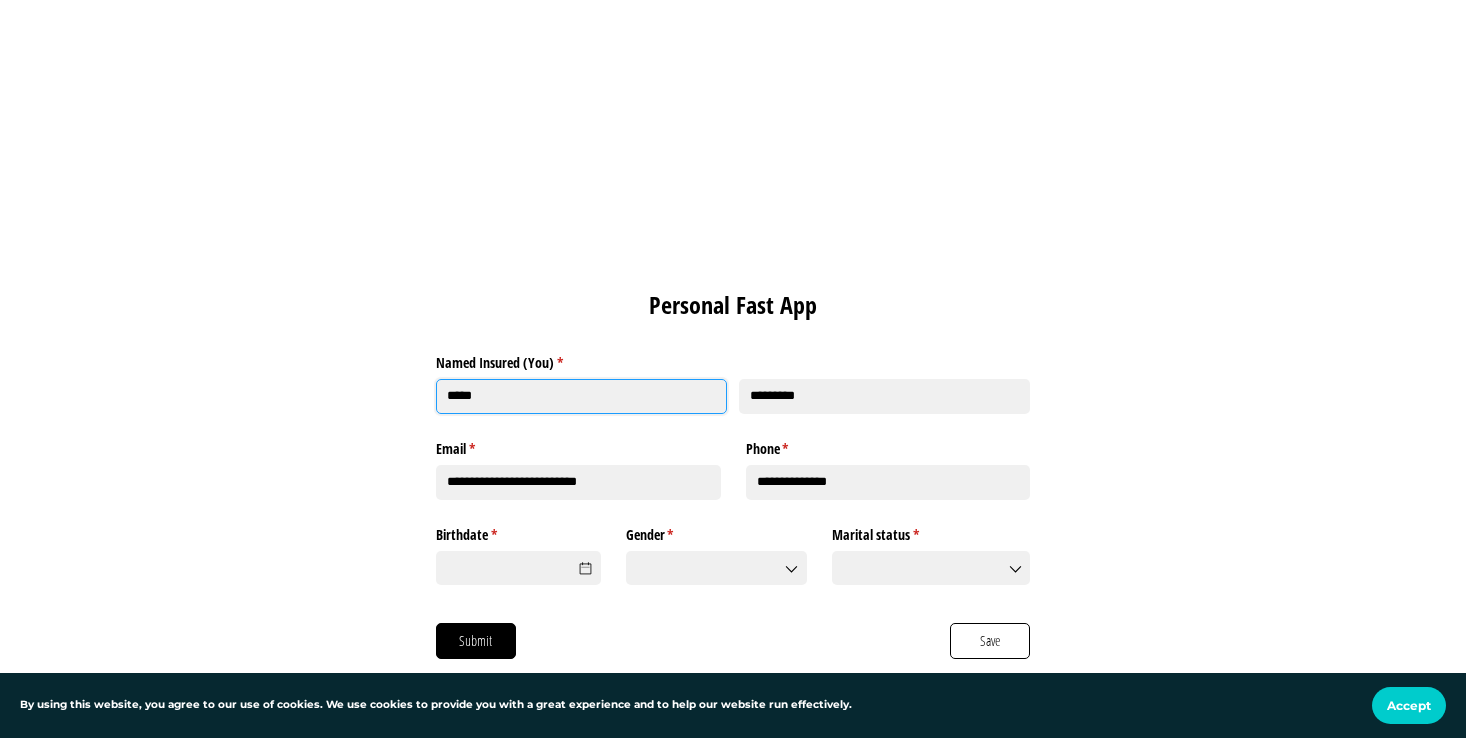type on "*****" 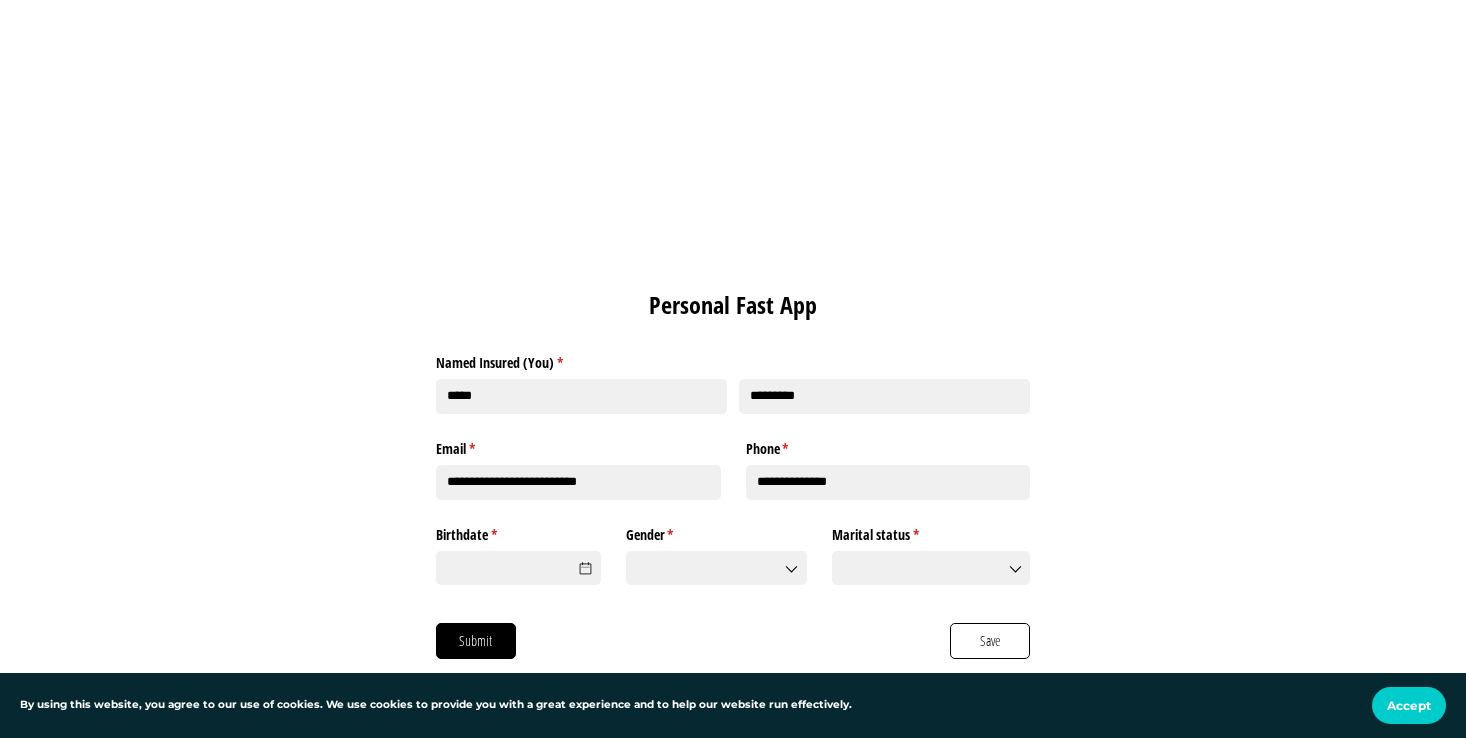 click 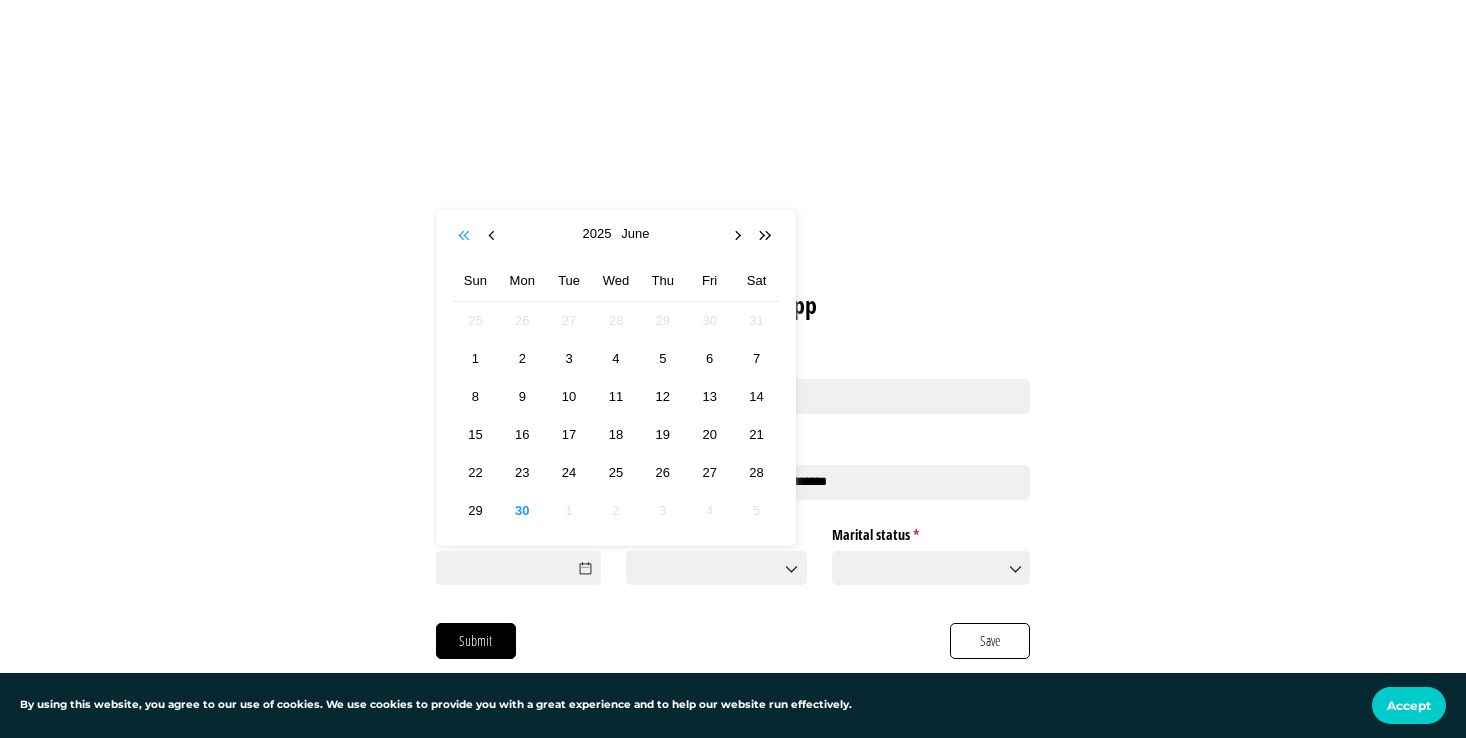 click at bounding box center [466, 236] 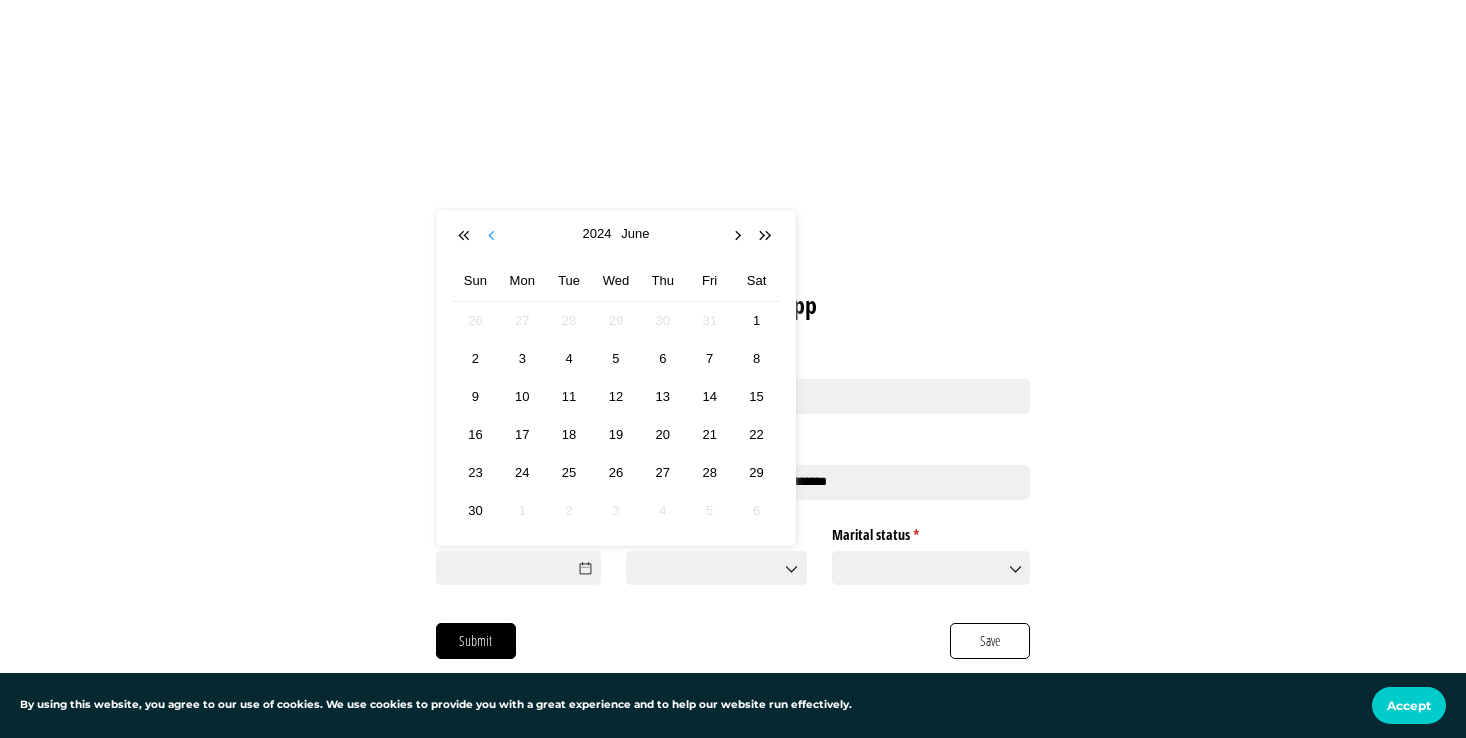 click at bounding box center [494, 236] 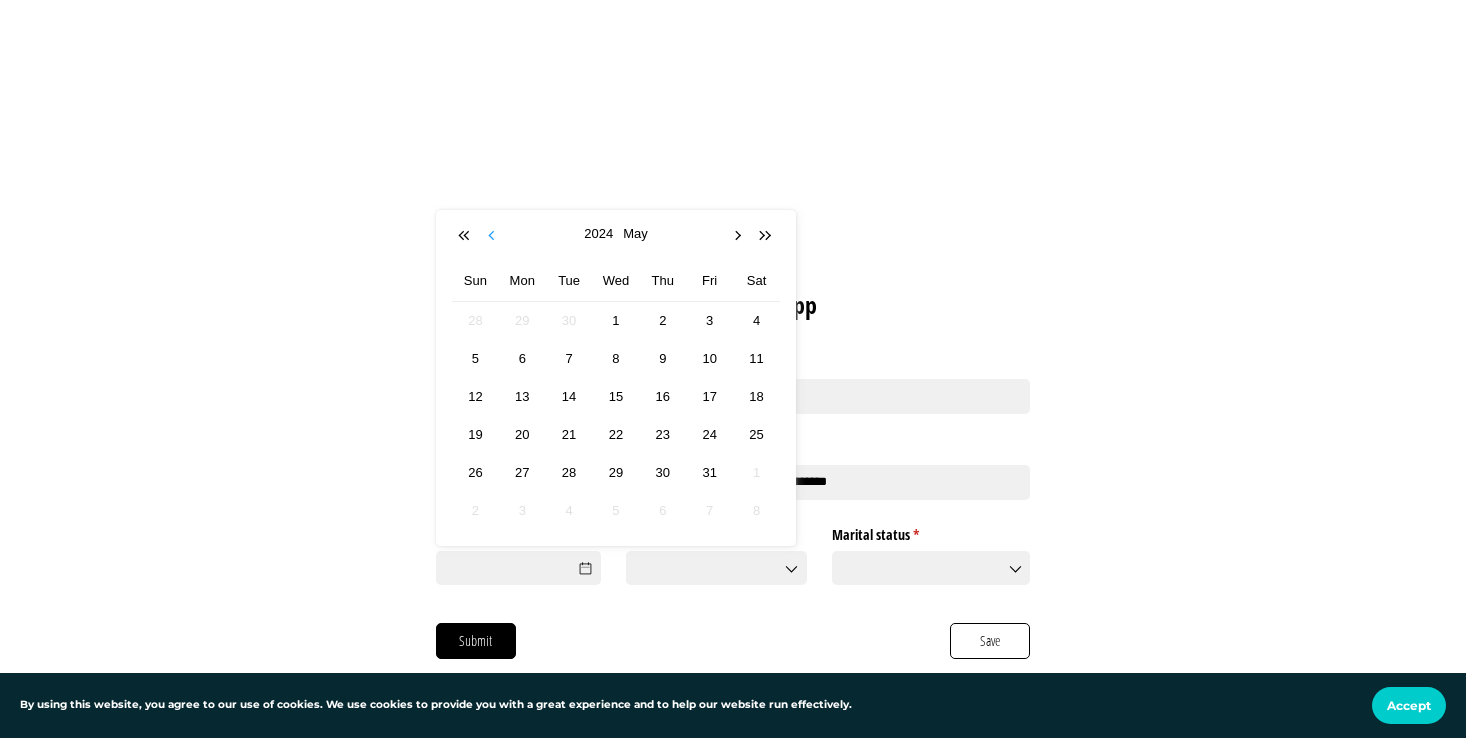 click at bounding box center (494, 236) 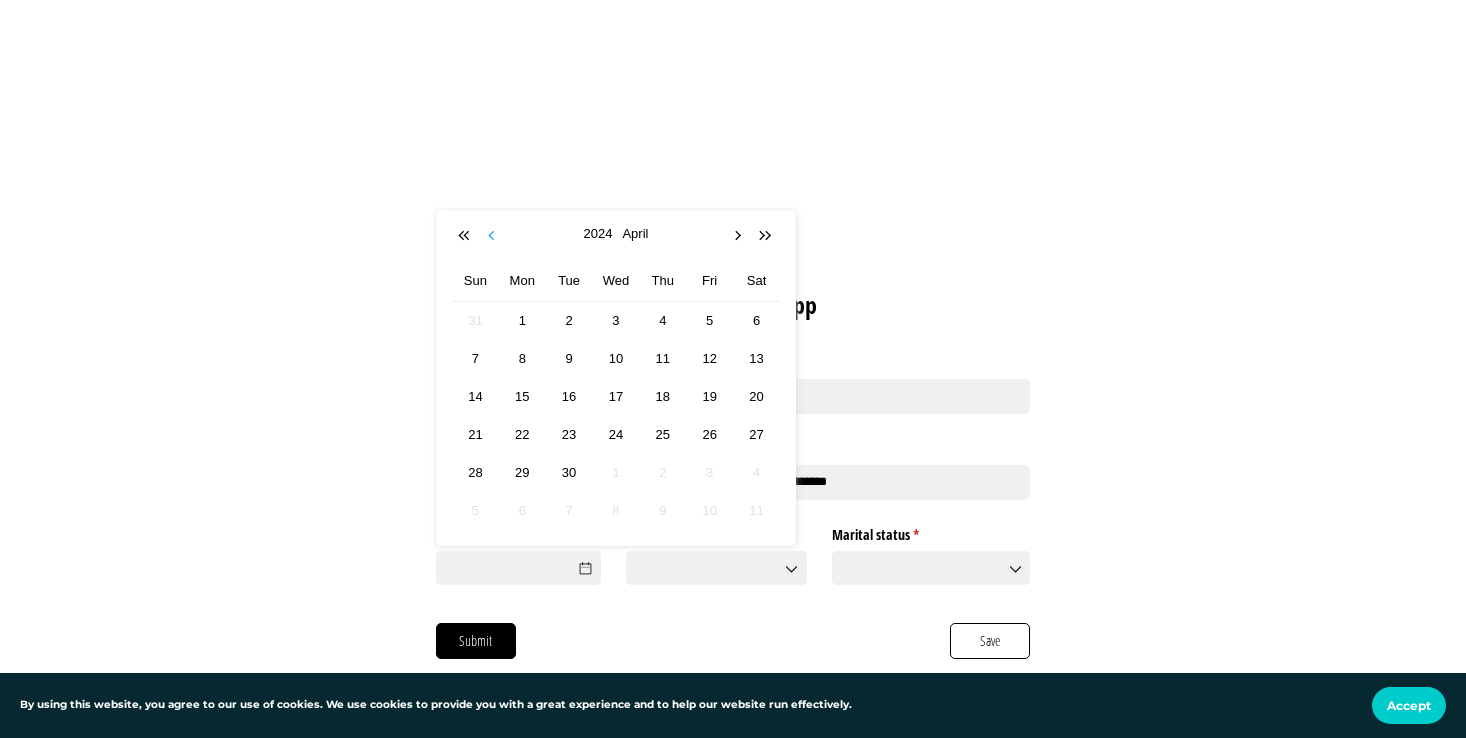 click at bounding box center [494, 236] 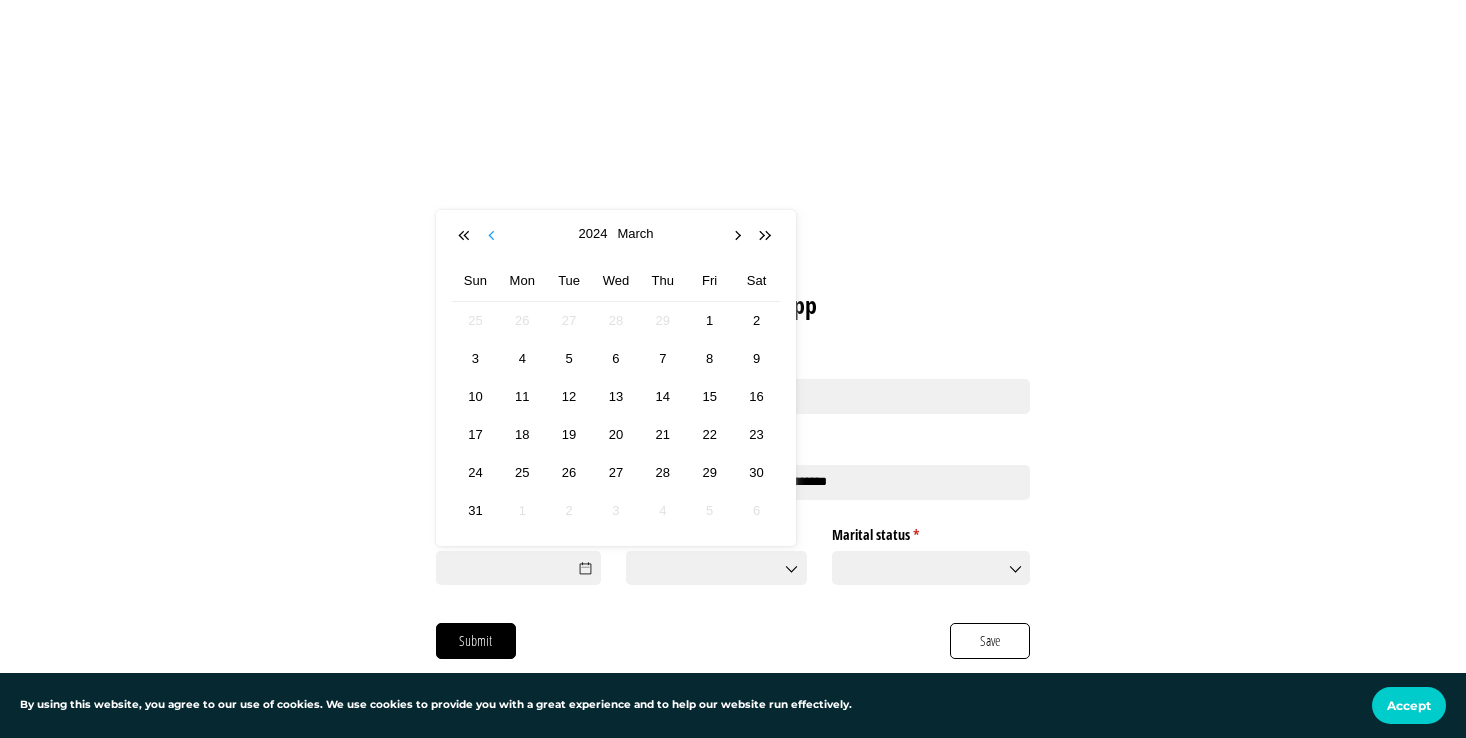 click at bounding box center (494, 236) 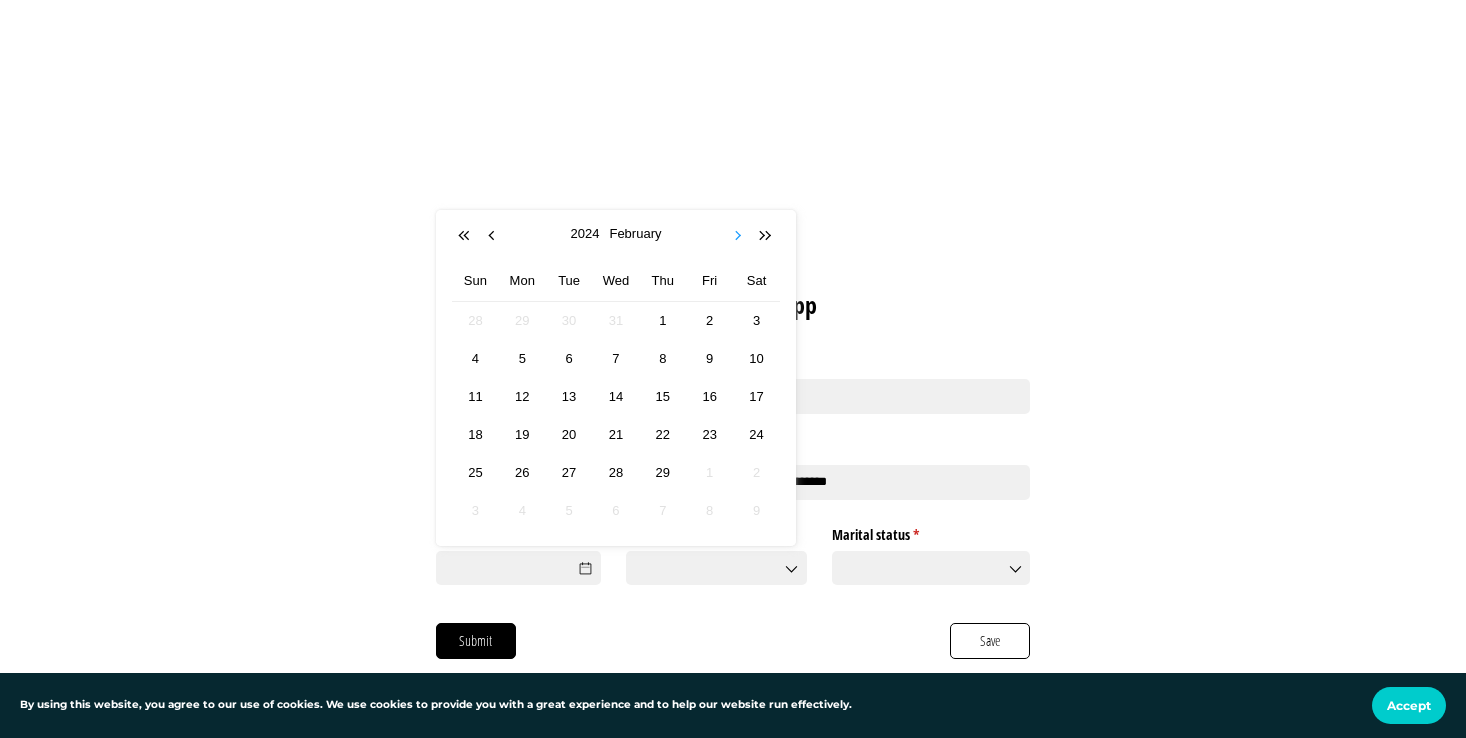 click at bounding box center [739, 236] 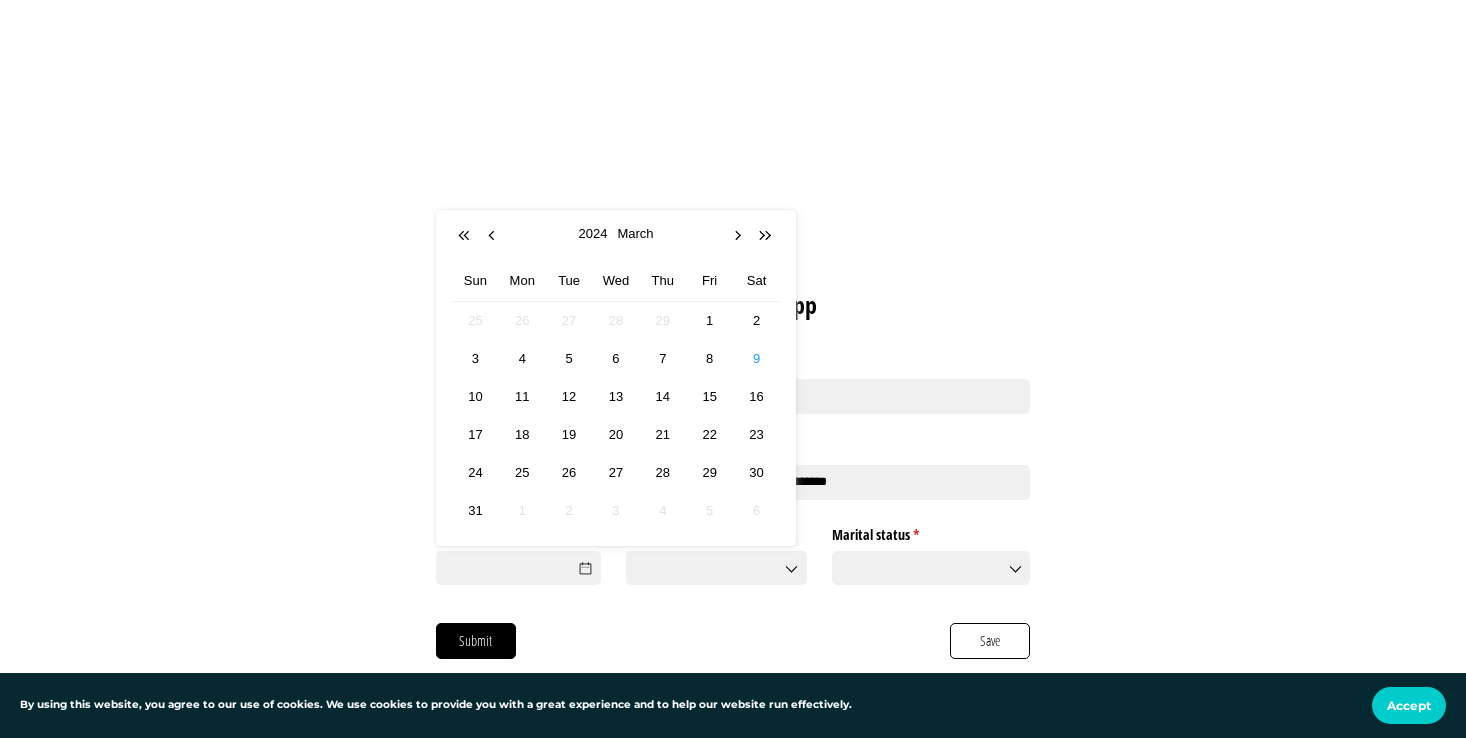 click on "9" at bounding box center (756, 358) 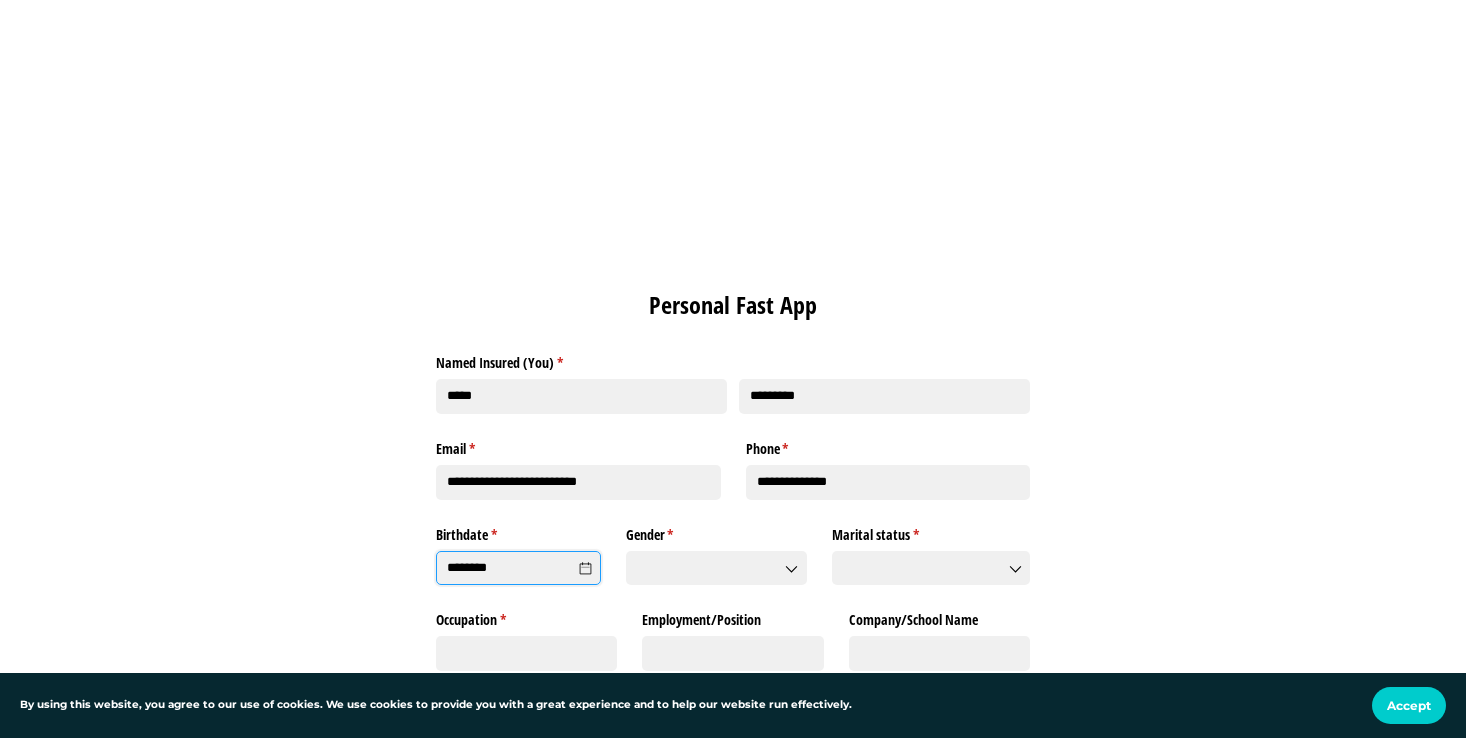 click 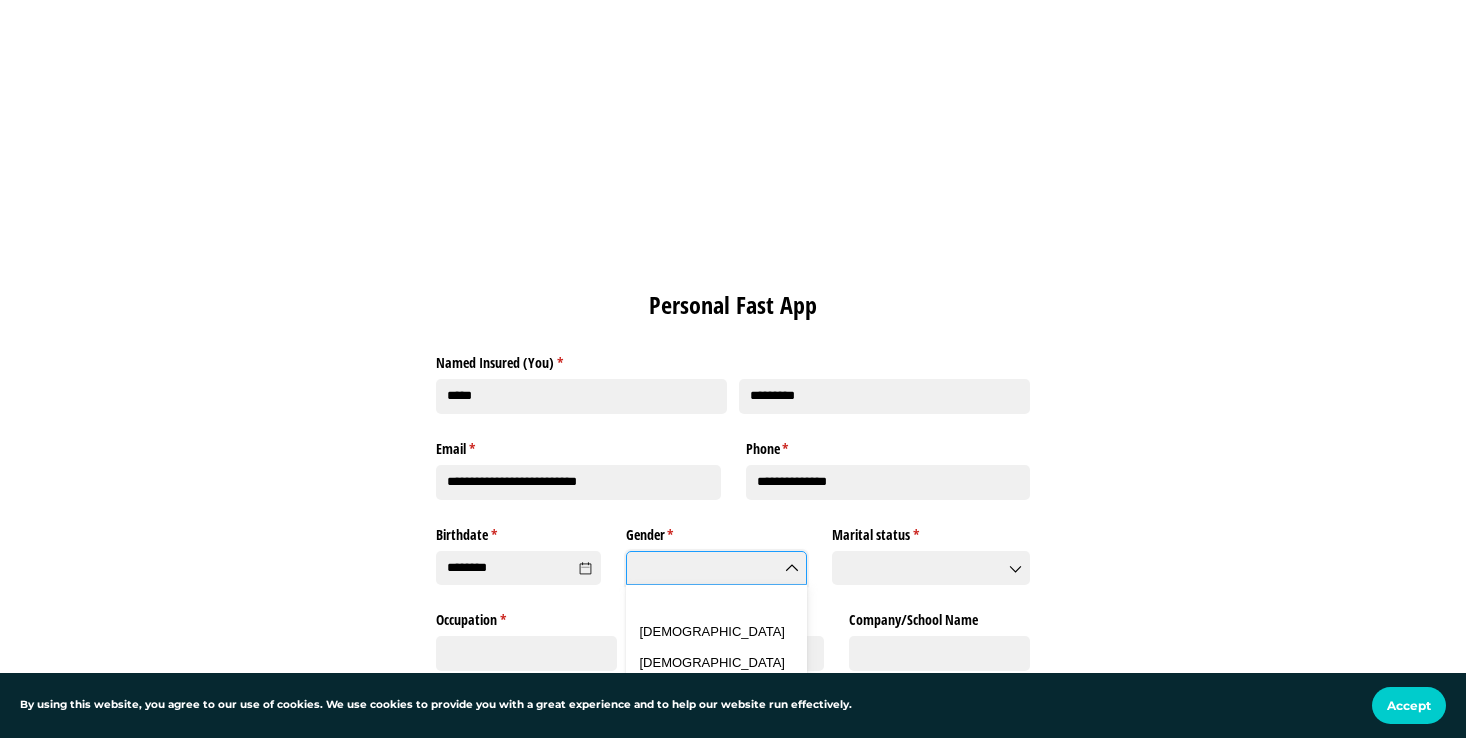 click 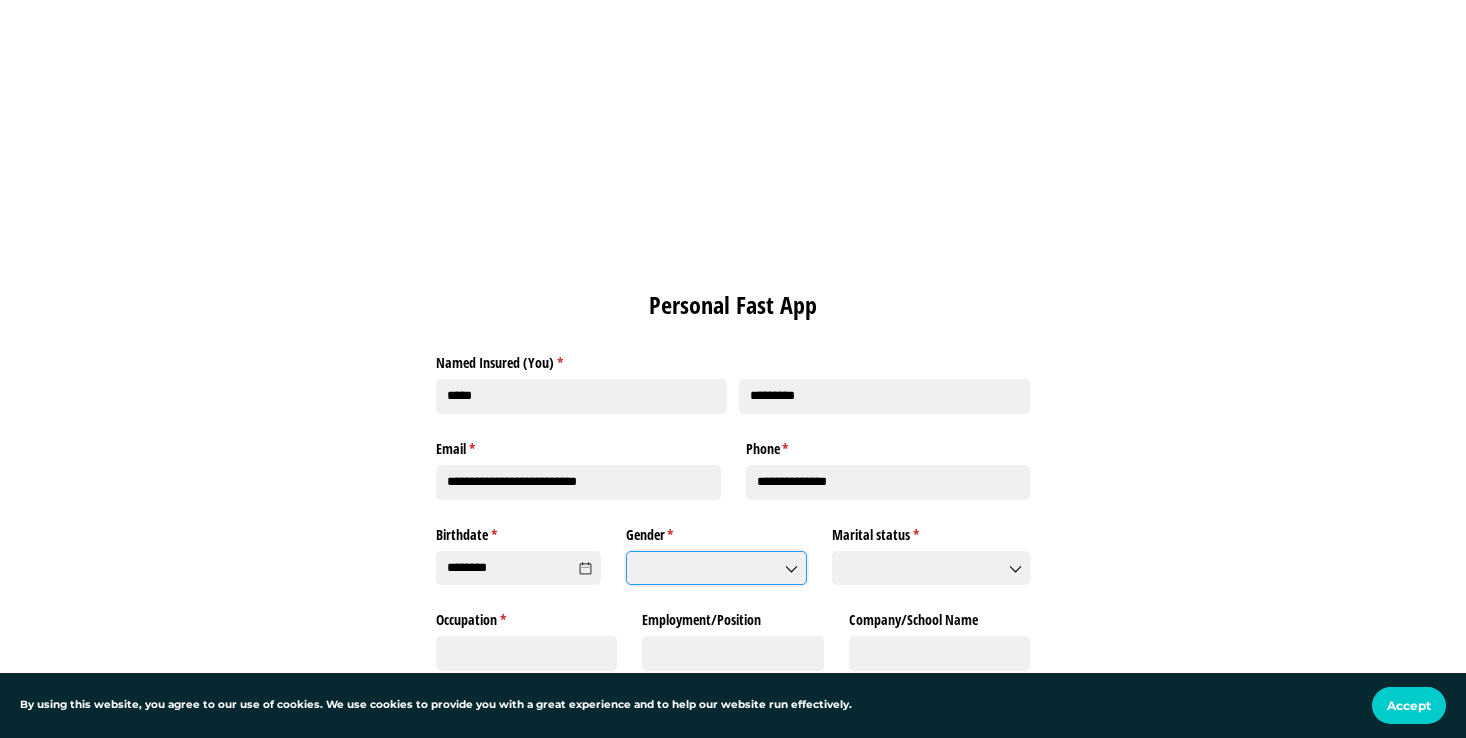 click 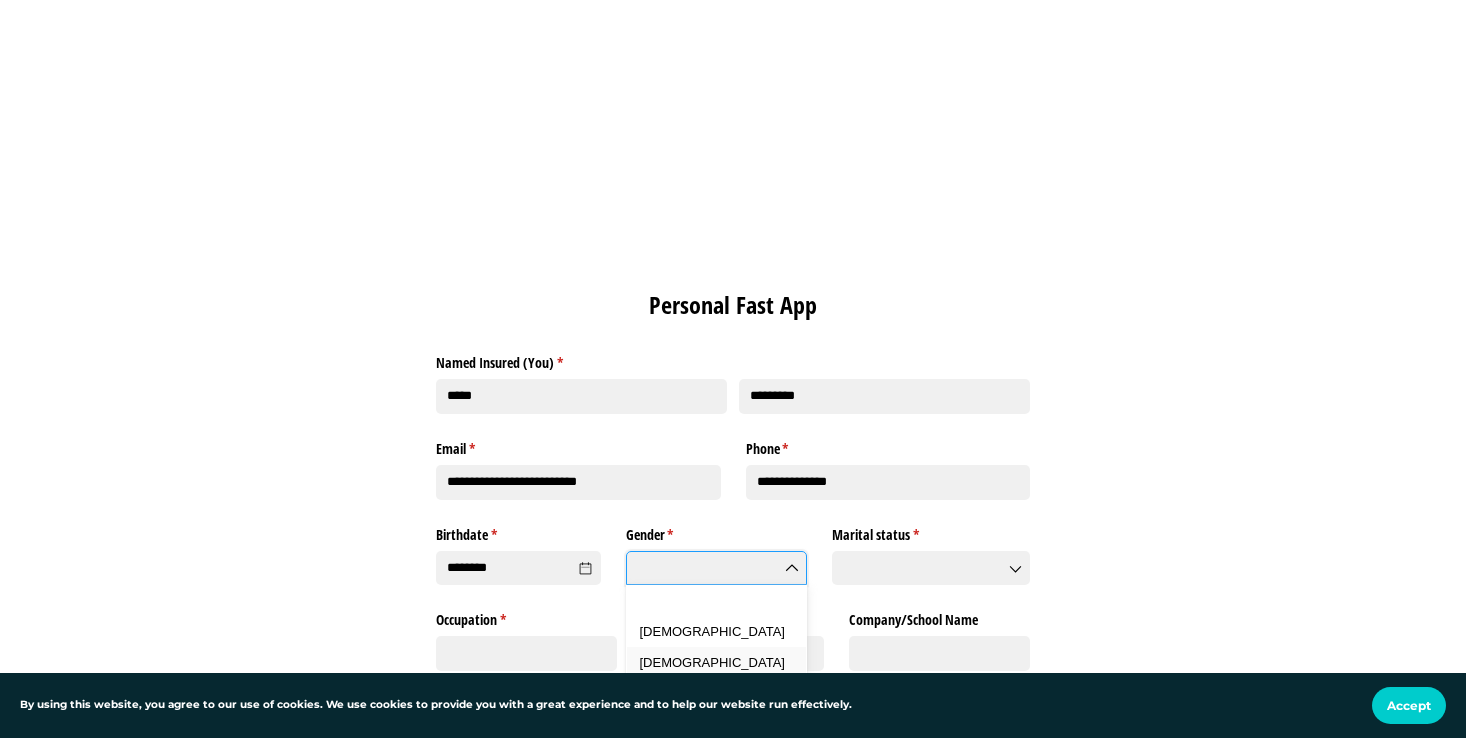 click on "[DEMOGRAPHIC_DATA]" at bounding box center (717, 663) 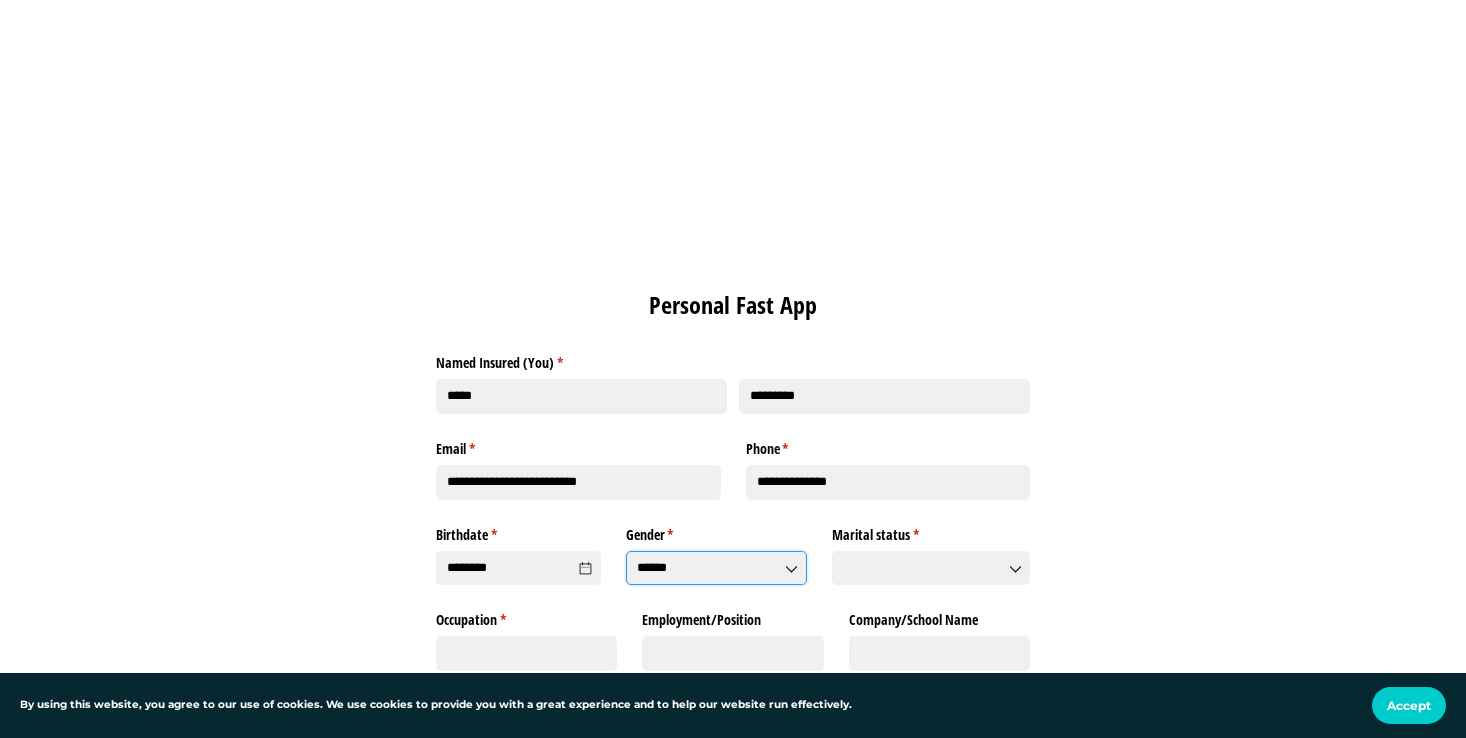 click 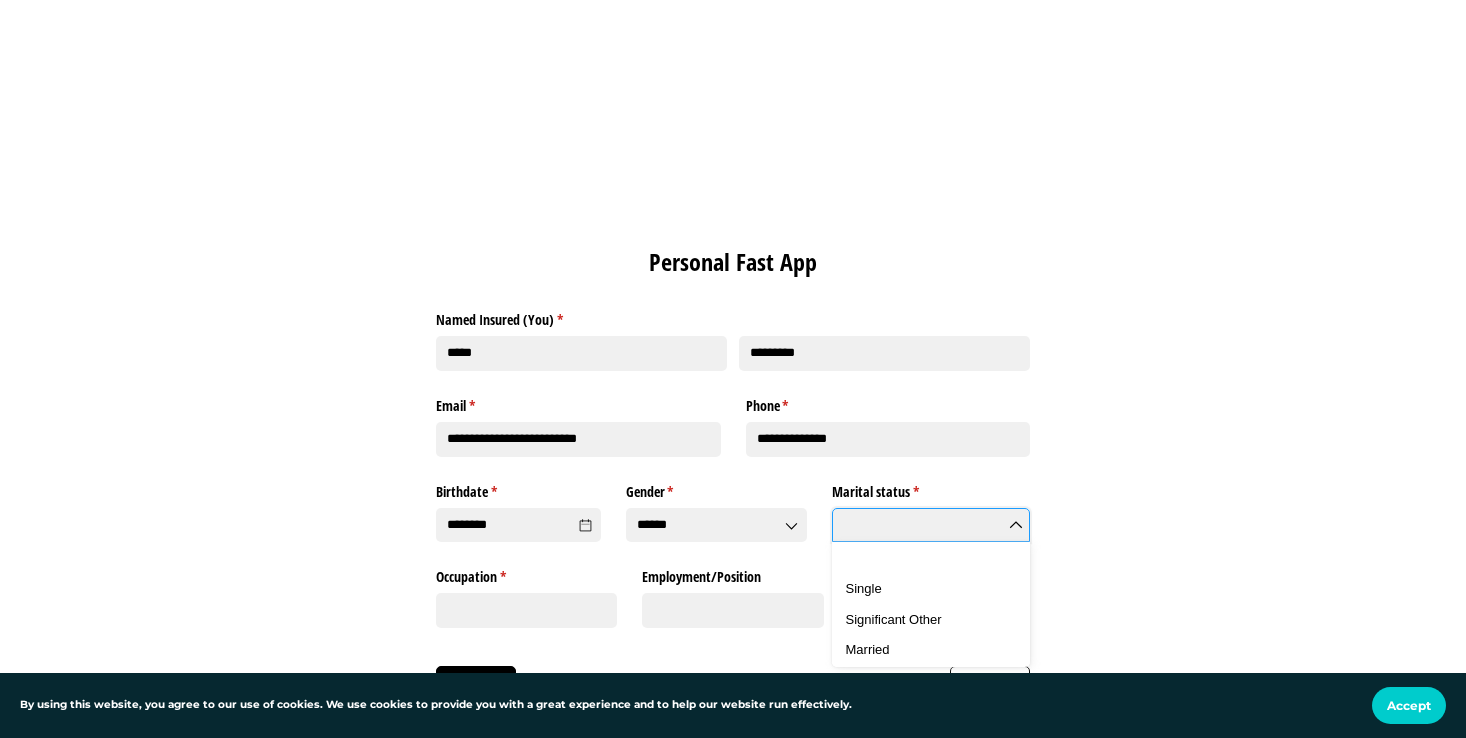 scroll, scrollTop: 103, scrollLeft: 0, axis: vertical 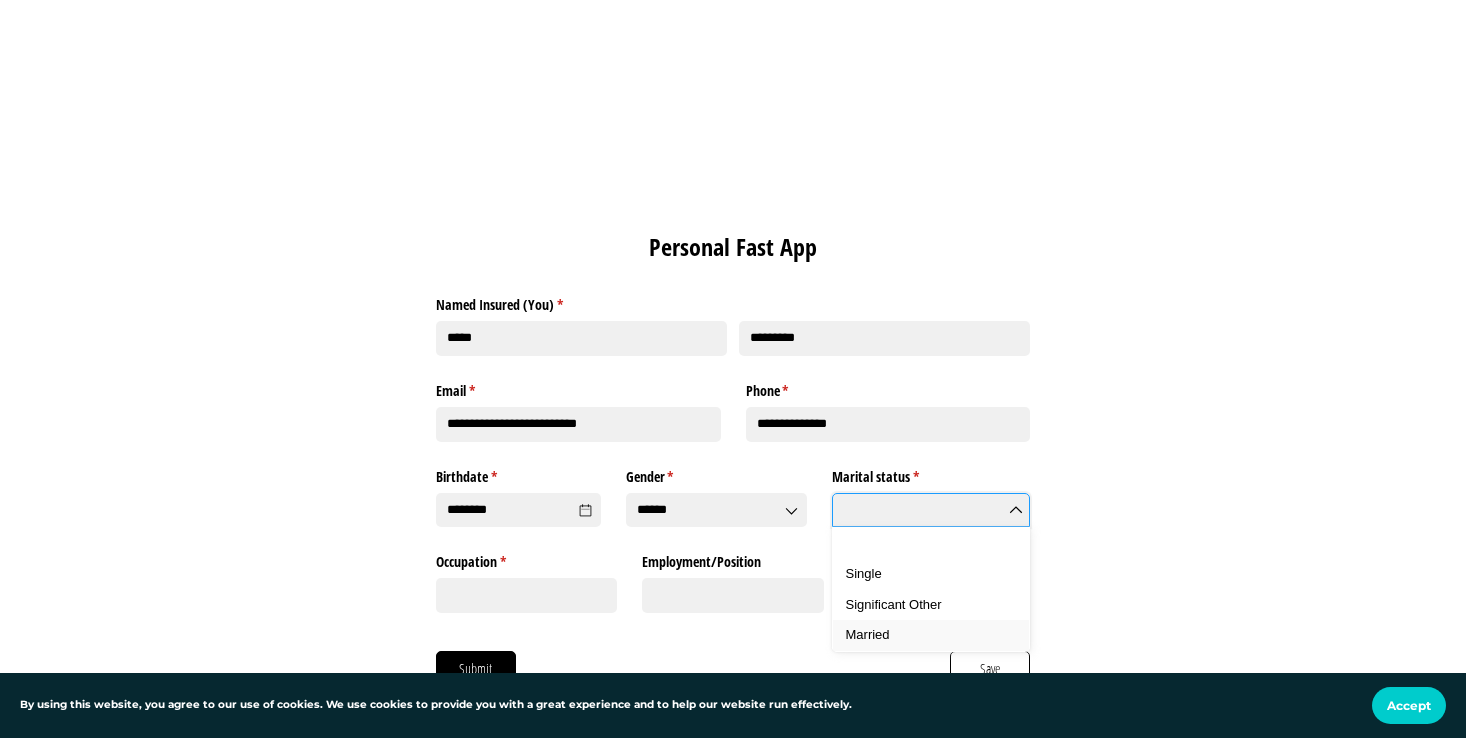 click on "Married" at bounding box center (868, 634) 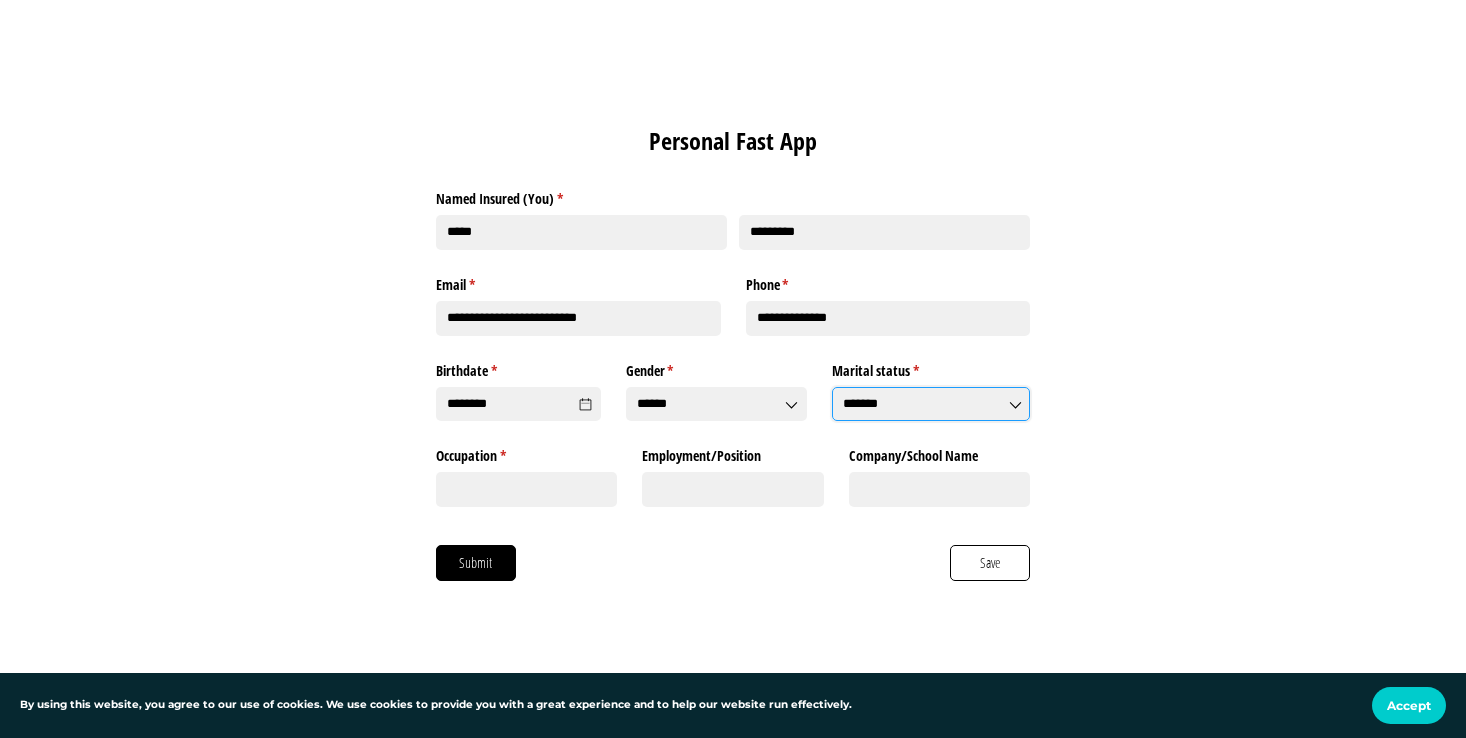 scroll, scrollTop: 217, scrollLeft: 0, axis: vertical 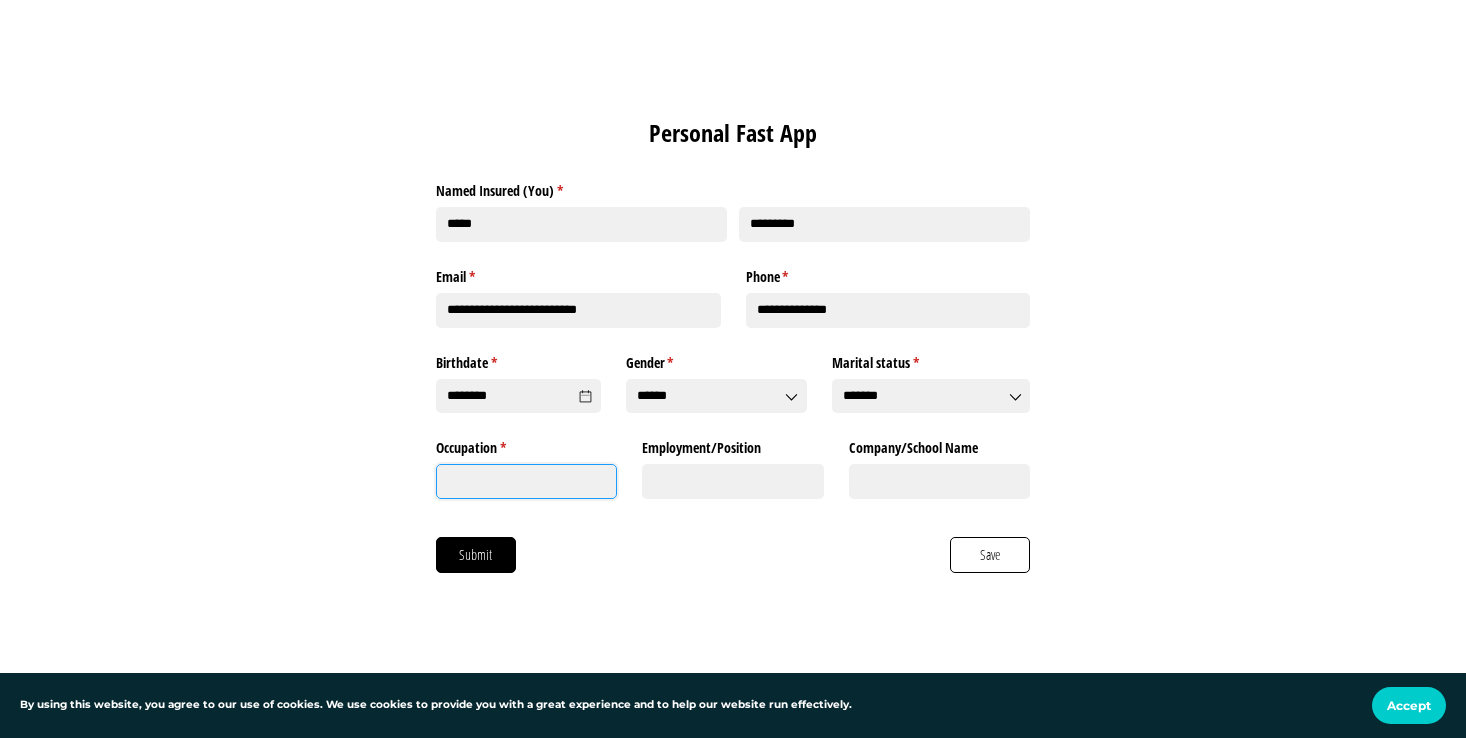 click on "Occupation *   (required)" 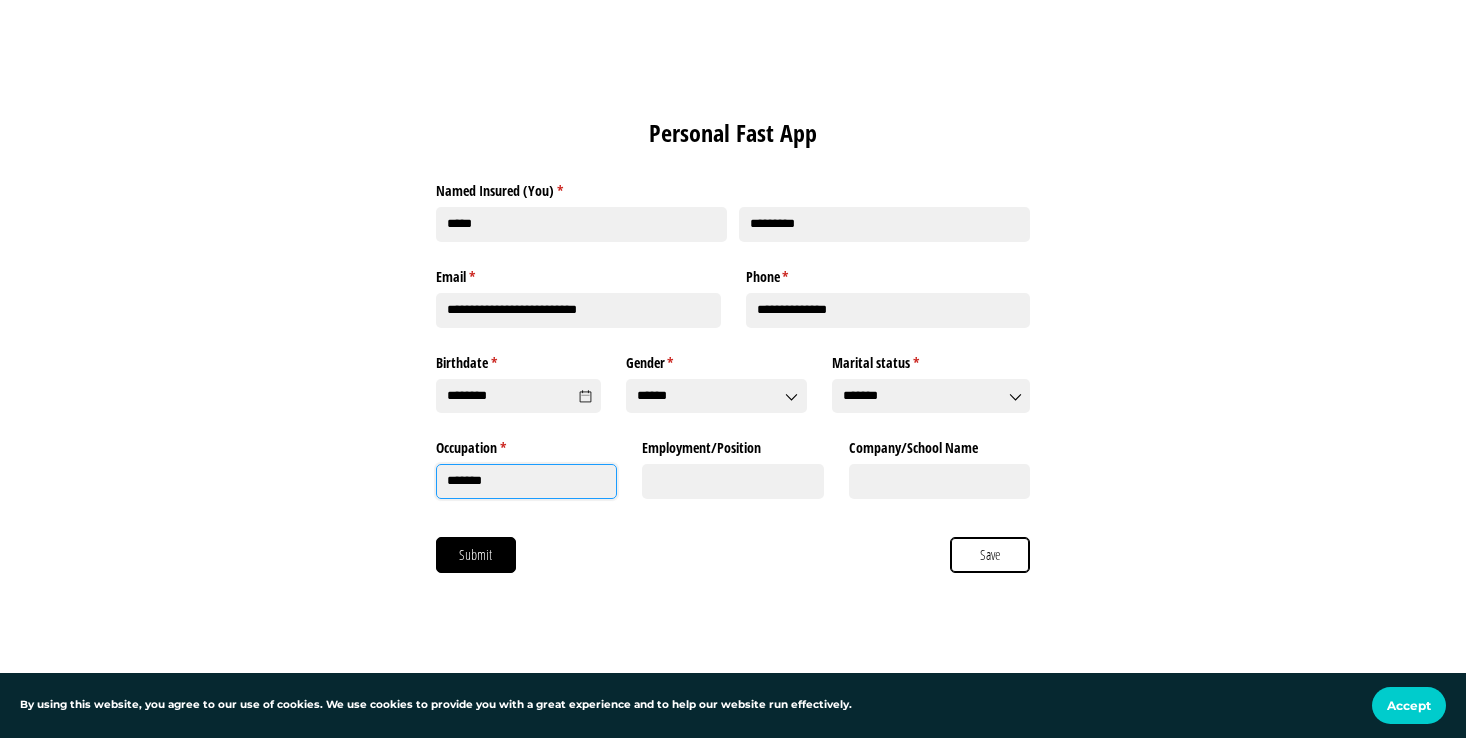 type on "*******" 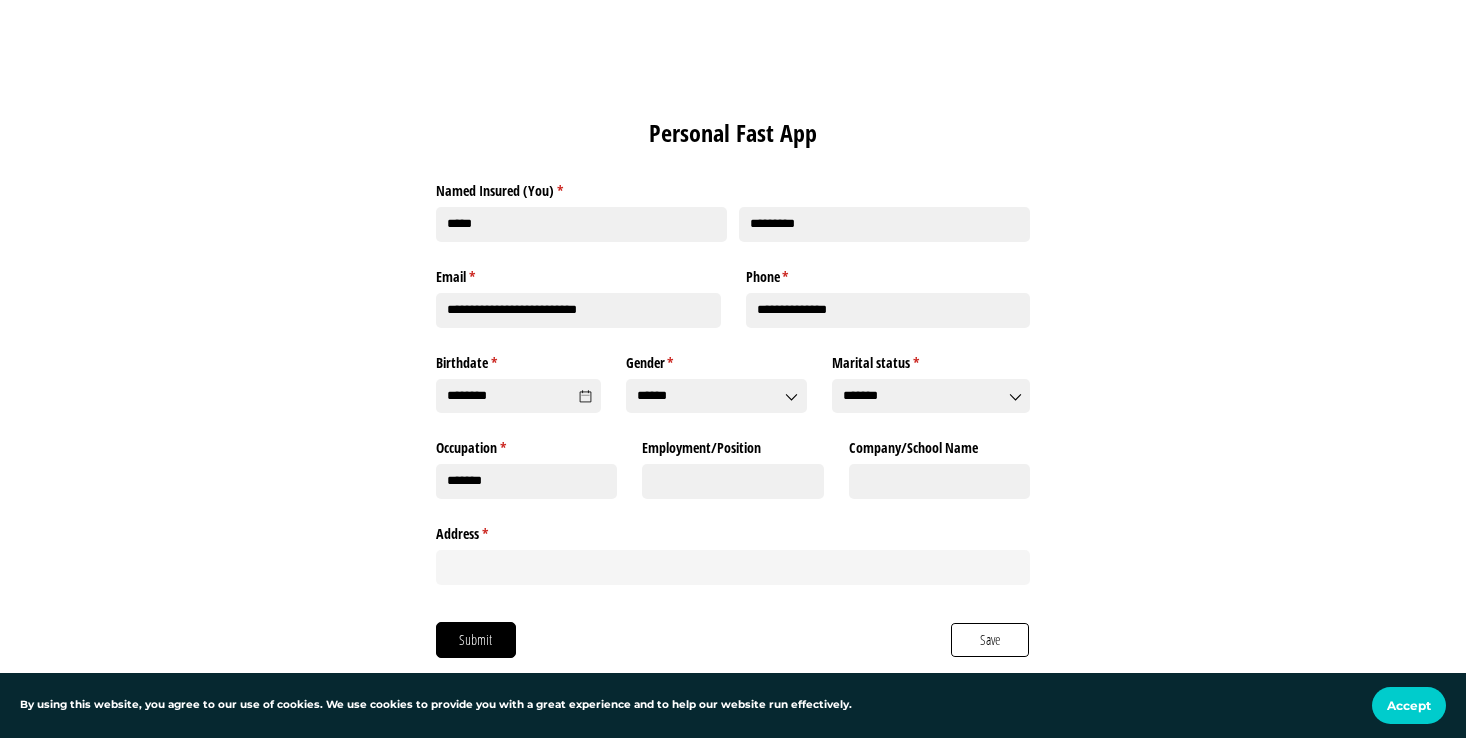 click on "Save" 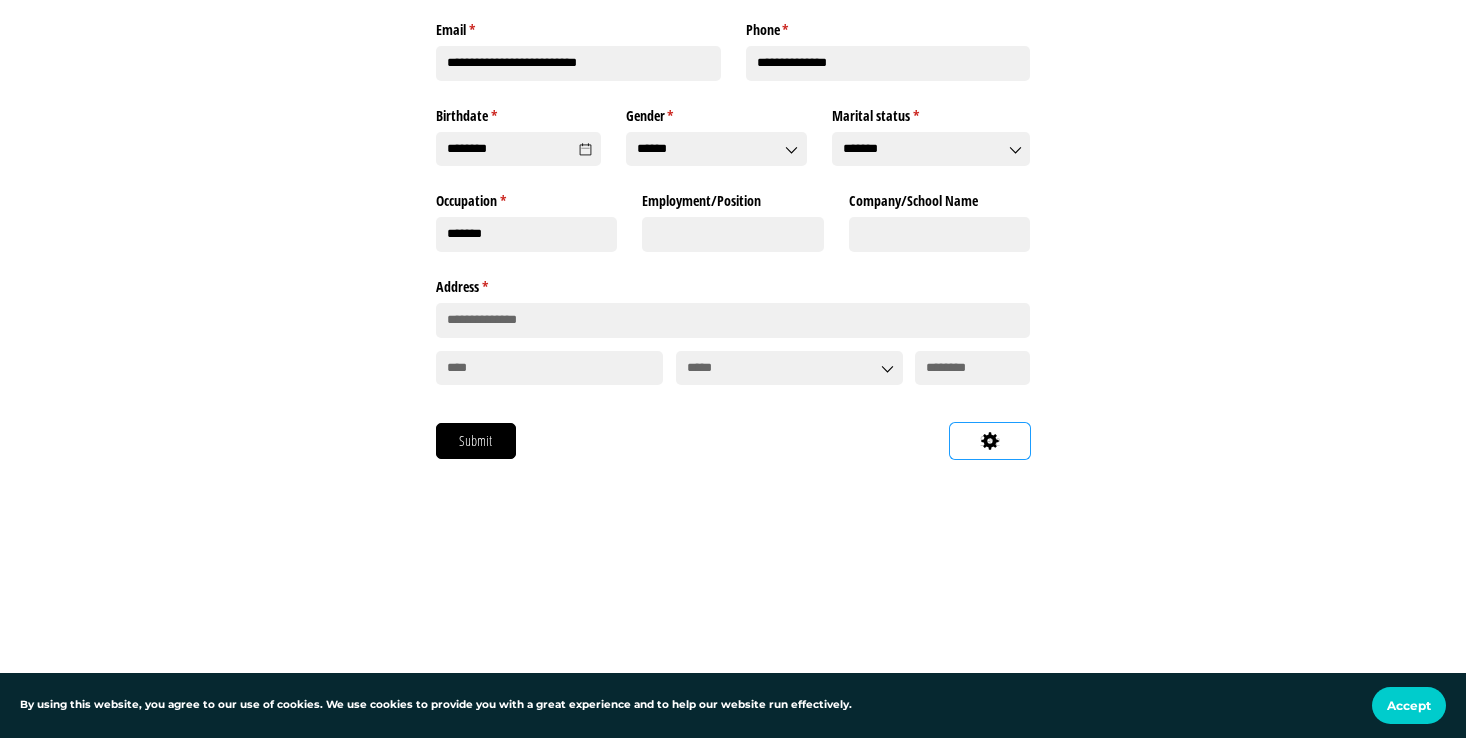 scroll, scrollTop: 477, scrollLeft: 0, axis: vertical 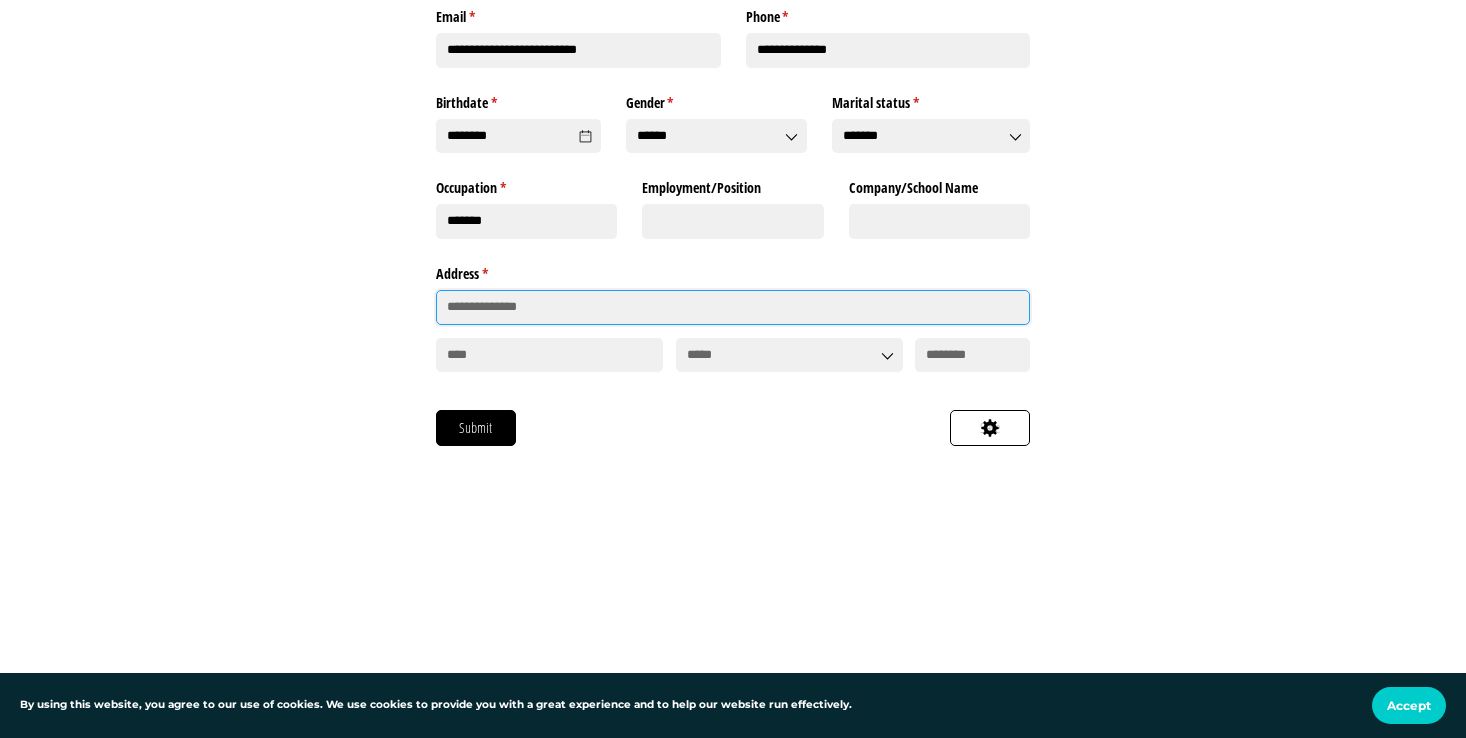 click 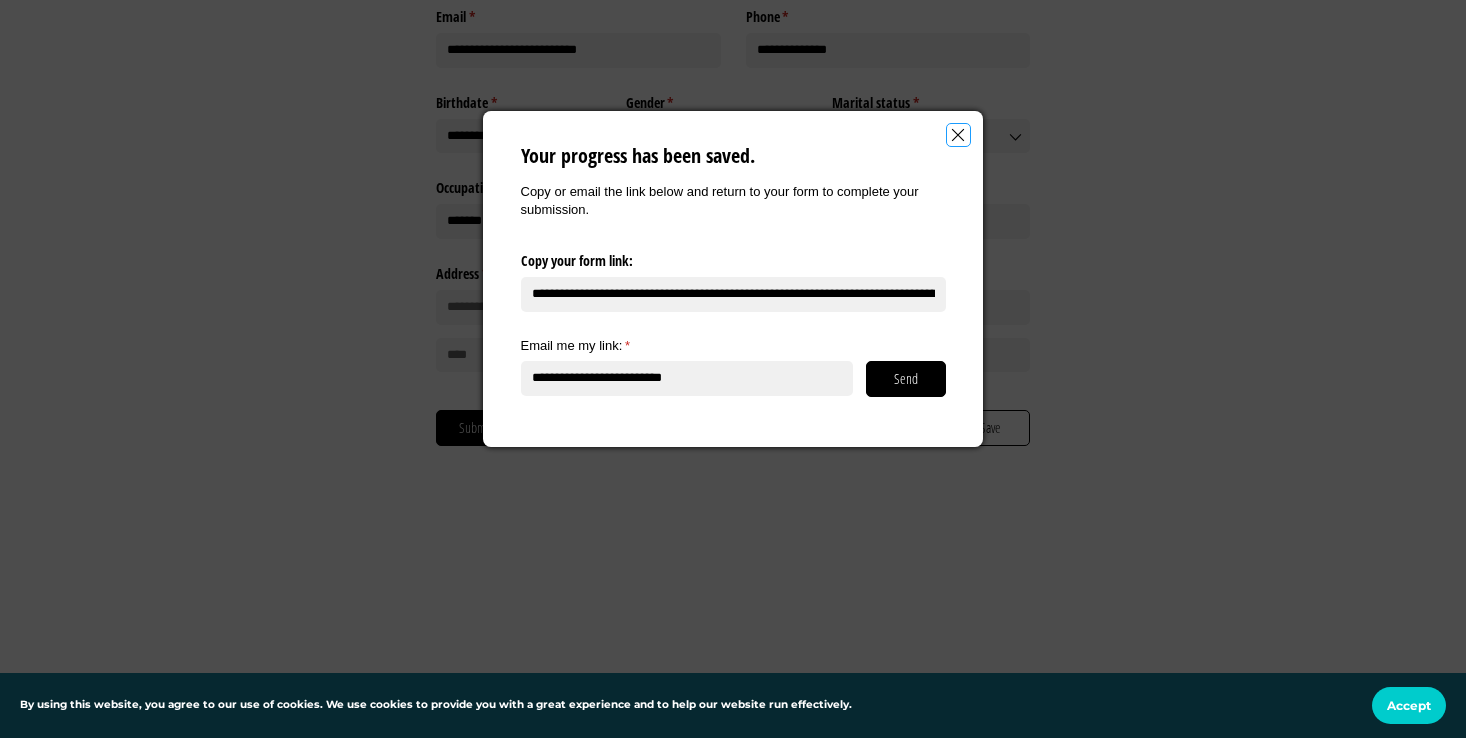 click 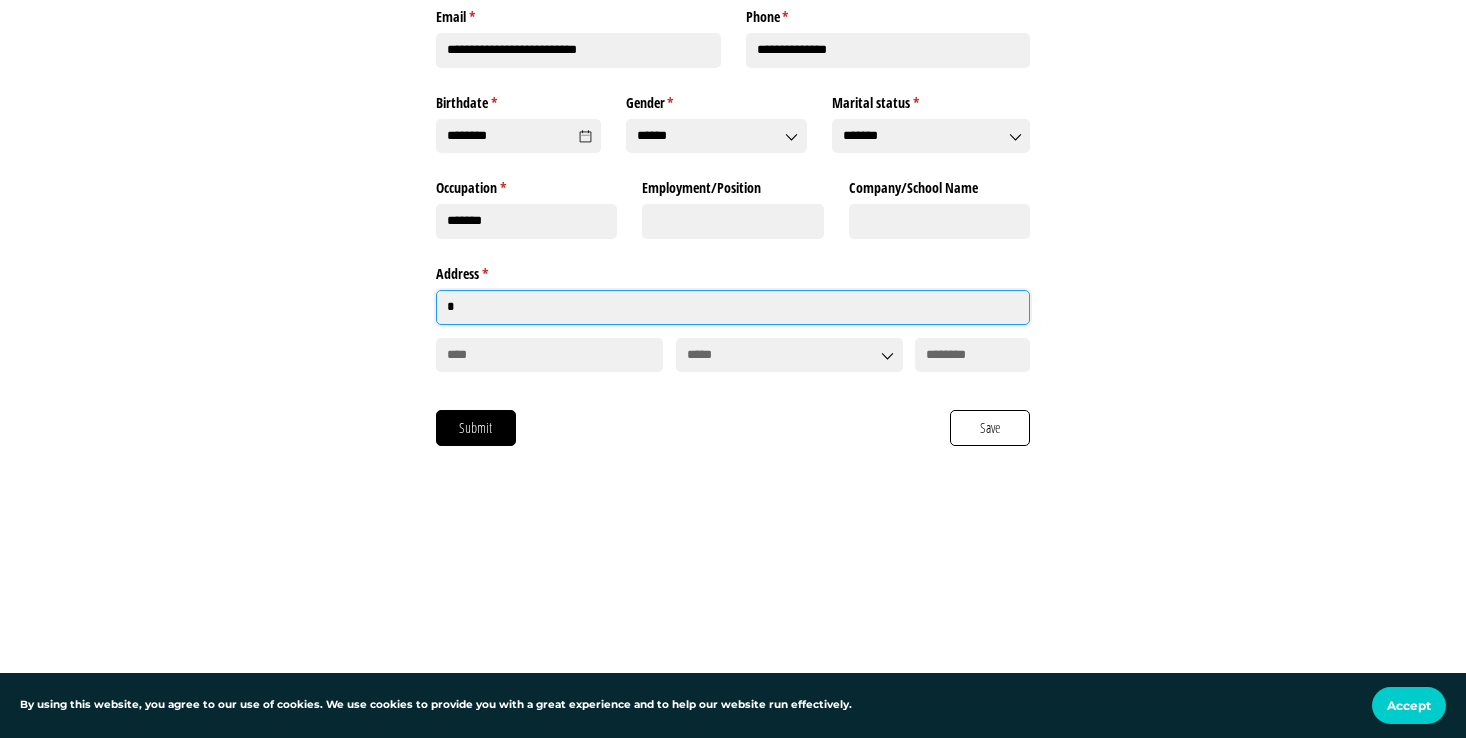 type on "**********" 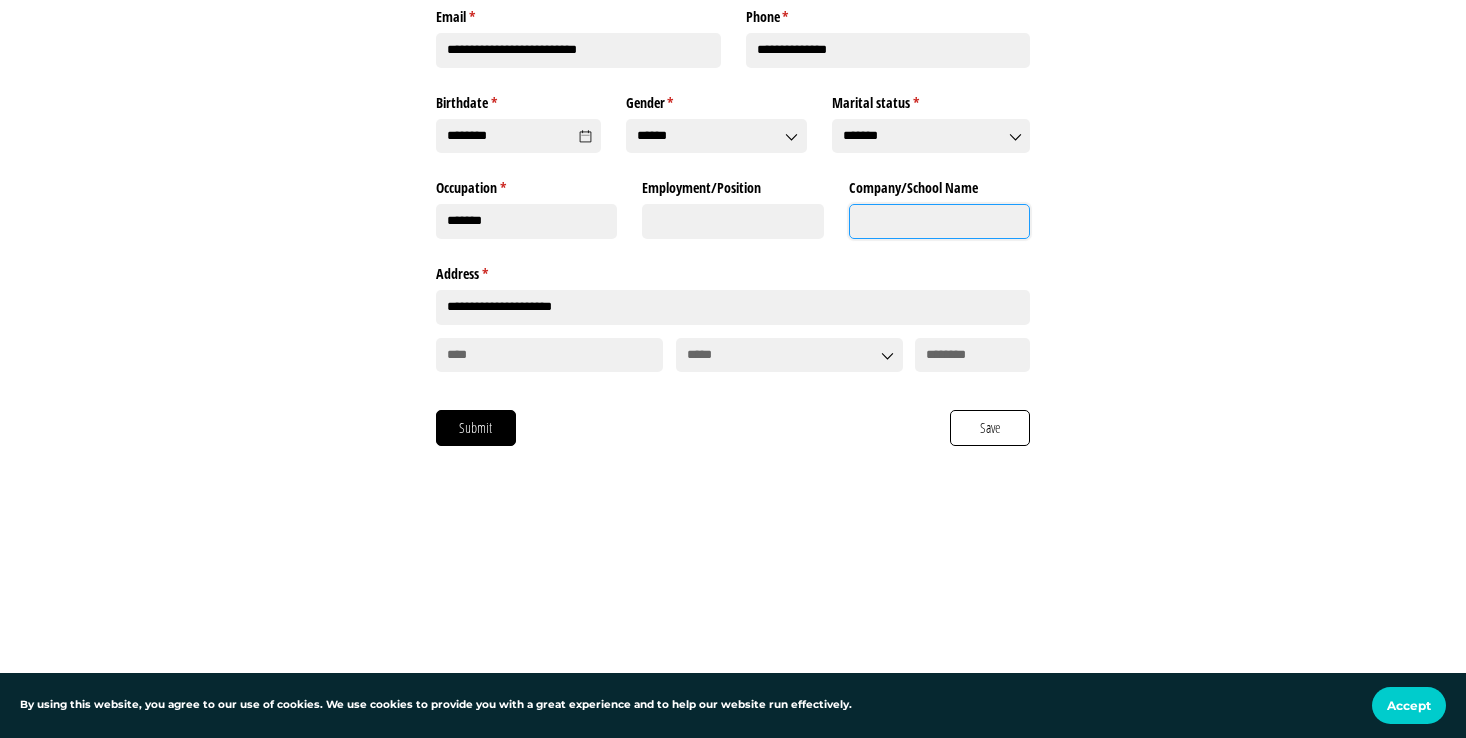 type on "**********" 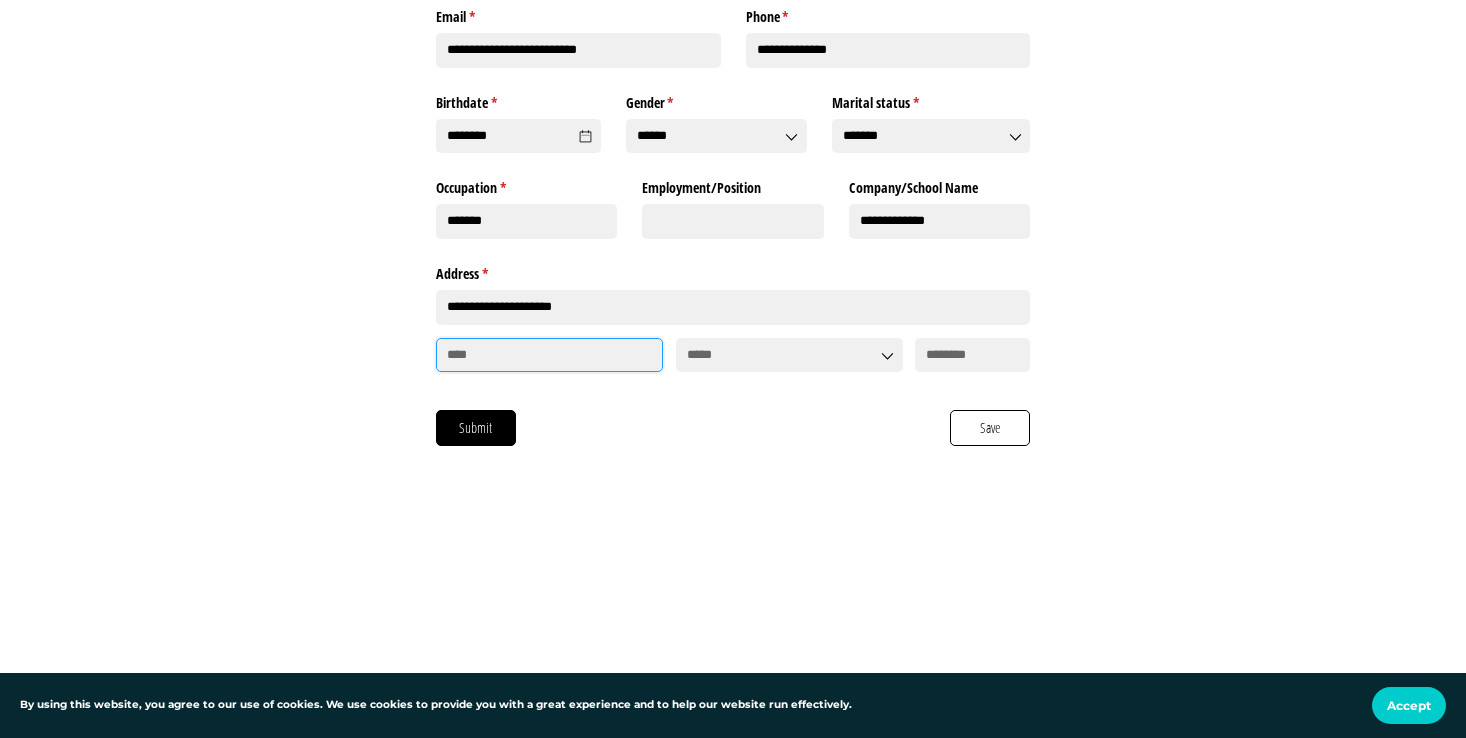 type on "******" 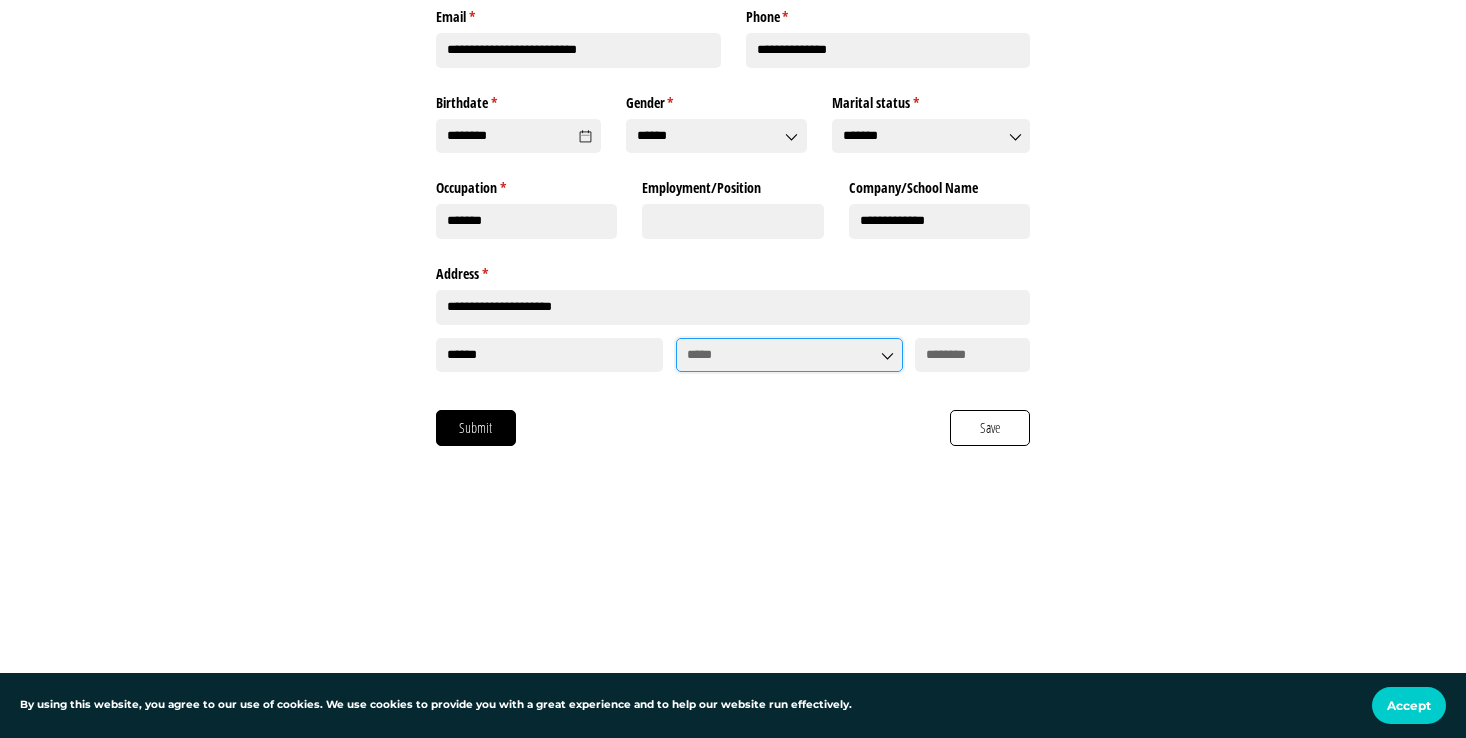 type on "**" 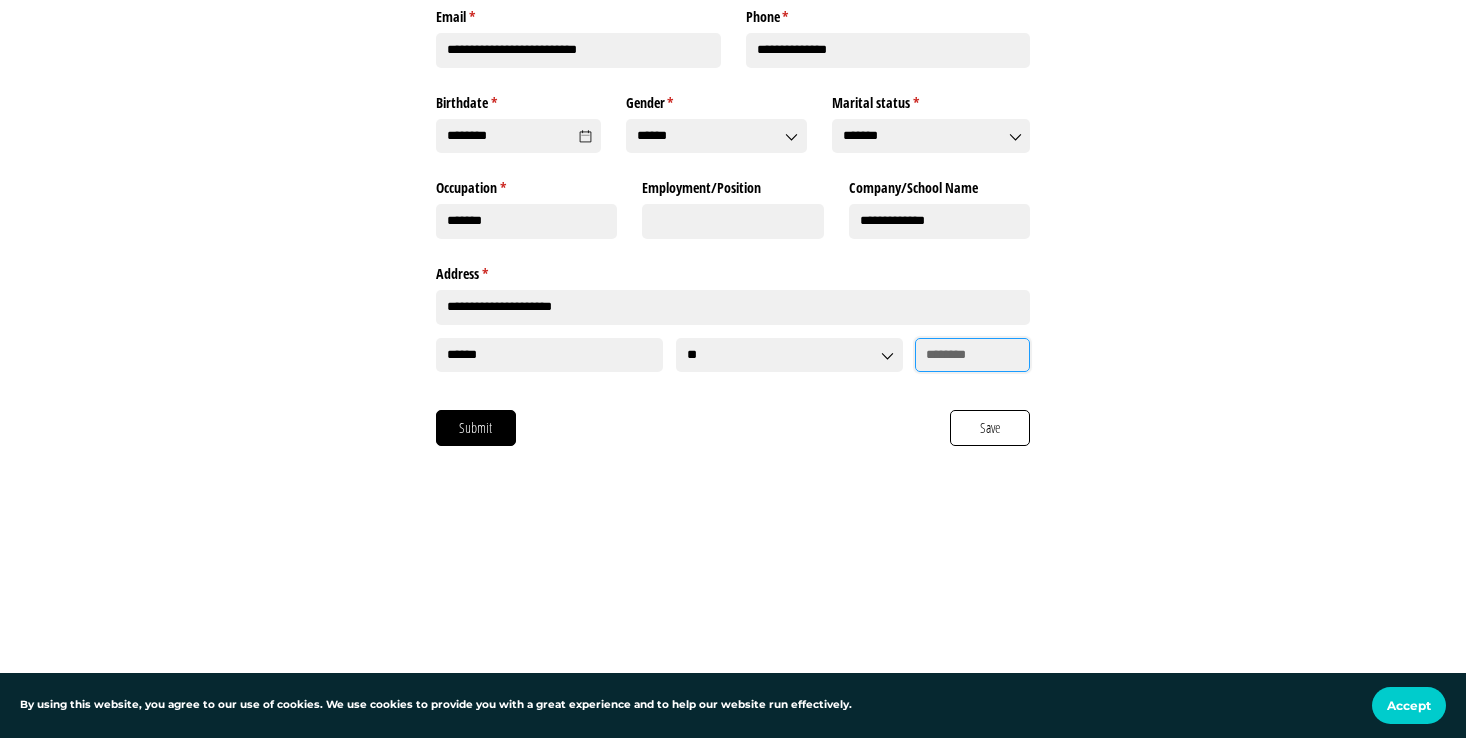 type on "*****" 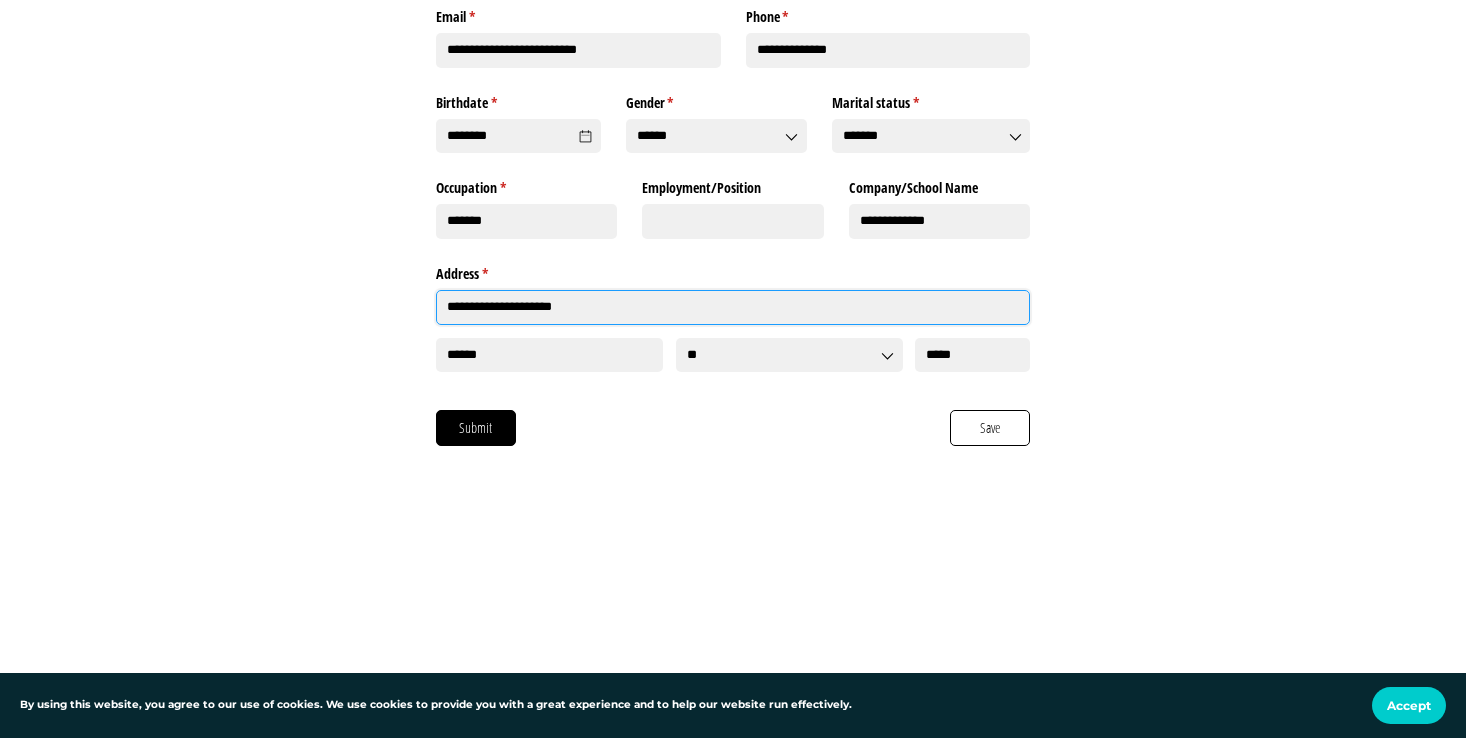 type on "**********" 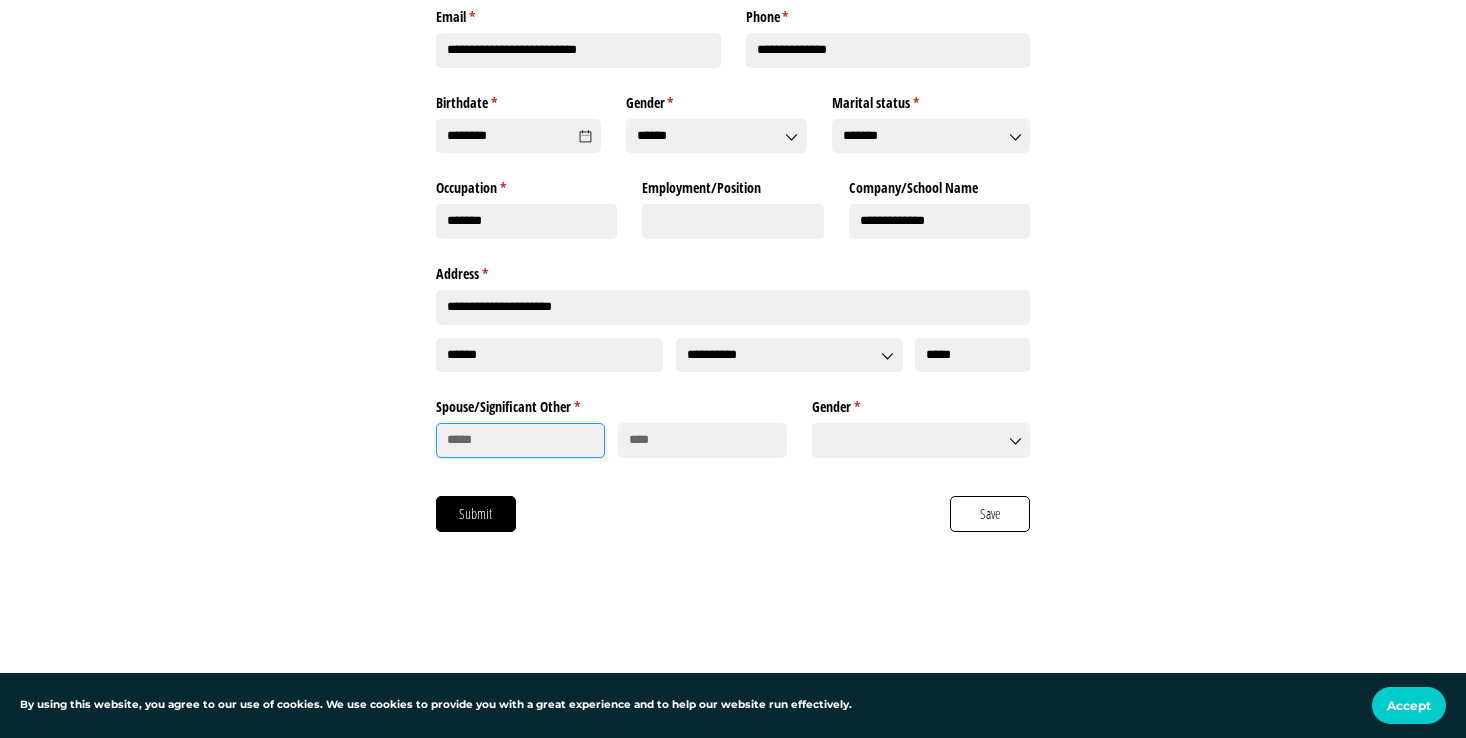 click 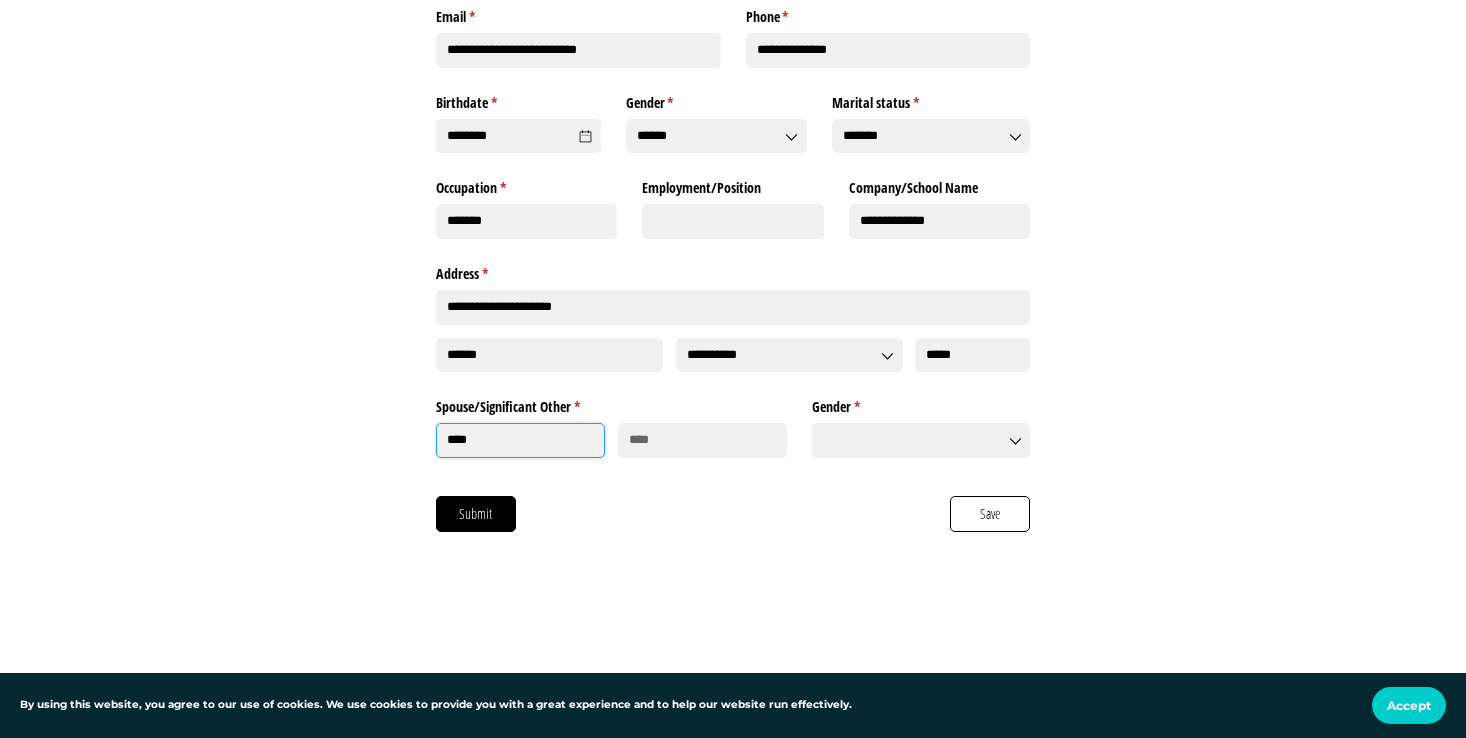 type on "*****" 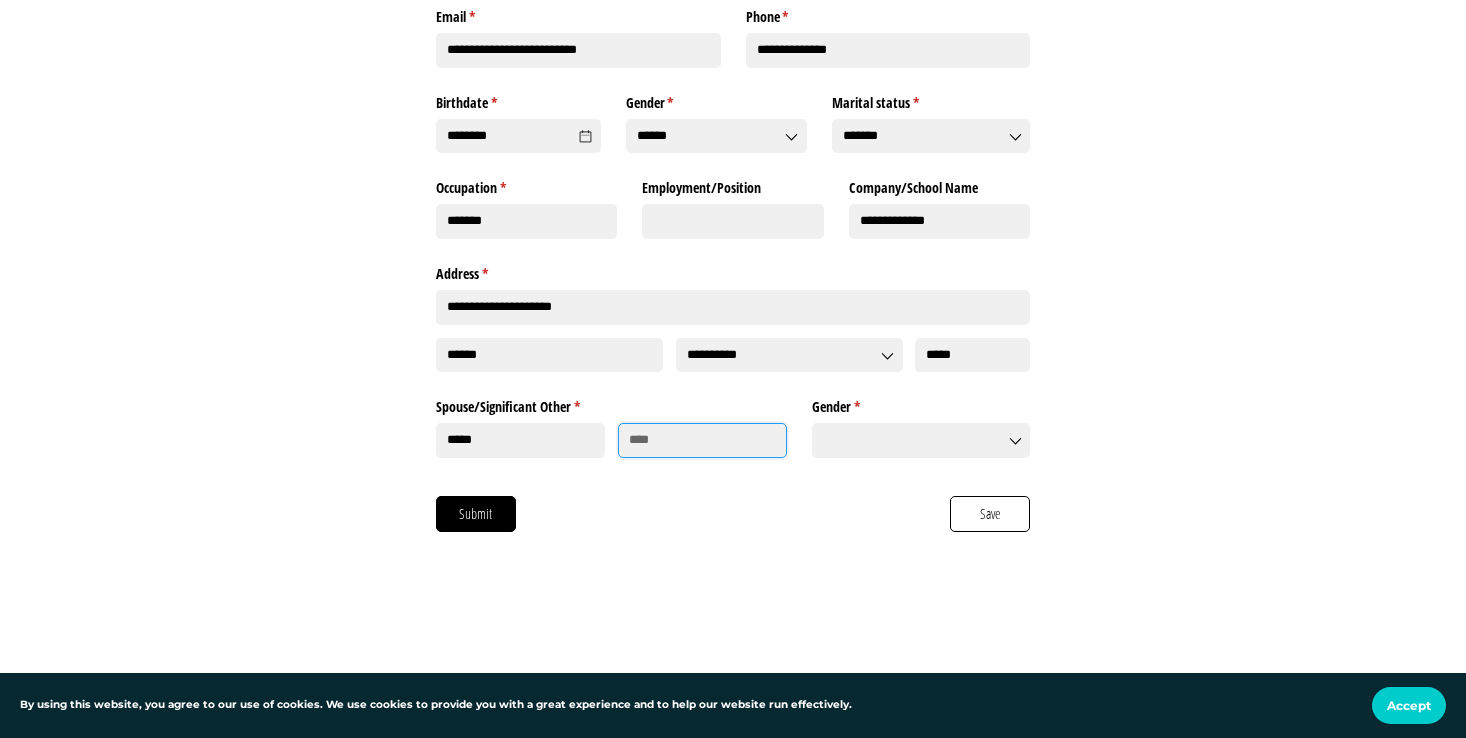 type on "*********" 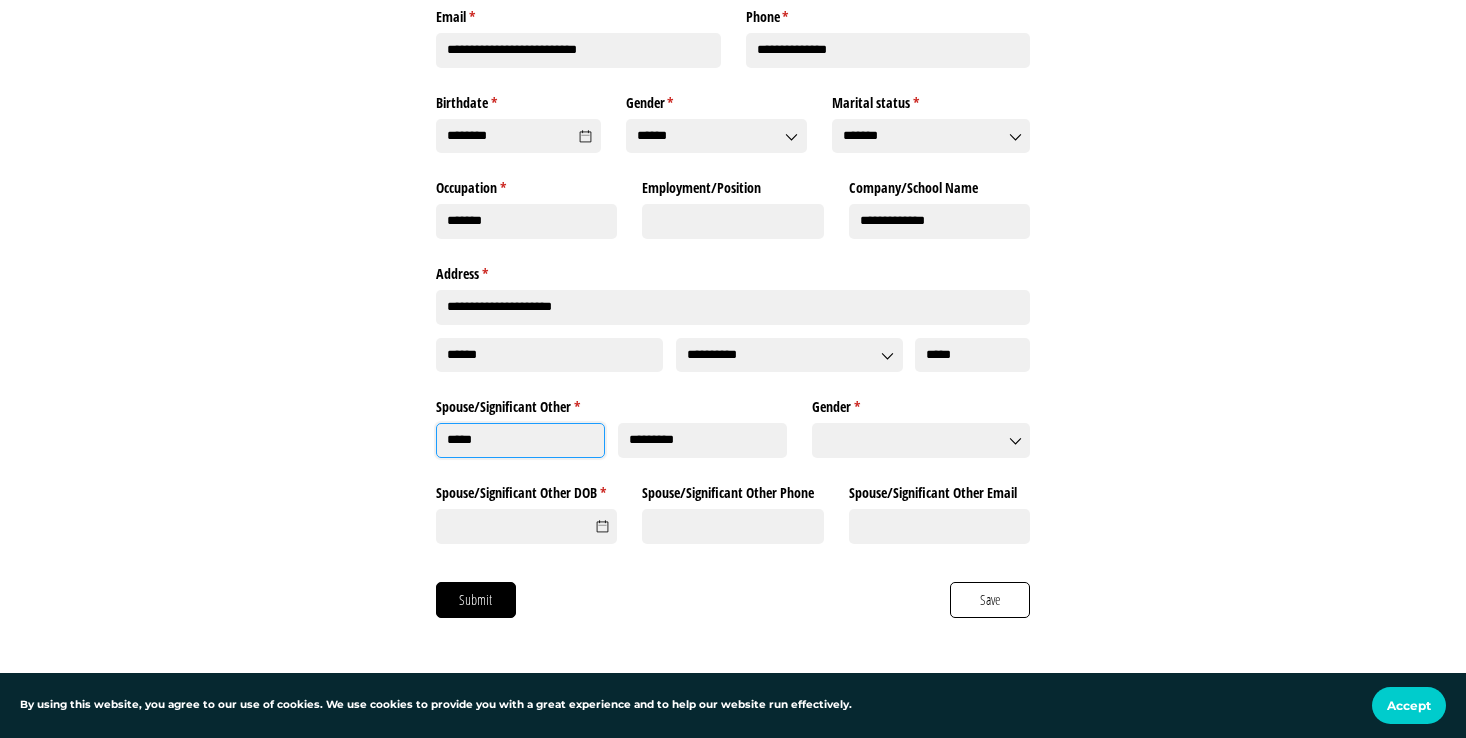 click 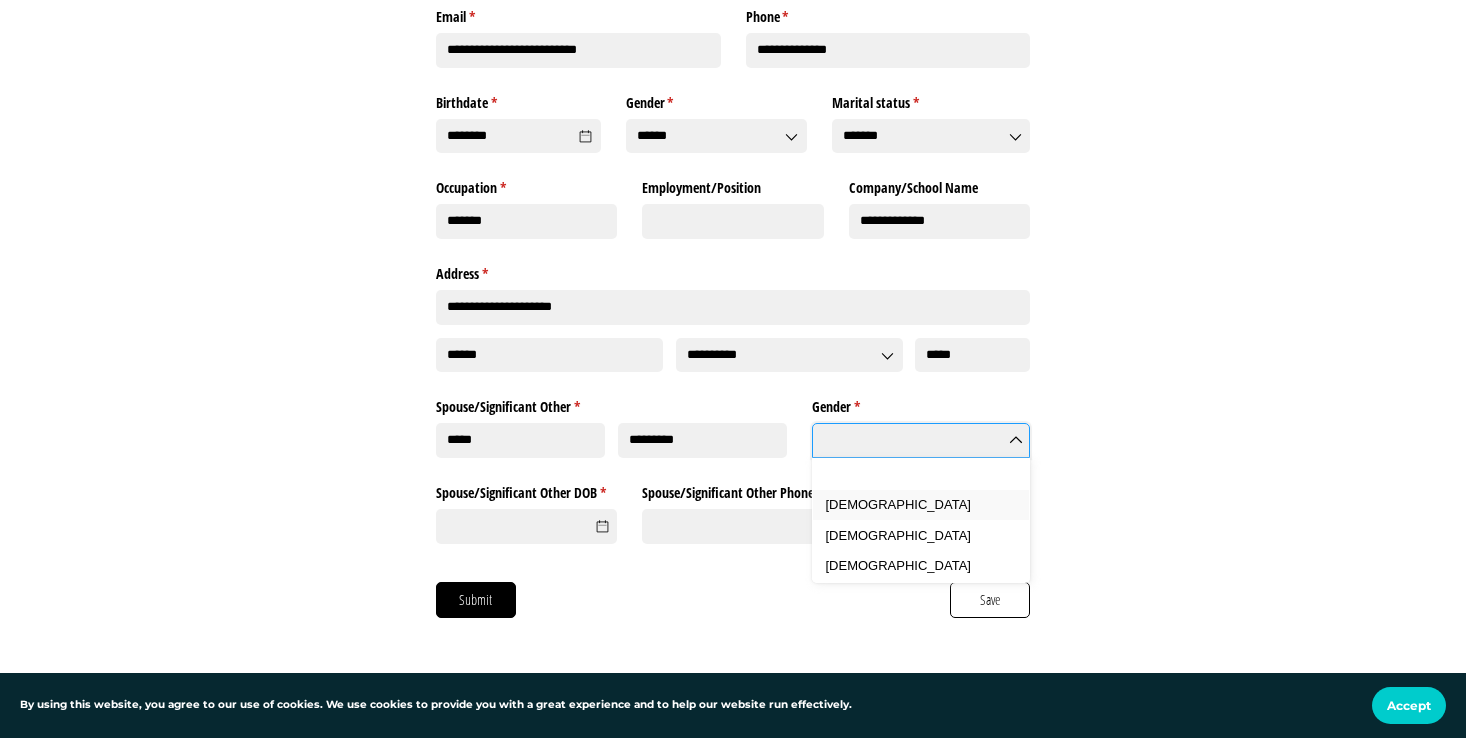 click on "[DEMOGRAPHIC_DATA]" at bounding box center (921, 505) 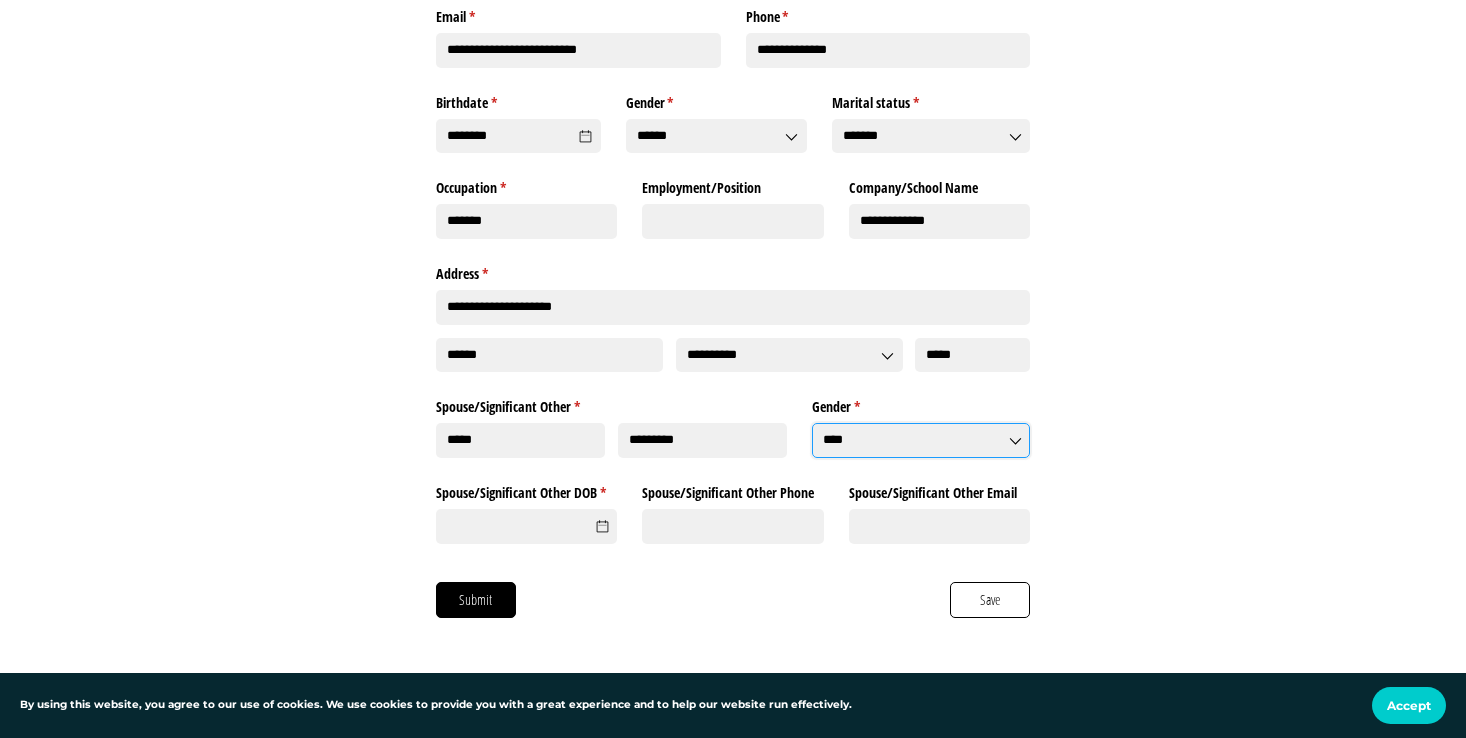 click 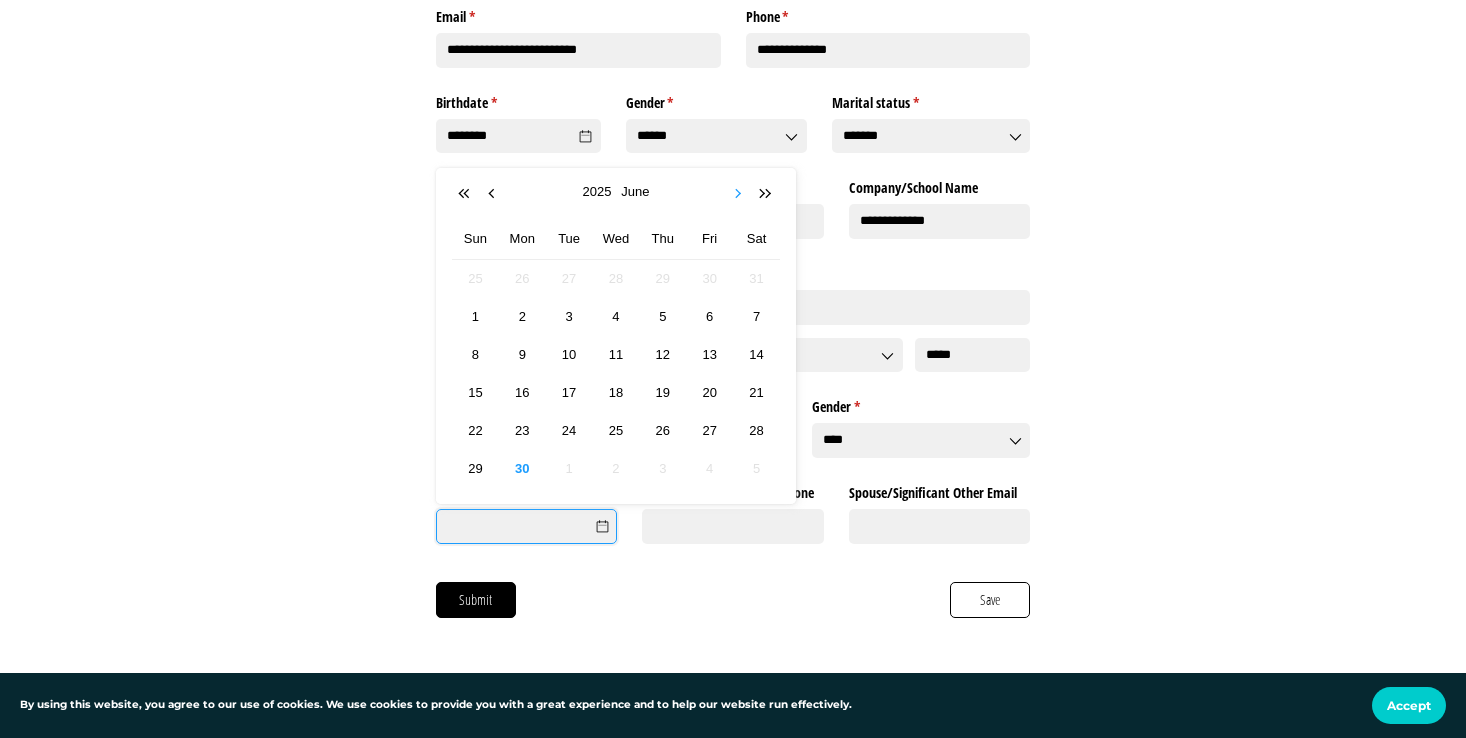 click at bounding box center (739, 194) 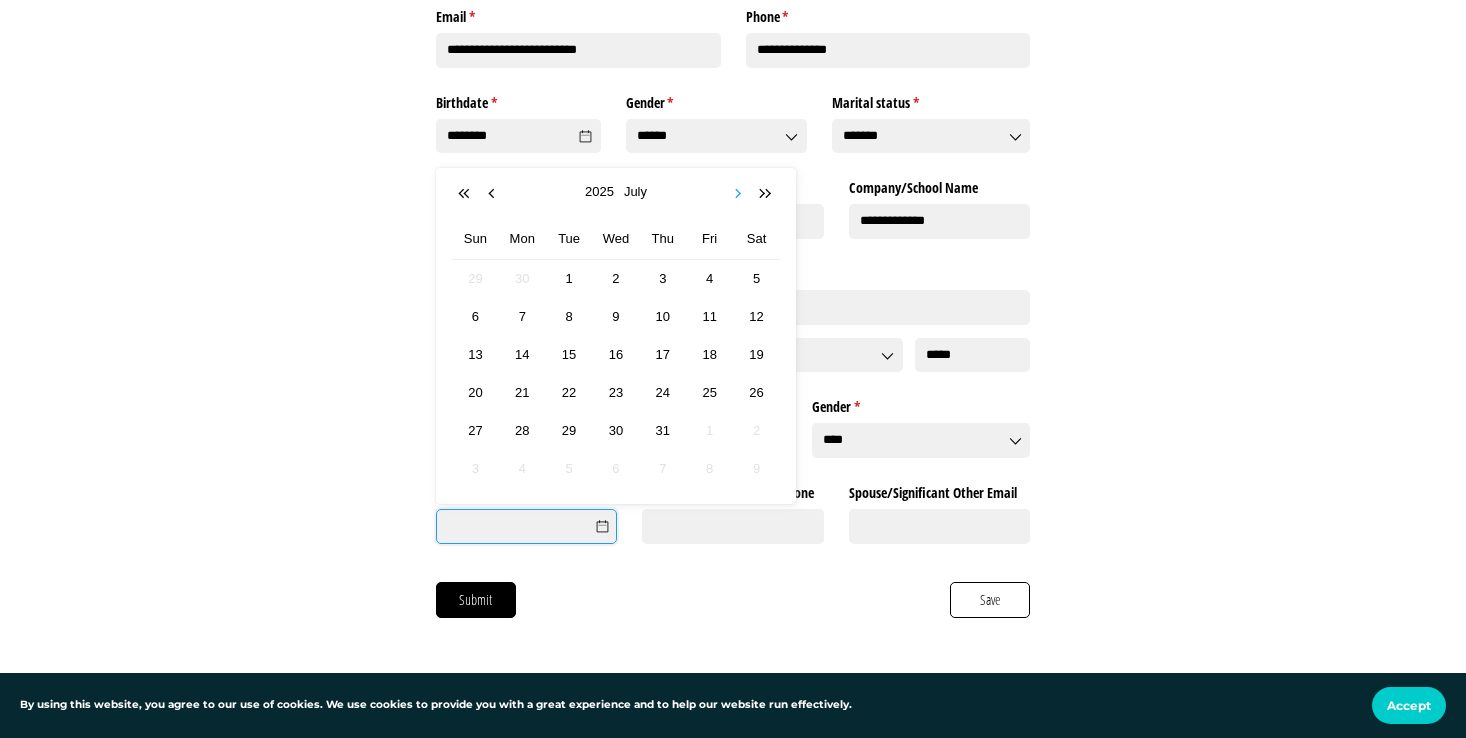 click at bounding box center [739, 194] 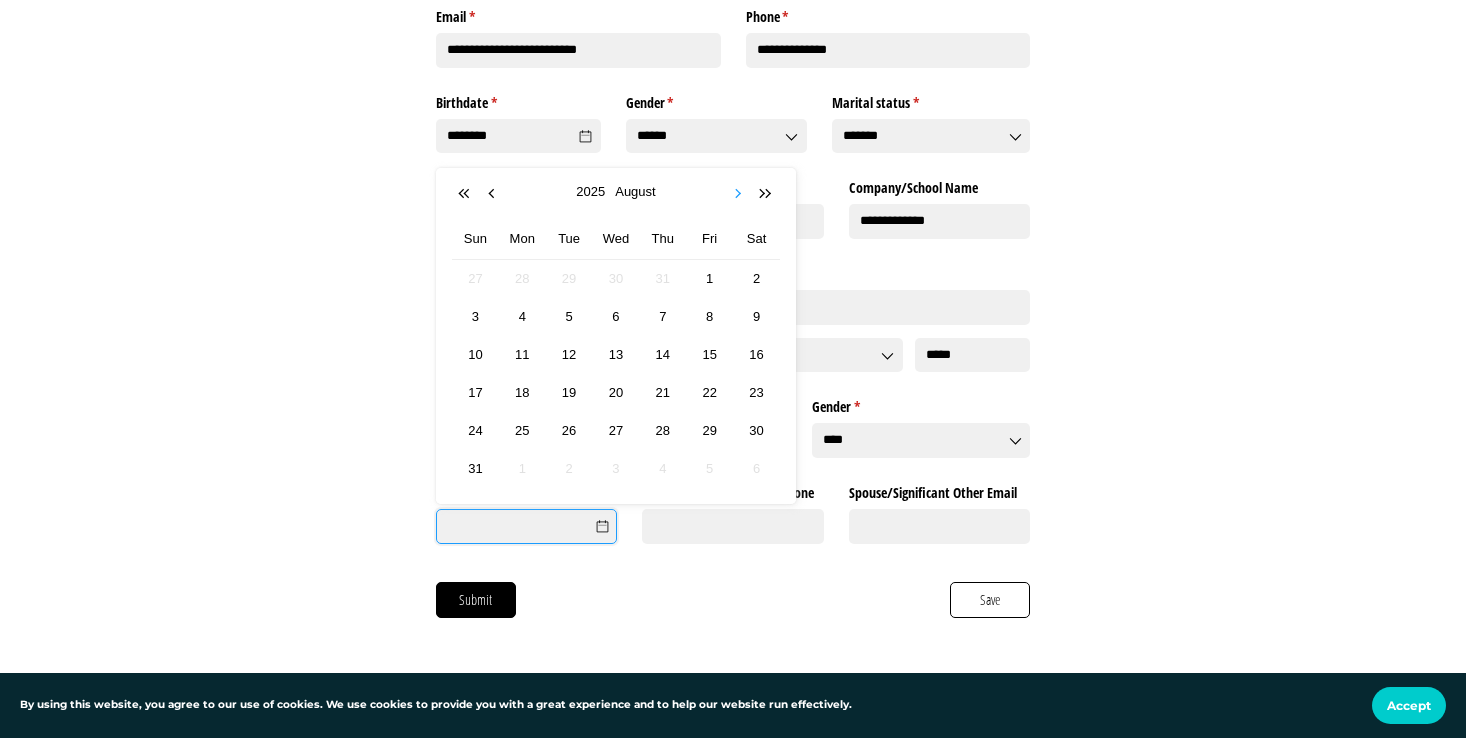 click at bounding box center (739, 194) 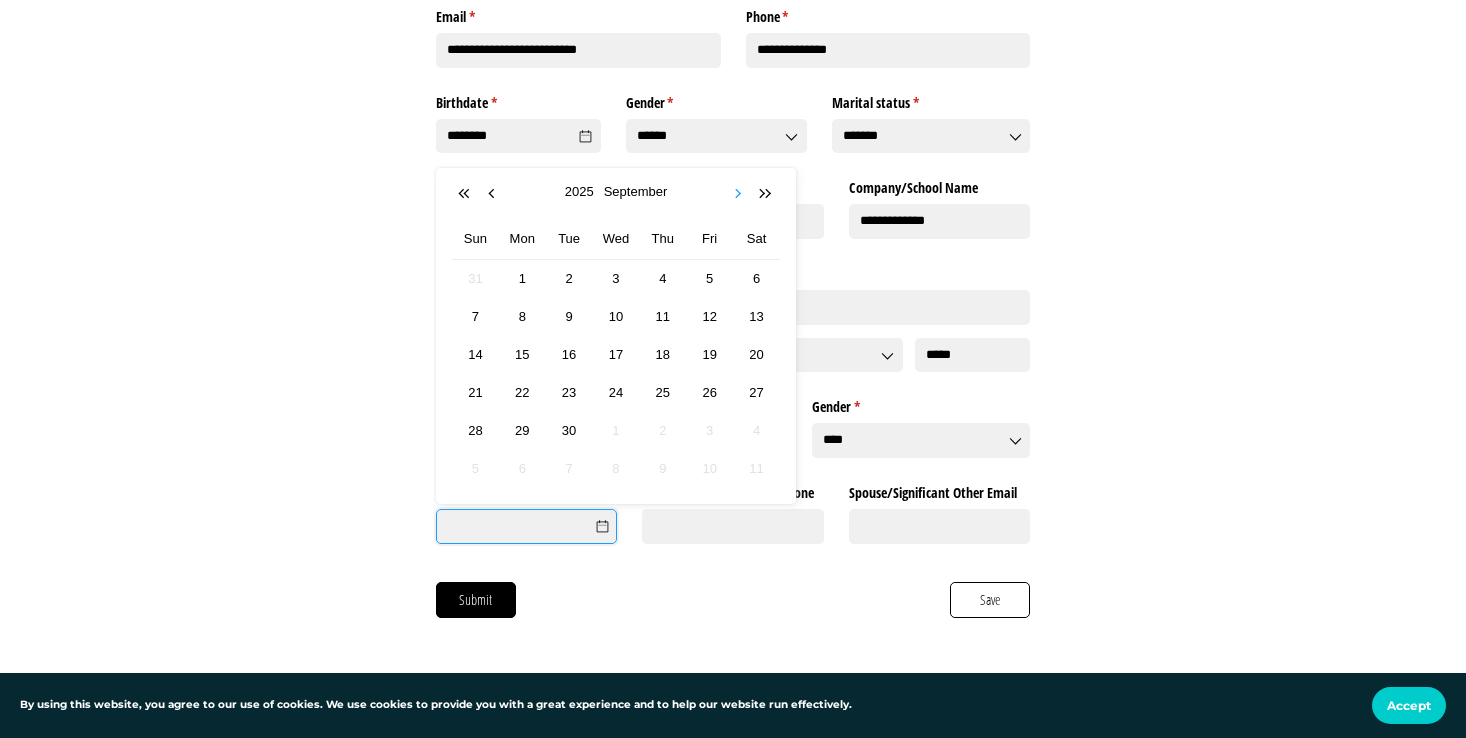 click at bounding box center (739, 194) 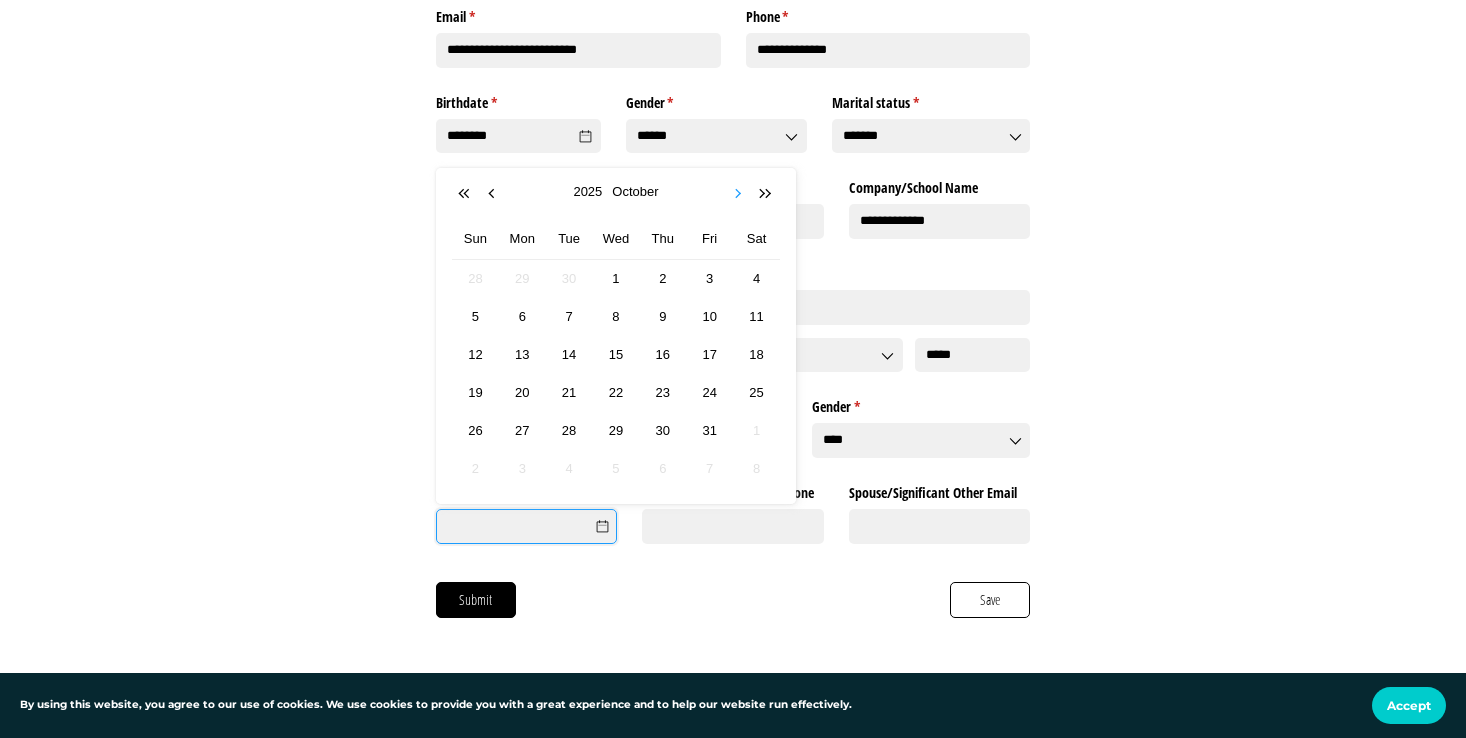 click at bounding box center [739, 194] 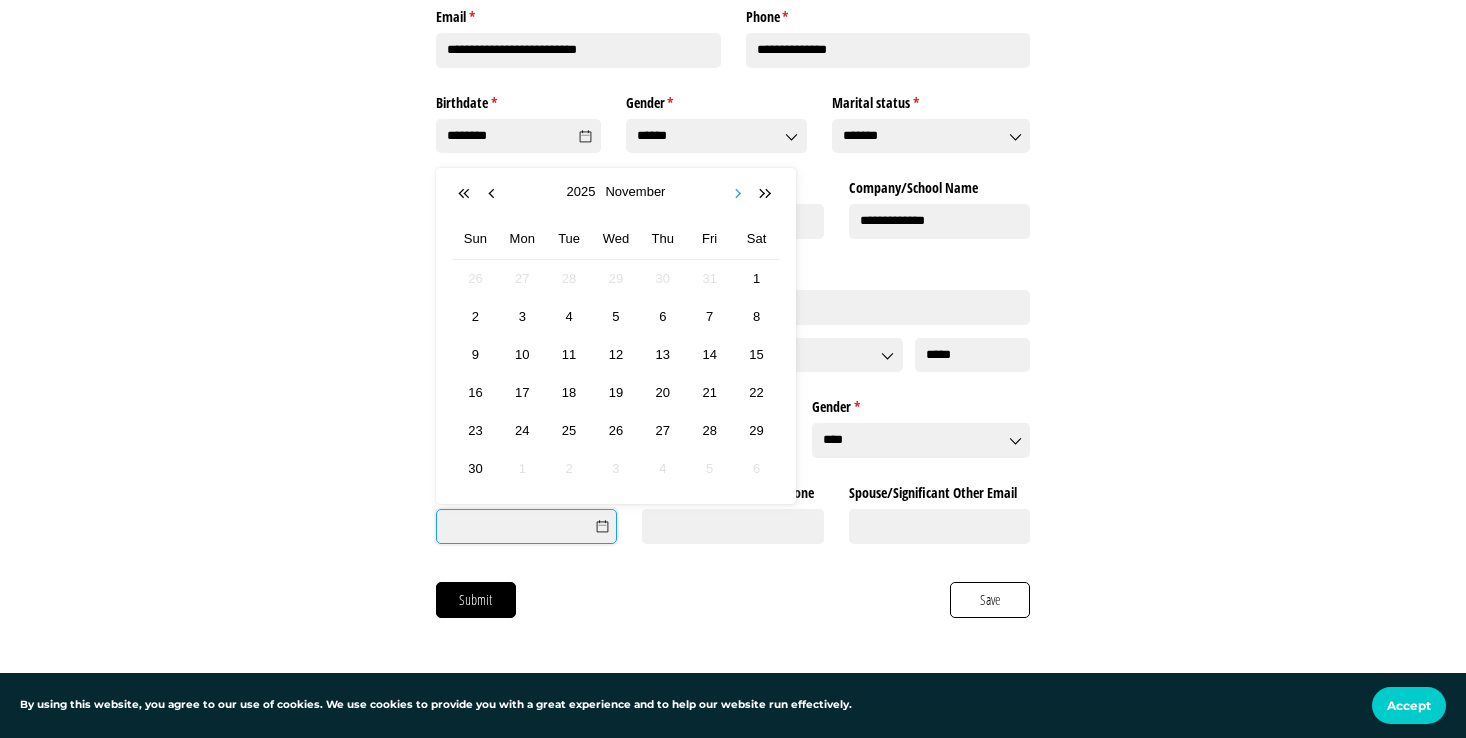 click at bounding box center [739, 194] 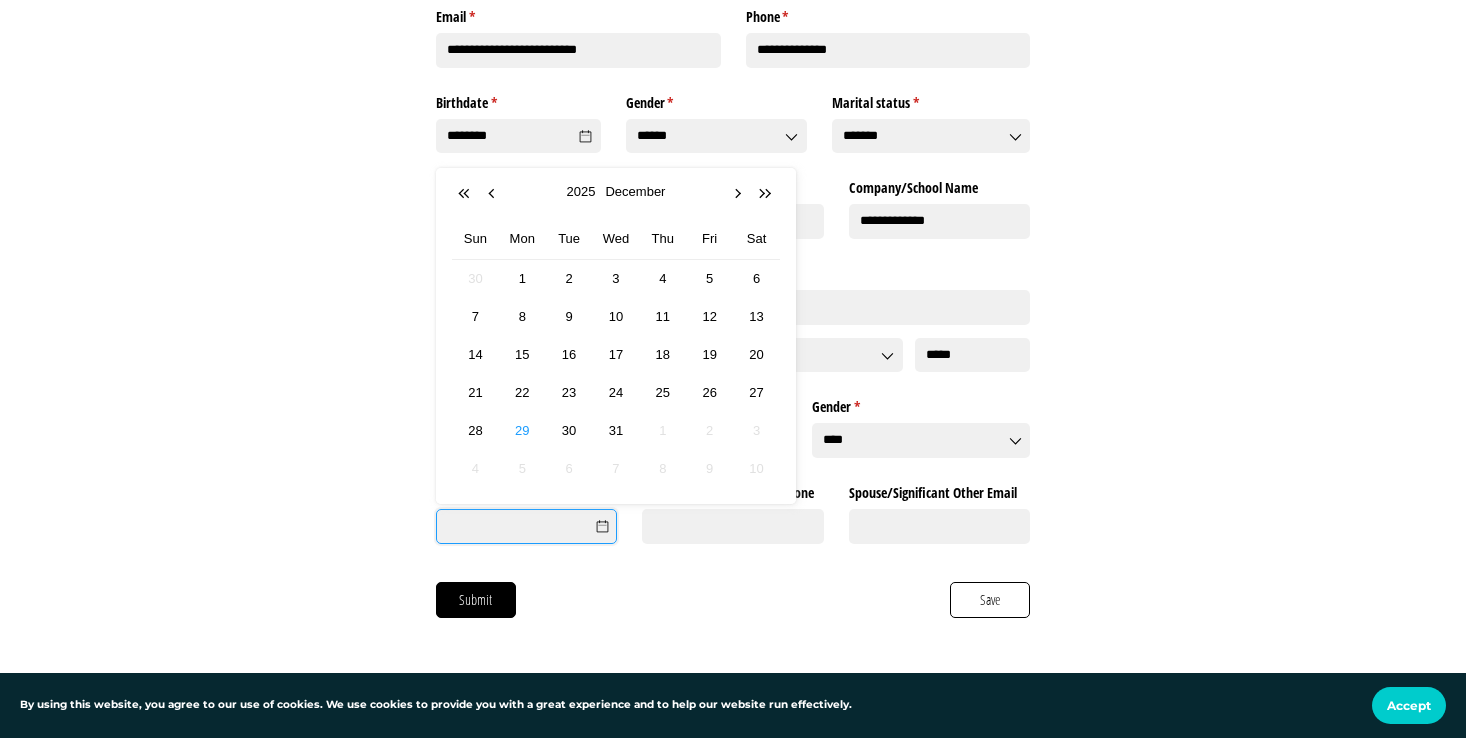 click on "29" at bounding box center [522, 430] 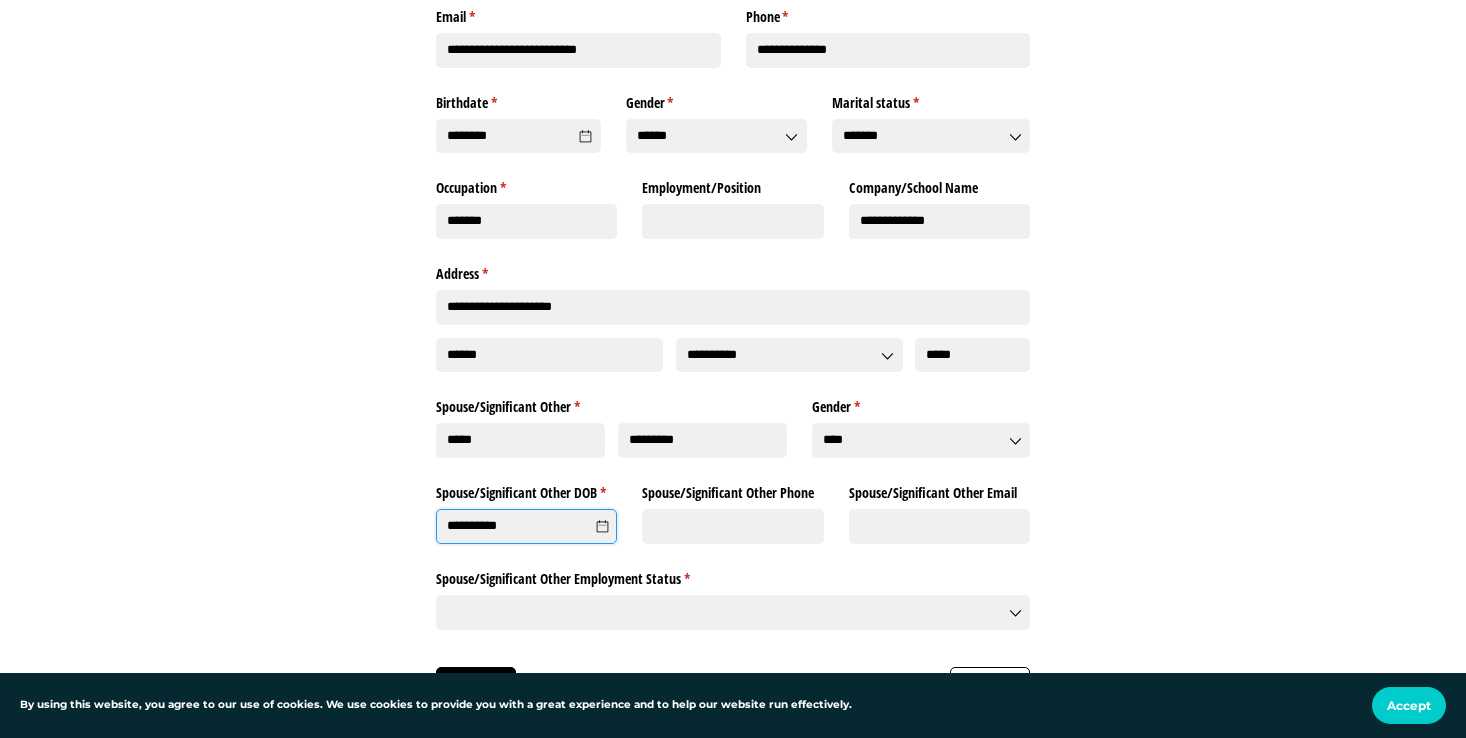click on "**********" 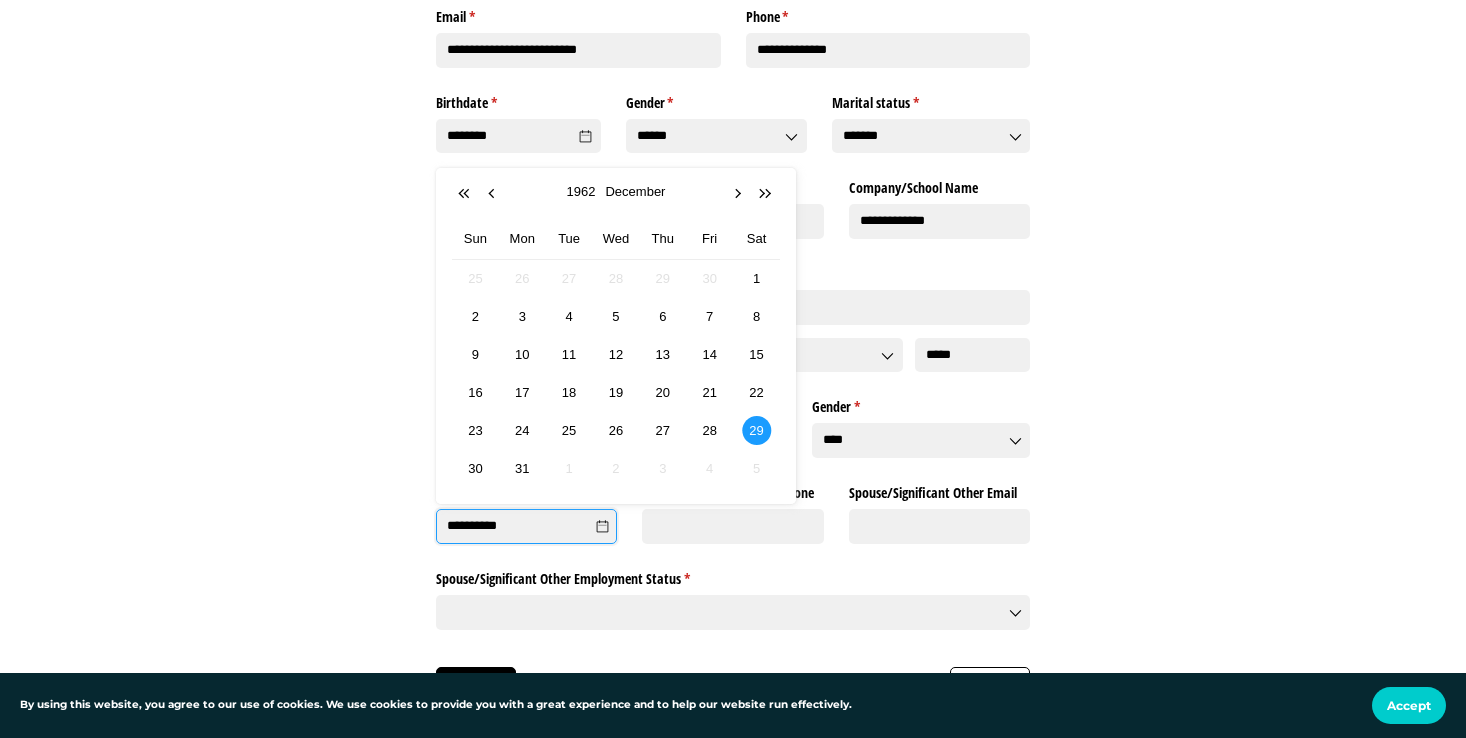 type on "**********" 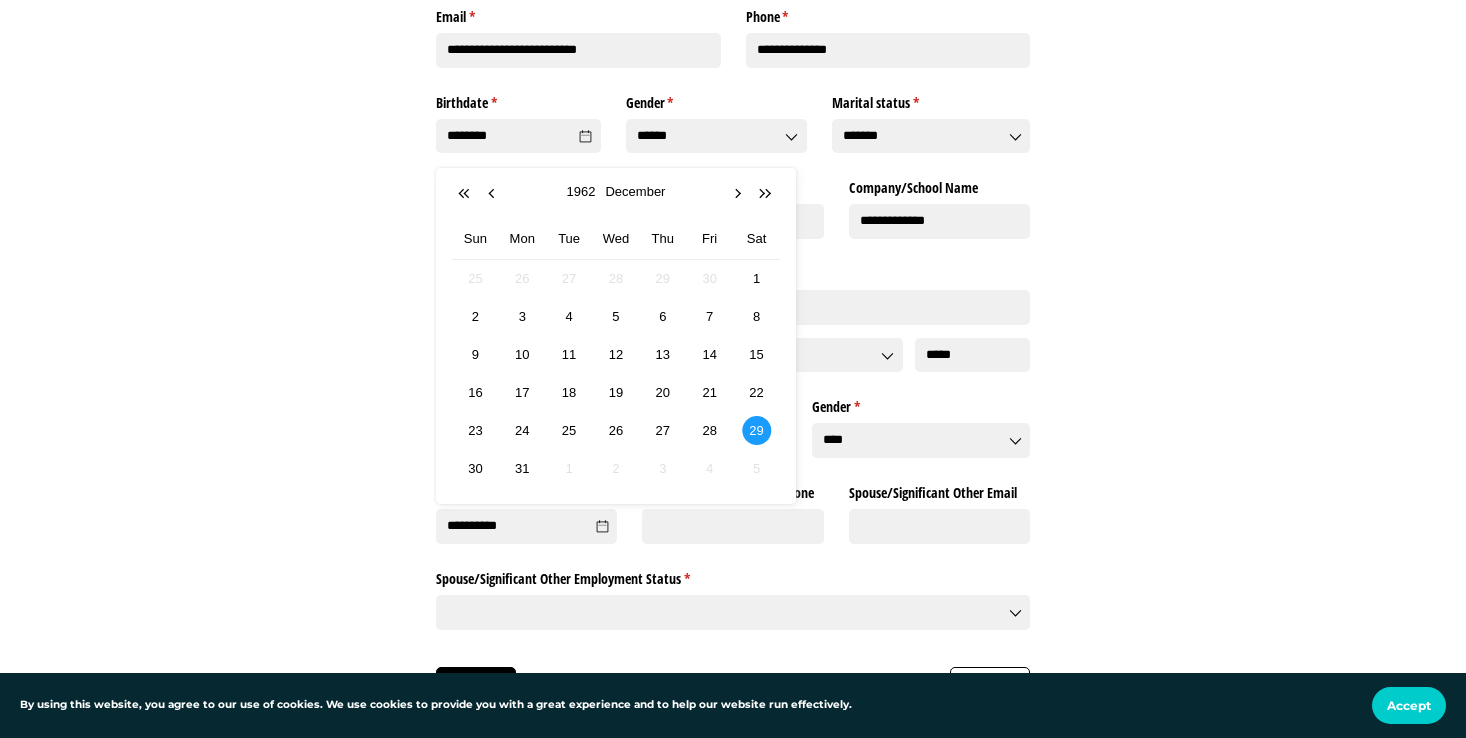 click on "**********" at bounding box center (733, 279) 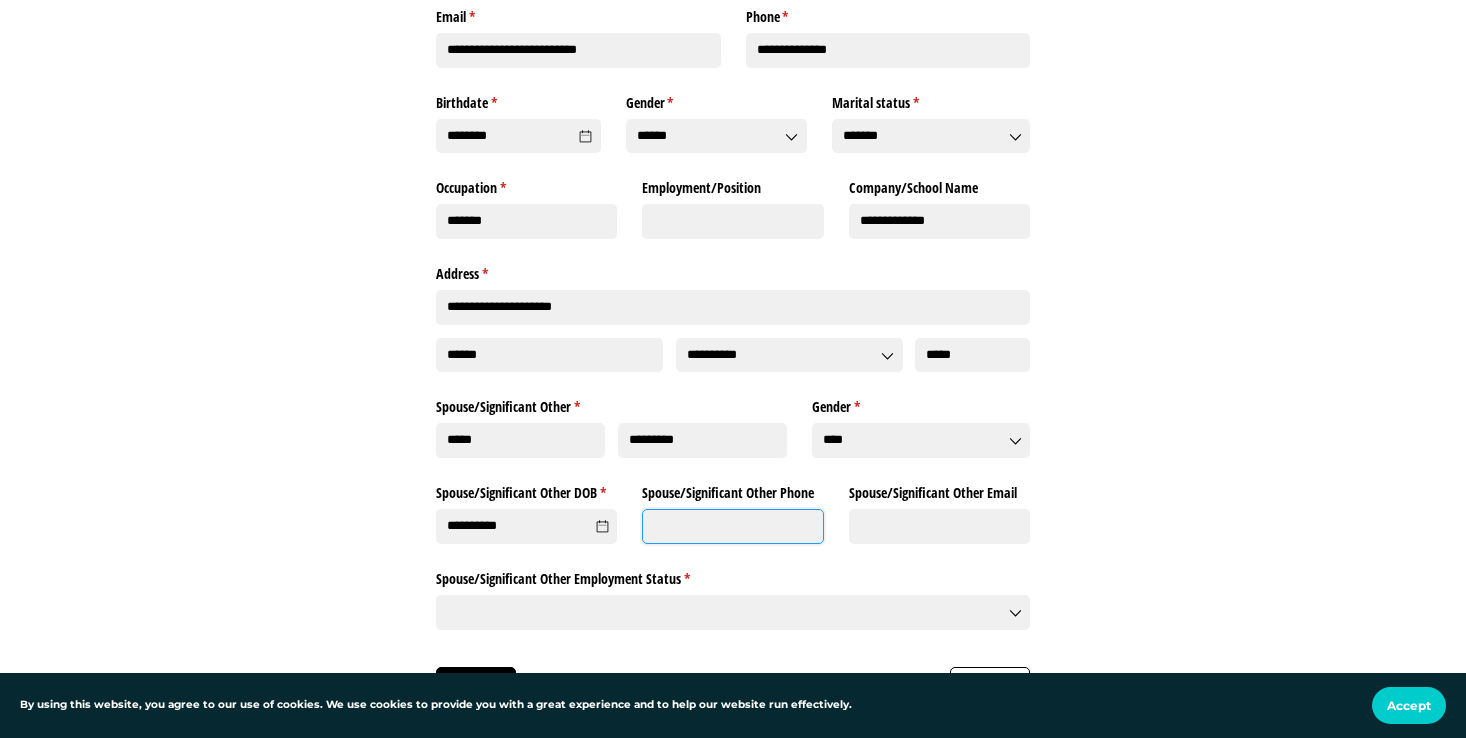 click on "Spouse/​Significant Other Phone" 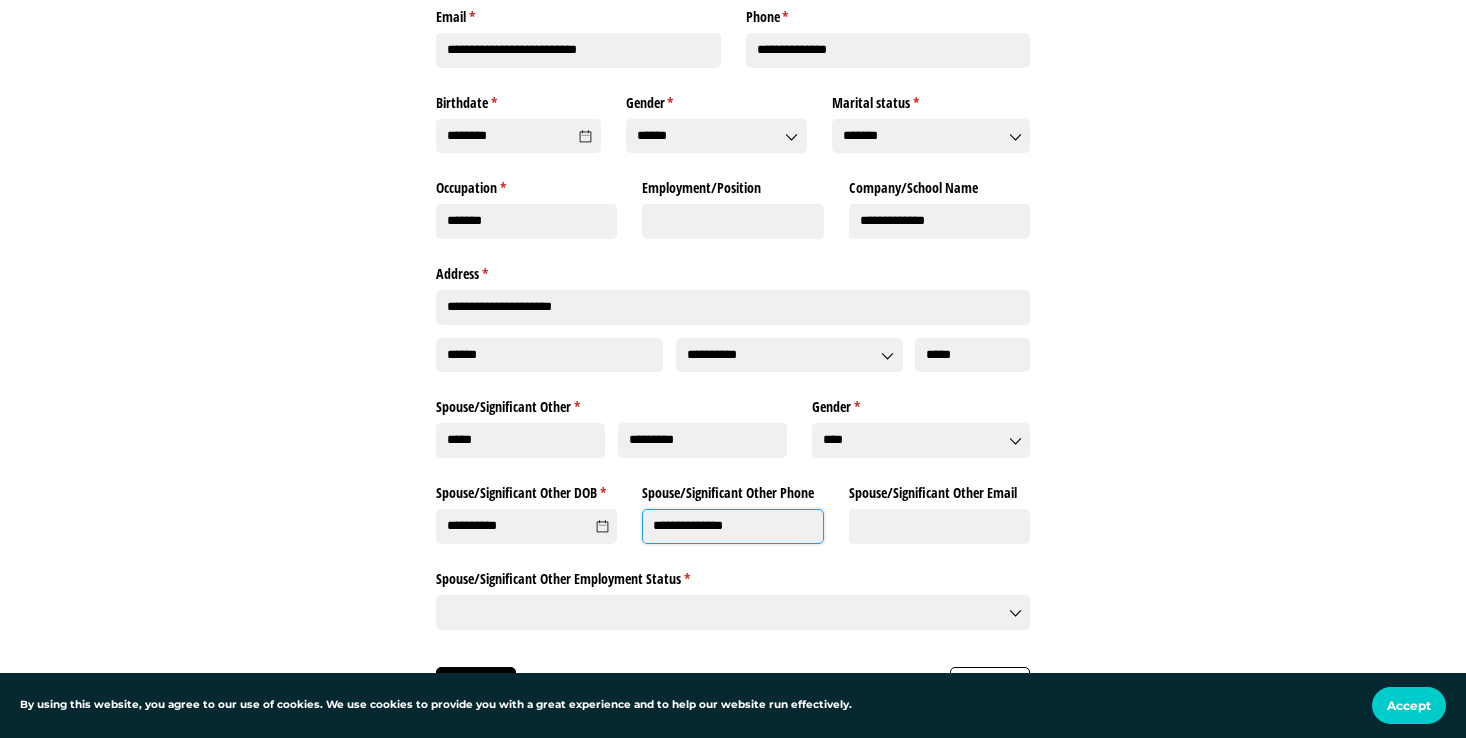 type on "**********" 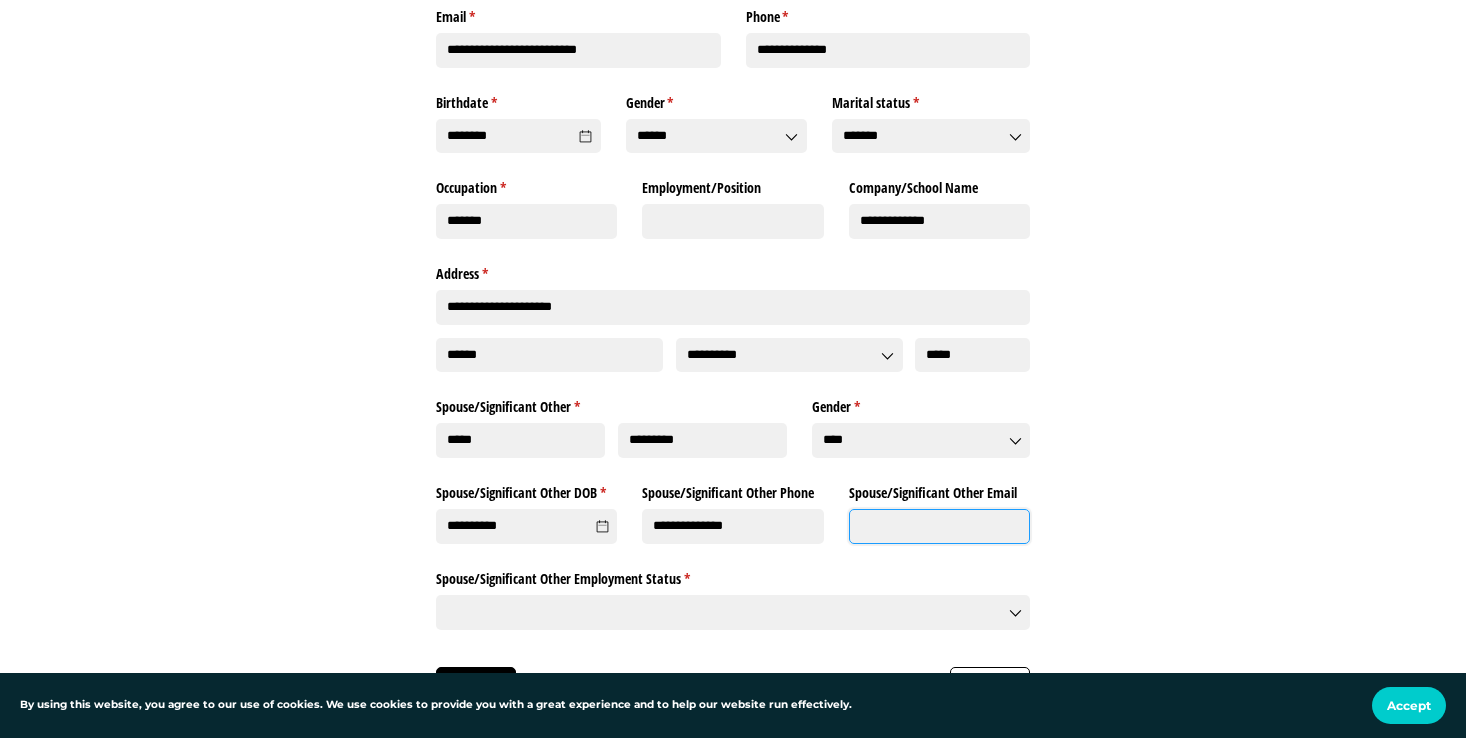 click on "Spouse/​Significant Other Email" 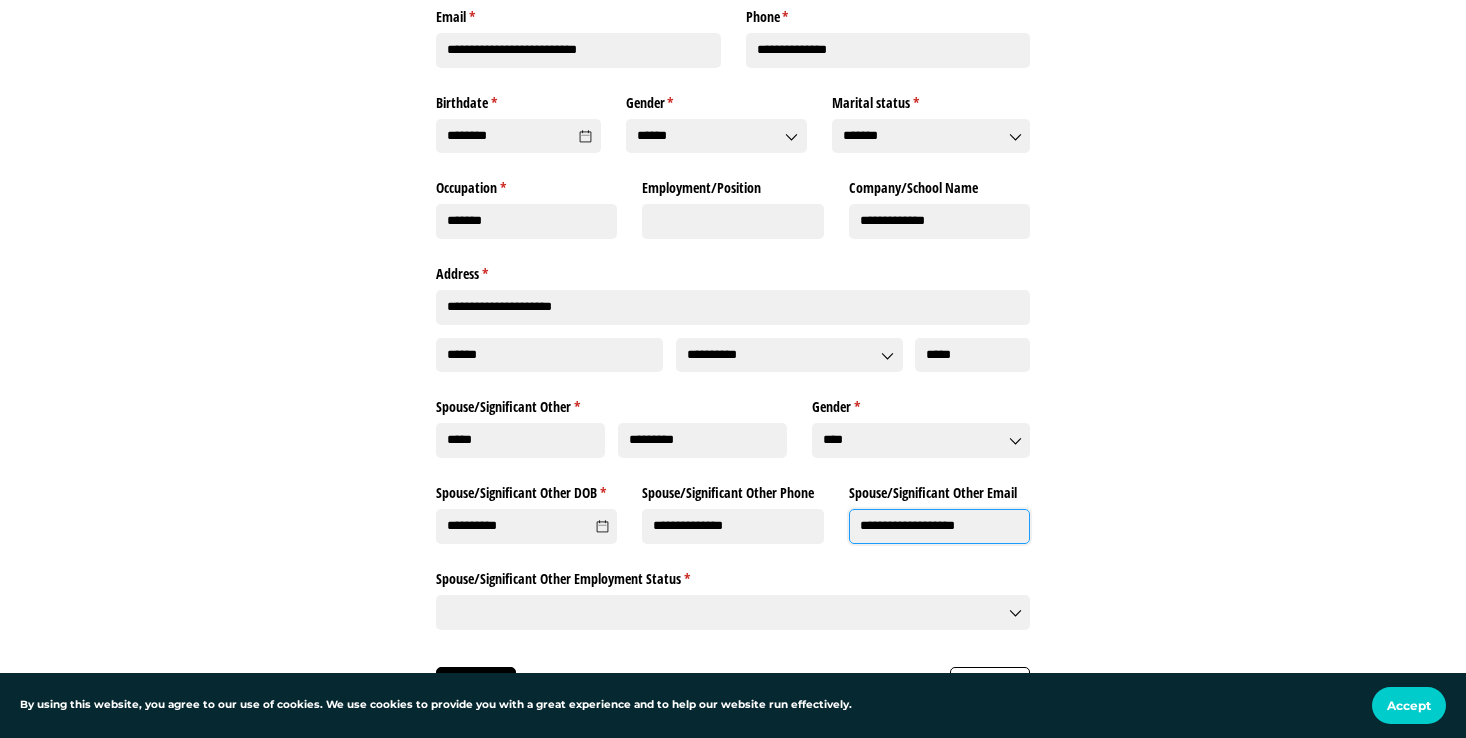 type on "**********" 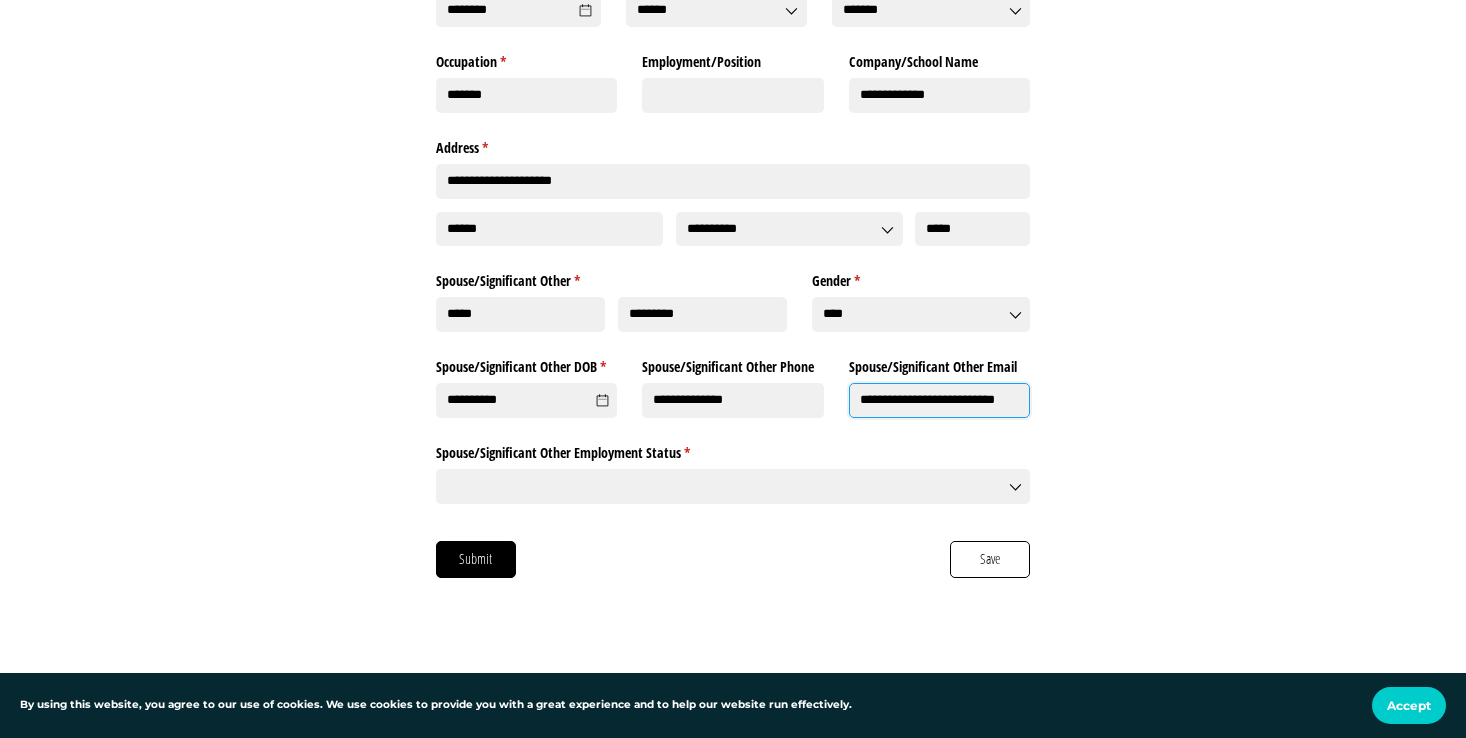 scroll, scrollTop: 609, scrollLeft: 0, axis: vertical 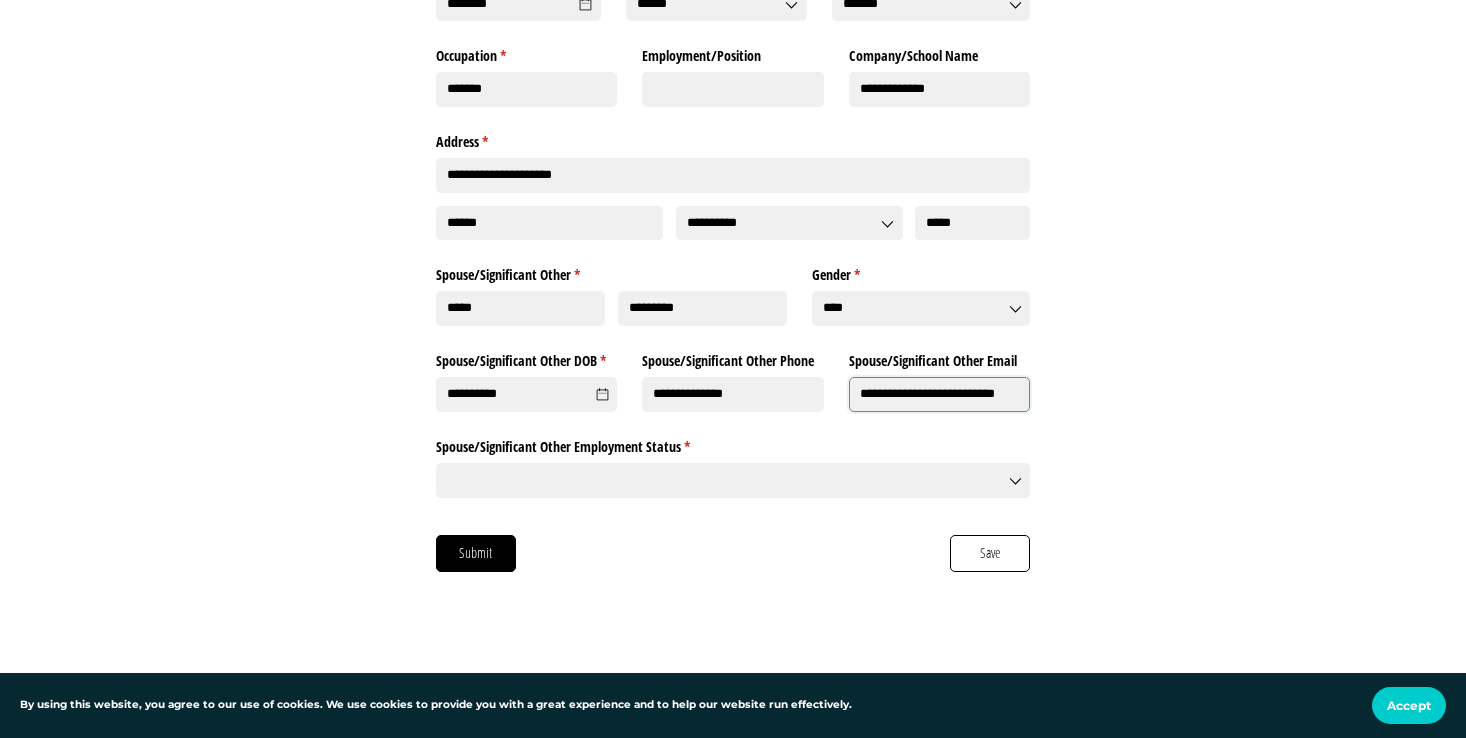click 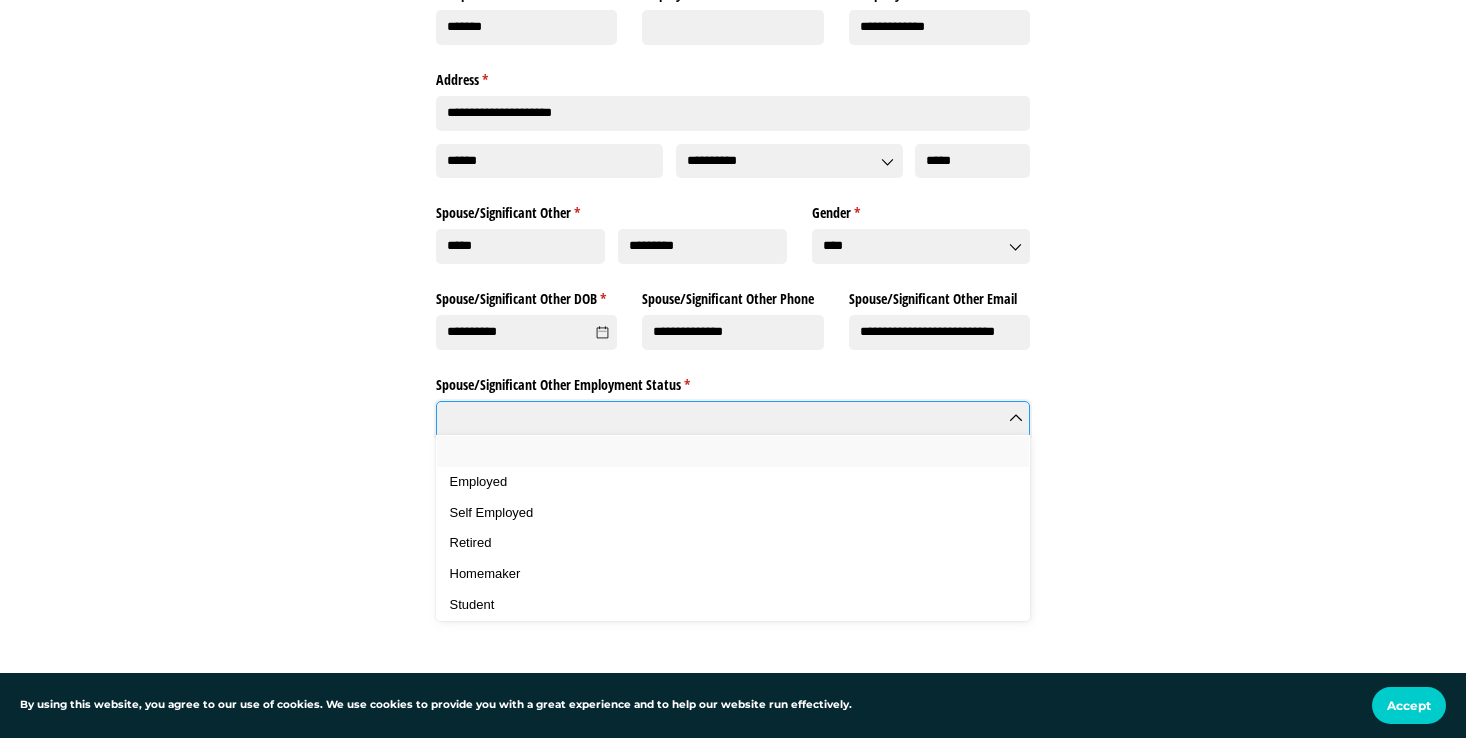 scroll, scrollTop: 700, scrollLeft: 0, axis: vertical 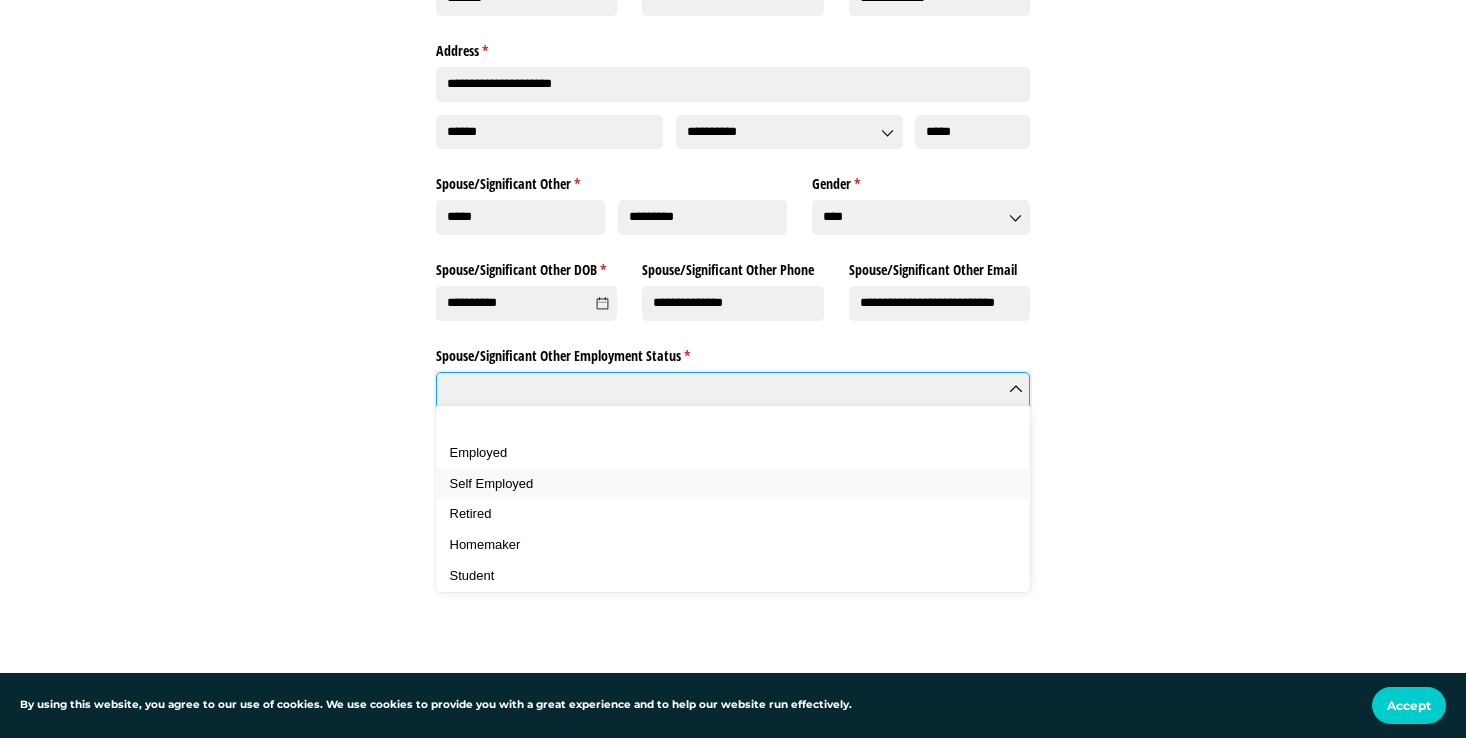 click on "Self Employed" at bounding box center (733, 484) 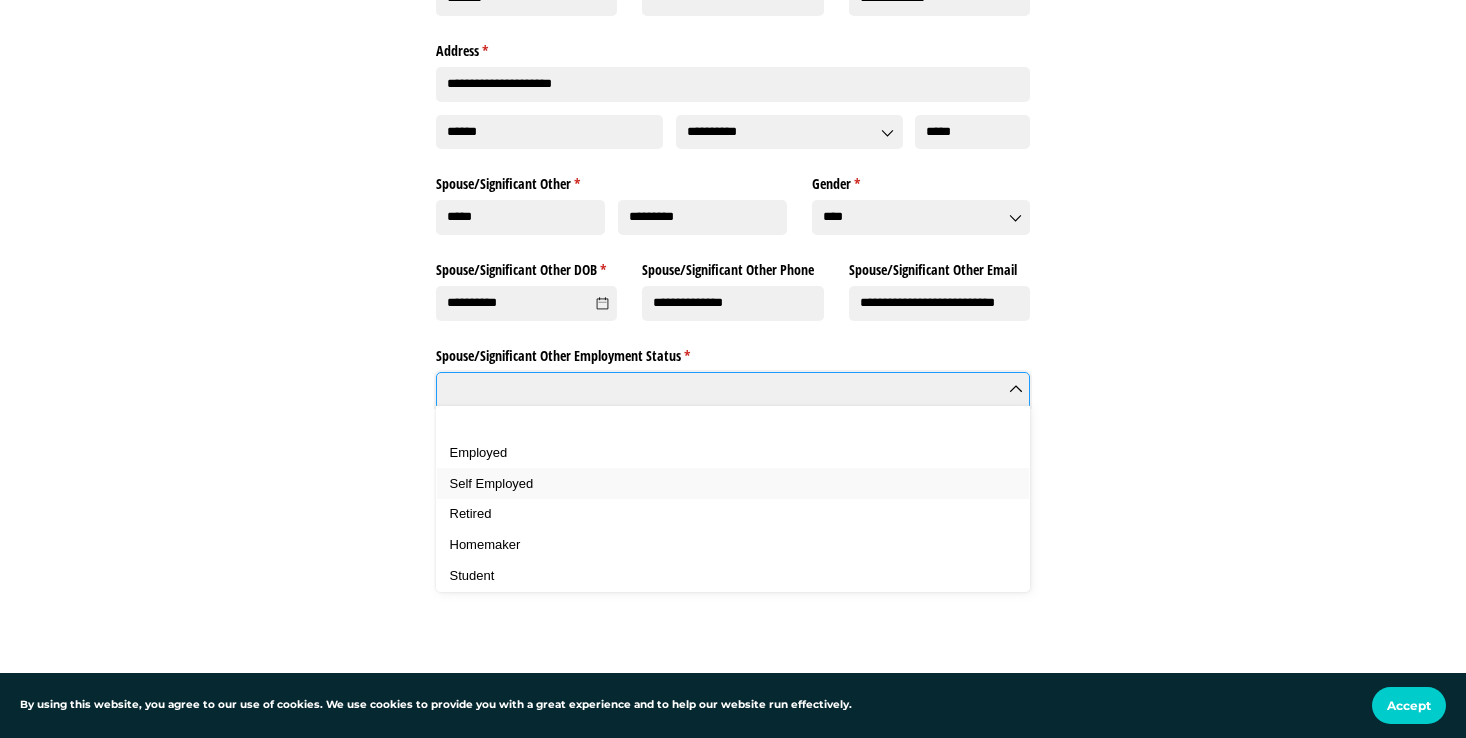 type on "**********" 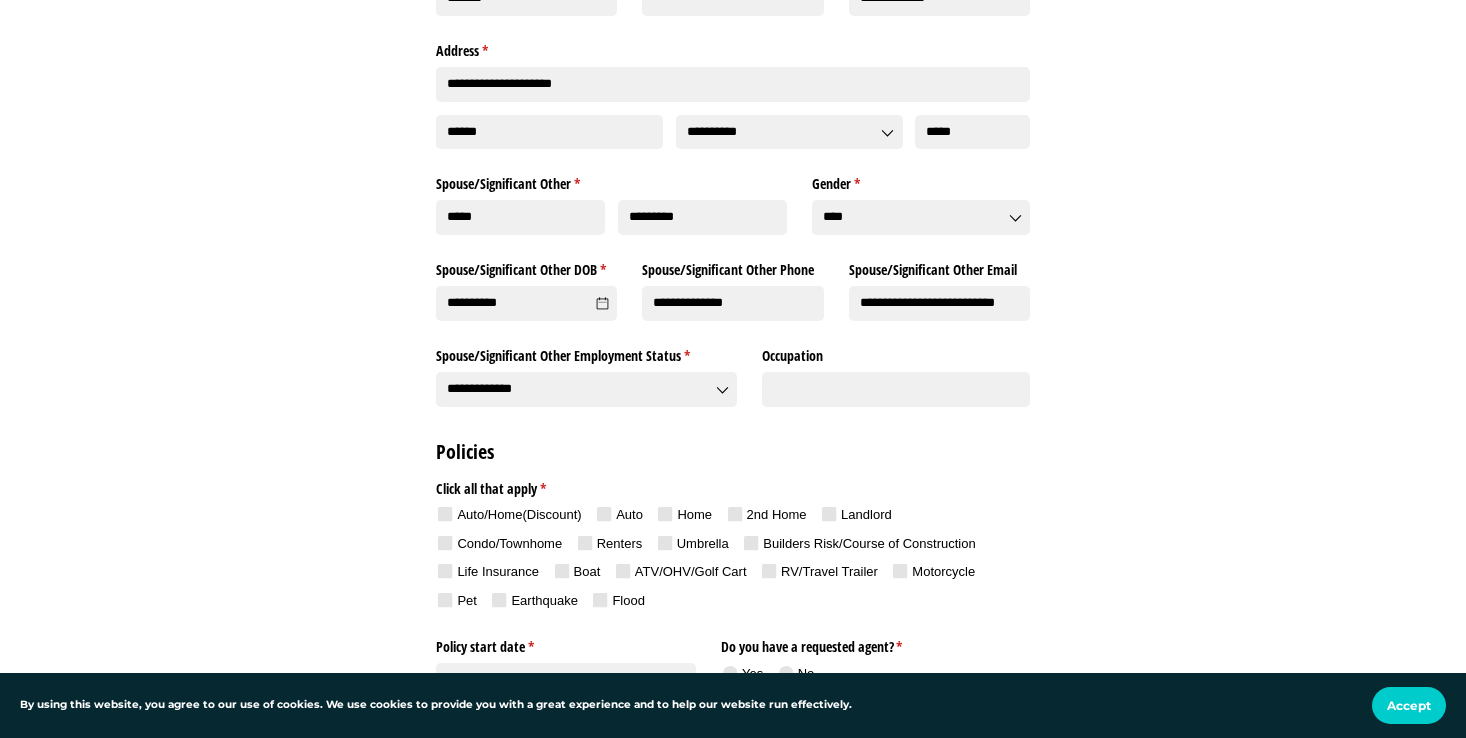 click 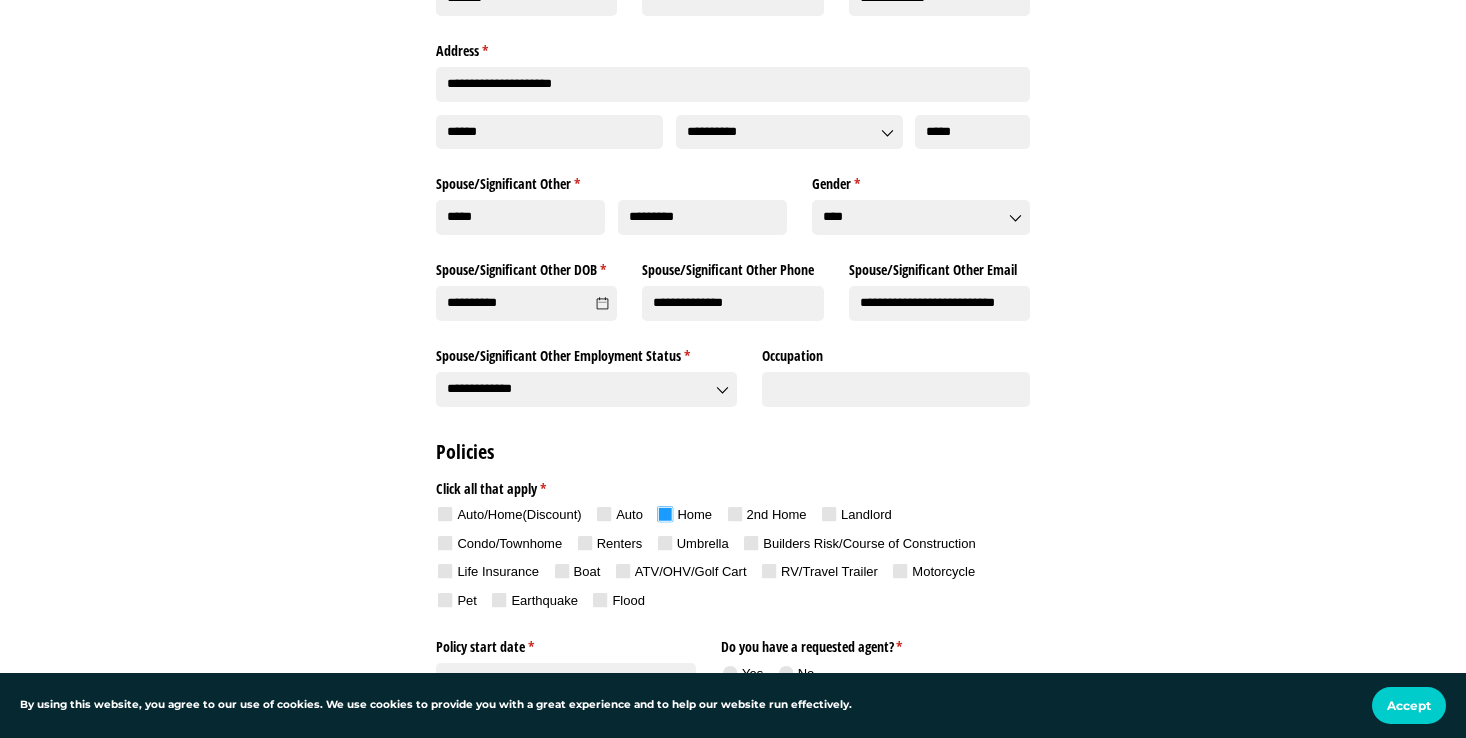 click 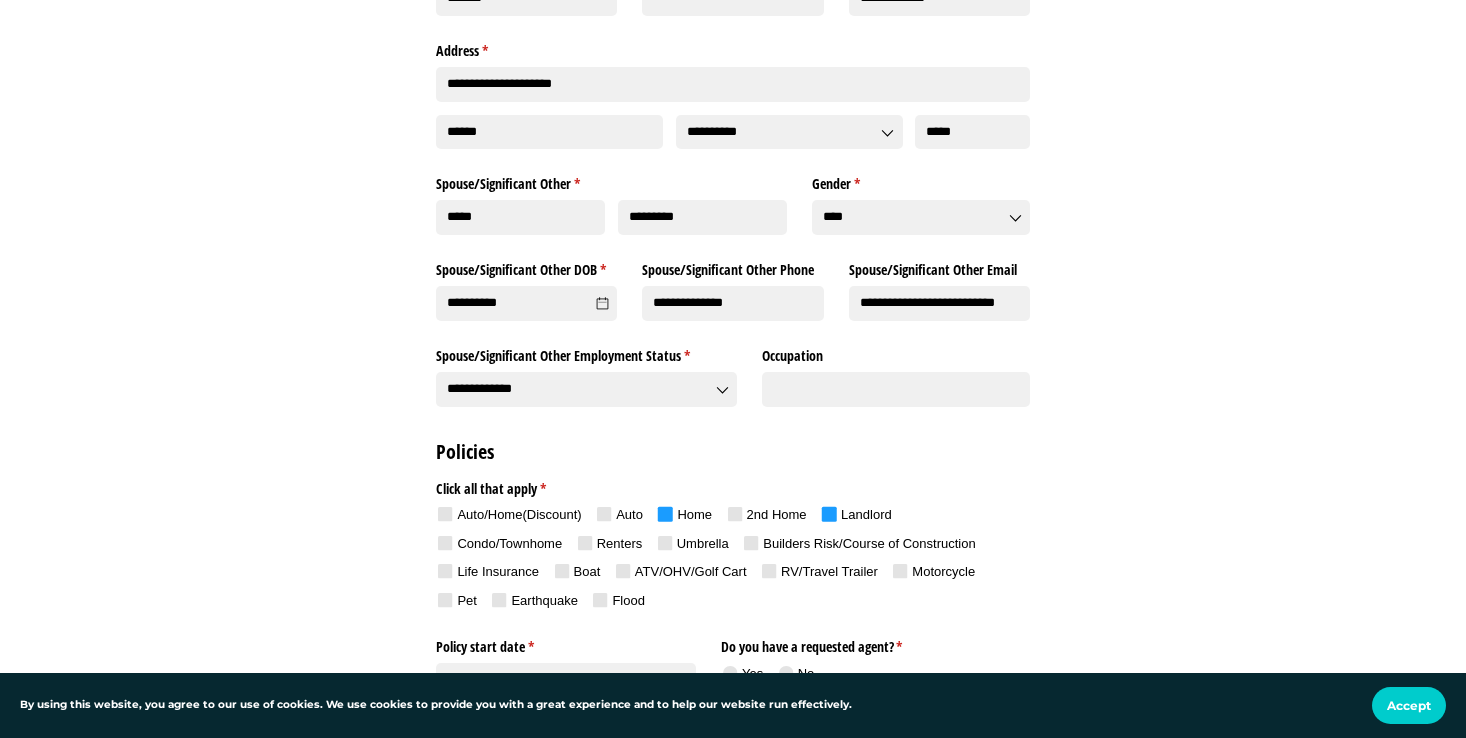 click 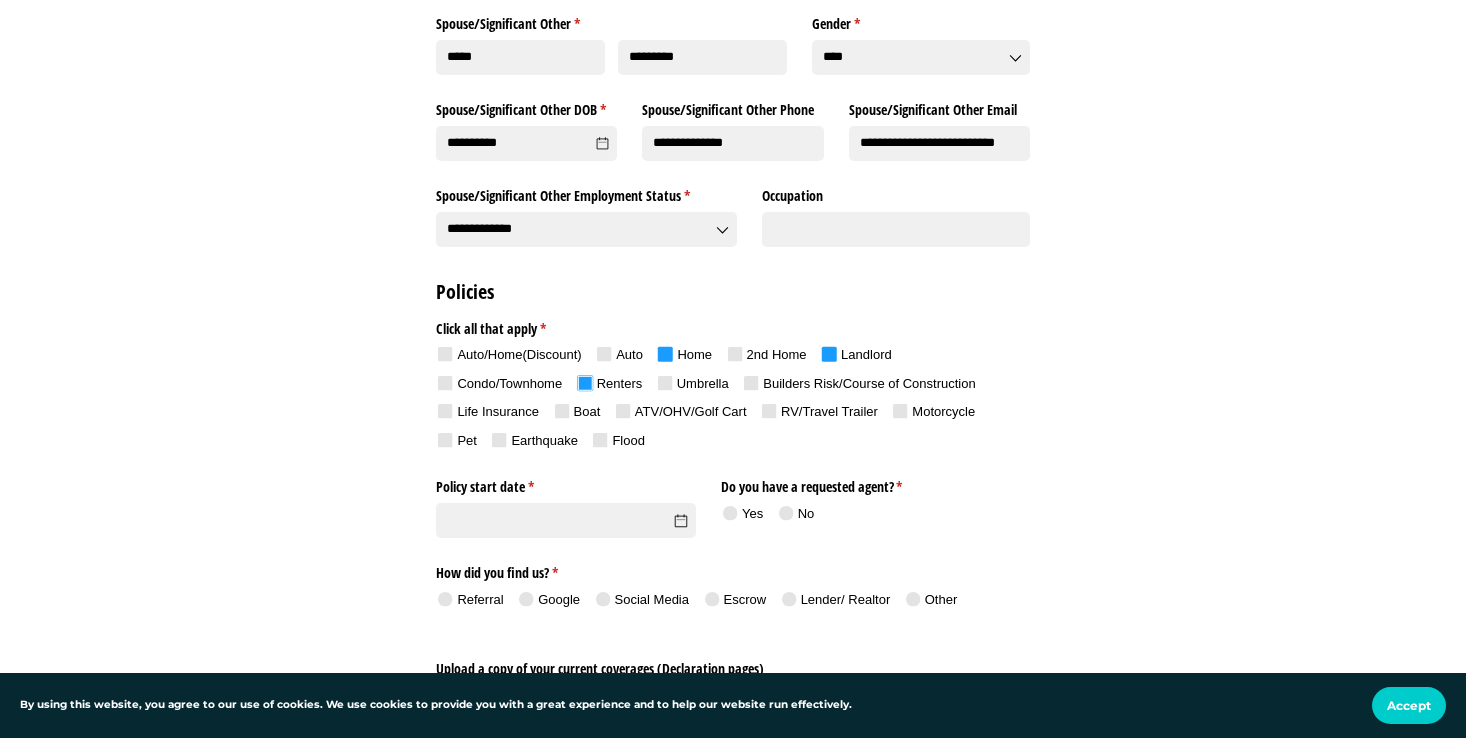 scroll, scrollTop: 863, scrollLeft: 0, axis: vertical 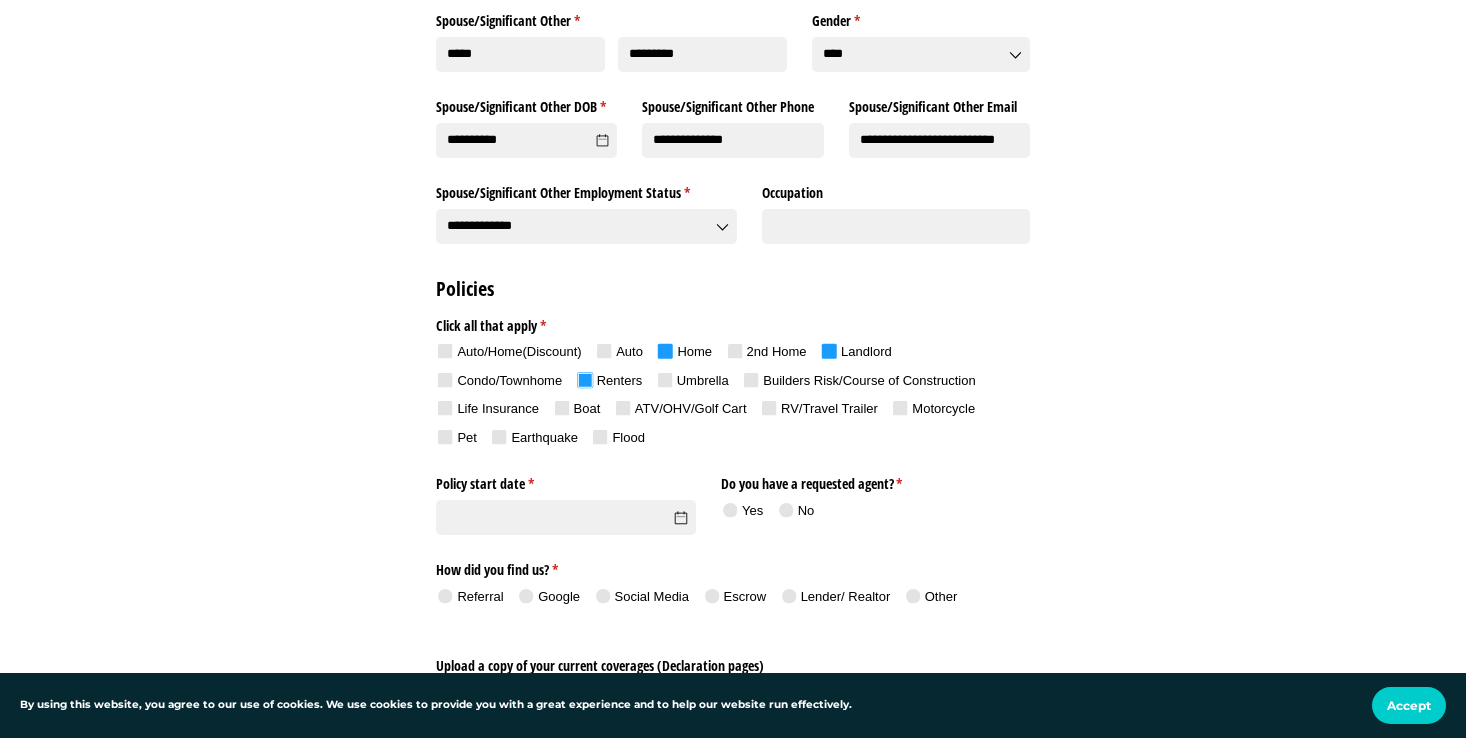 click 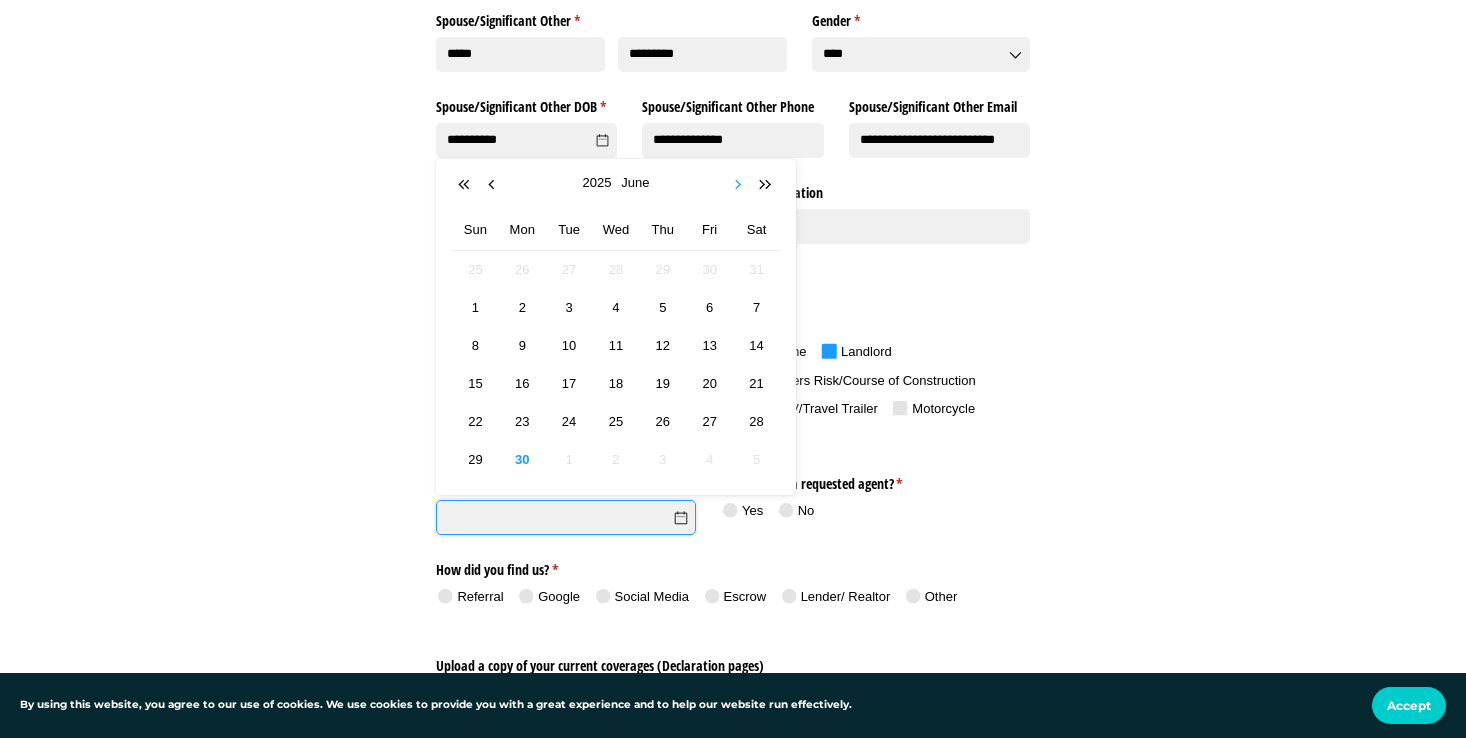 click at bounding box center [739, 185] 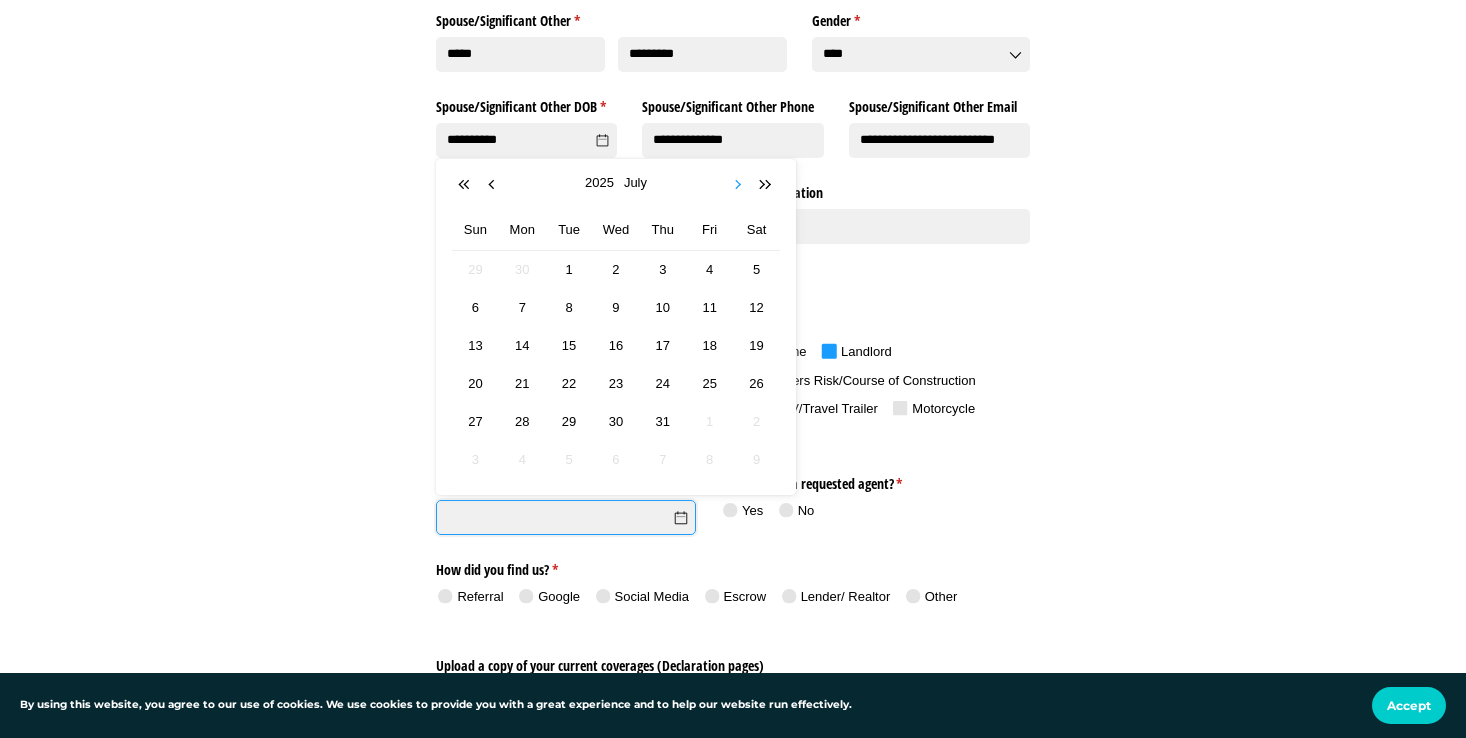click at bounding box center [739, 185] 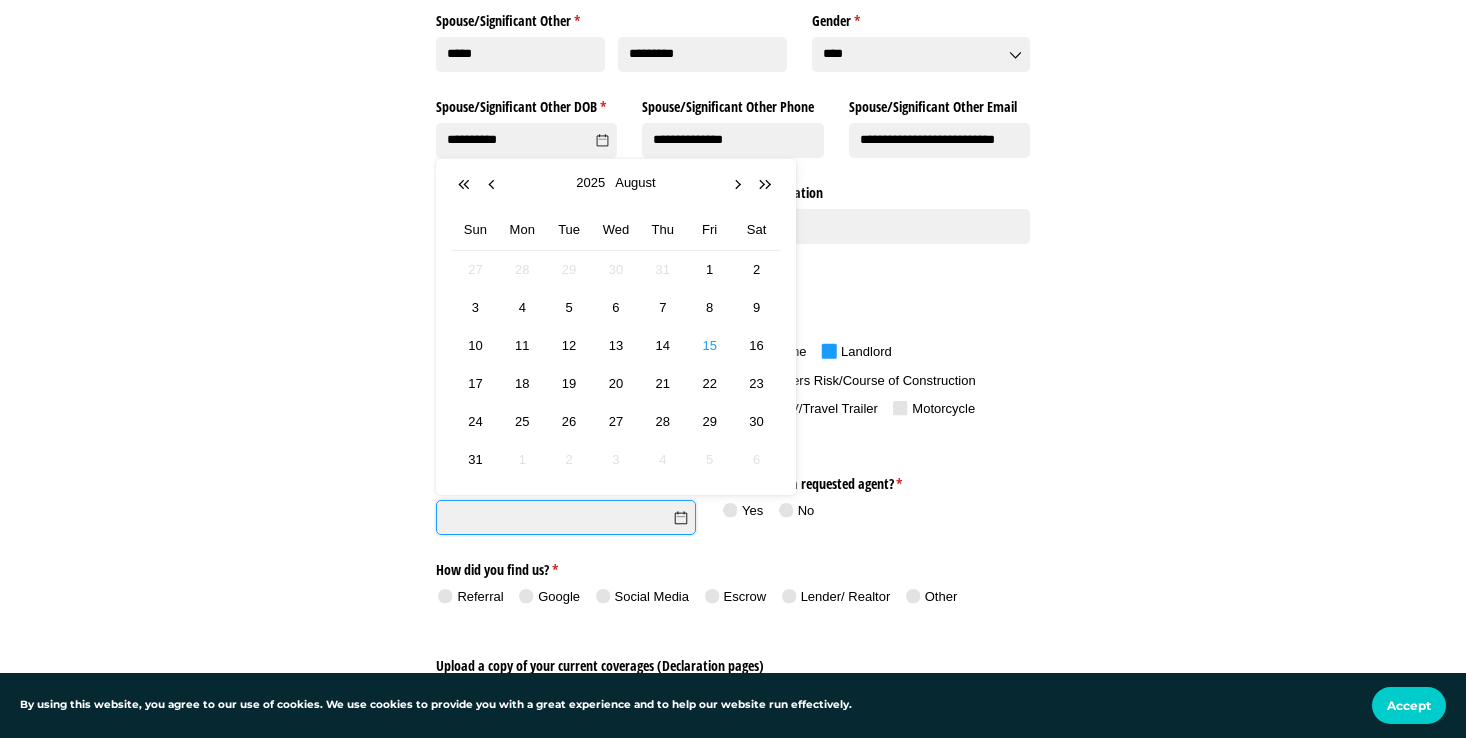 click on "15" at bounding box center (709, 345) 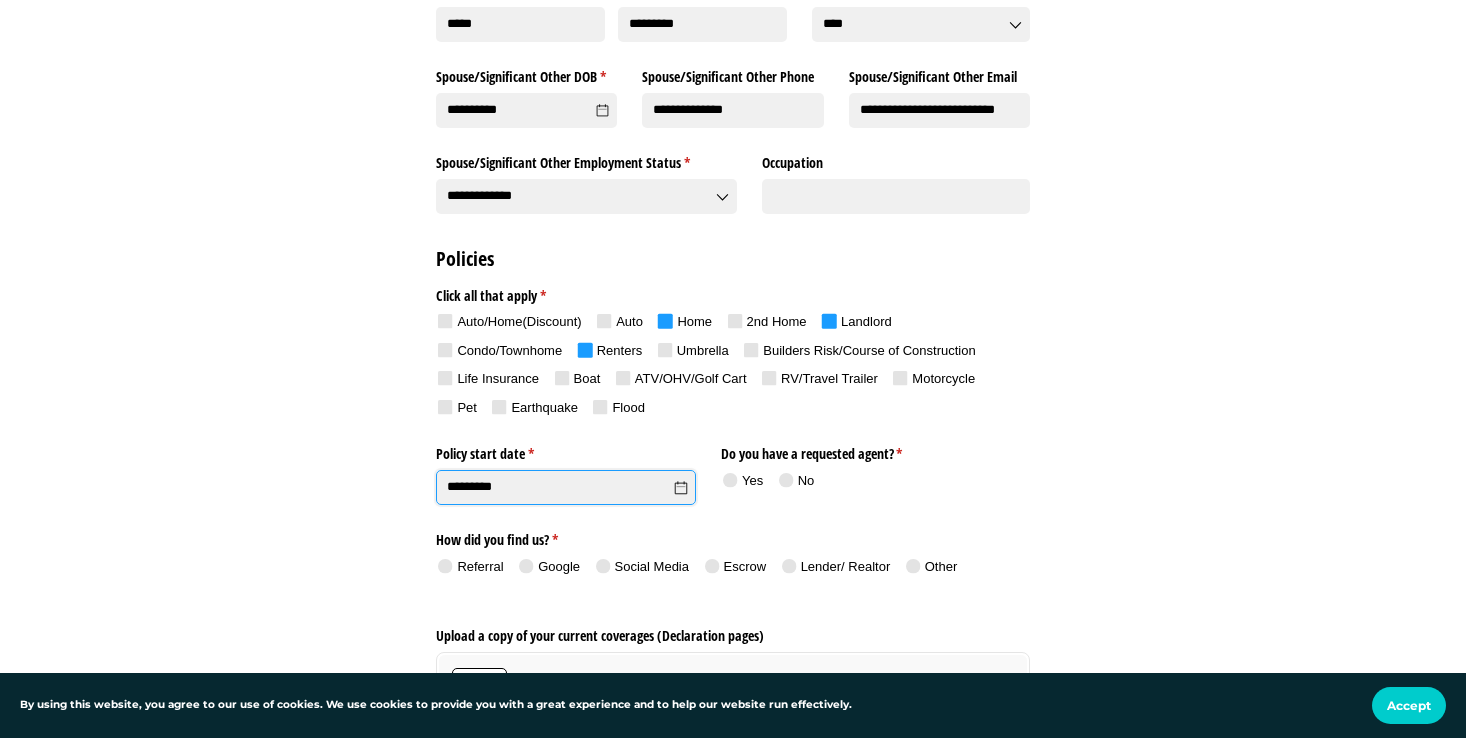 scroll, scrollTop: 885, scrollLeft: 0, axis: vertical 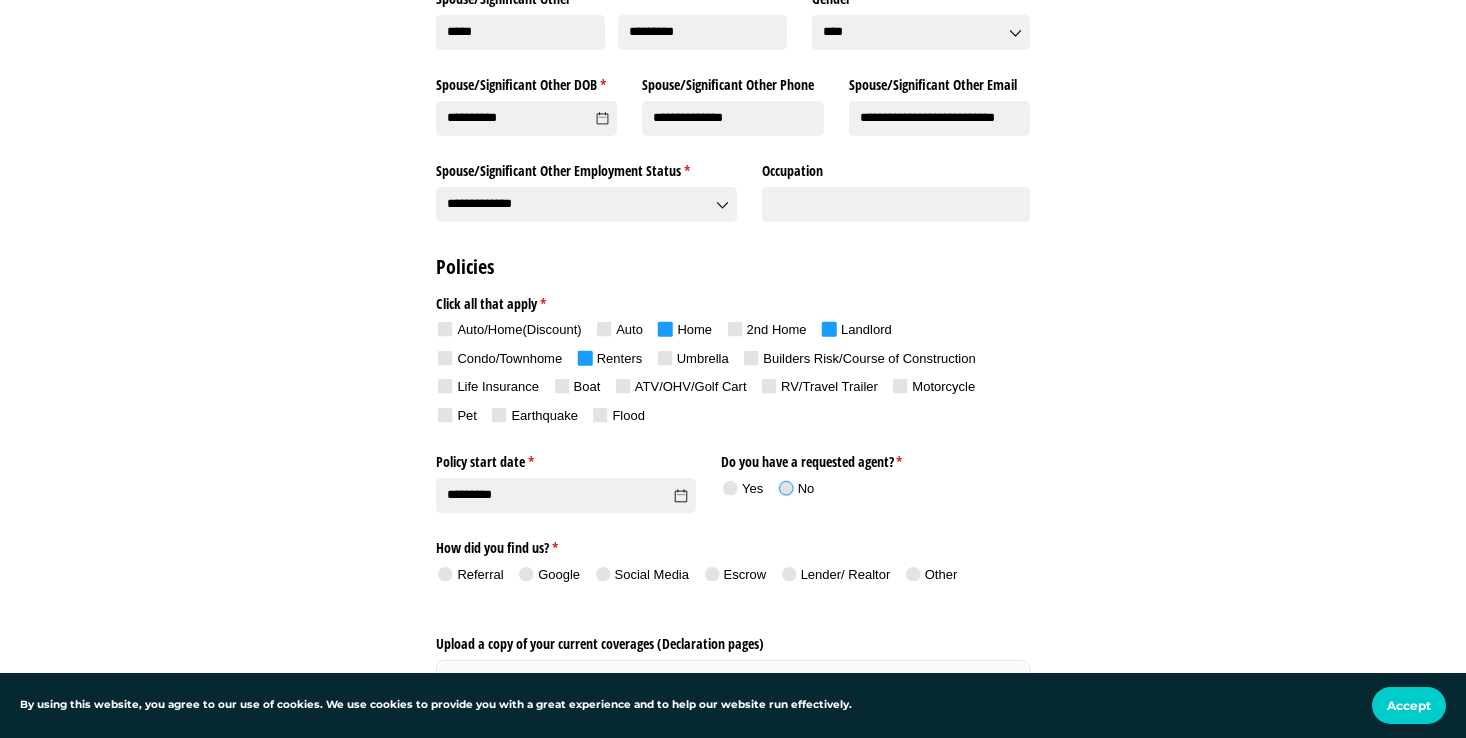 click 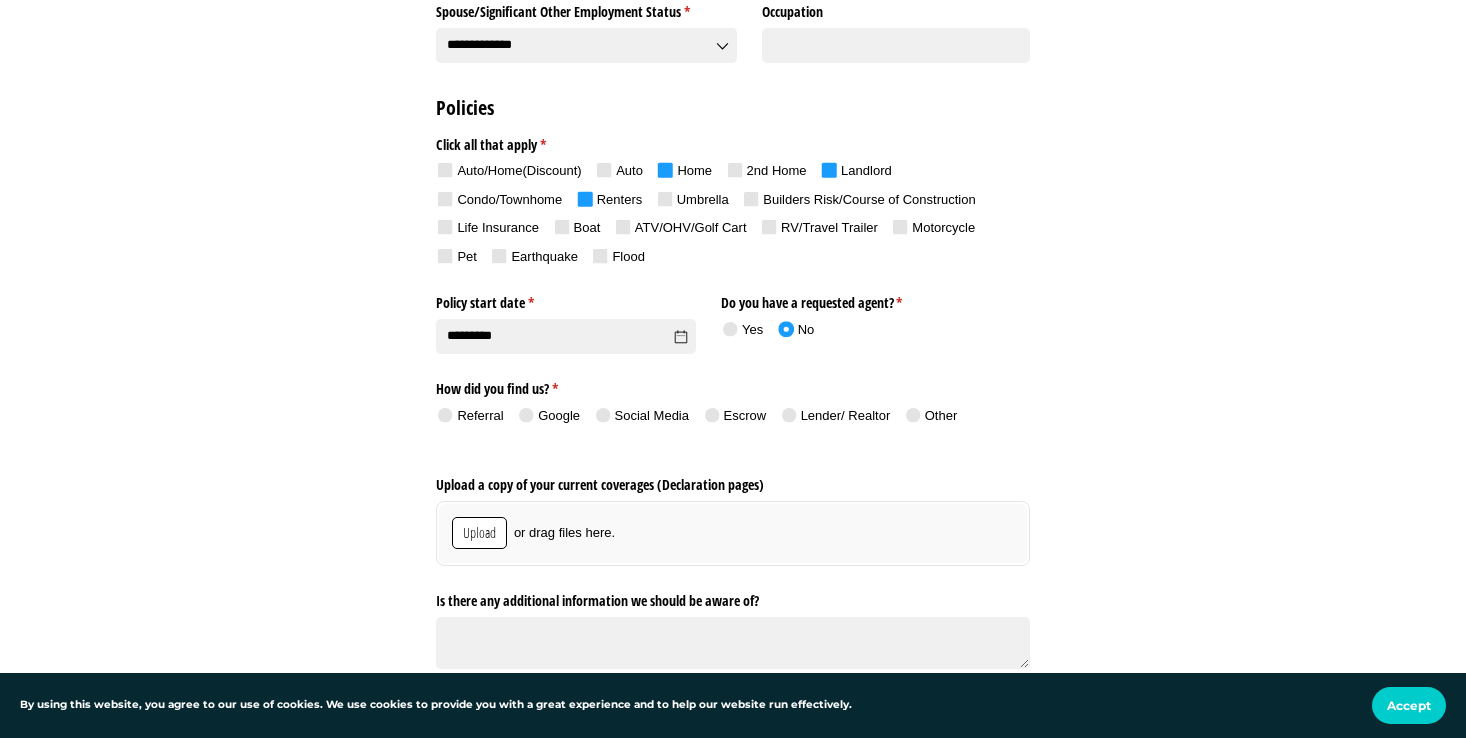 scroll, scrollTop: 1051, scrollLeft: 0, axis: vertical 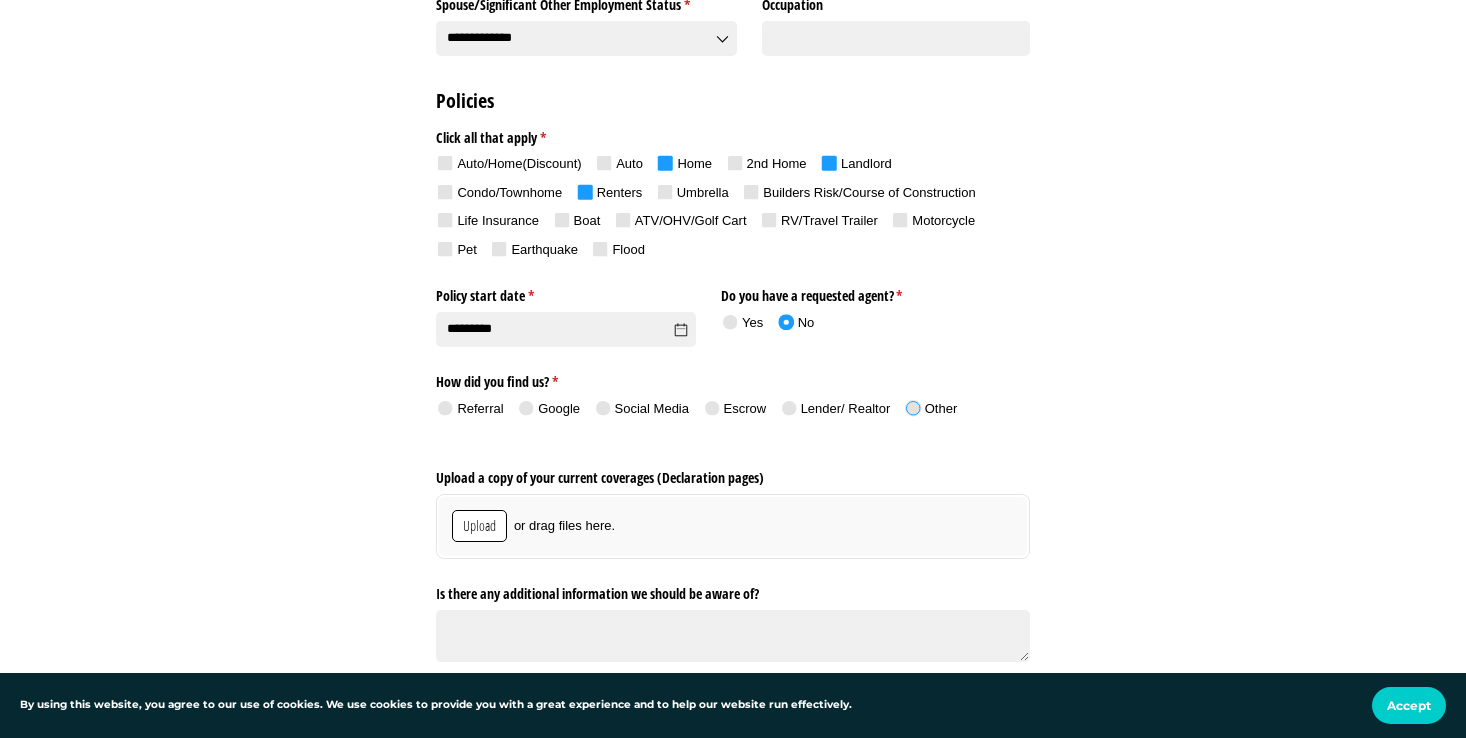 click 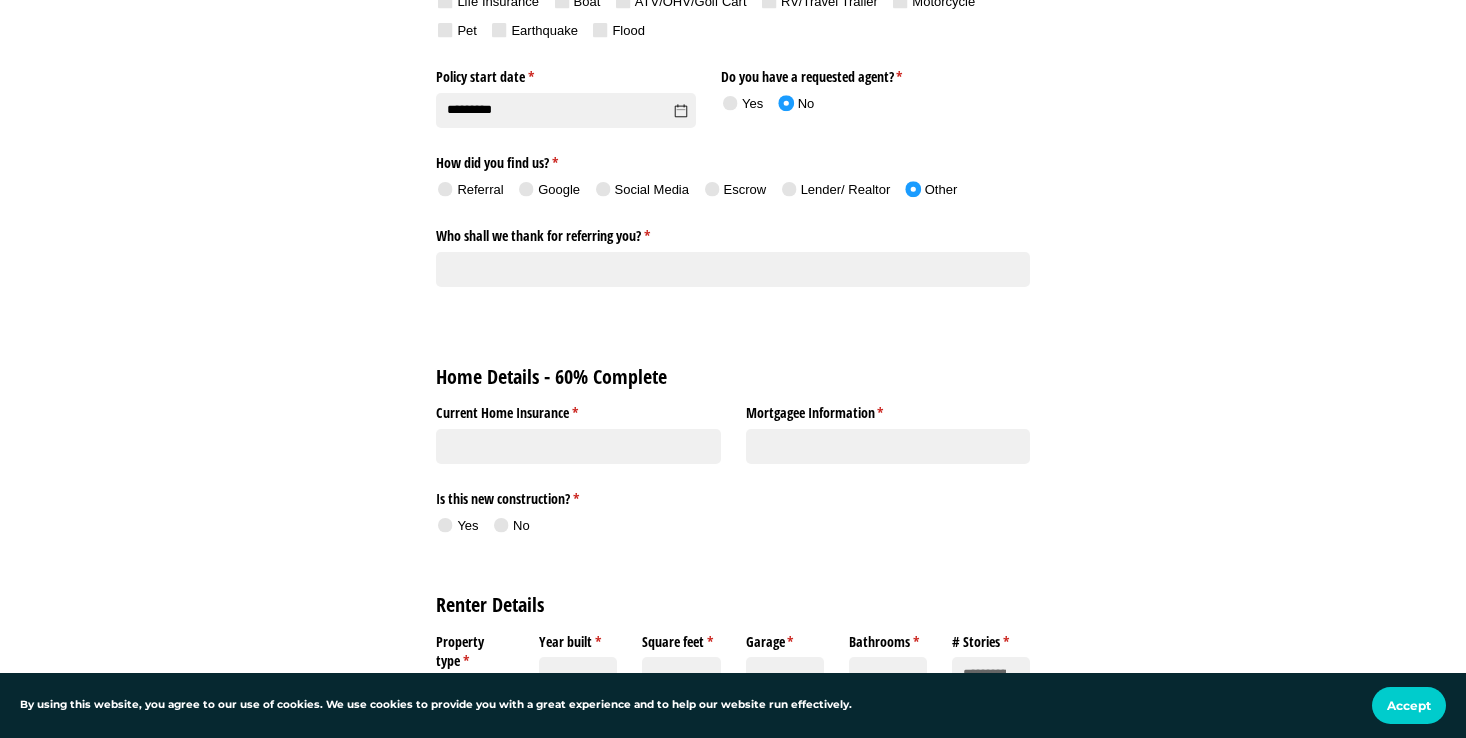 scroll, scrollTop: 1278, scrollLeft: 0, axis: vertical 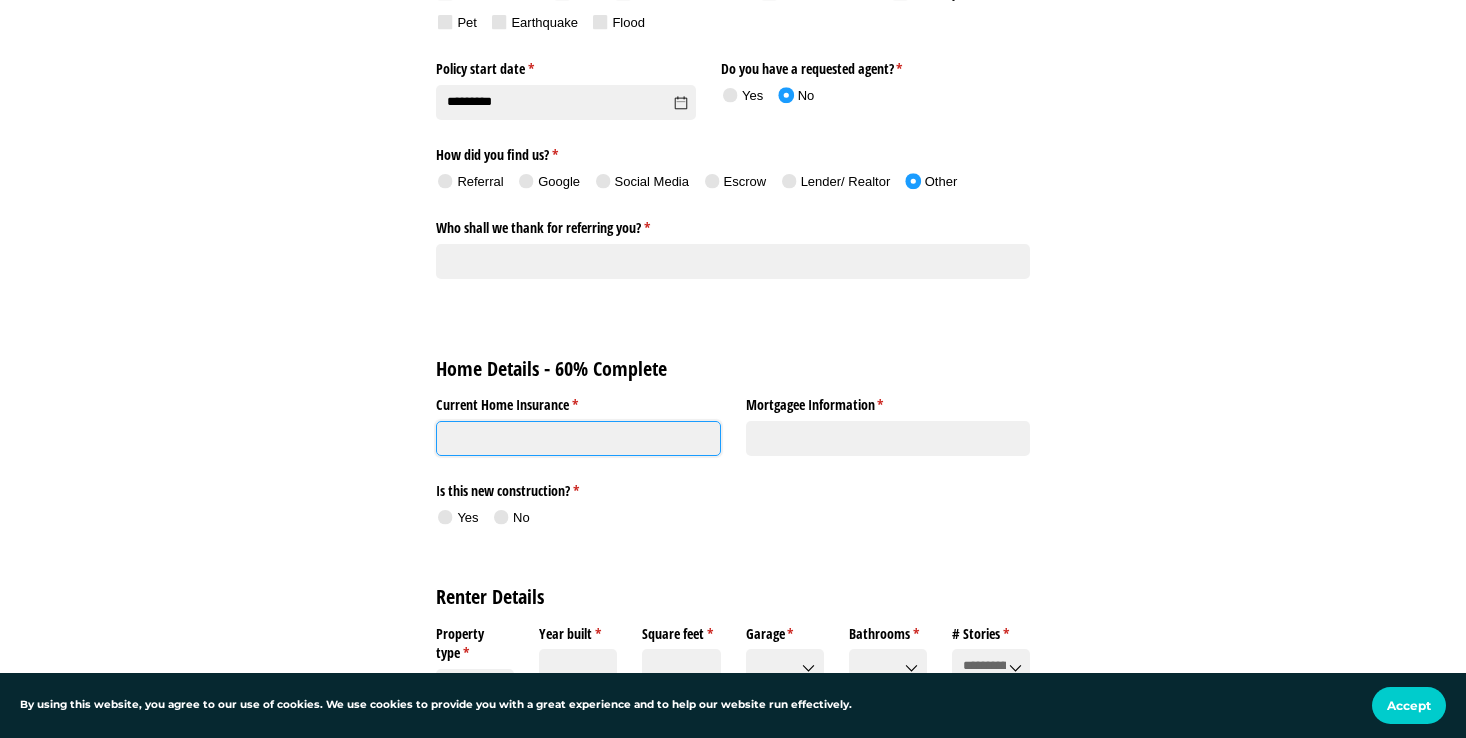 click on "Current Home Insurance *   (required)" 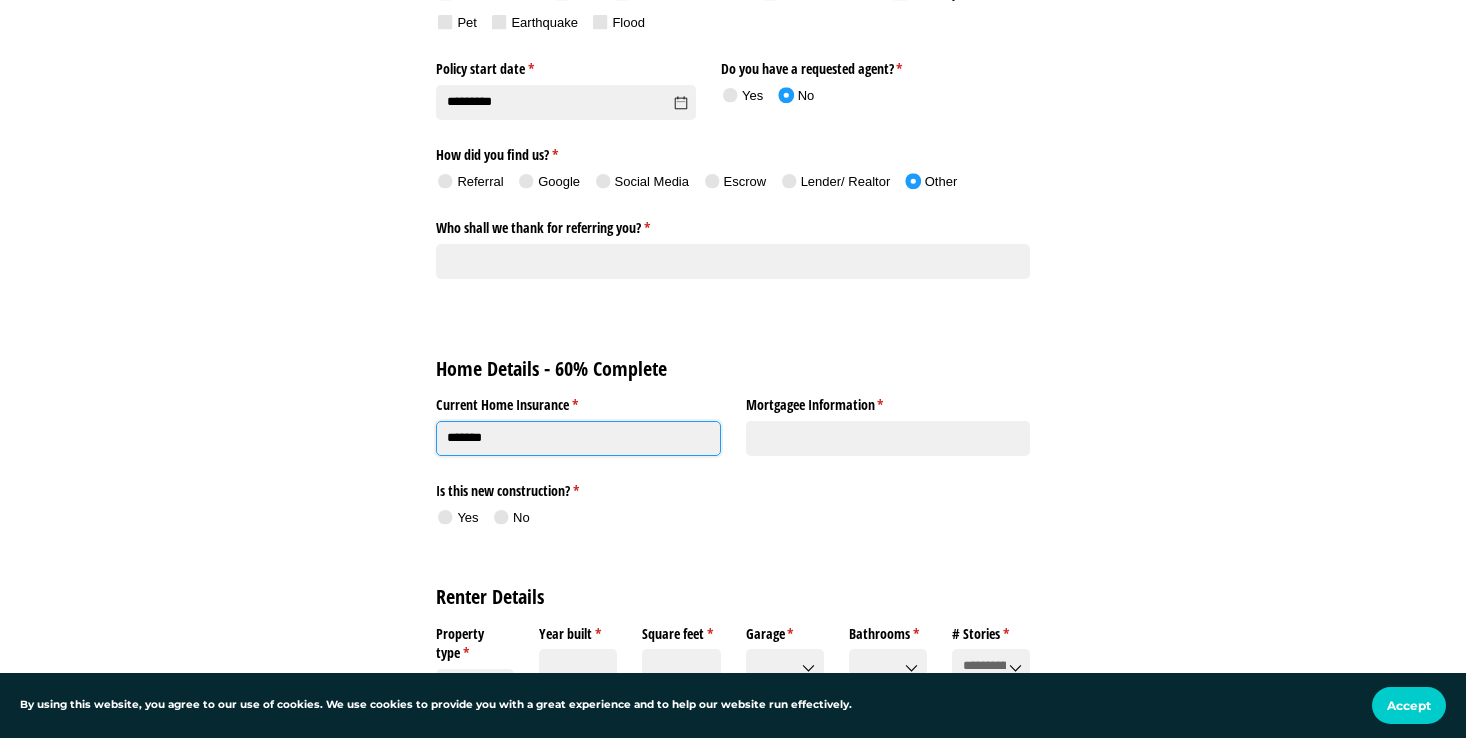 type on "*******" 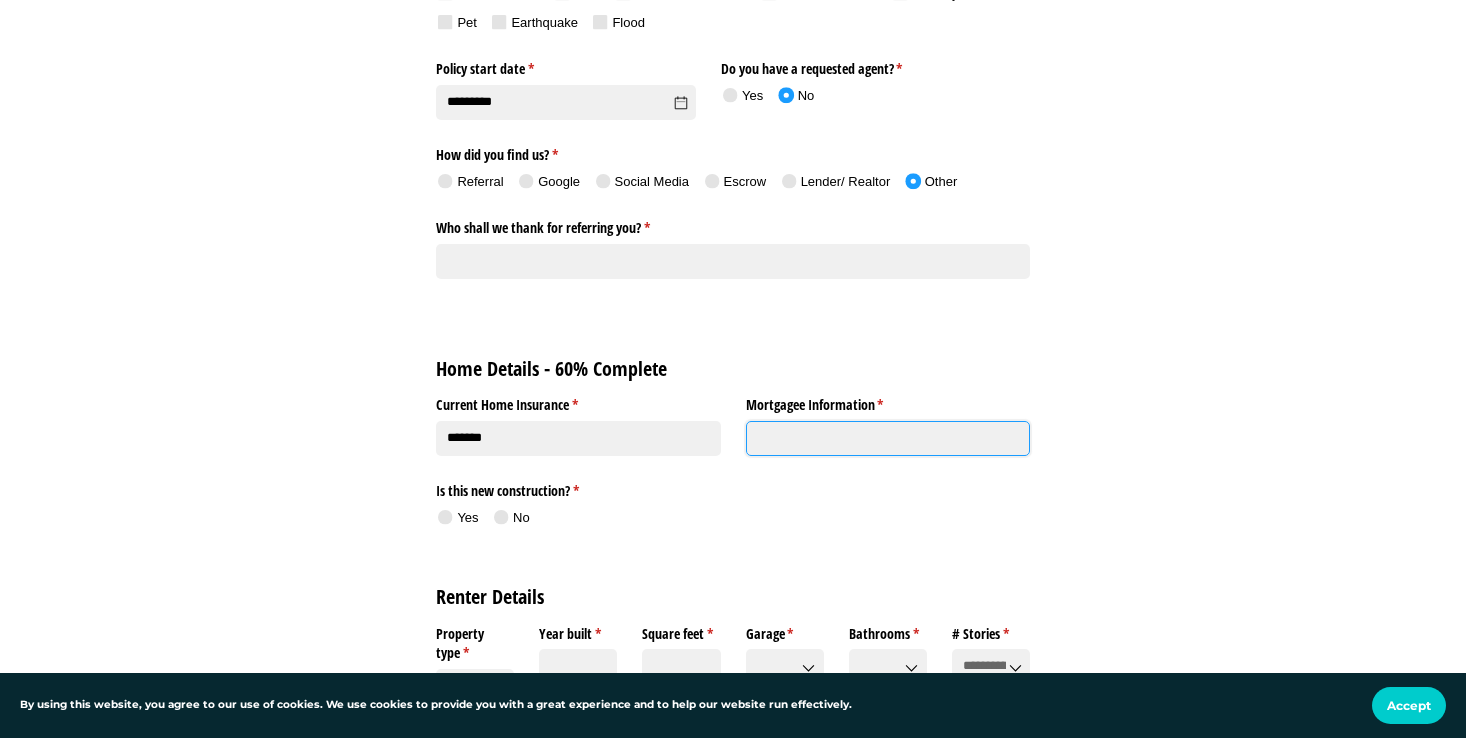 click on "Mortgagee Information *   (required)" 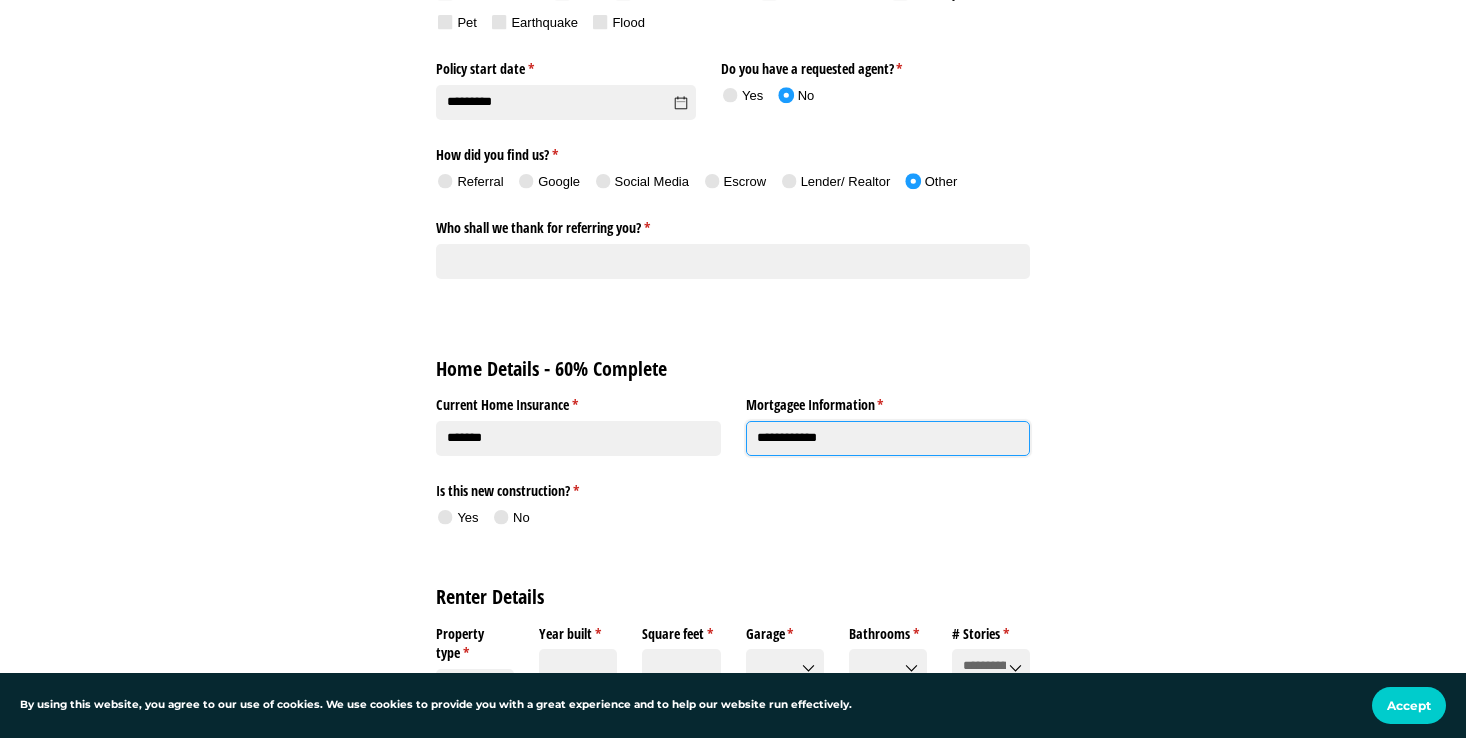 type on "**********" 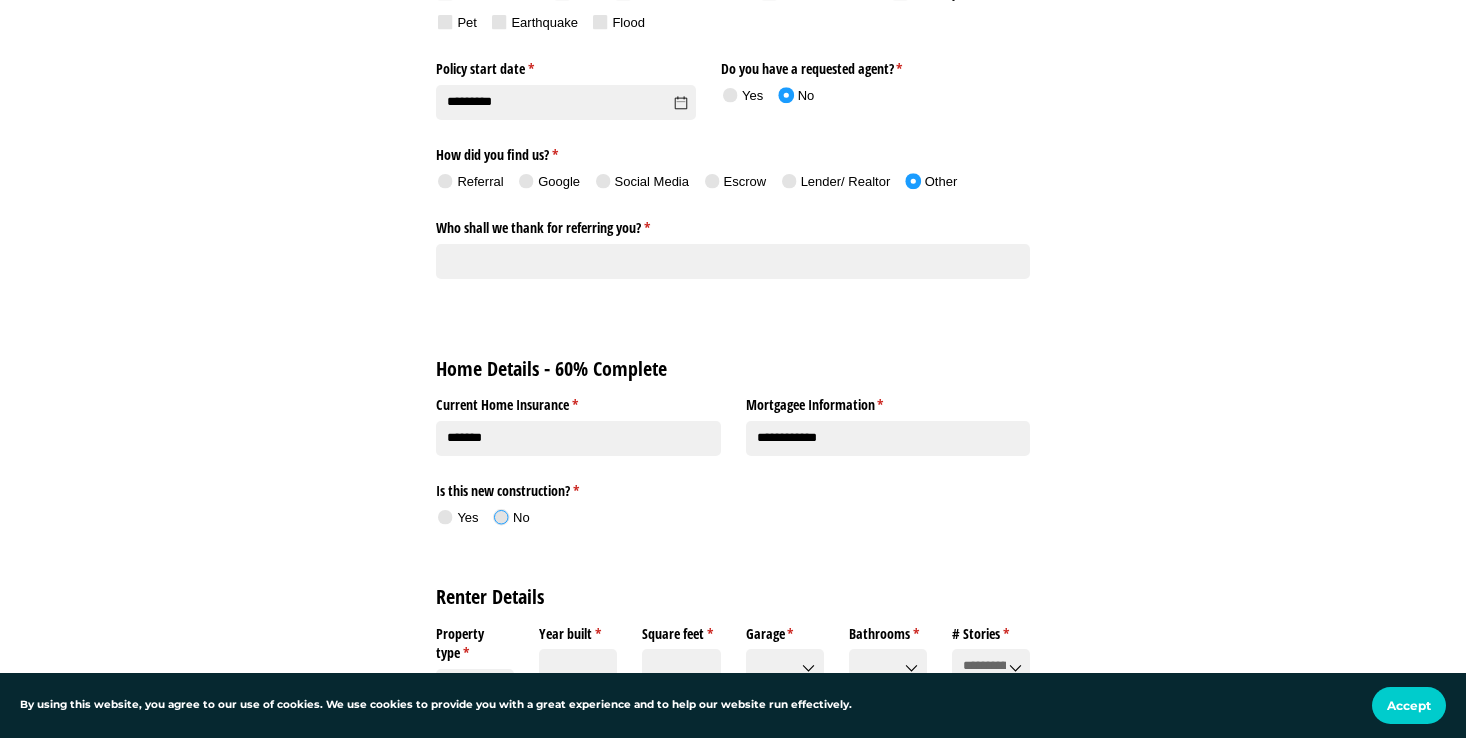 click 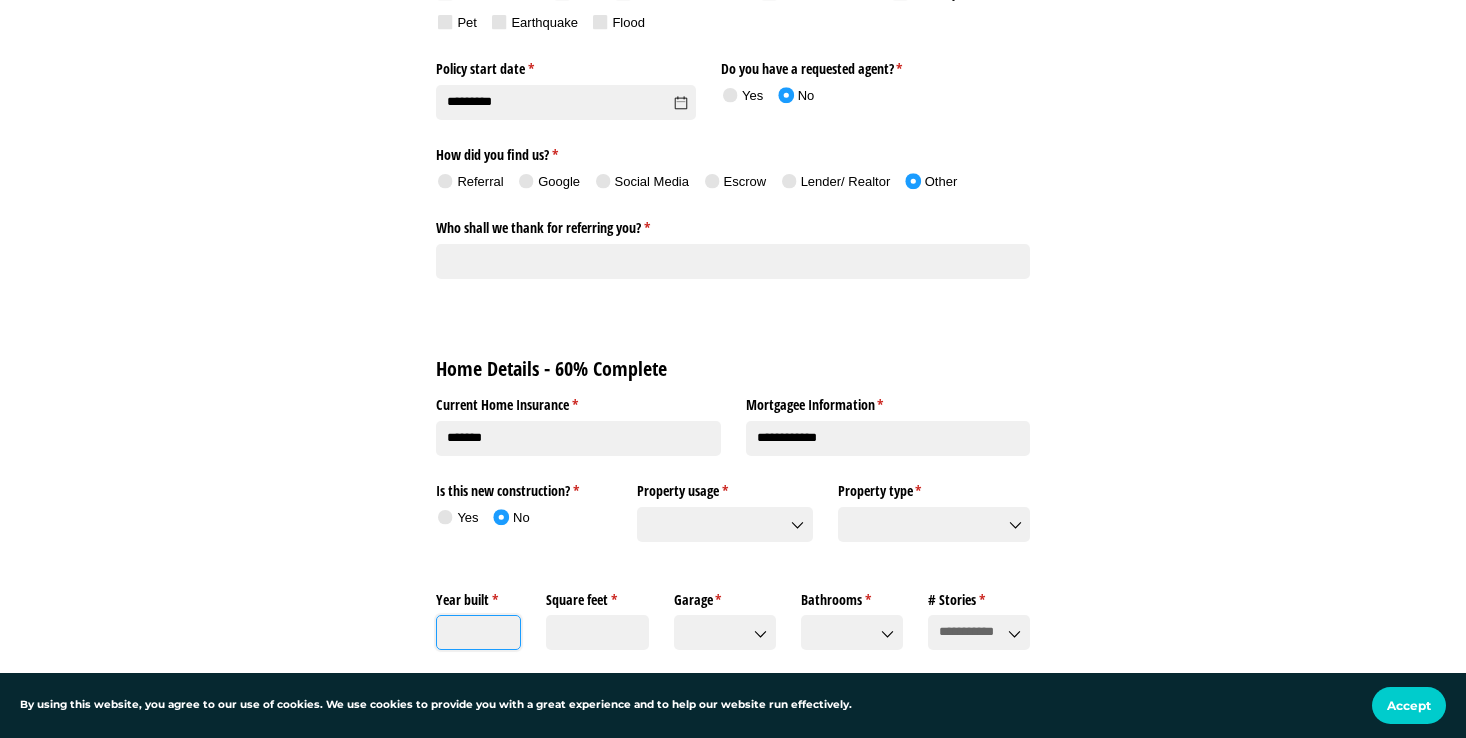 click on "Year built *   (required)" 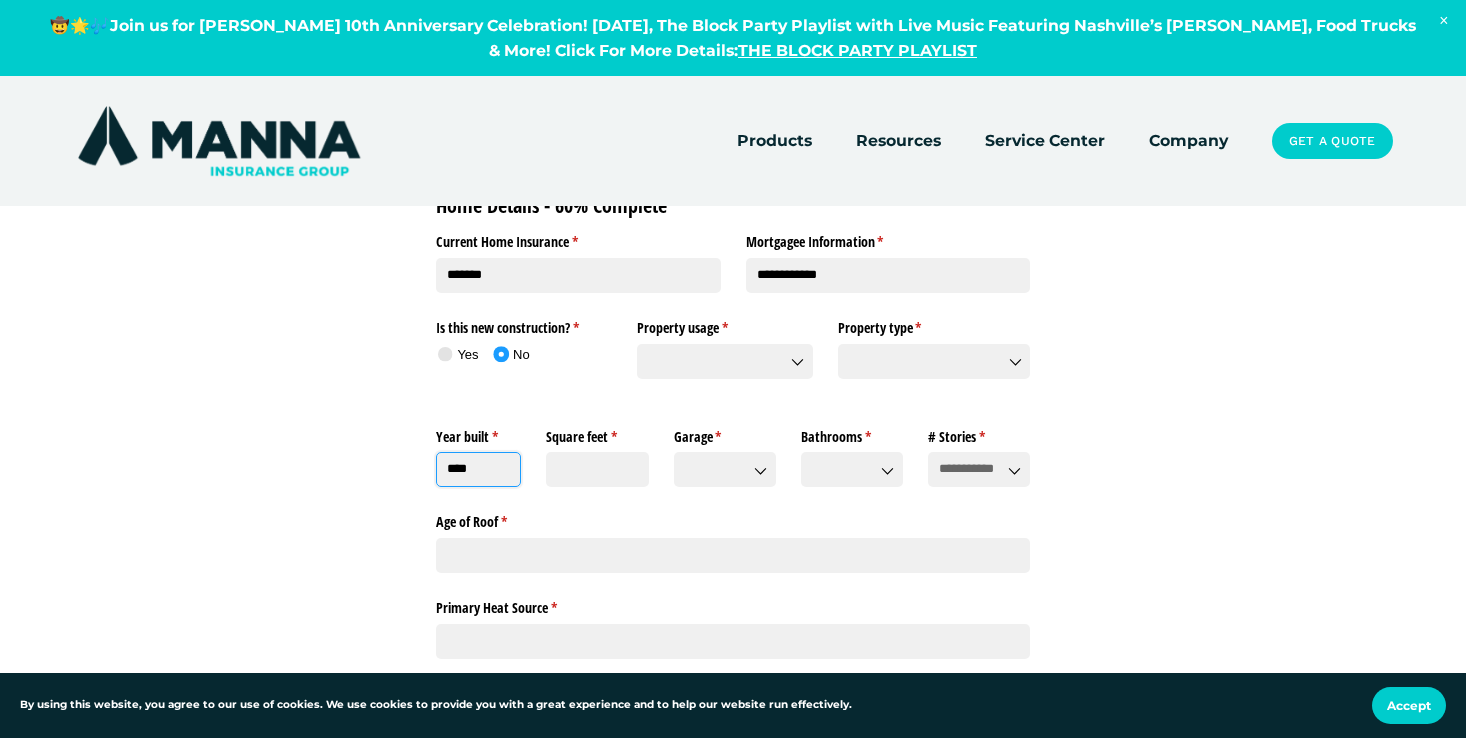 scroll, scrollTop: 1429, scrollLeft: 0, axis: vertical 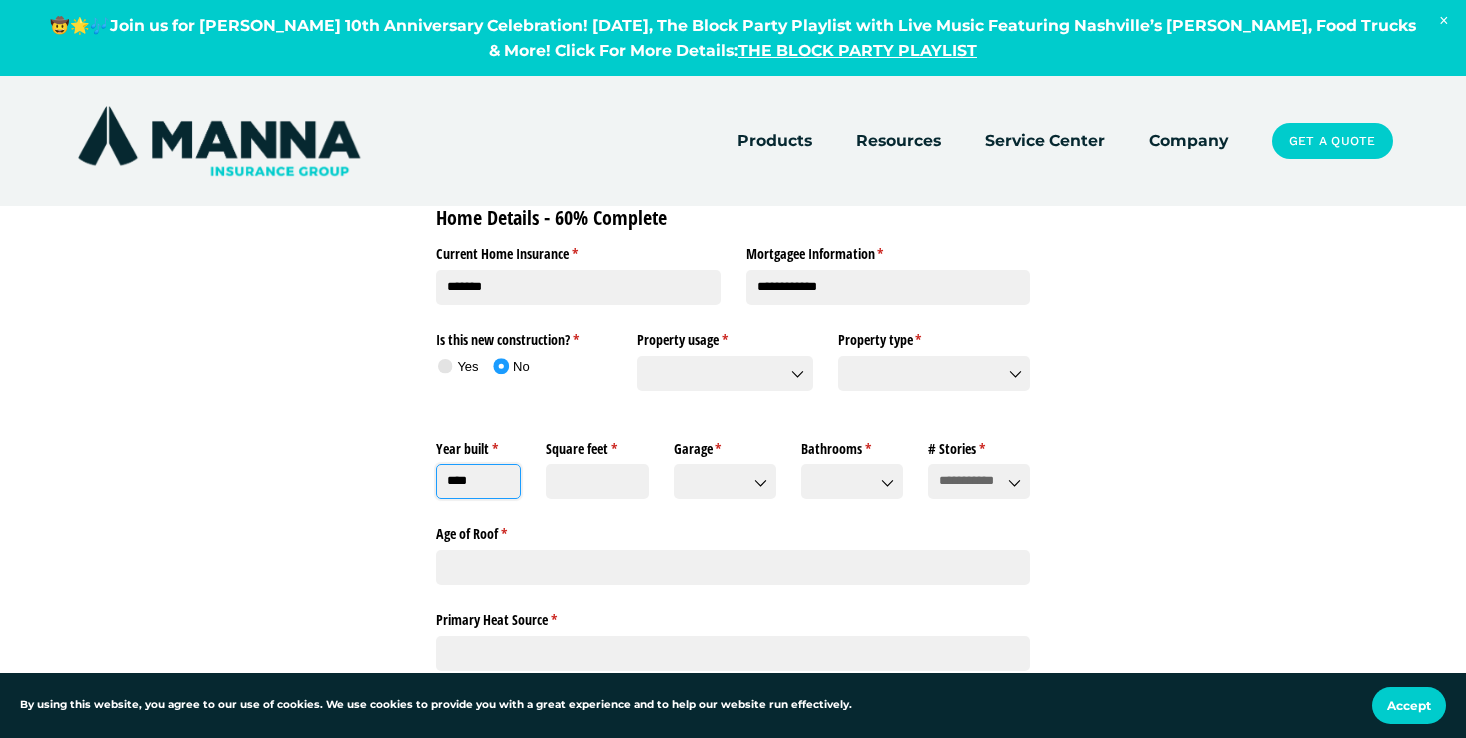 click 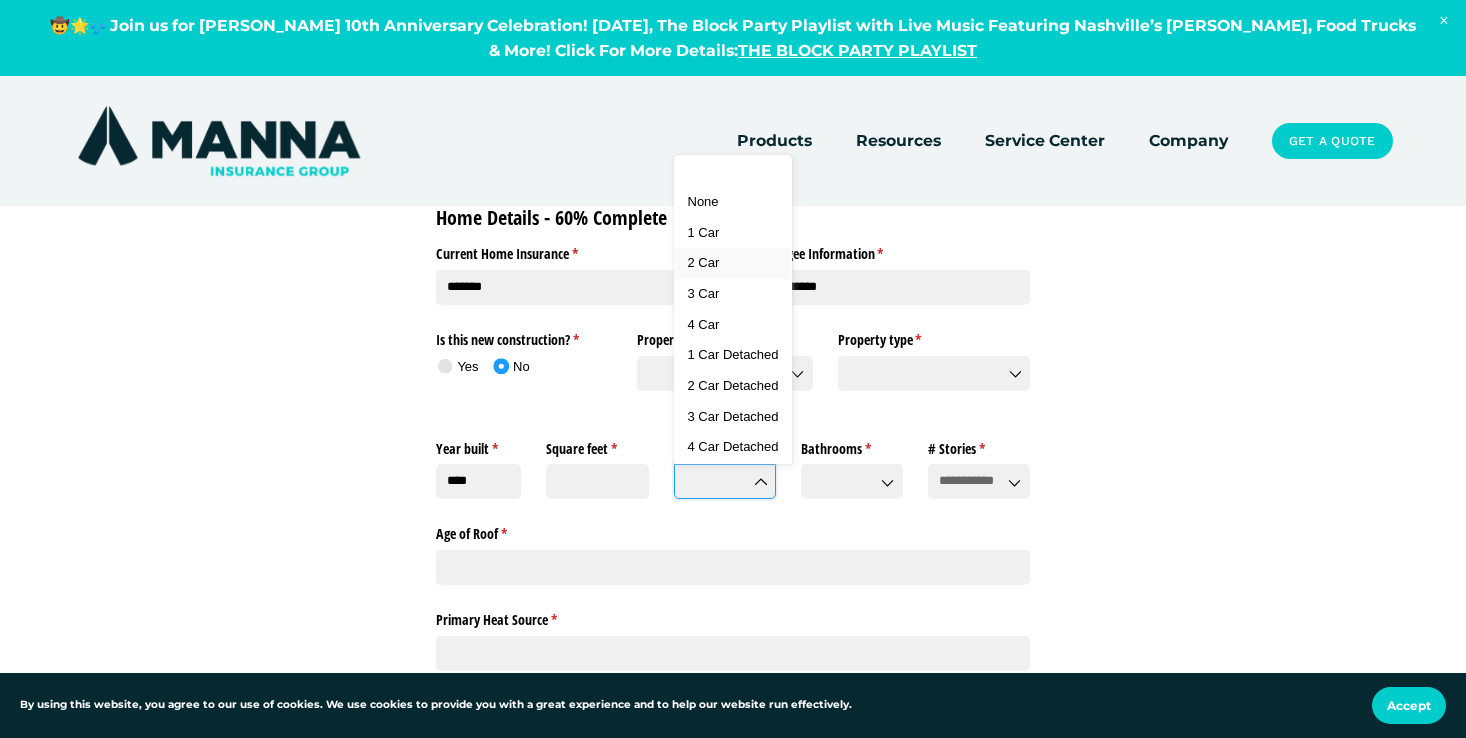 click on "2 Car" at bounding box center [704, 262] 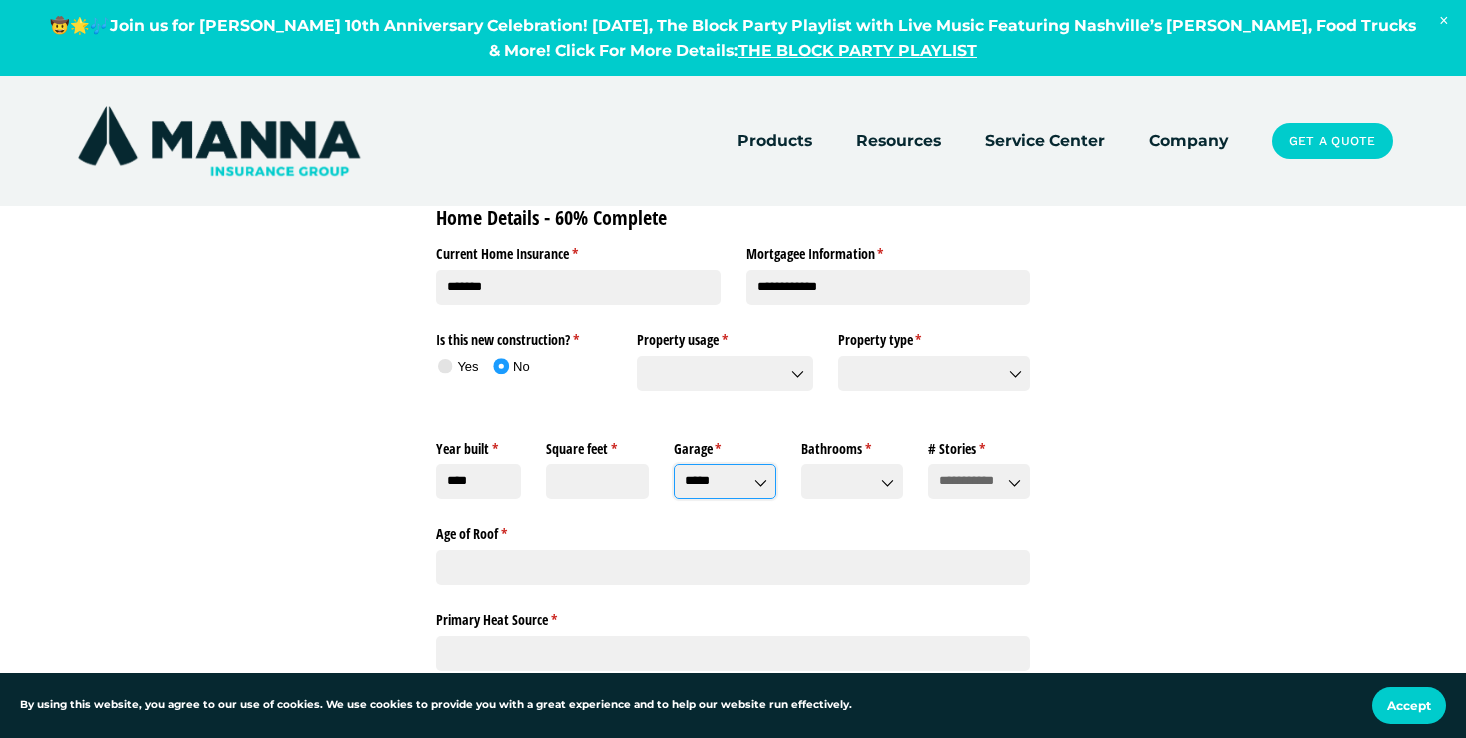 click 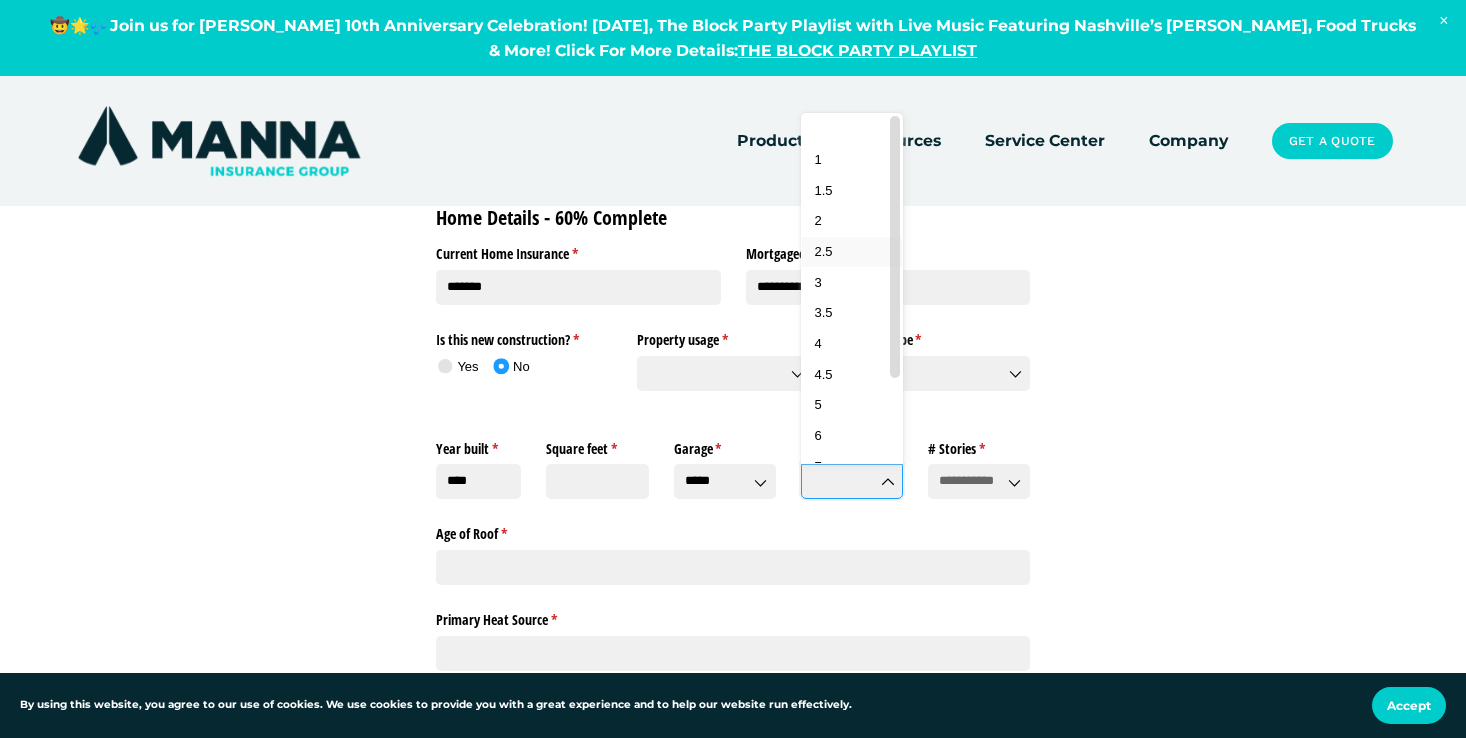 click on "2.5" at bounding box center [824, 251] 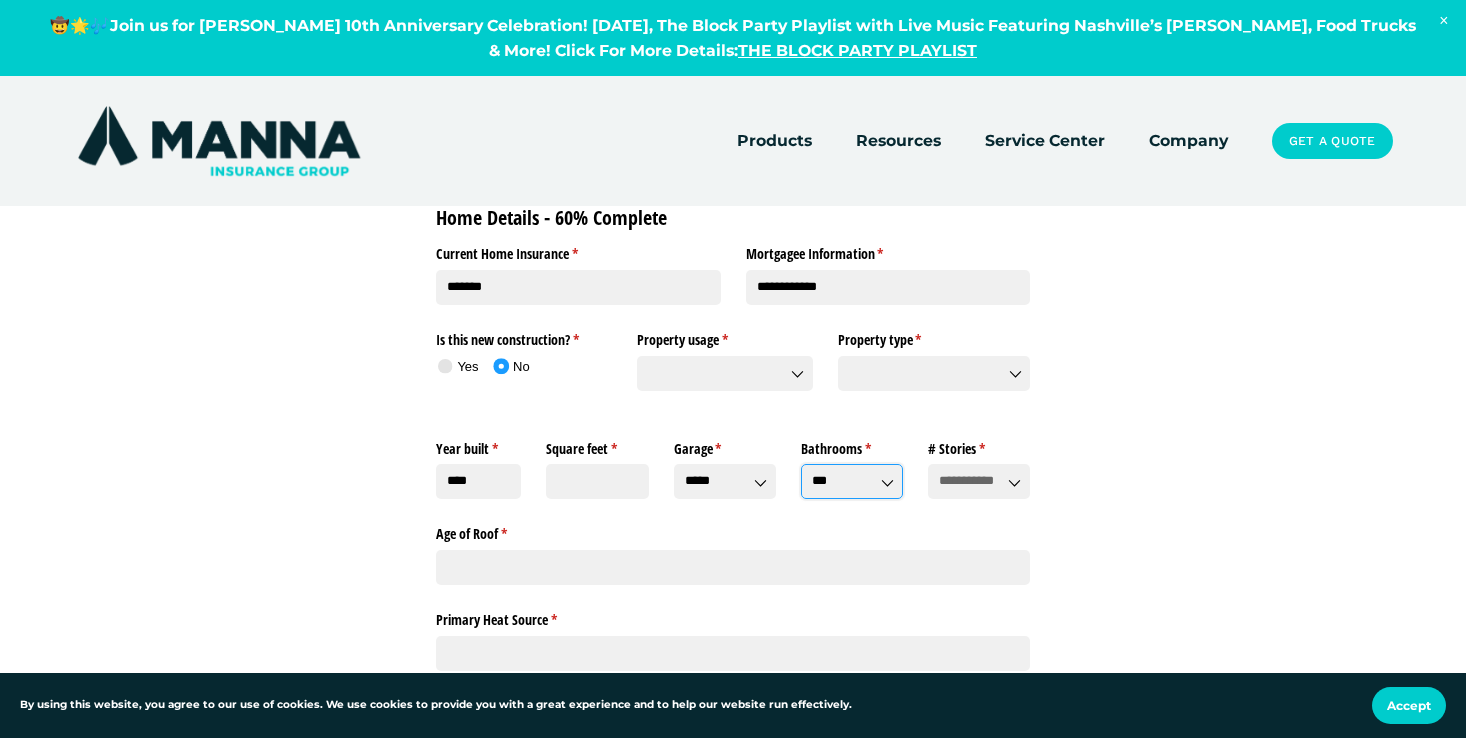 click 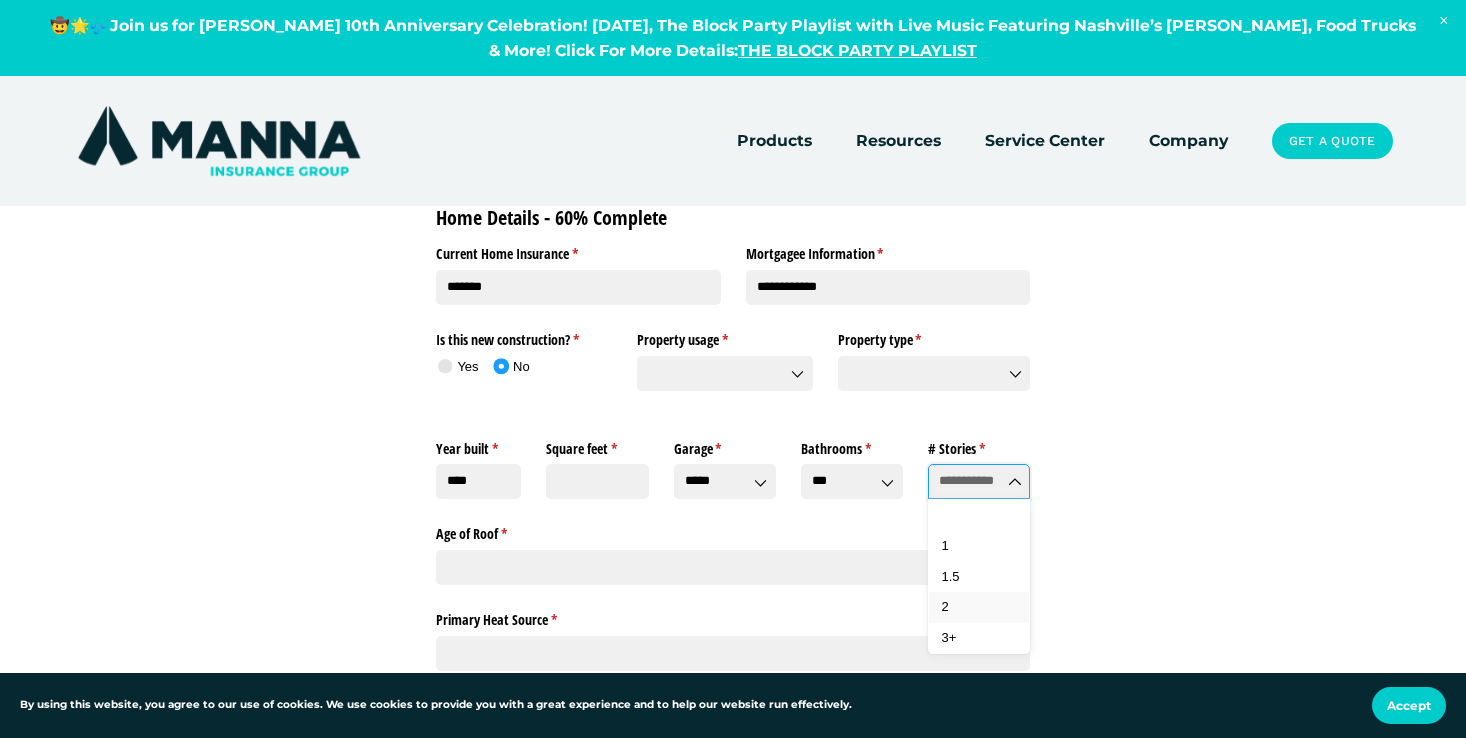 click on "2" at bounding box center (979, 607) 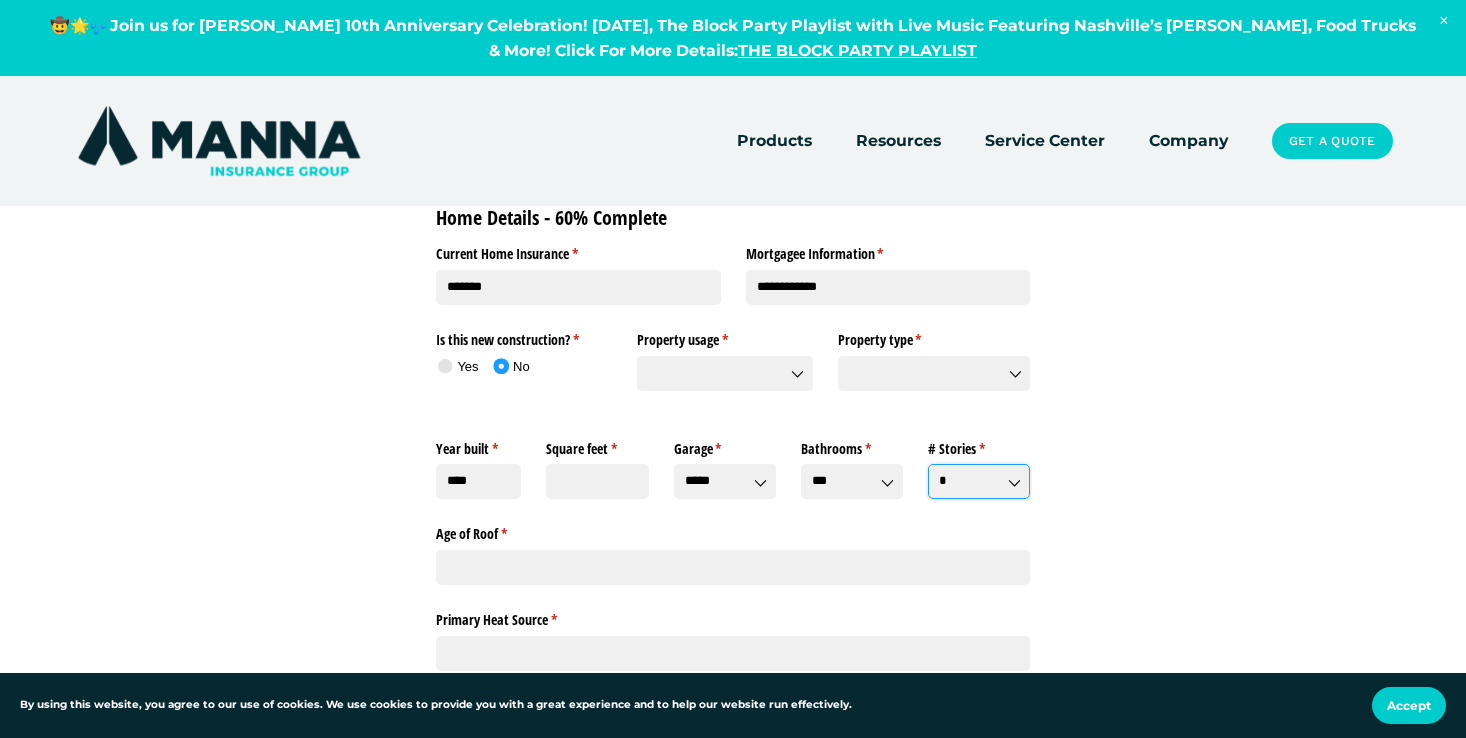 scroll, scrollTop: 1462, scrollLeft: 0, axis: vertical 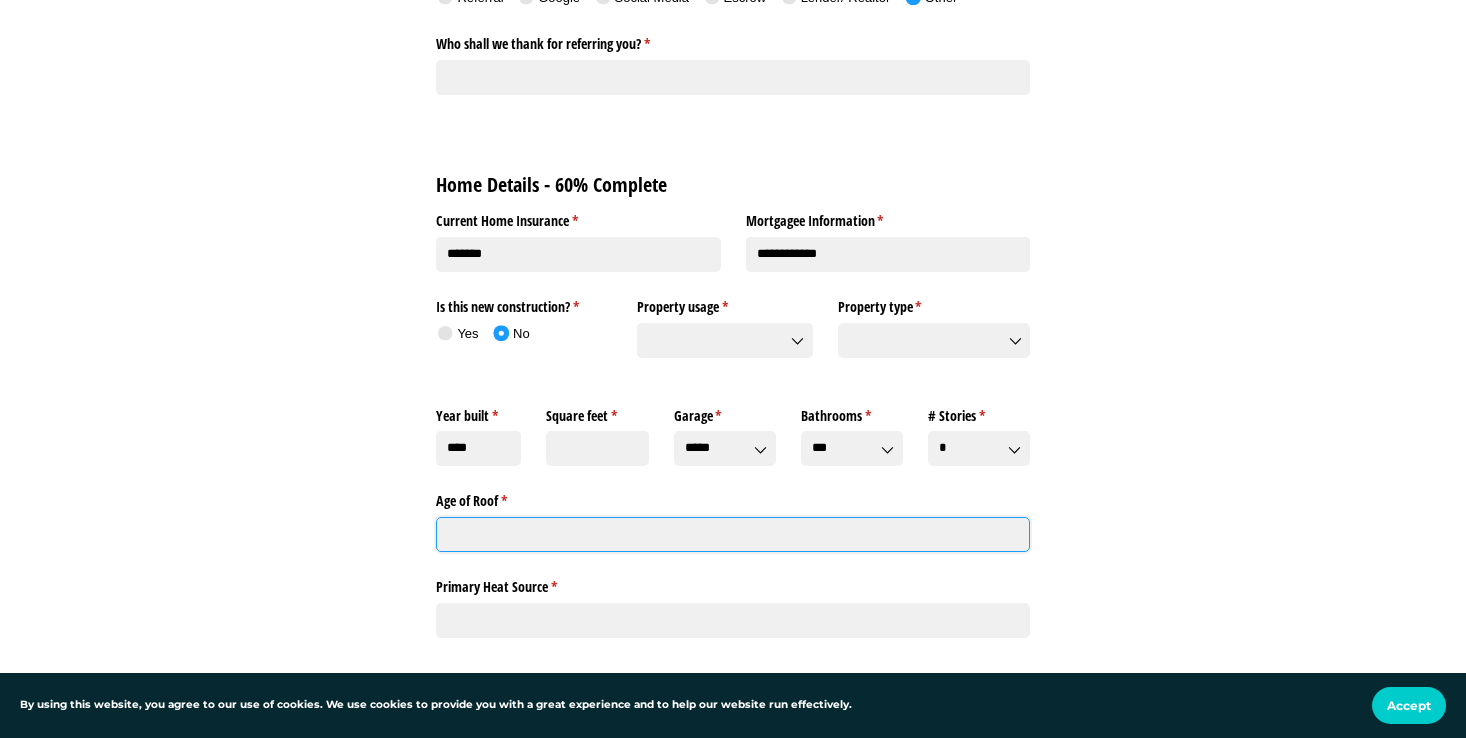 click on "Age of Roof *   (required)" 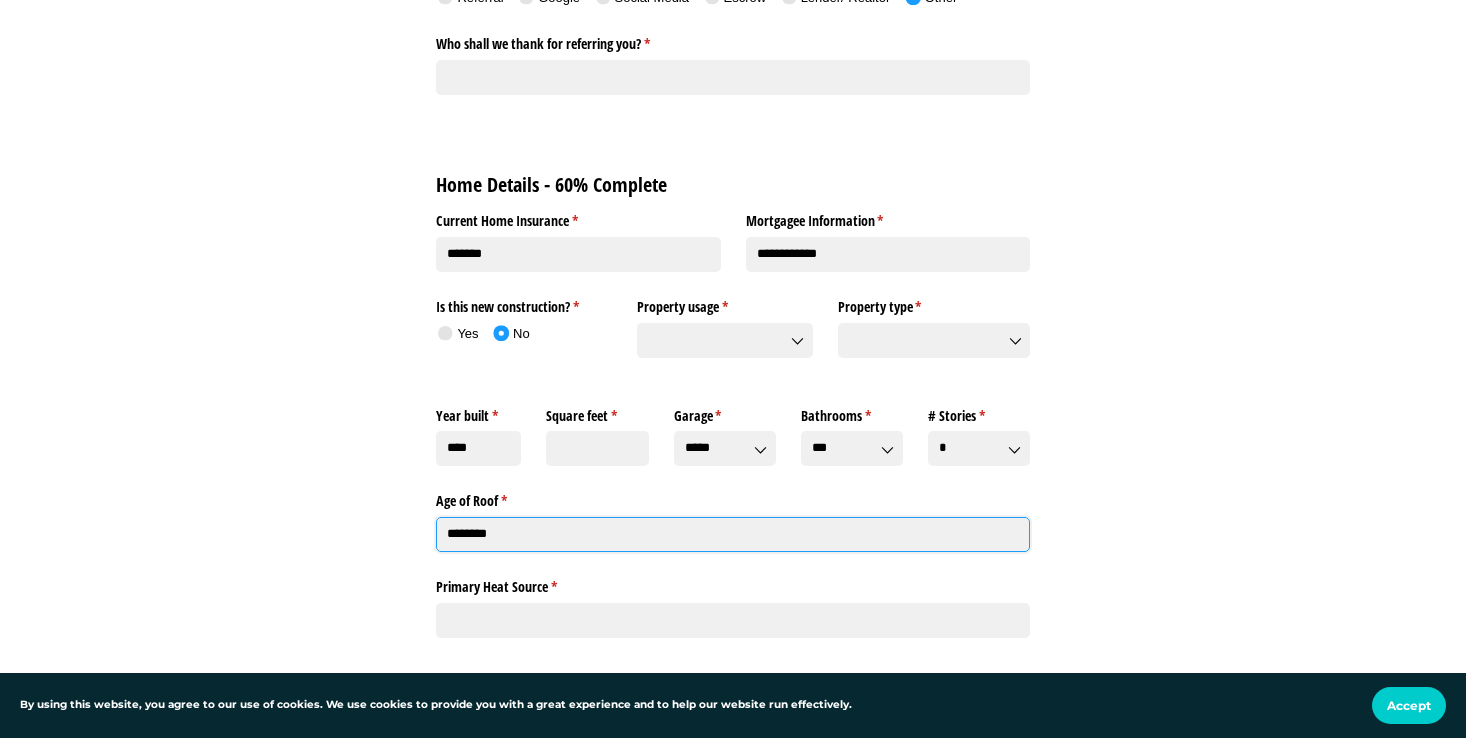 scroll, scrollTop: 1592, scrollLeft: 0, axis: vertical 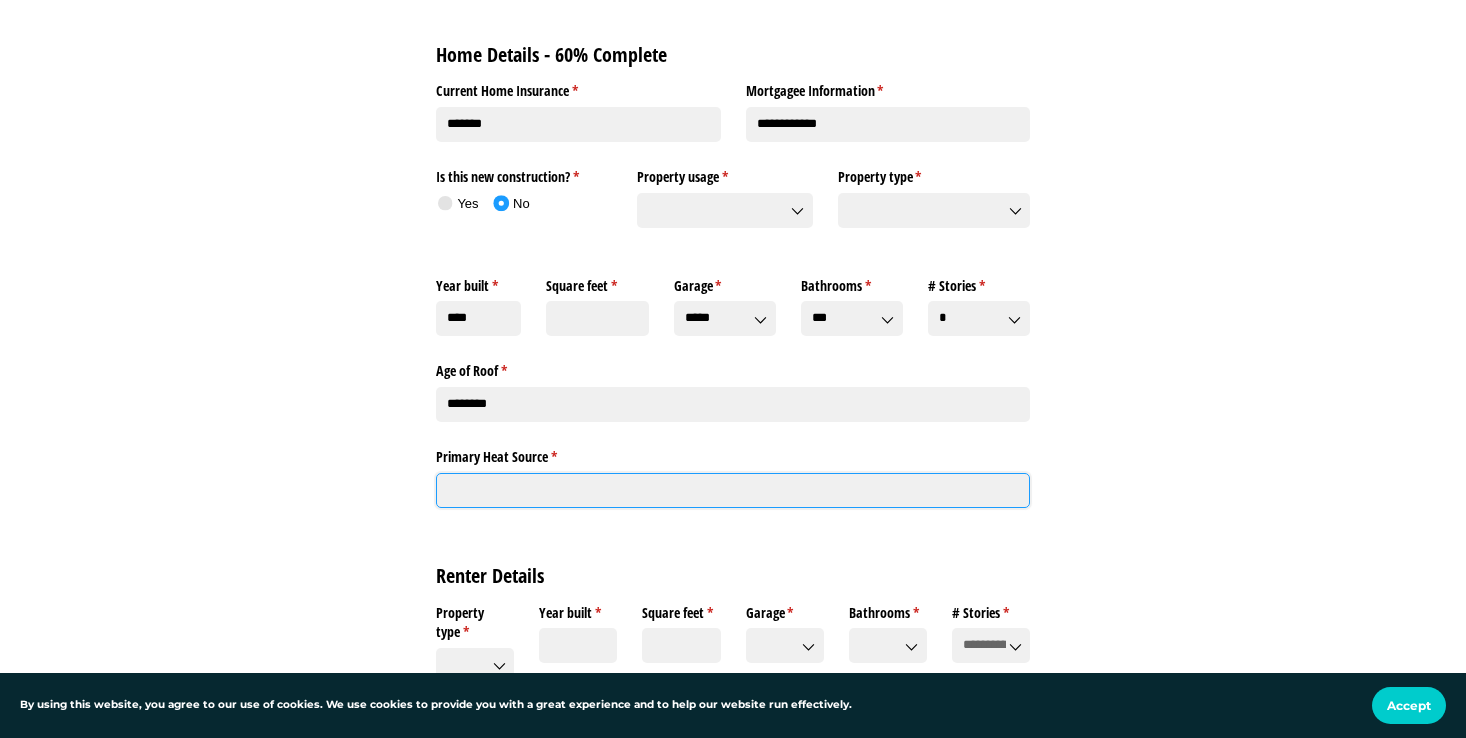 click on "Primary Heat Source *   (required)" 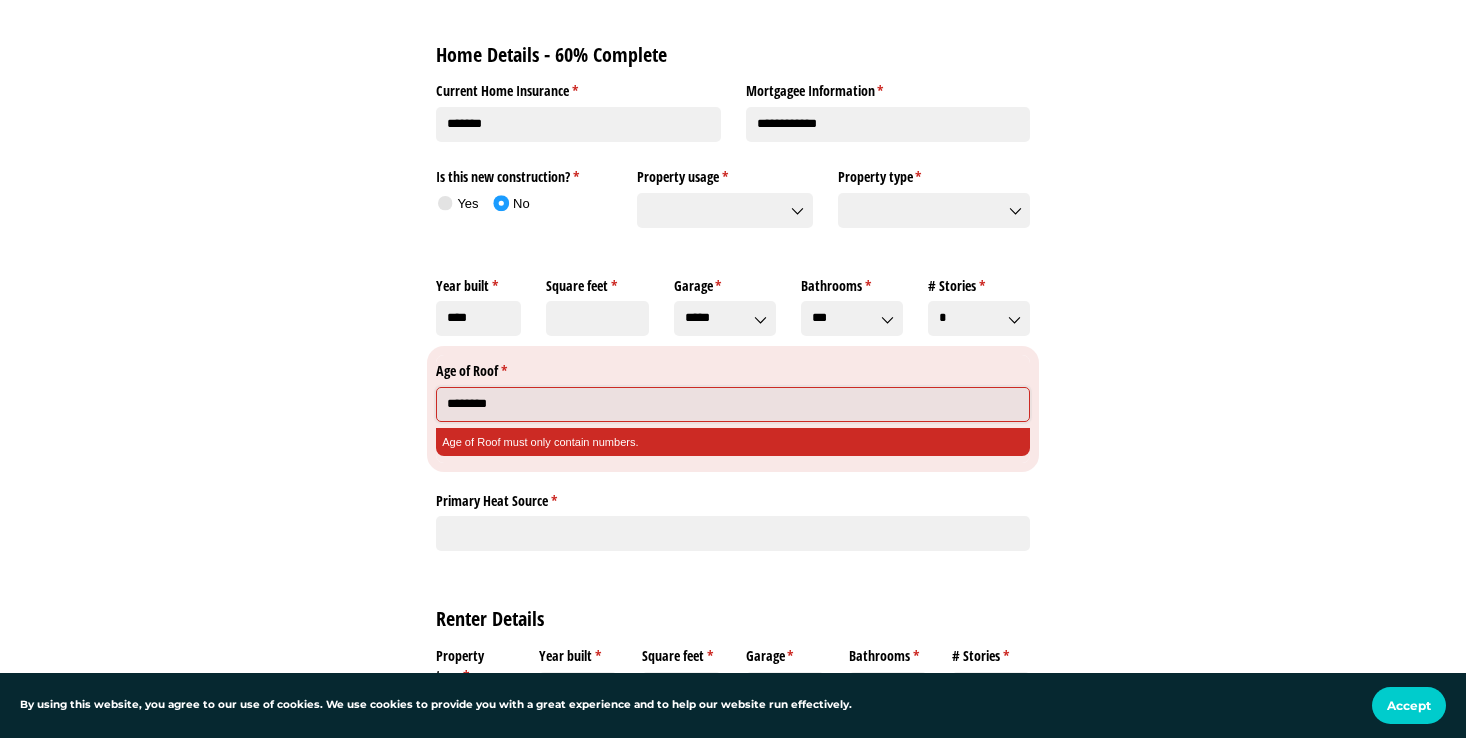 click on "********" 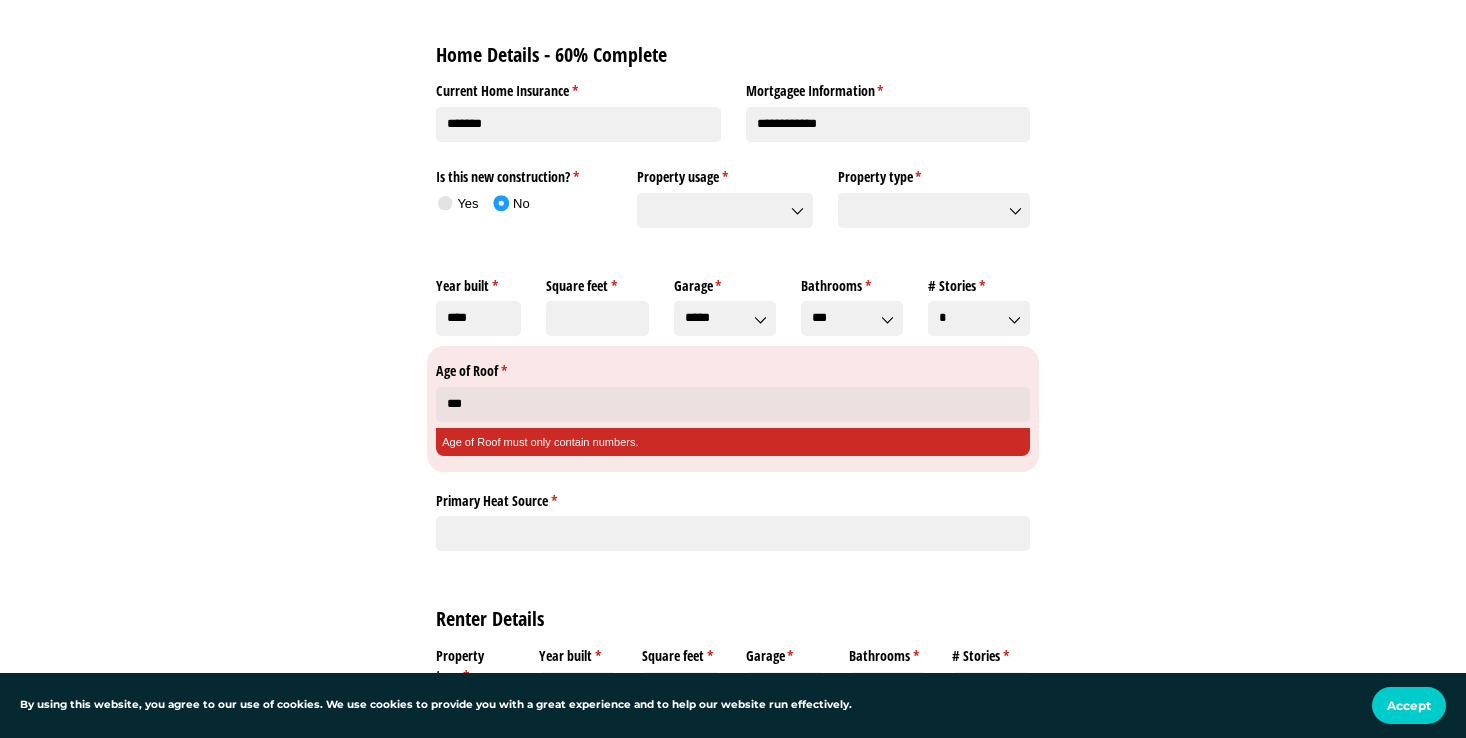 type on "**" 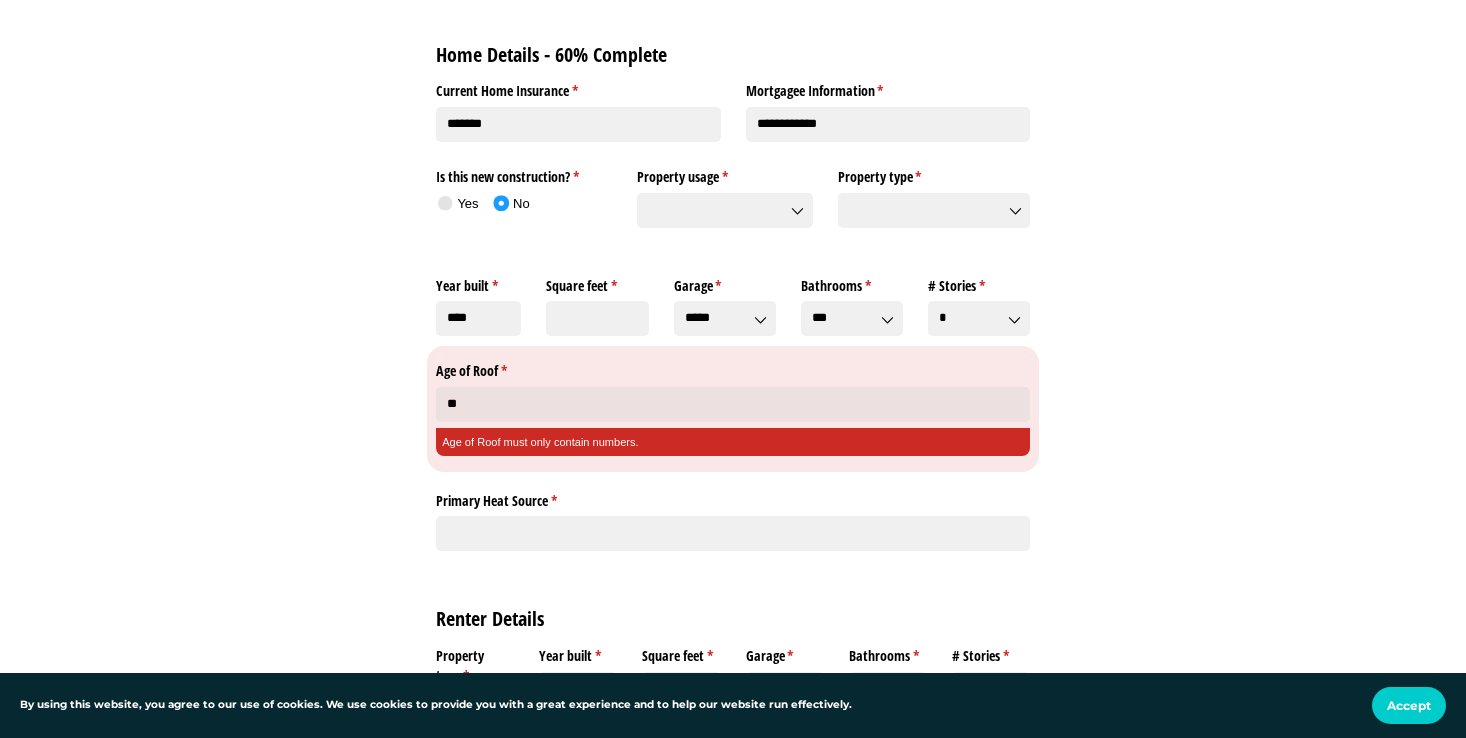click on "**********" at bounding box center (733, 225) 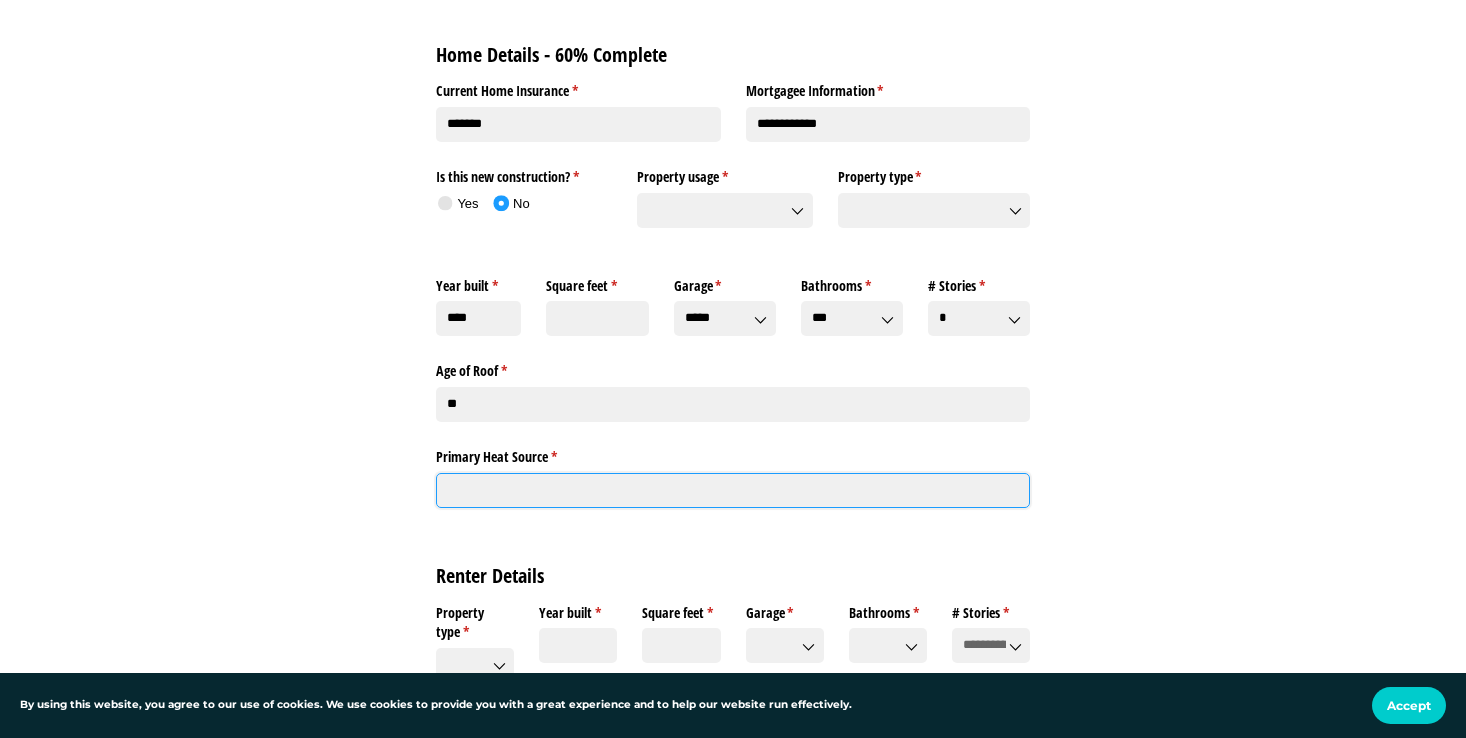 click on "Primary Heat Source *   (required)" 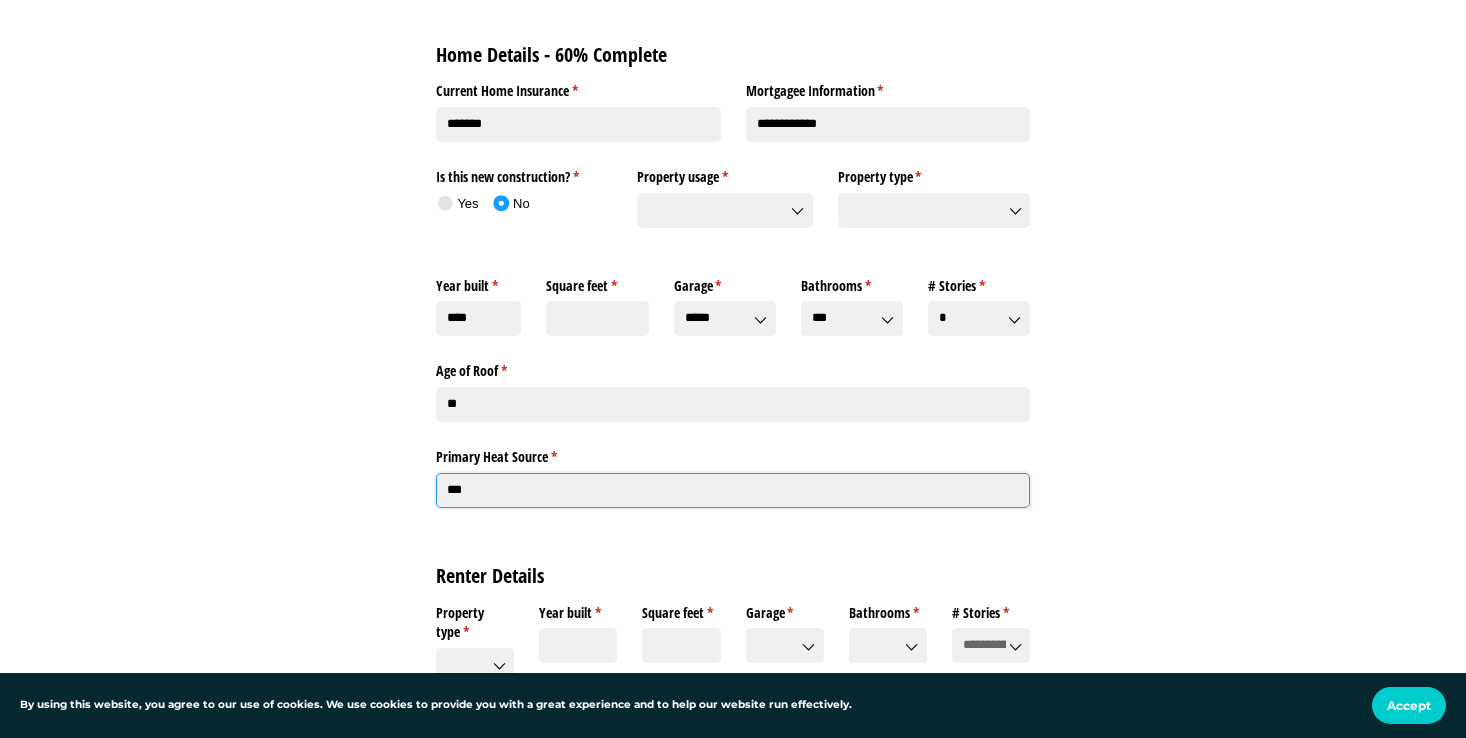 type on "***" 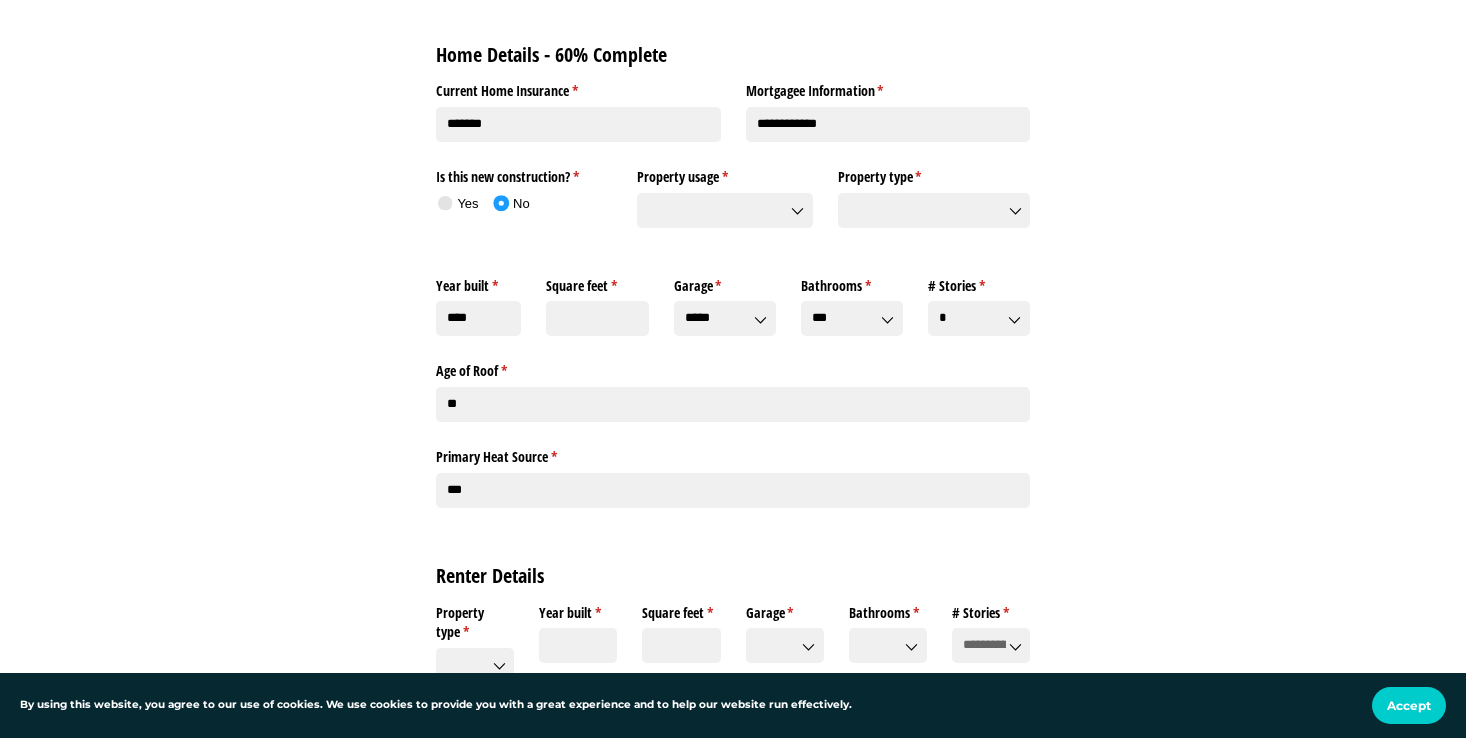 click on "**********" at bounding box center [733, 203] 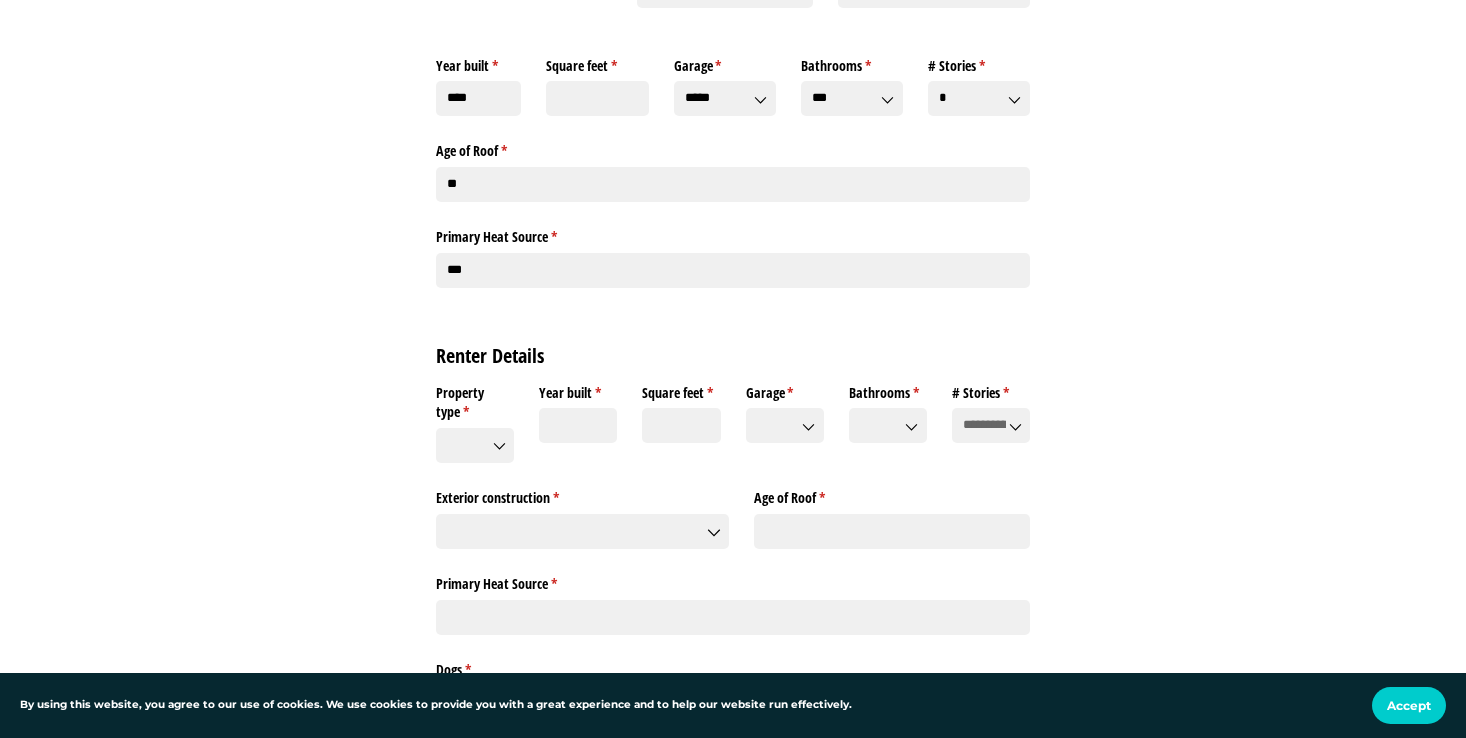 scroll, scrollTop: 1816, scrollLeft: 0, axis: vertical 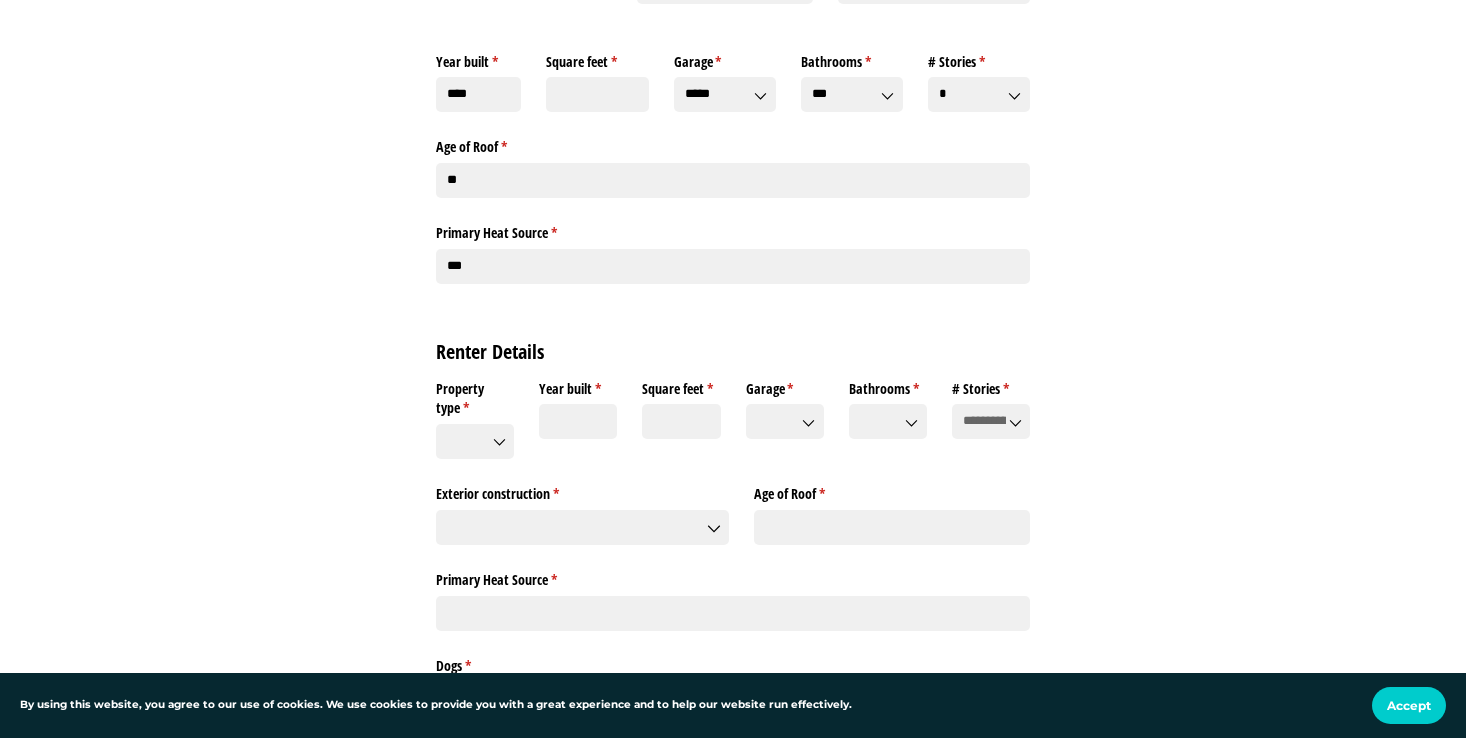 click 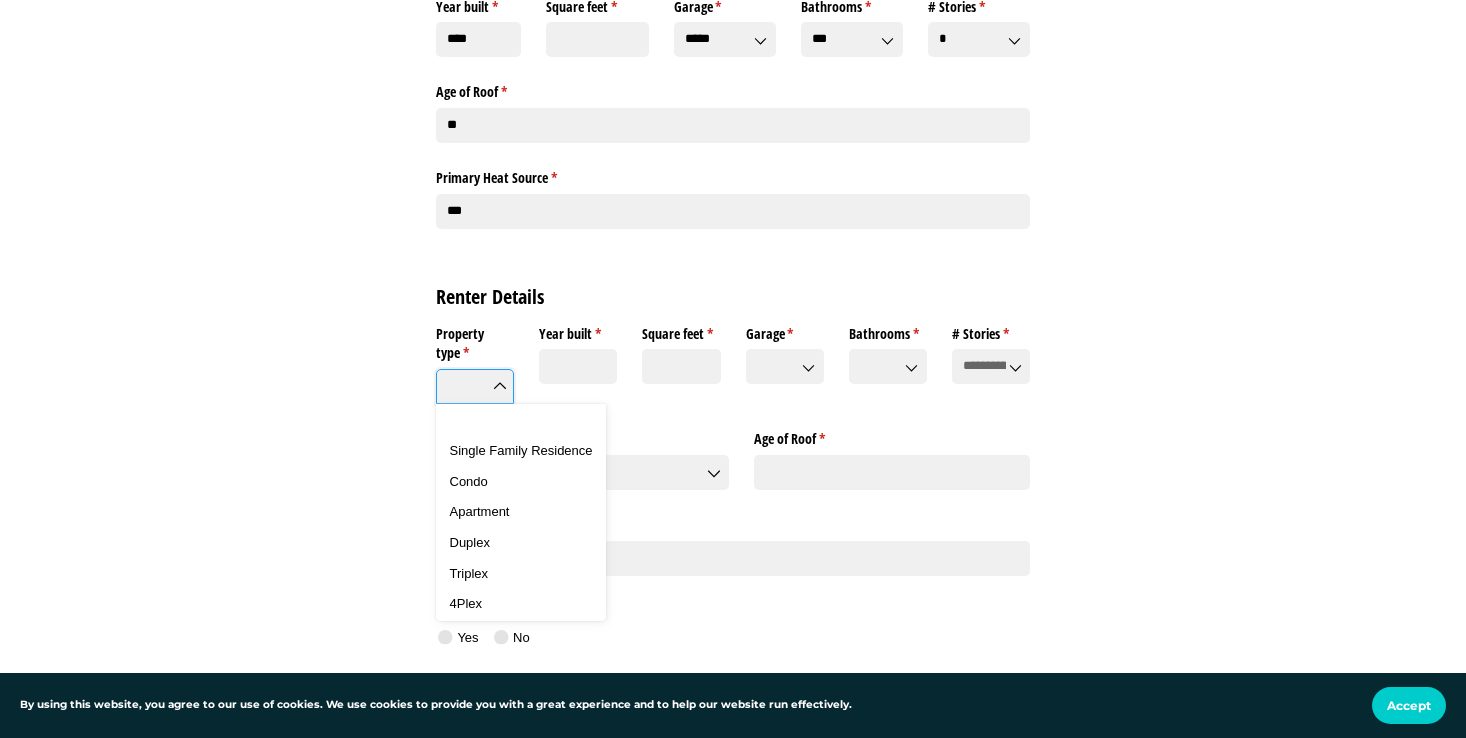 scroll, scrollTop: 1872, scrollLeft: 0, axis: vertical 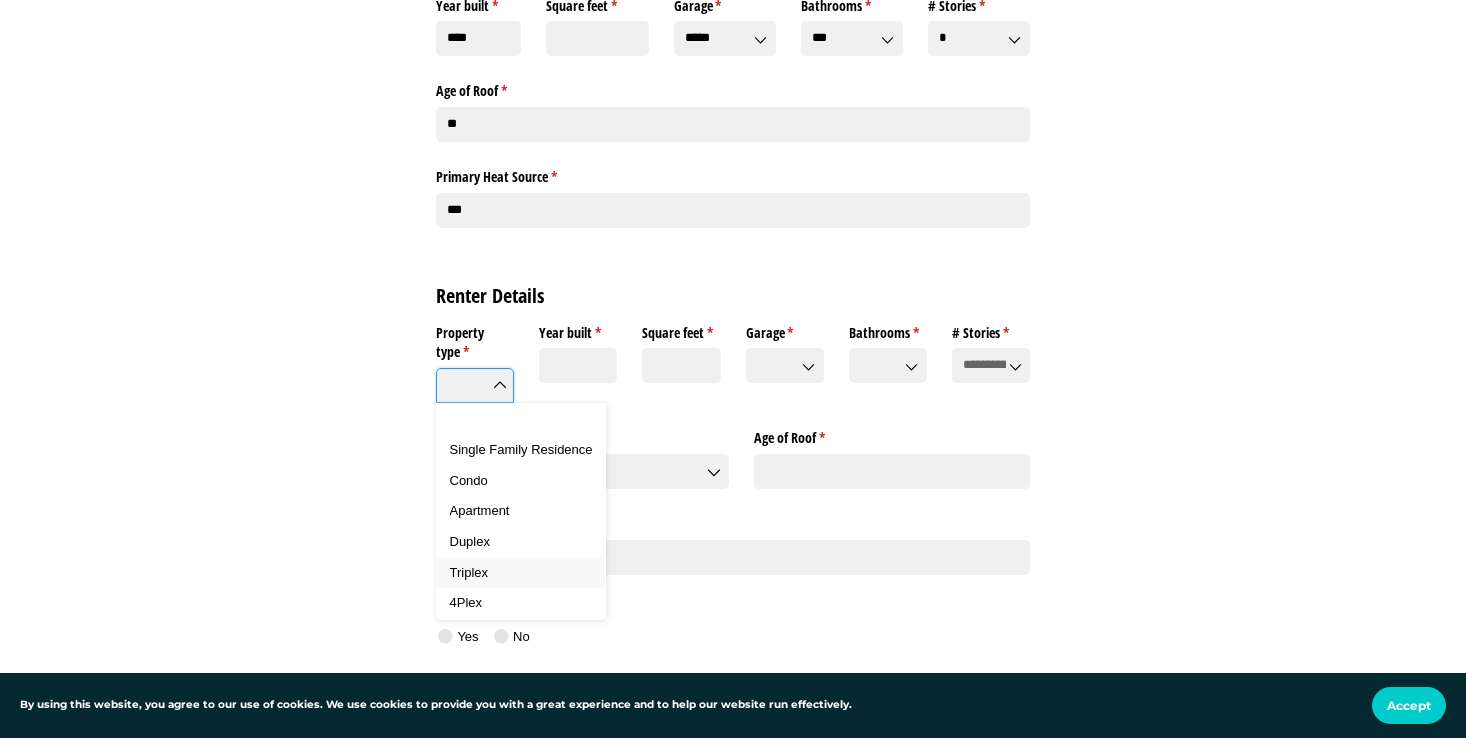 click on "Triplex" at bounding box center (469, 572) 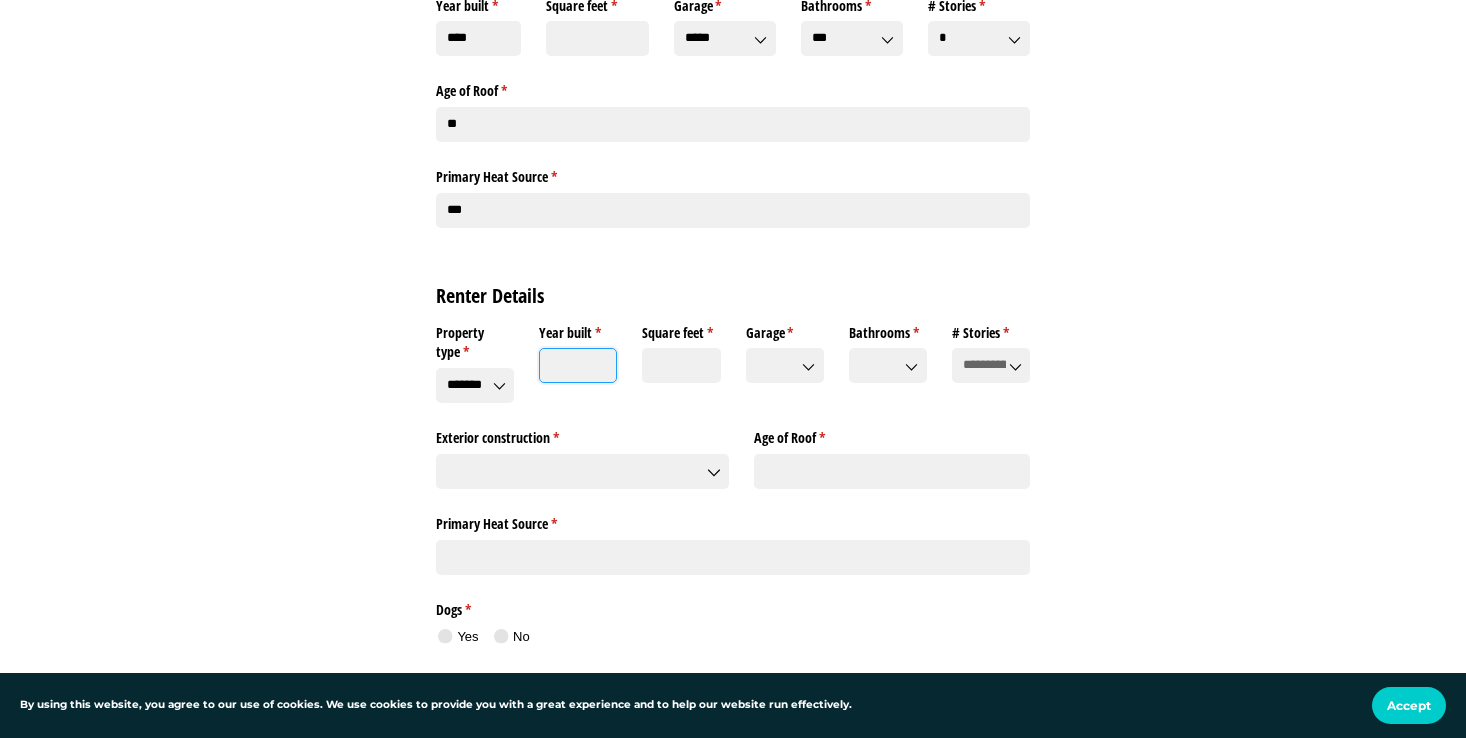 click on "Year built *   (required)" 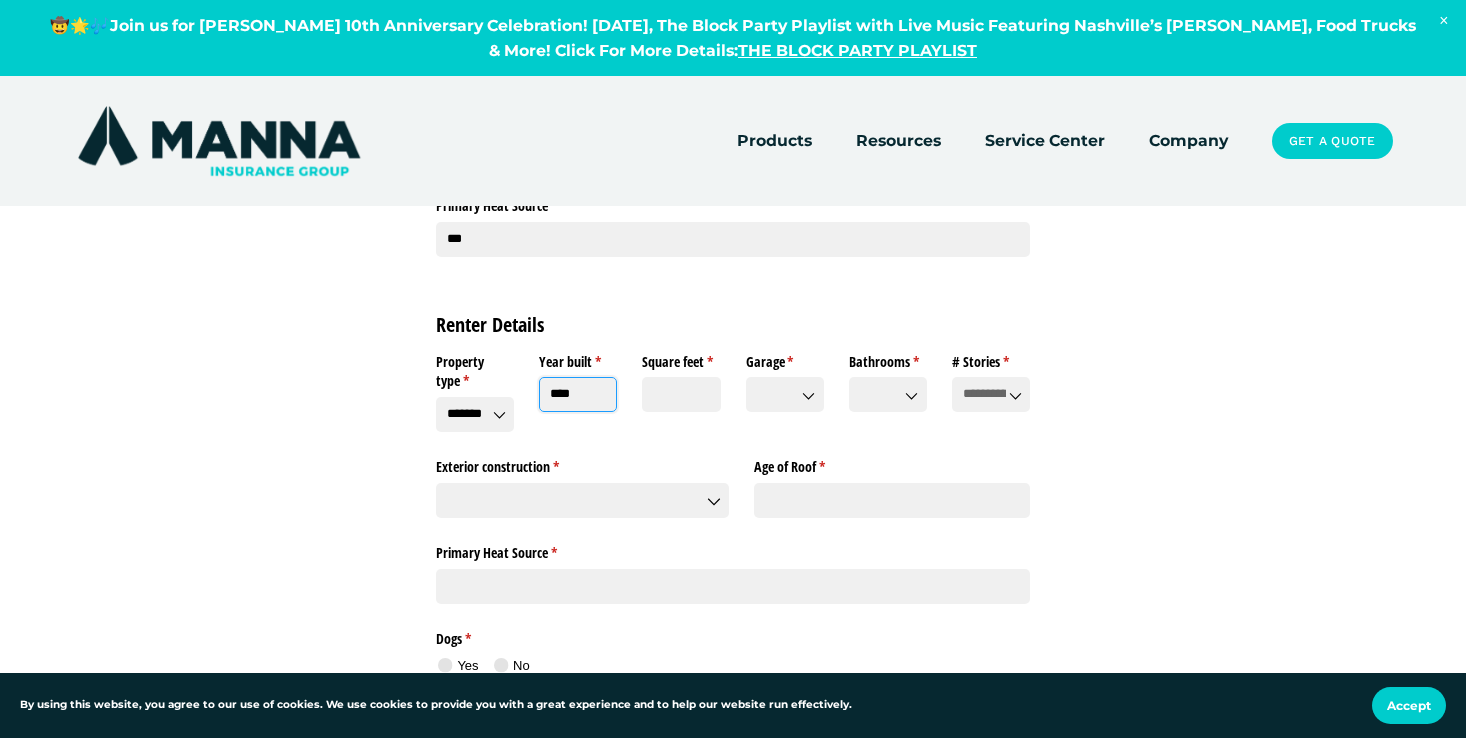 scroll, scrollTop: 1842, scrollLeft: 0, axis: vertical 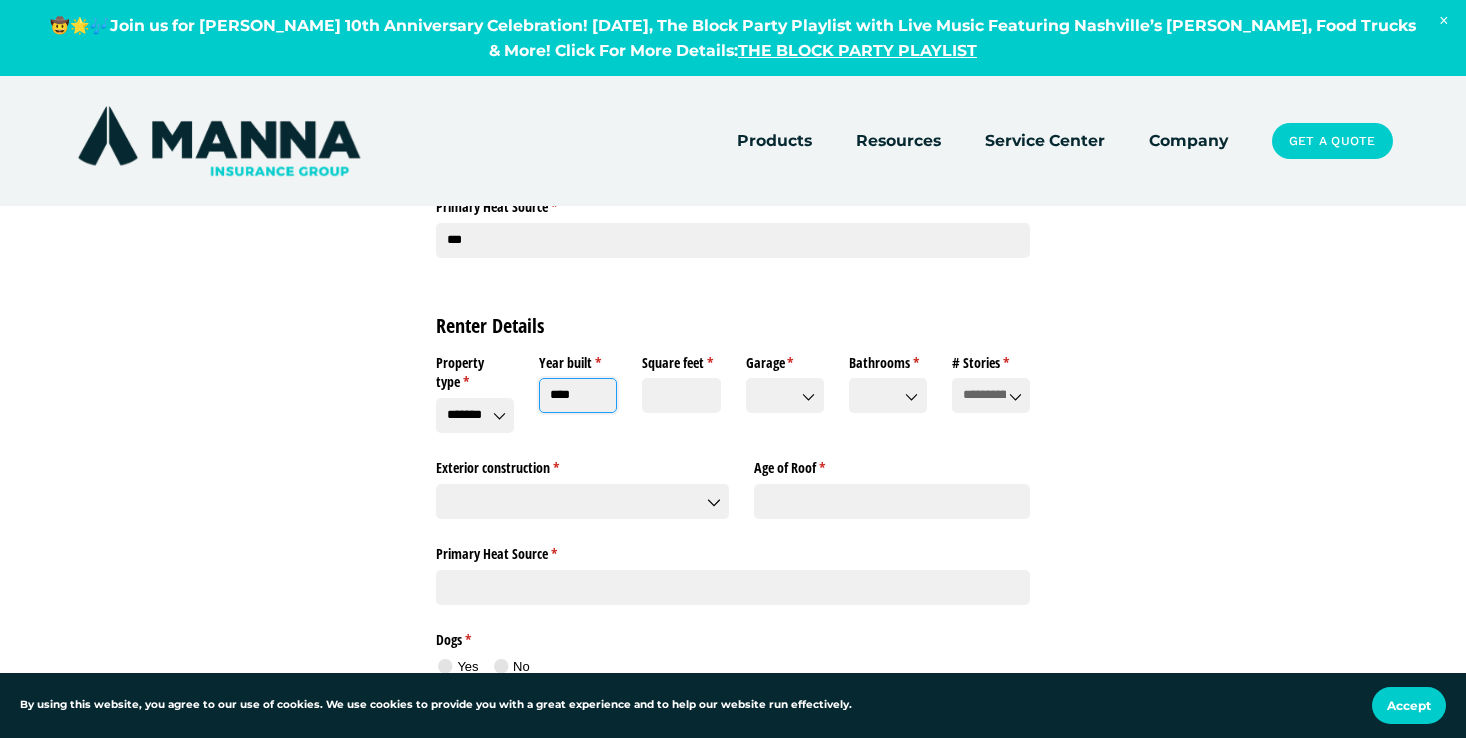 type on "****" 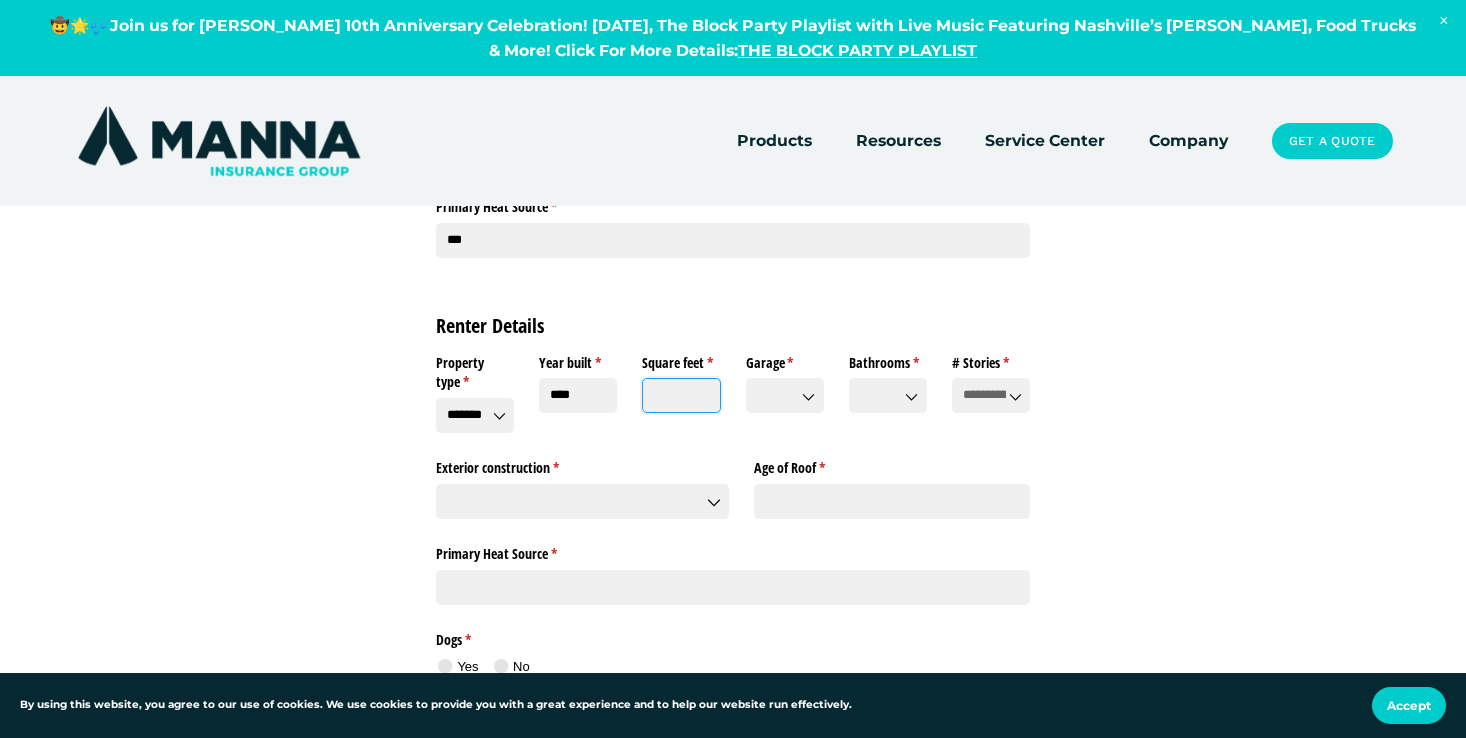 click on "Square feet *   (required)" 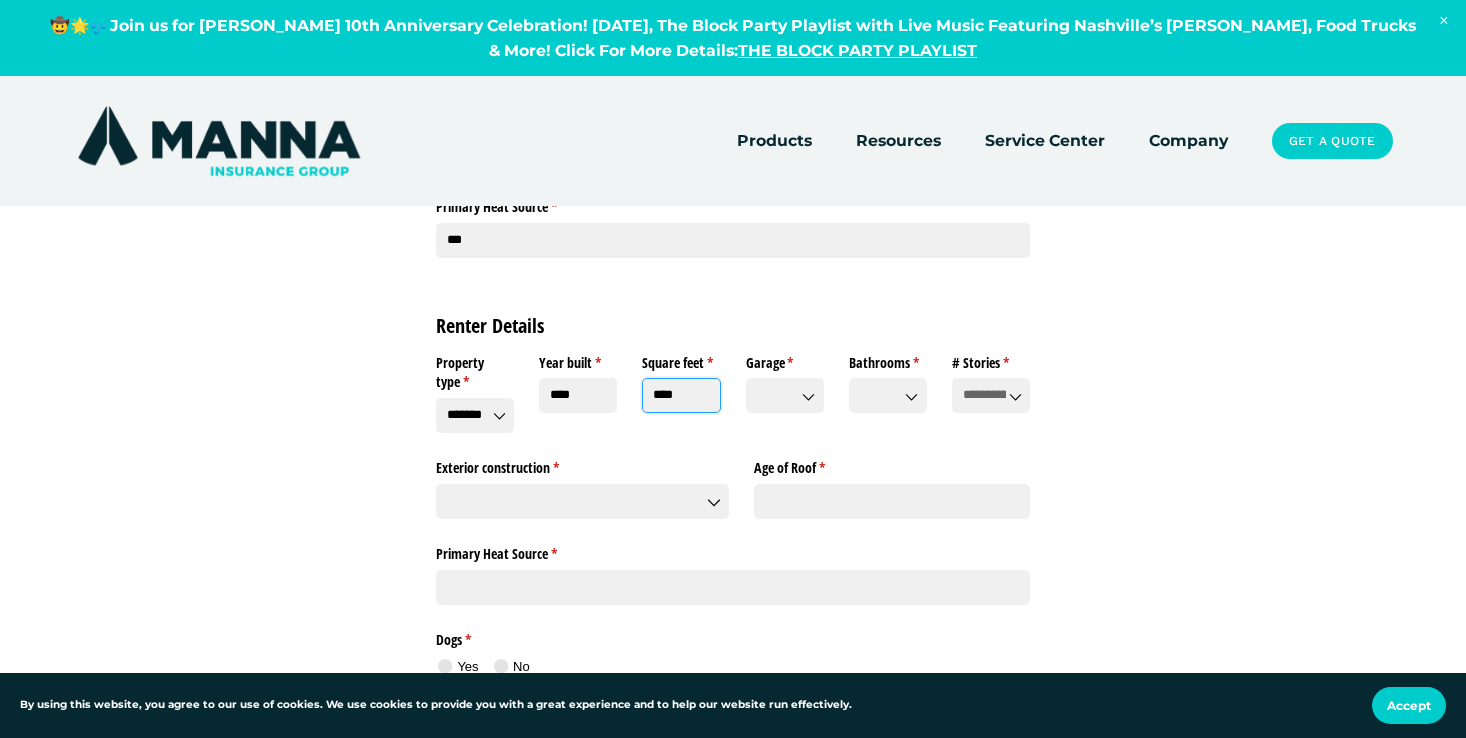 click 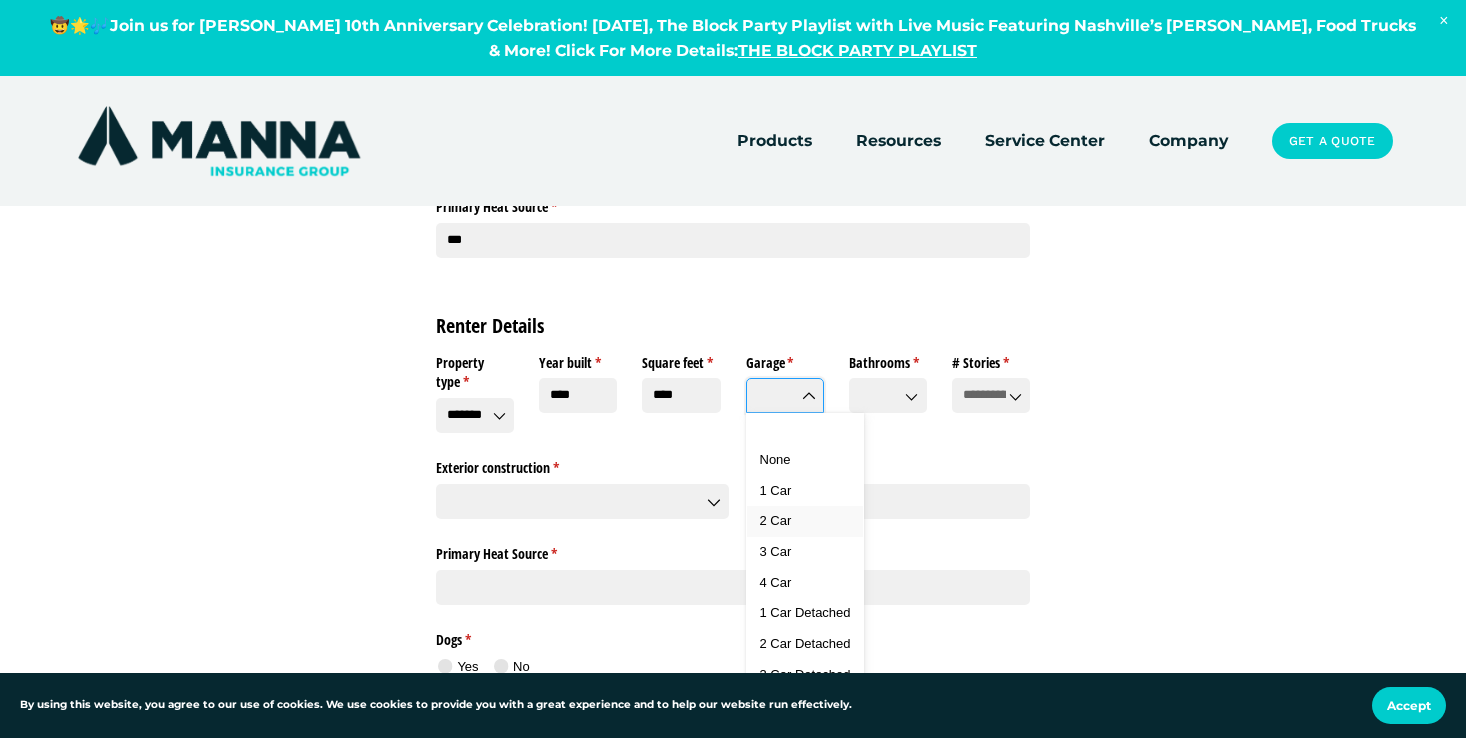click on "2 Car" at bounding box center [776, 520] 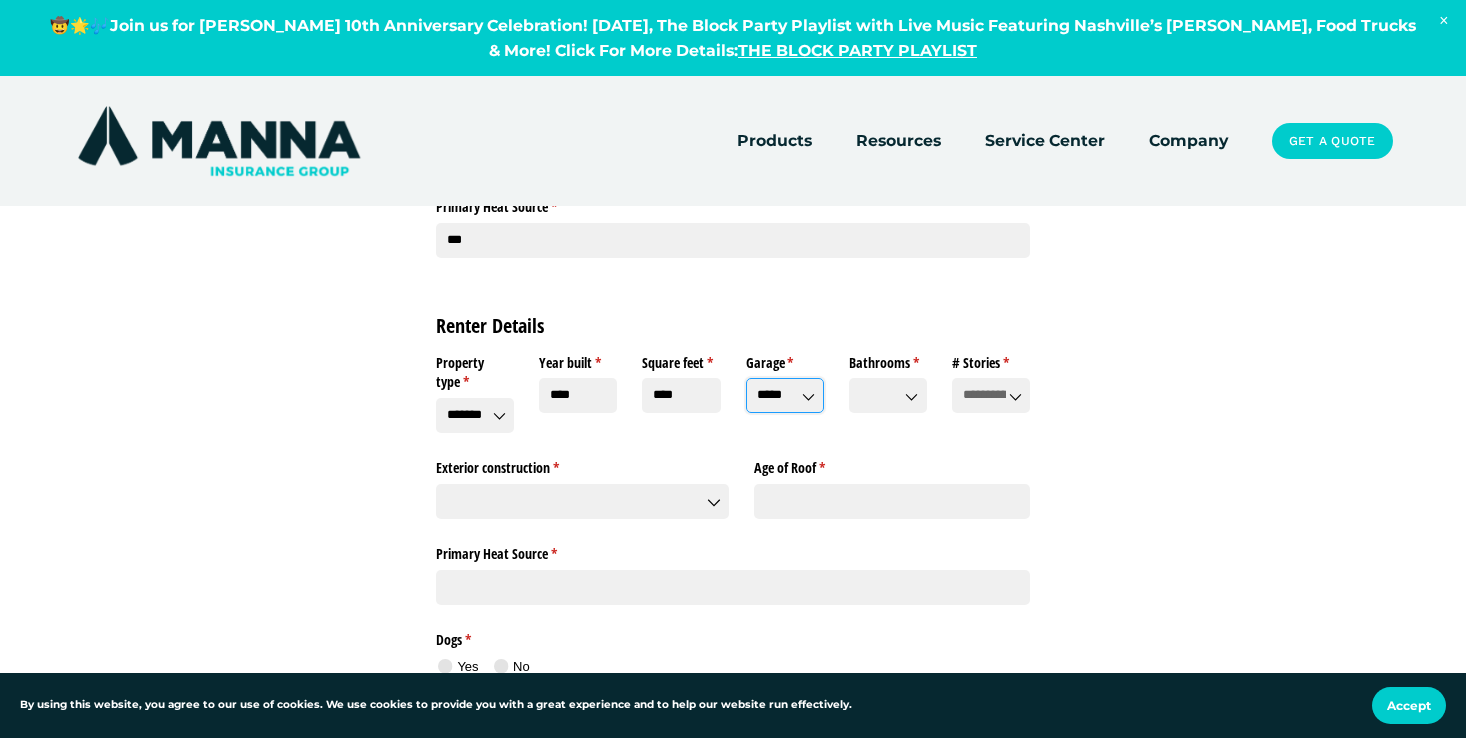 click 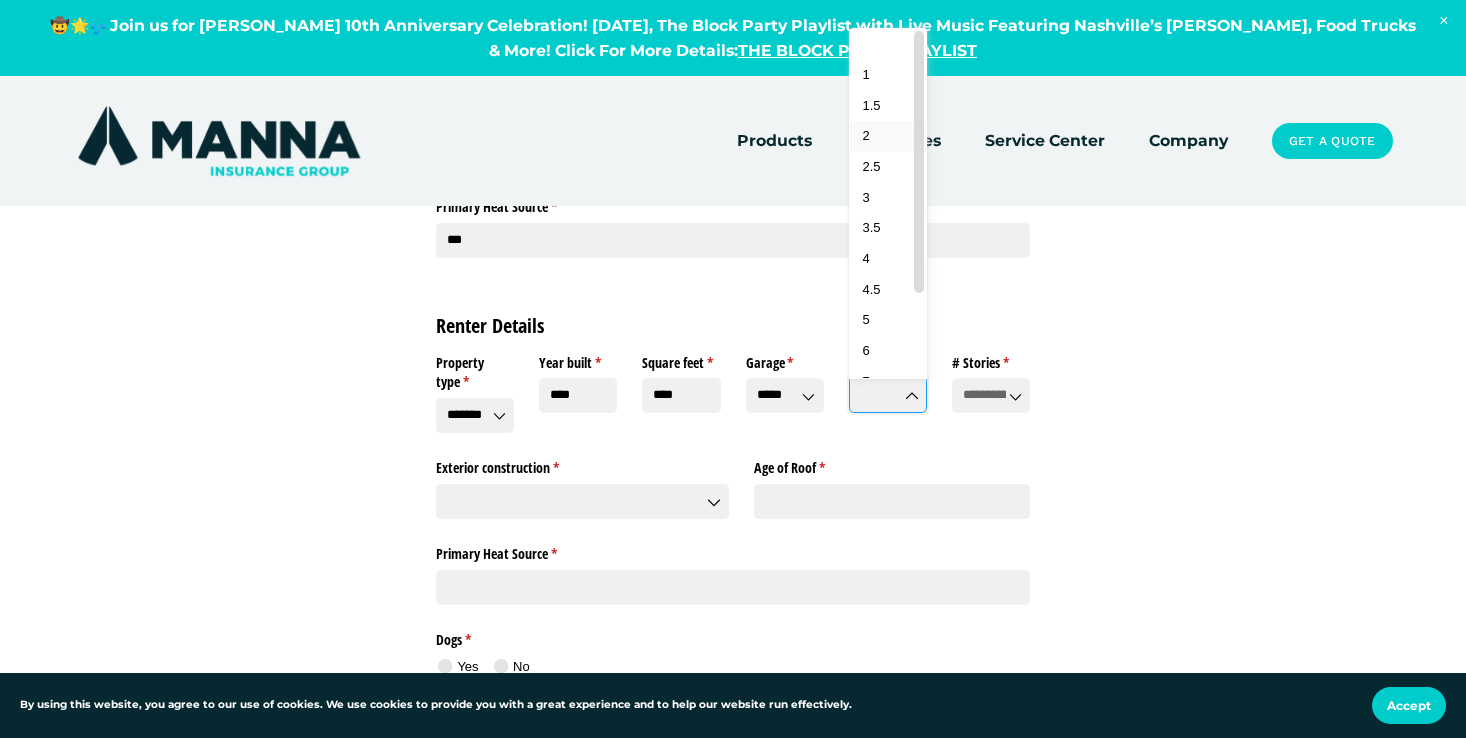 click on "2" at bounding box center [888, 136] 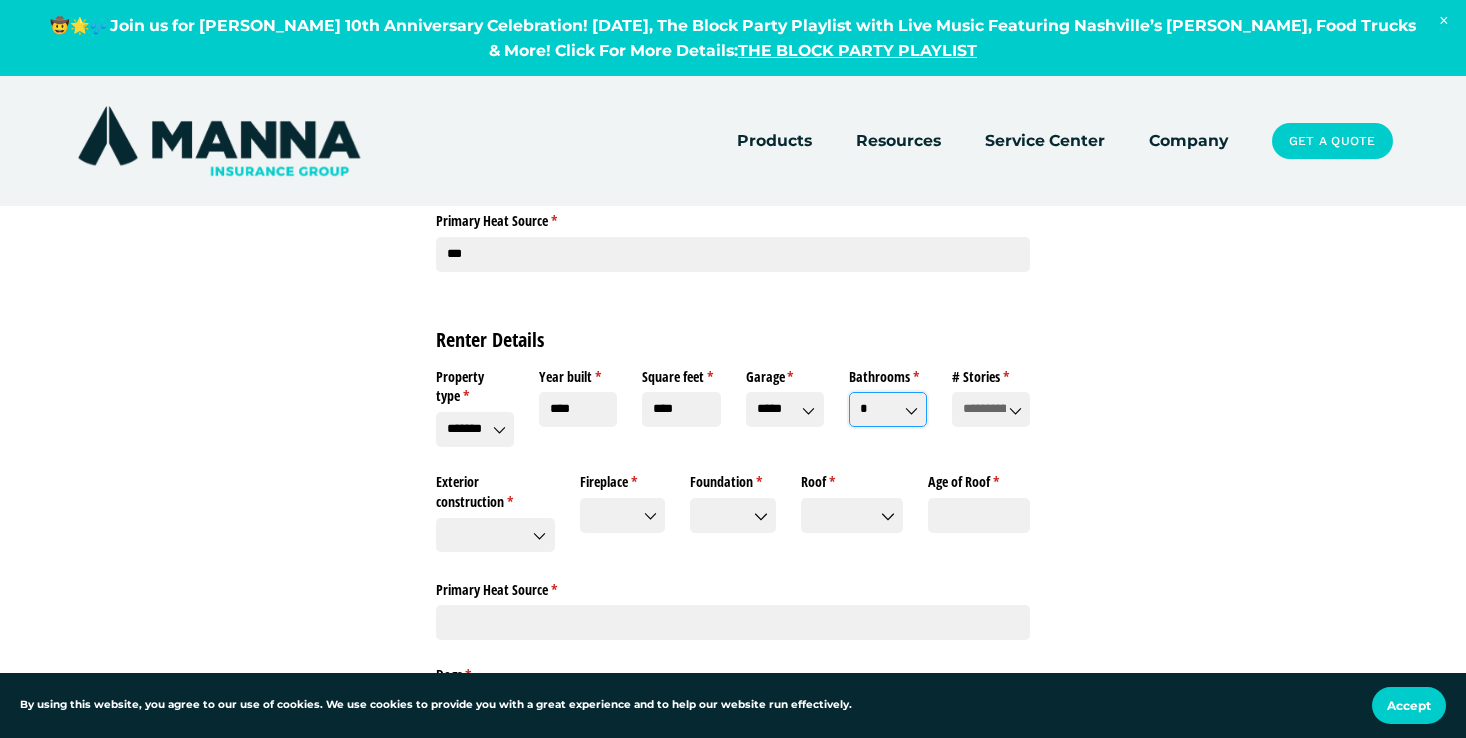 scroll, scrollTop: 1819, scrollLeft: 0, axis: vertical 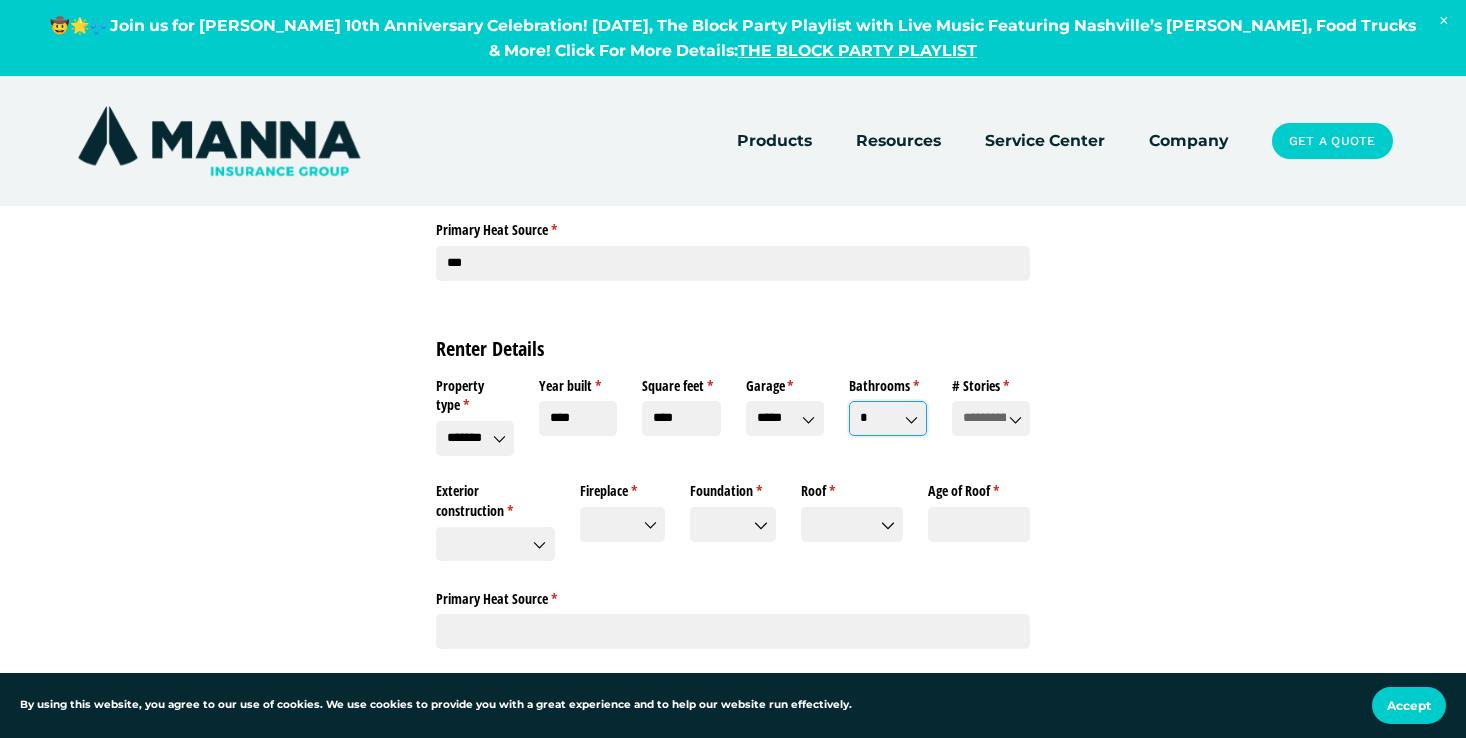 click 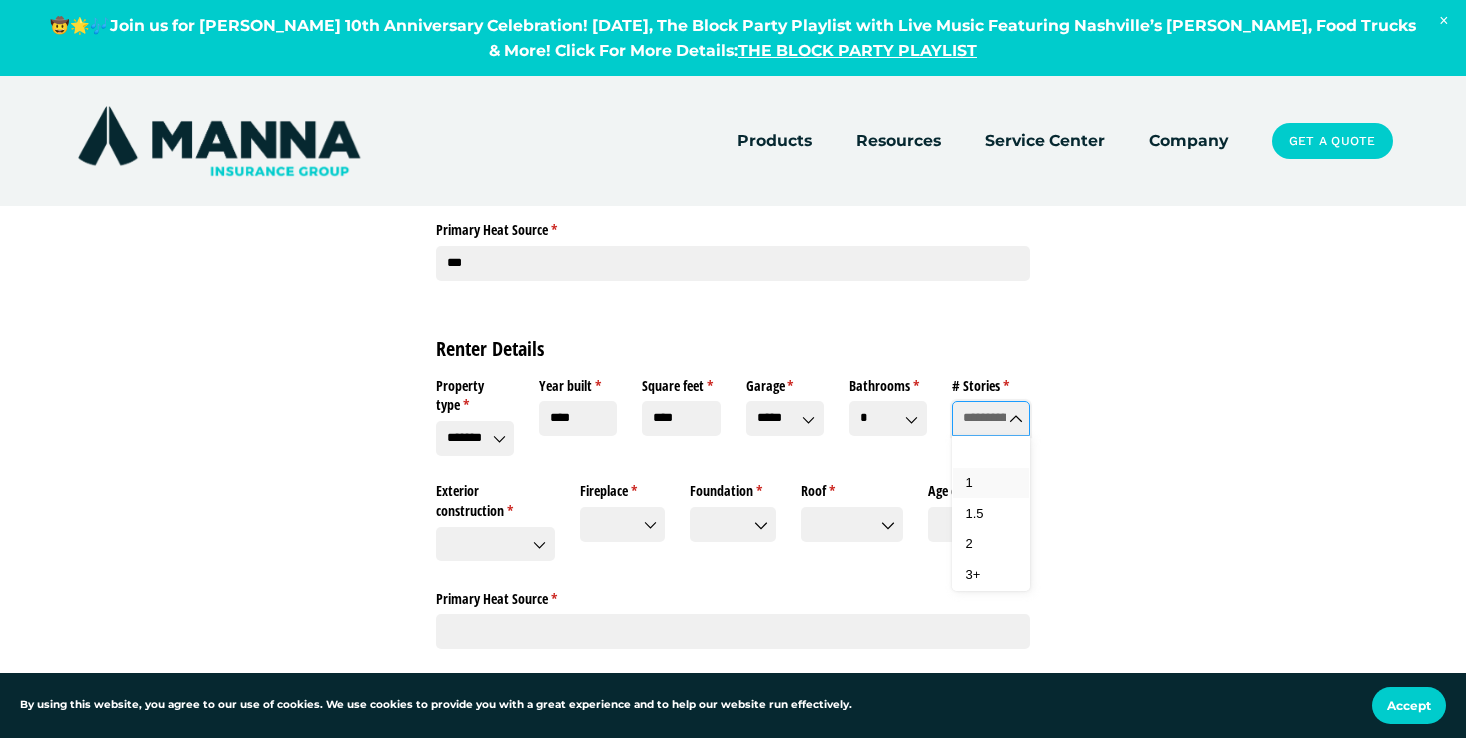 click on "1" at bounding box center [991, 483] 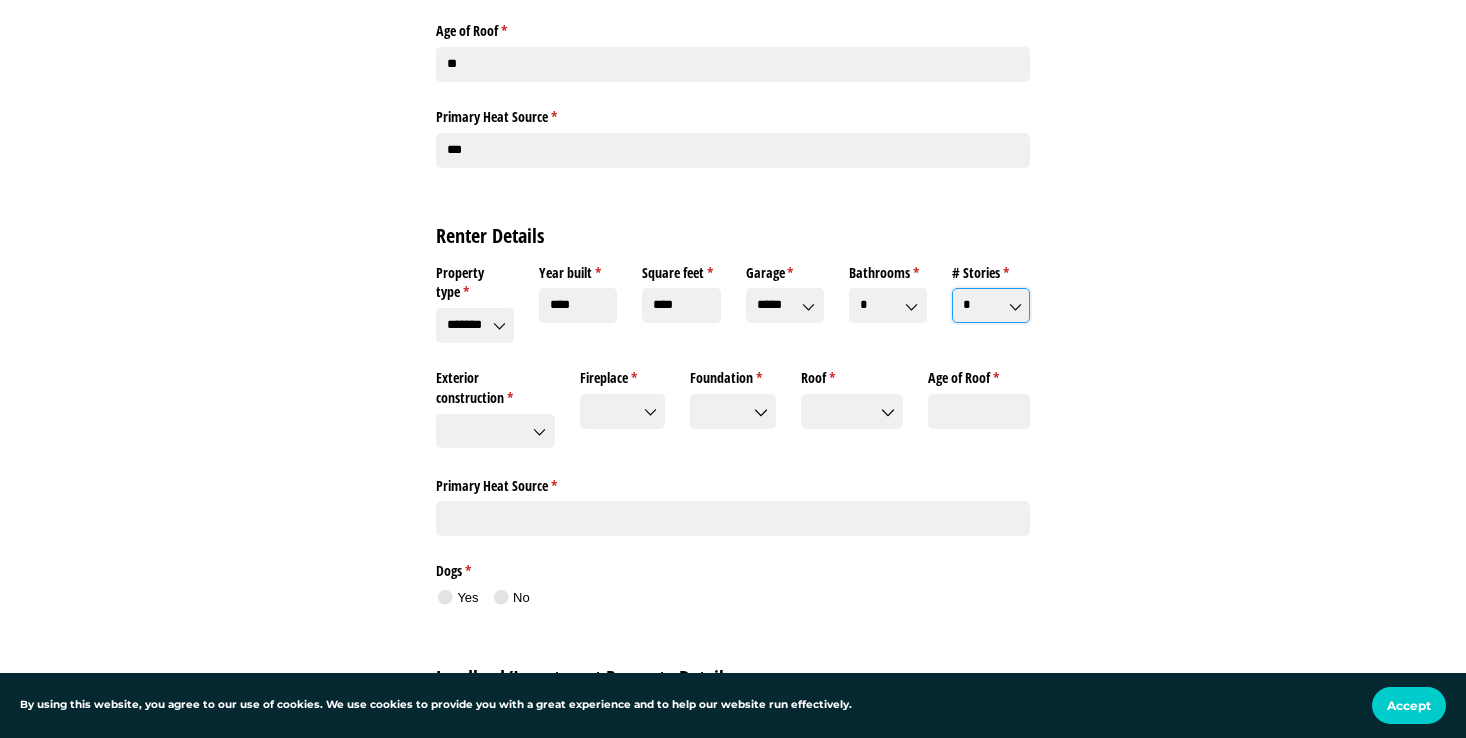 scroll, scrollTop: 1940, scrollLeft: 0, axis: vertical 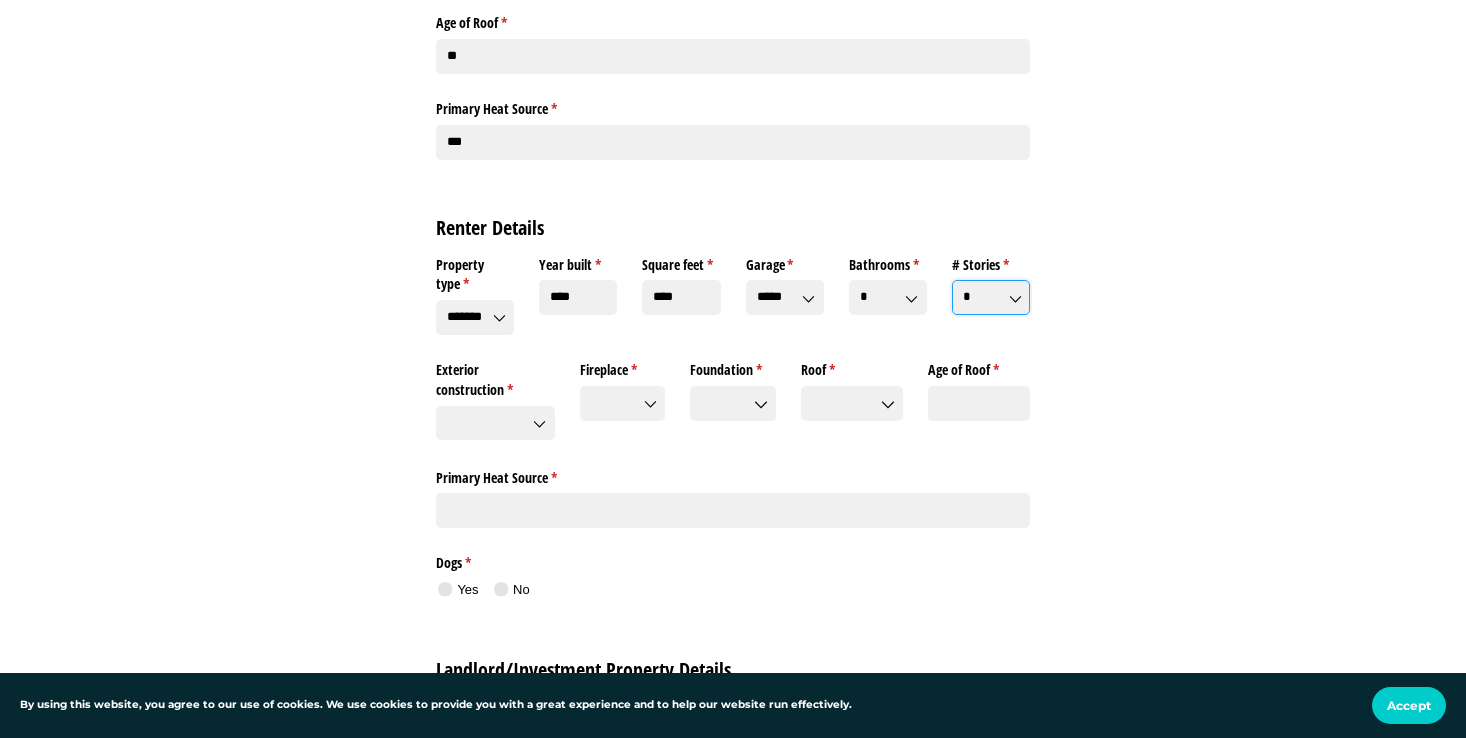 click 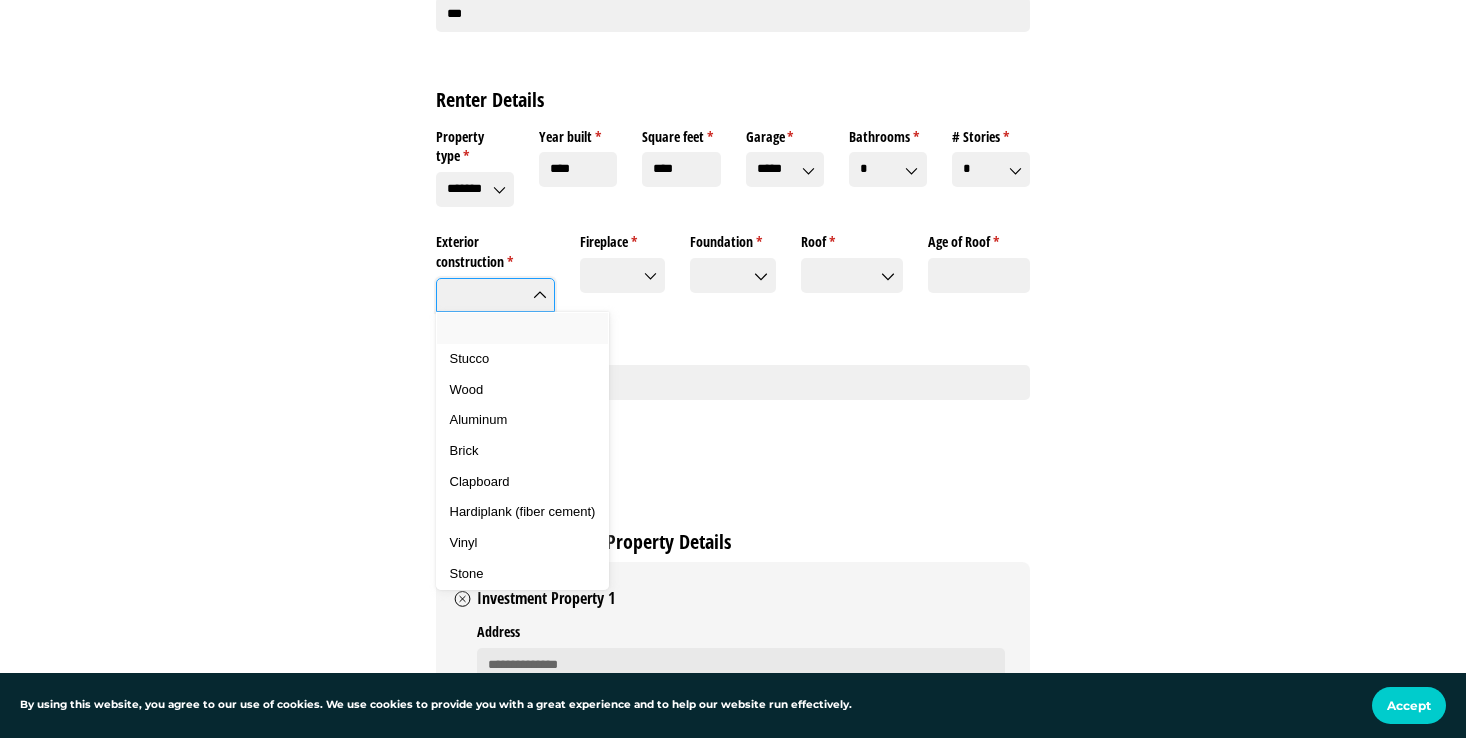 scroll, scrollTop: 2070, scrollLeft: 0, axis: vertical 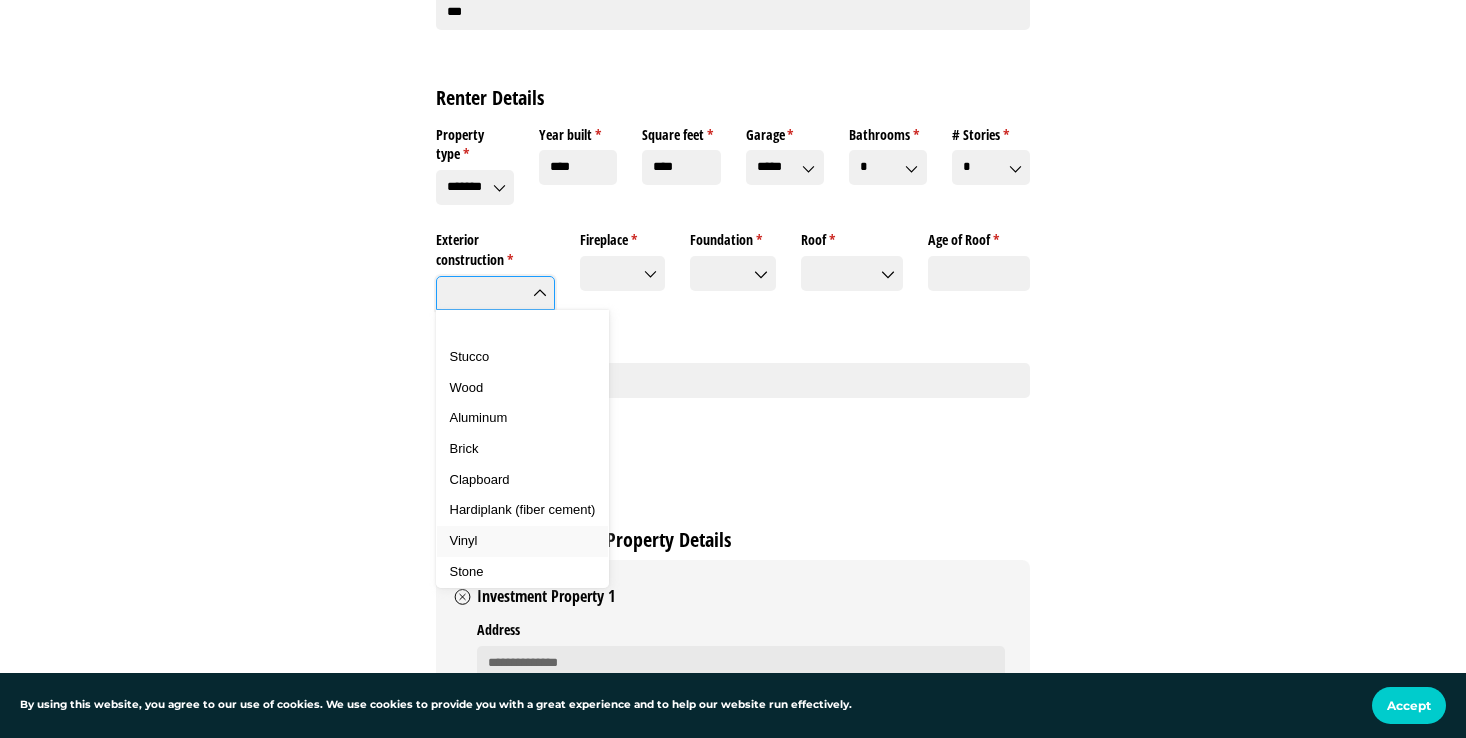 click on "Vinyl" at bounding box center (464, 540) 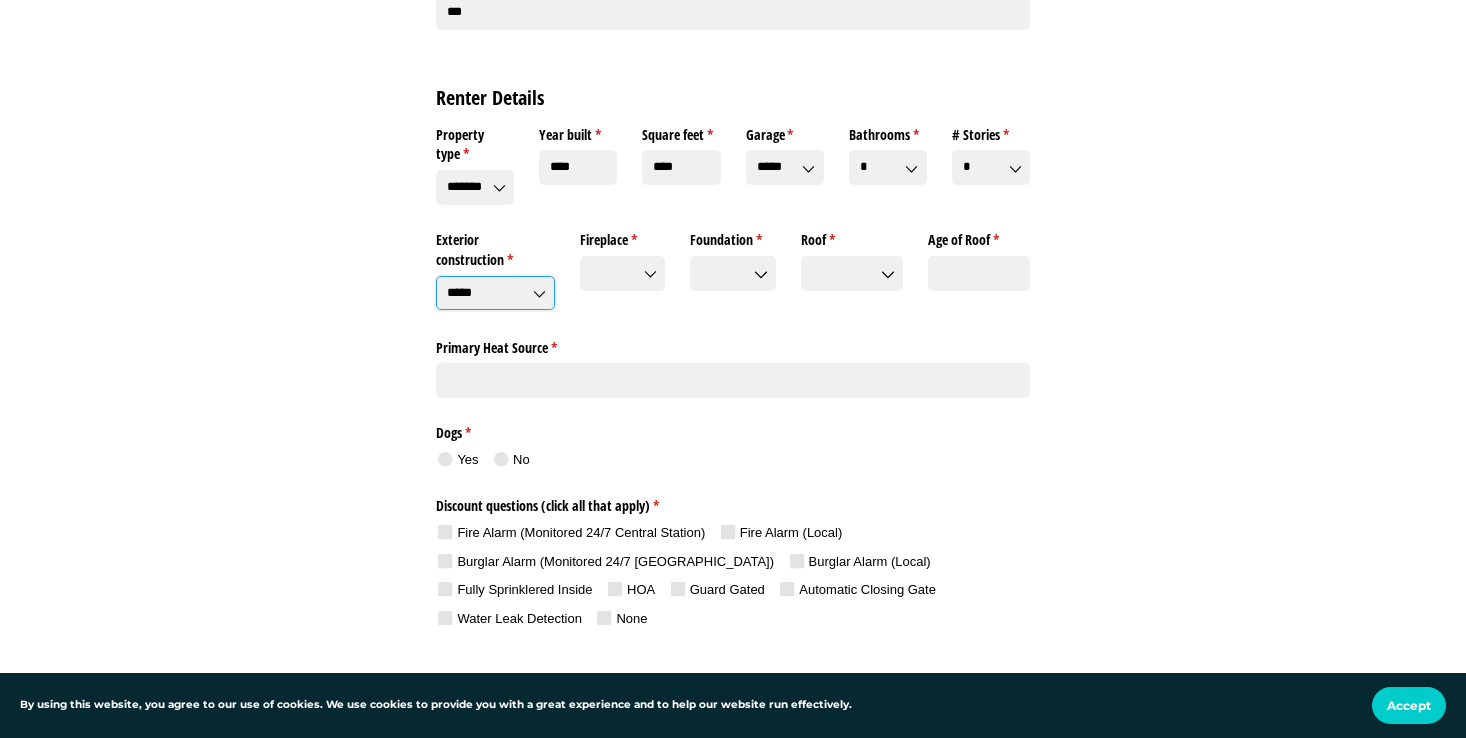 click 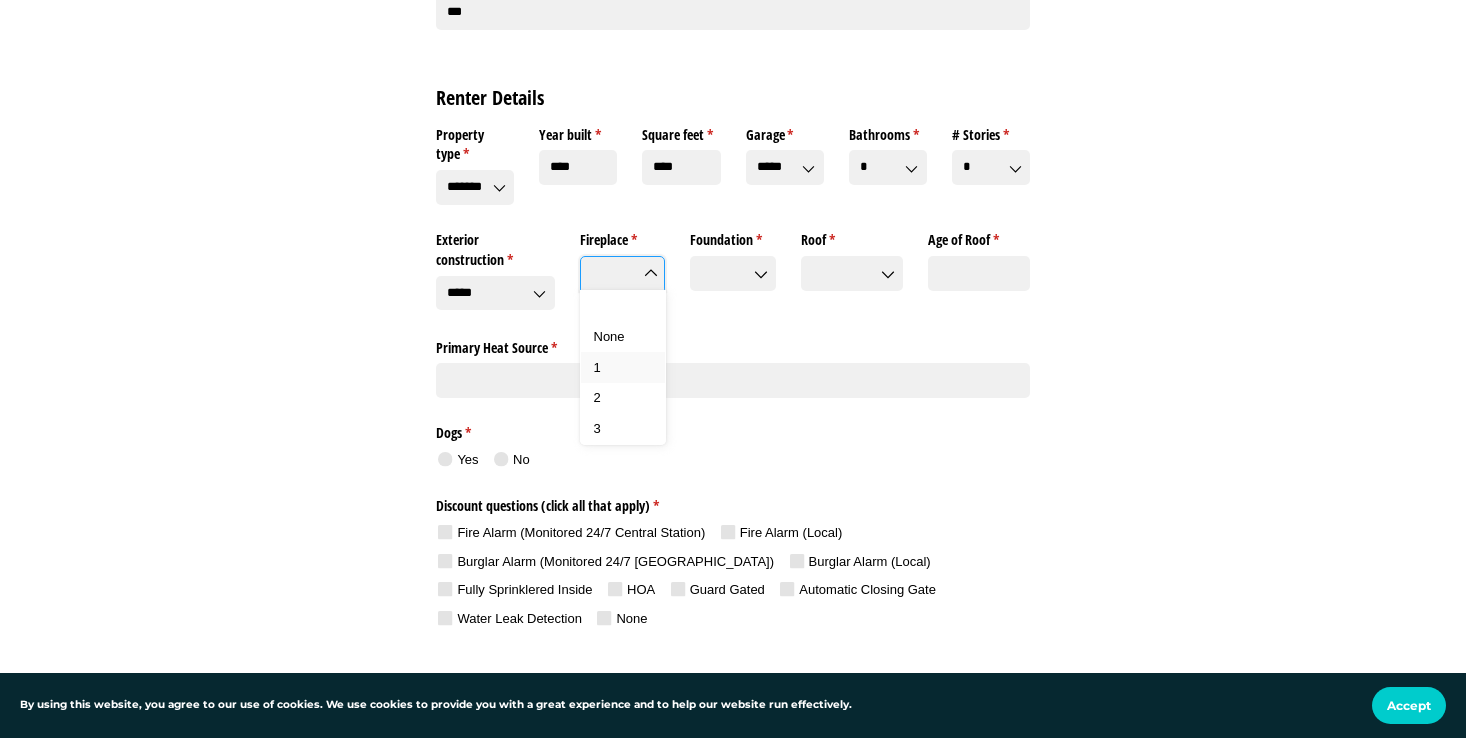 click on "1" at bounding box center [623, 368] 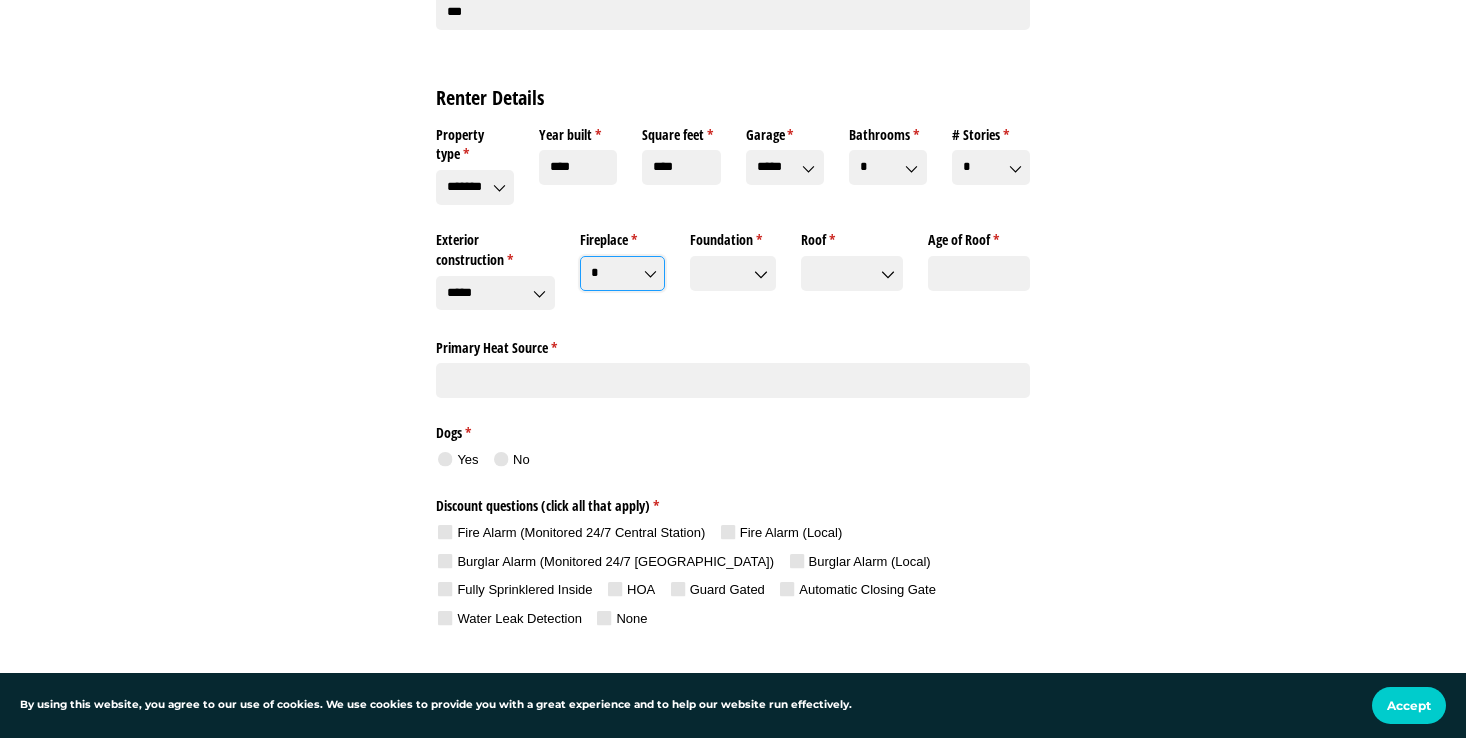 click 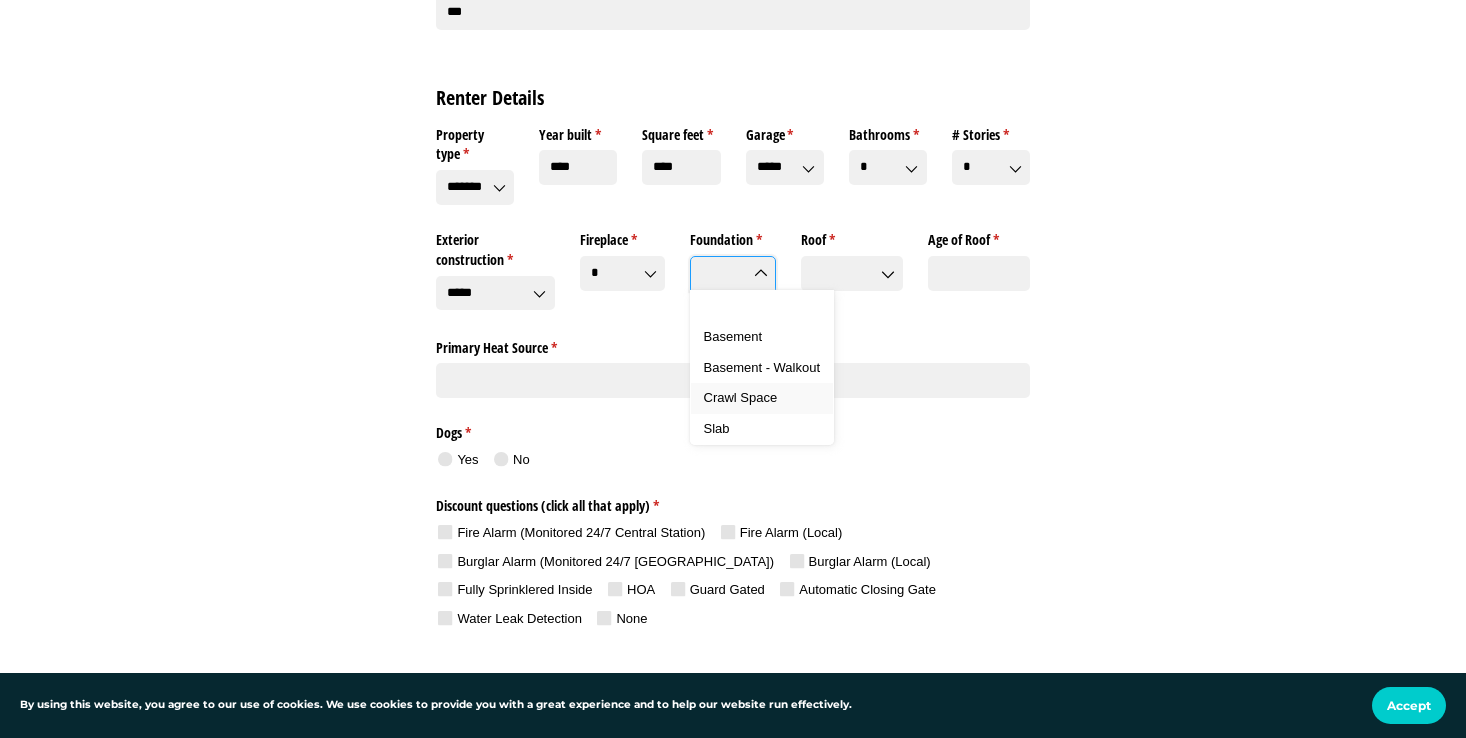 click on "Crawl Space" at bounding box center [741, 397] 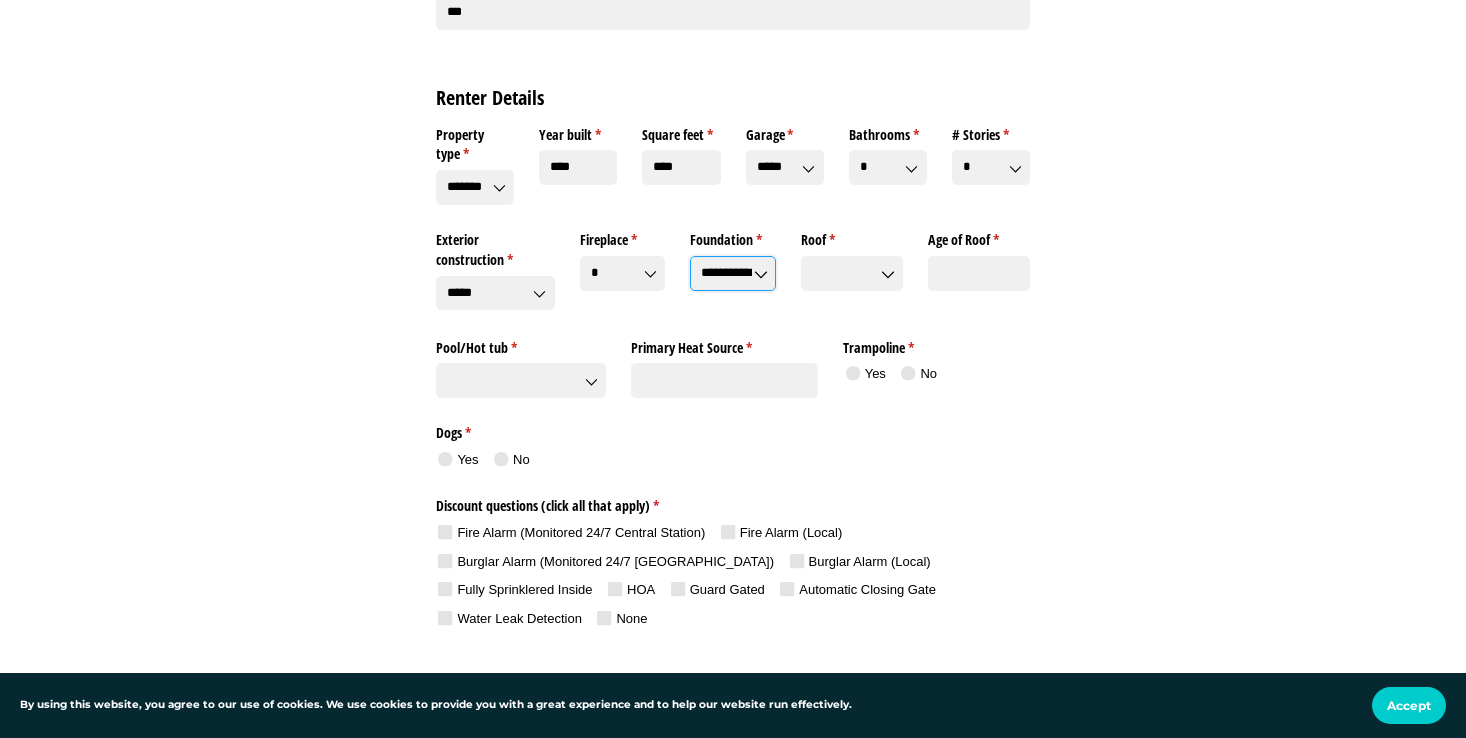 click 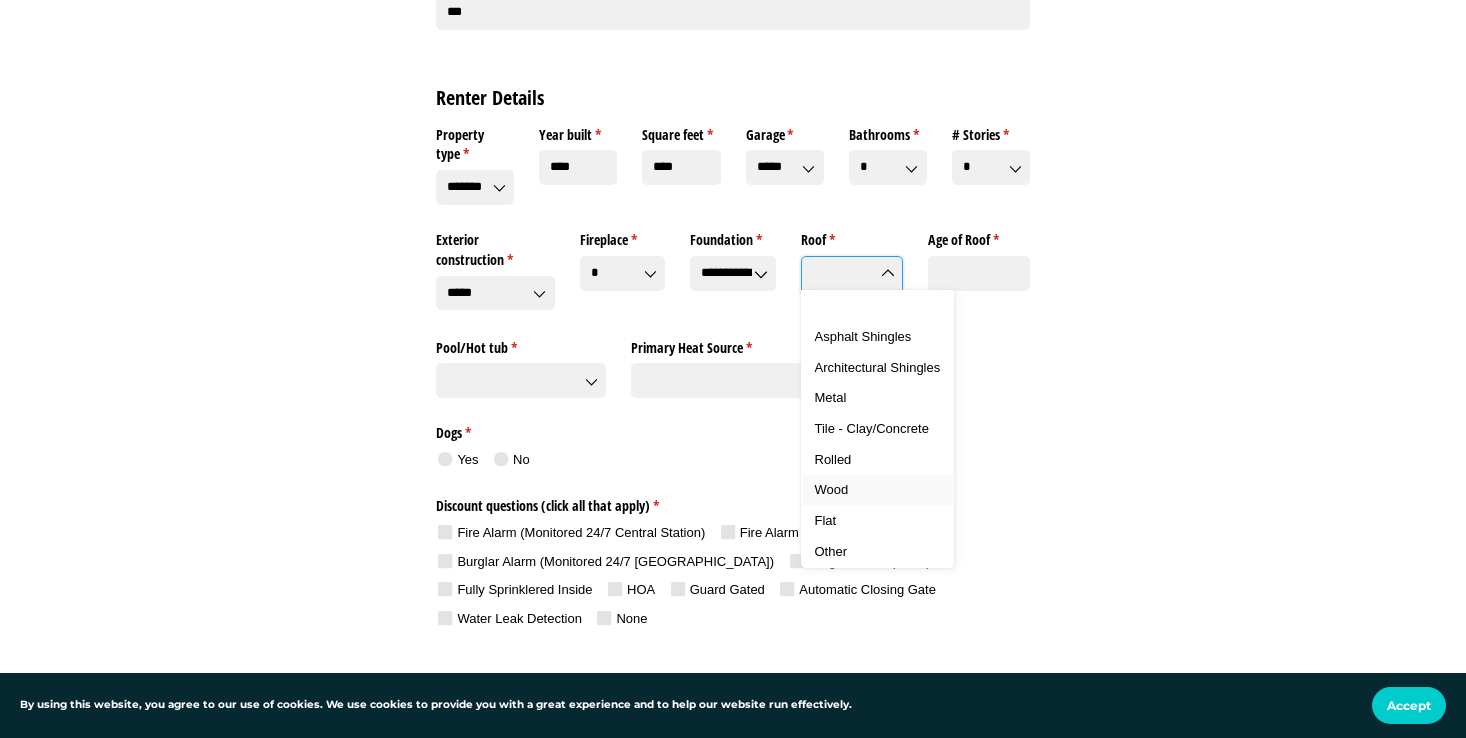 click on "Wood" at bounding box center (832, 489) 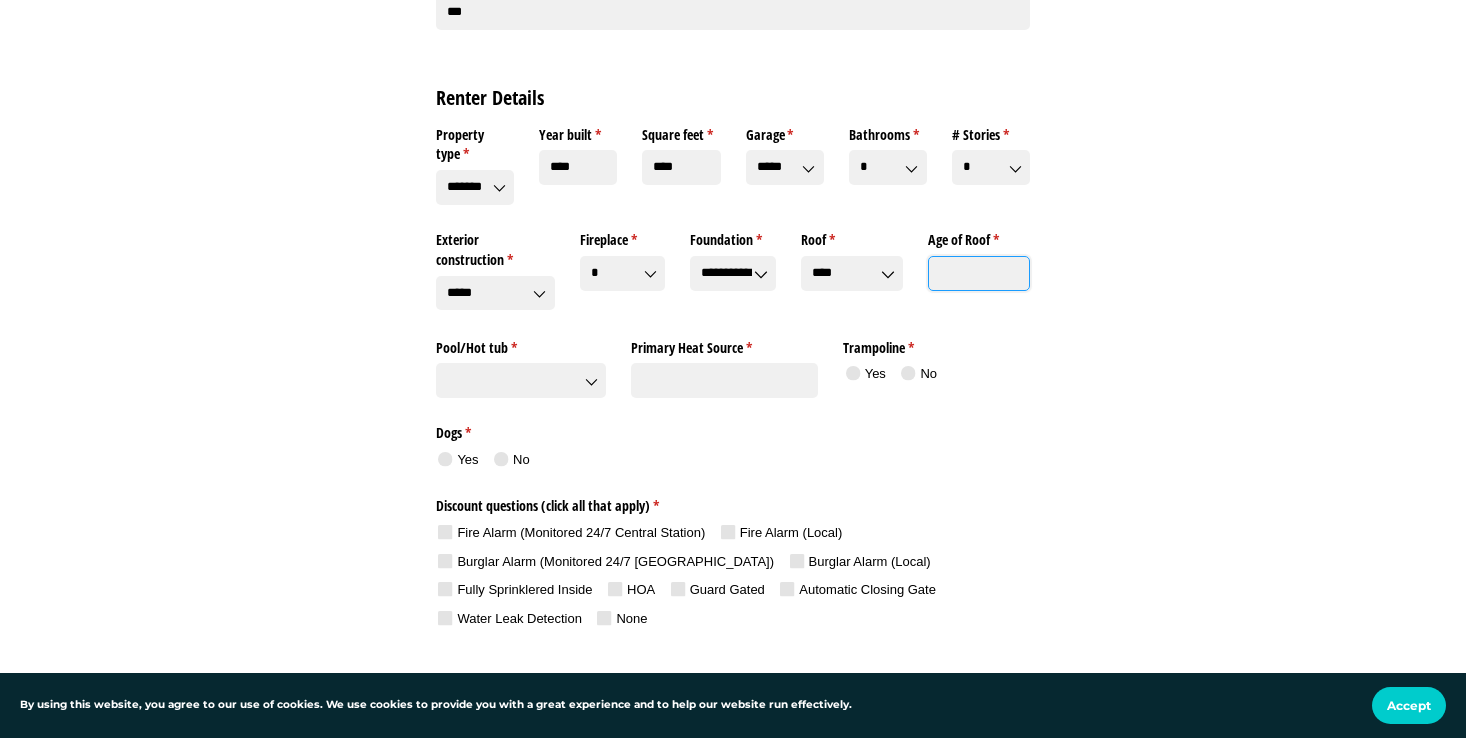 click on "Age of Roof *   (required)" 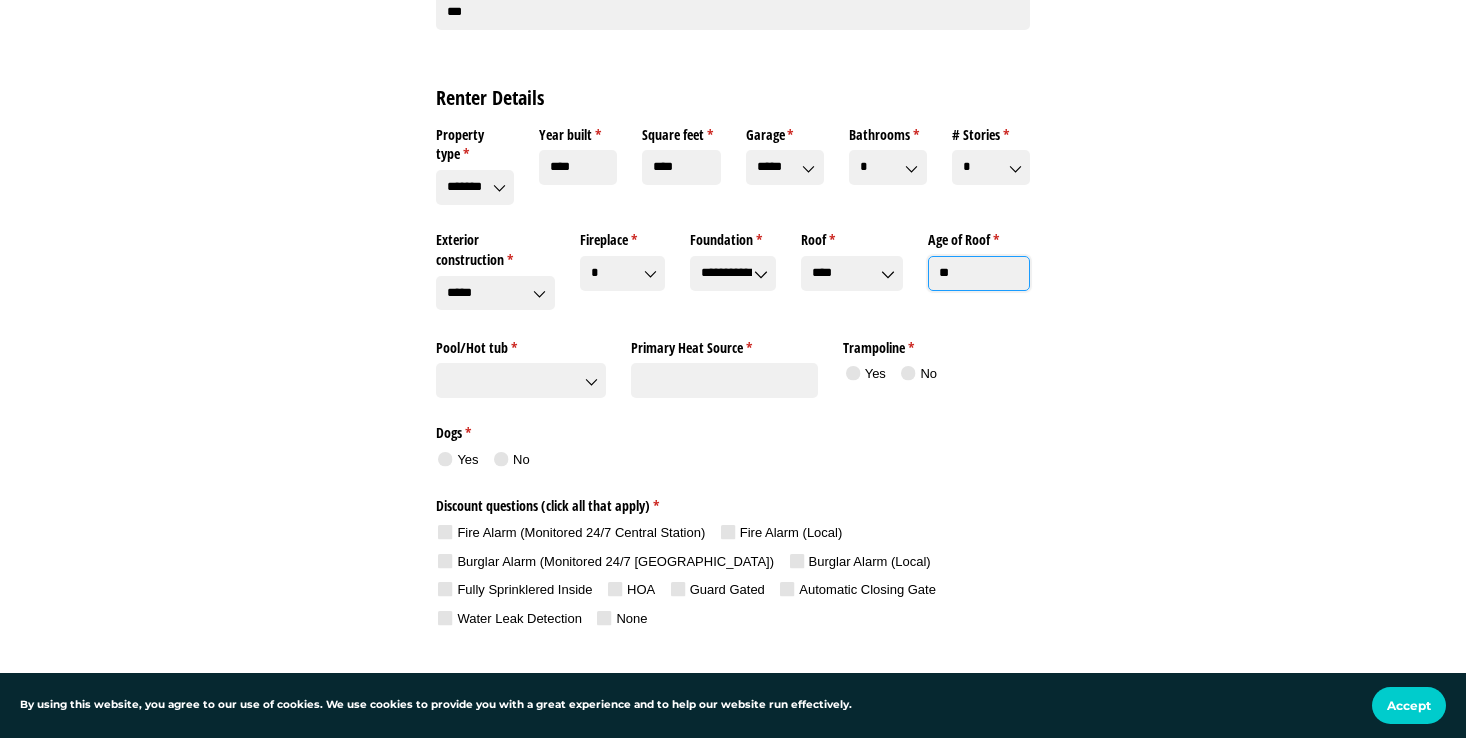click 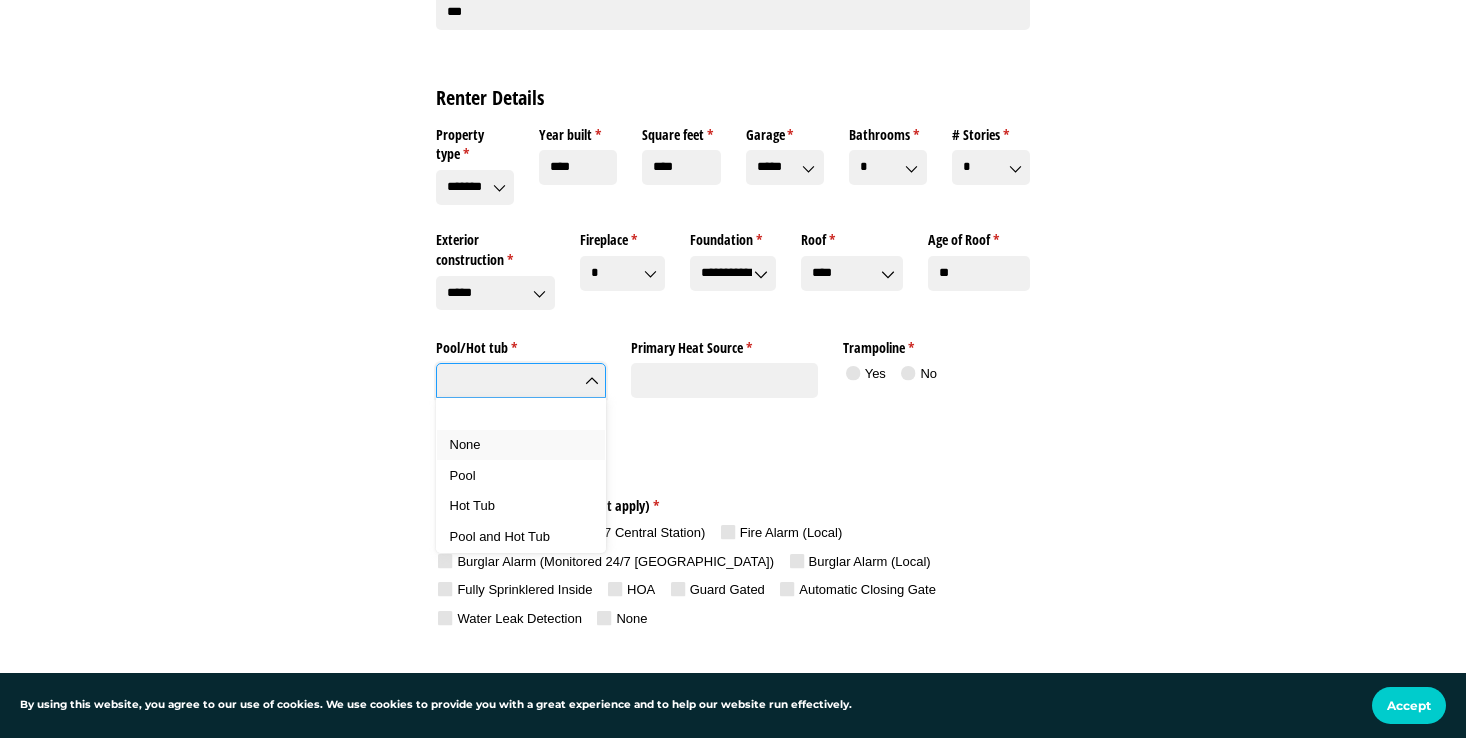 click on "None" at bounding box center [521, 445] 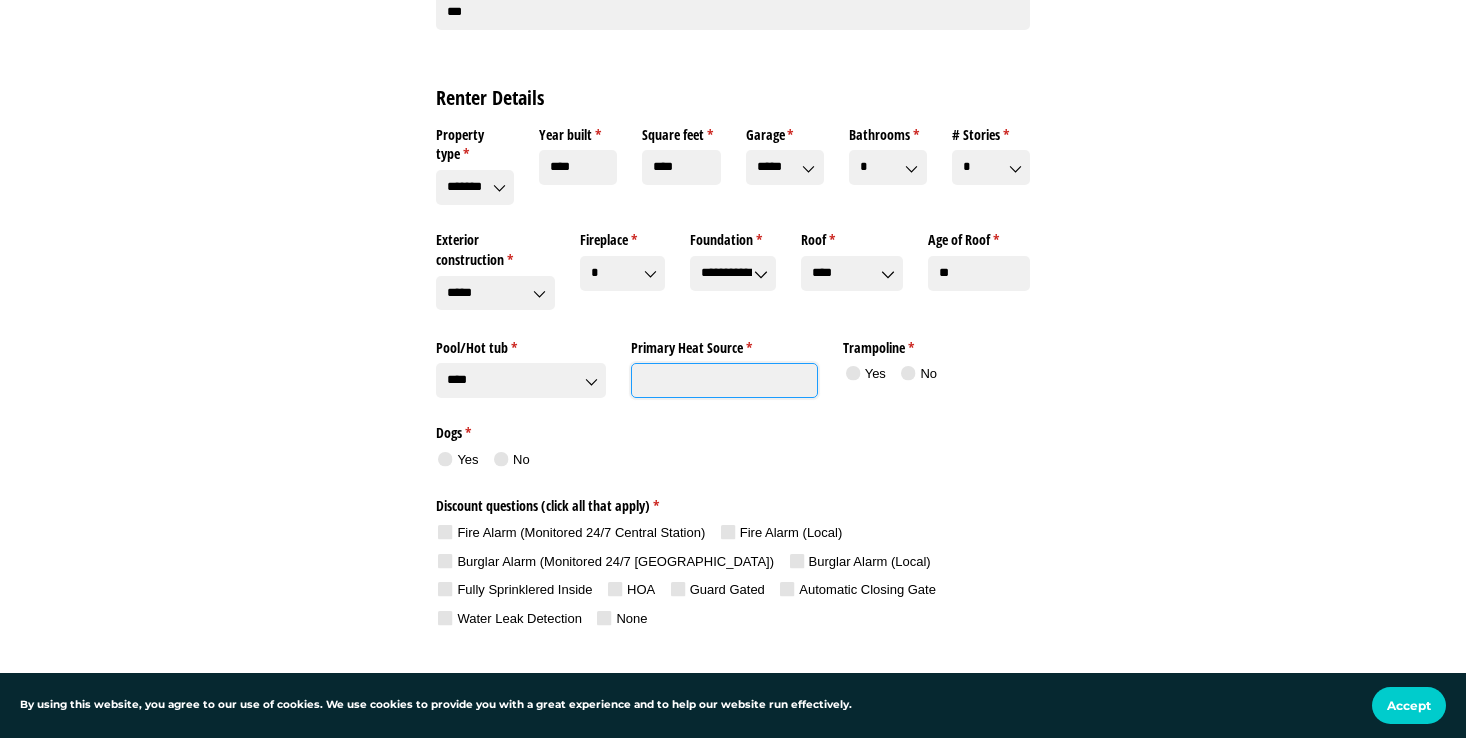 click on "Primary Heat Source *   (required)" 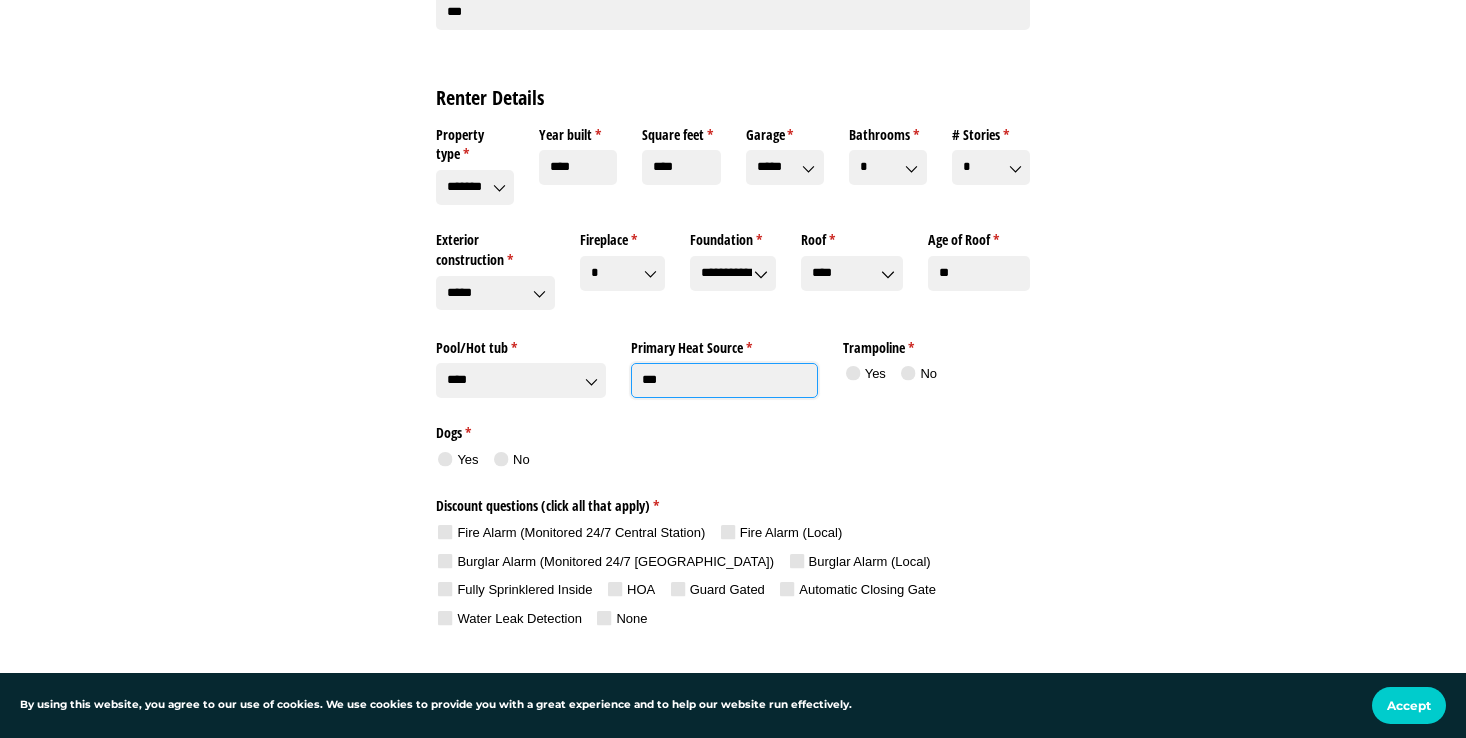 type on "***" 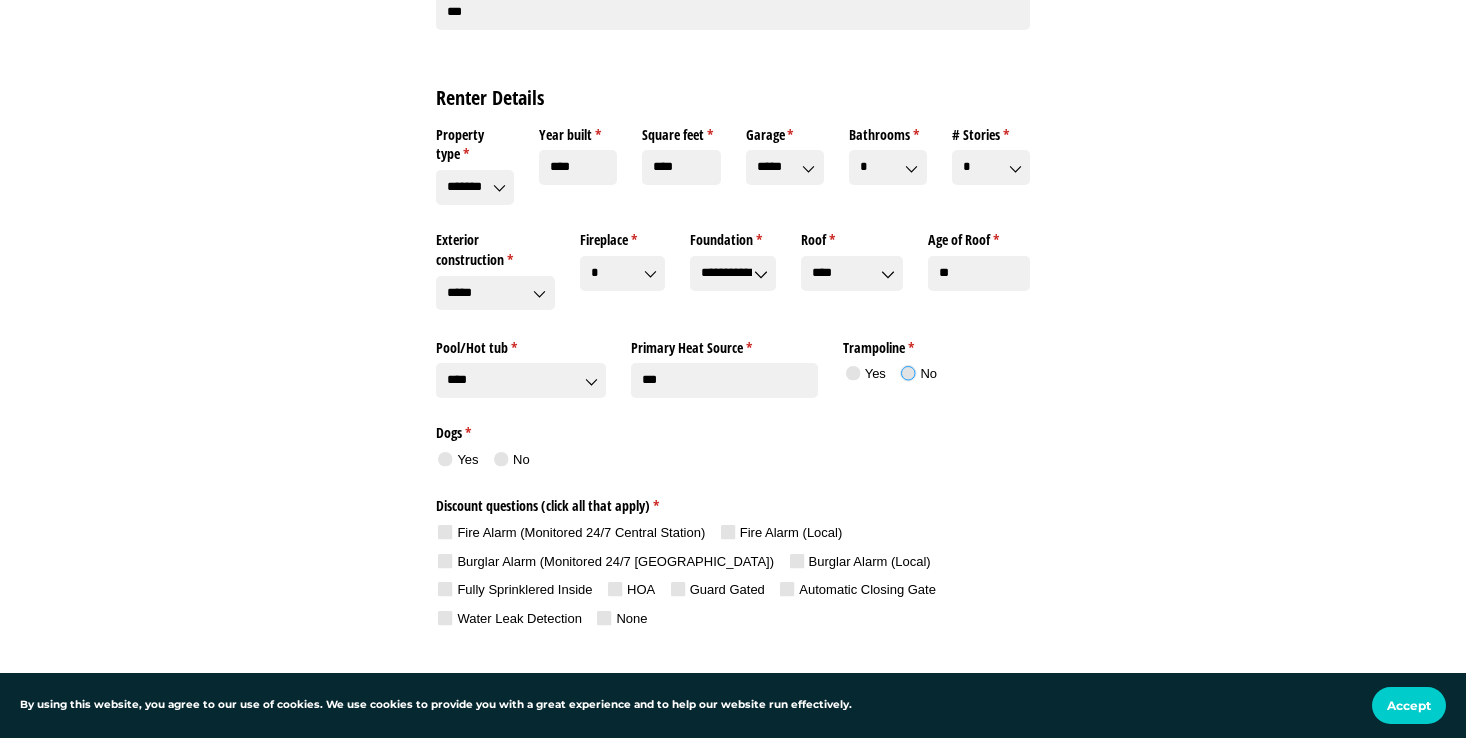 click 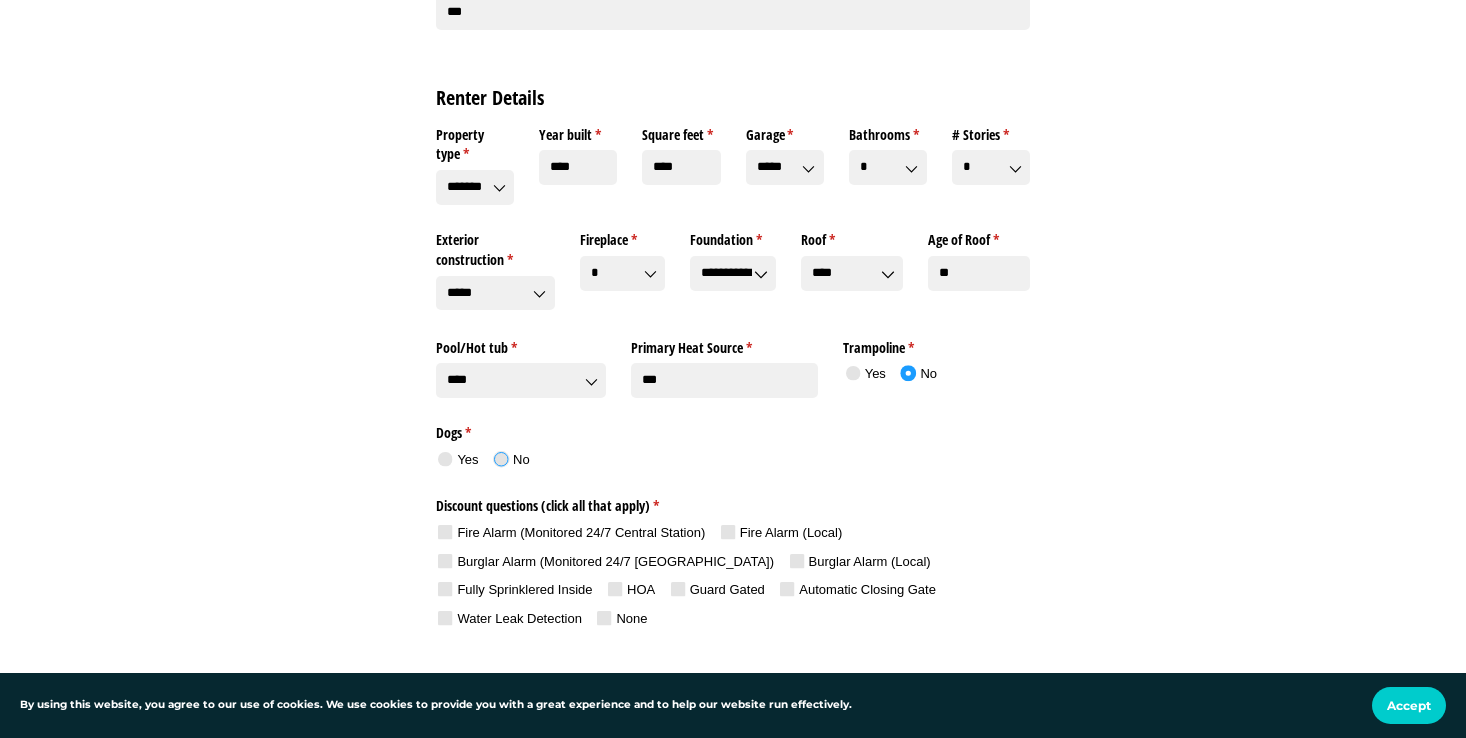 click 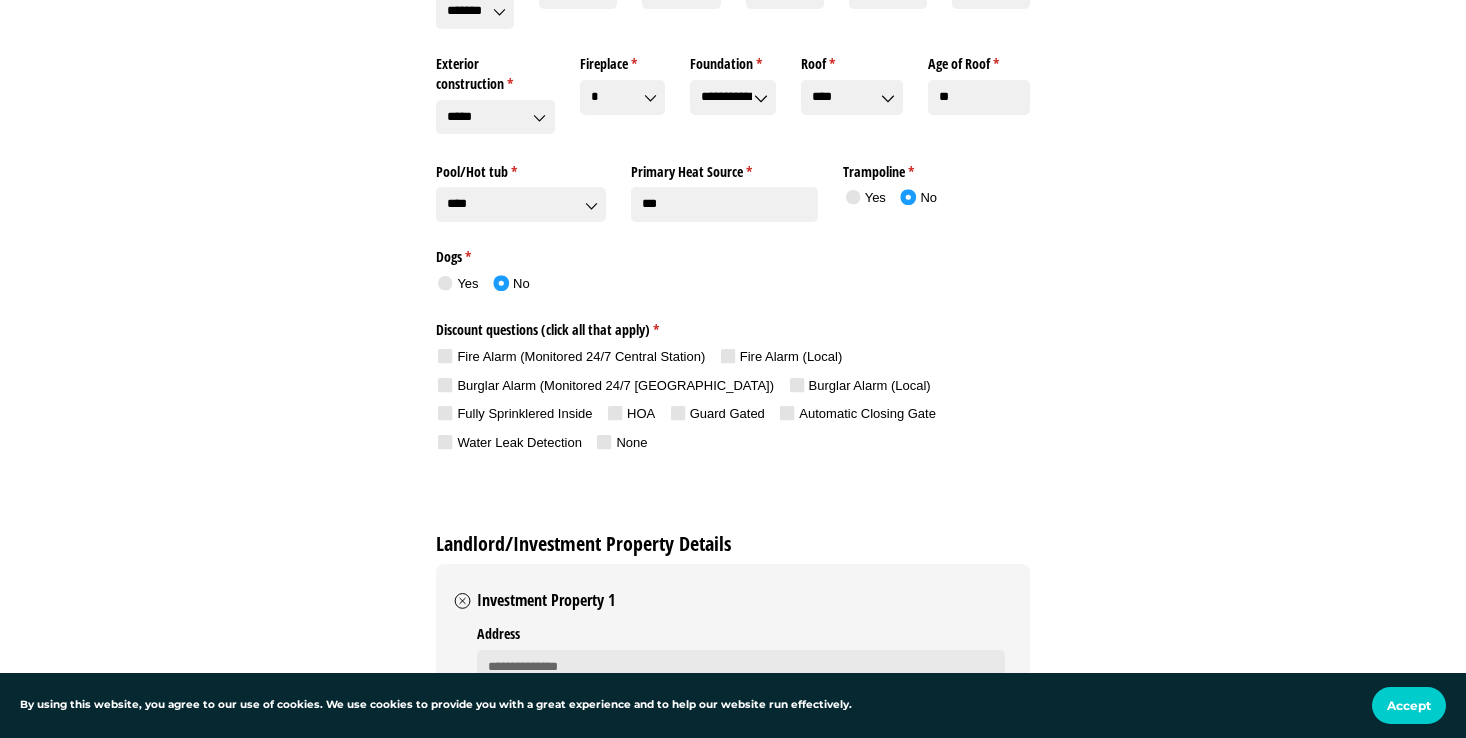 scroll, scrollTop: 2251, scrollLeft: 0, axis: vertical 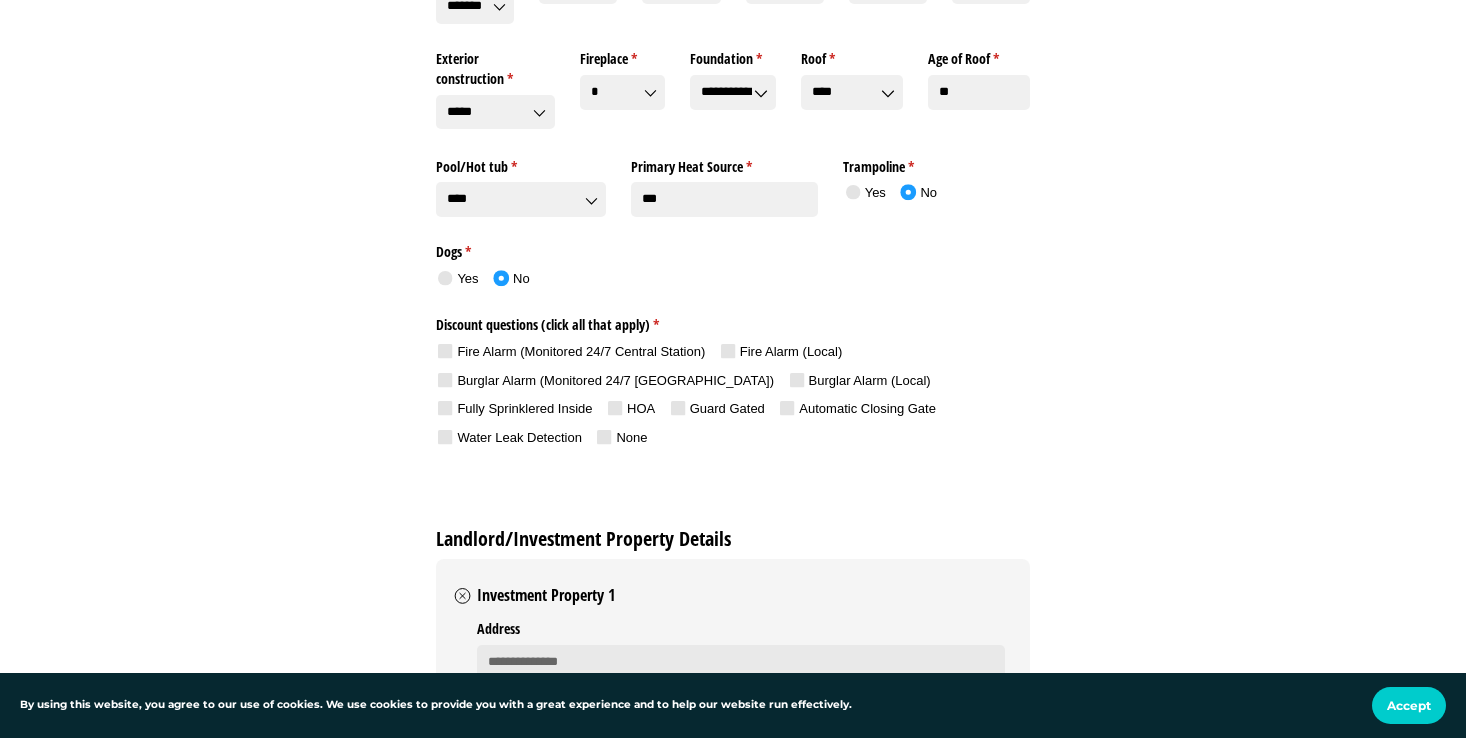 click 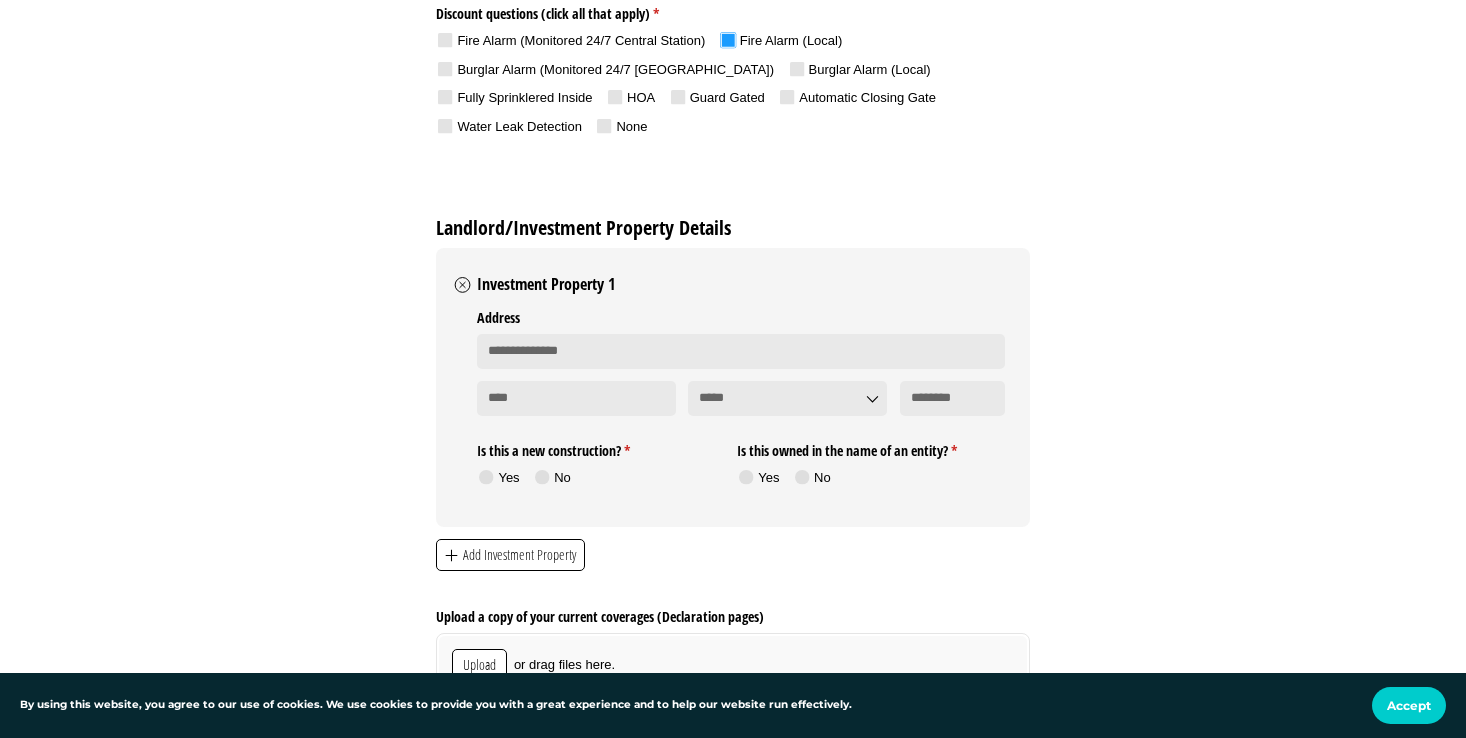 scroll, scrollTop: 2563, scrollLeft: 0, axis: vertical 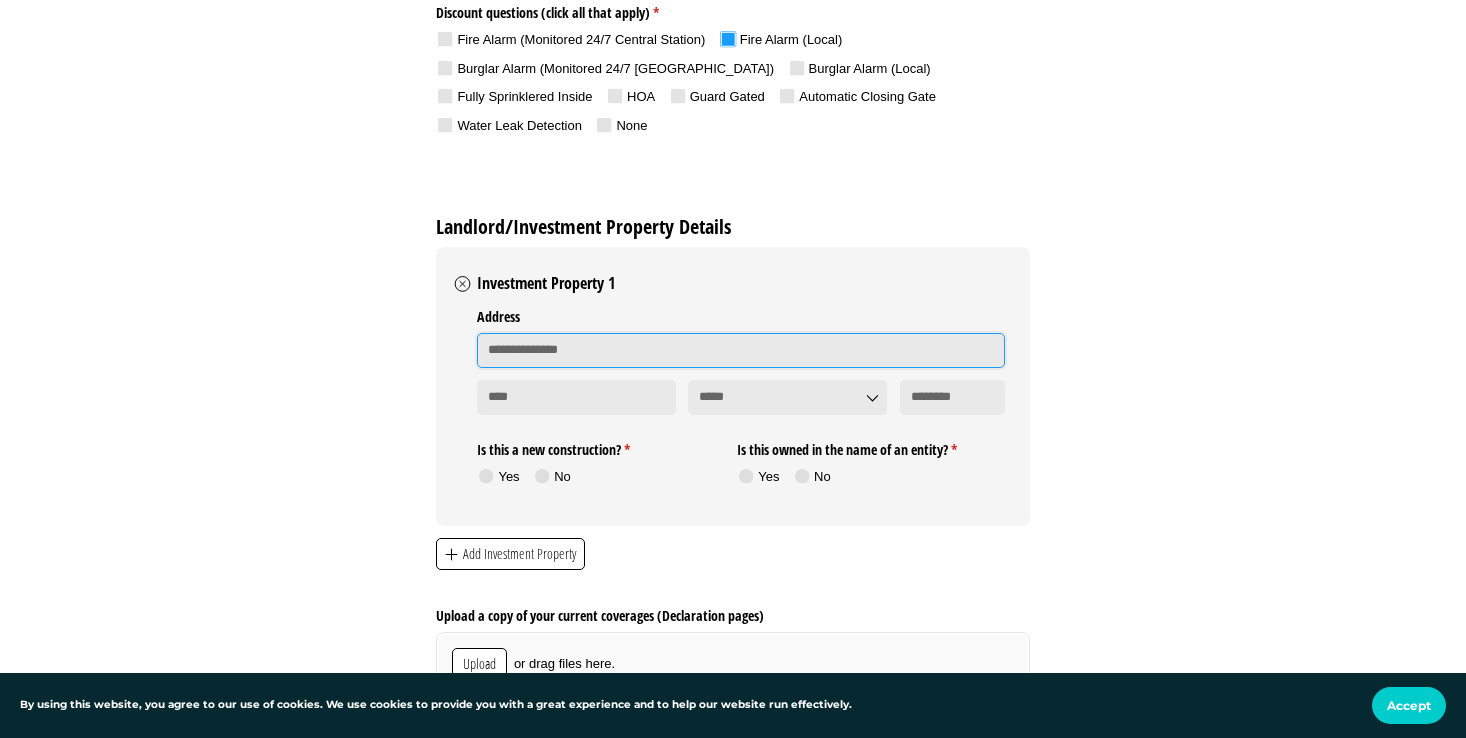 click 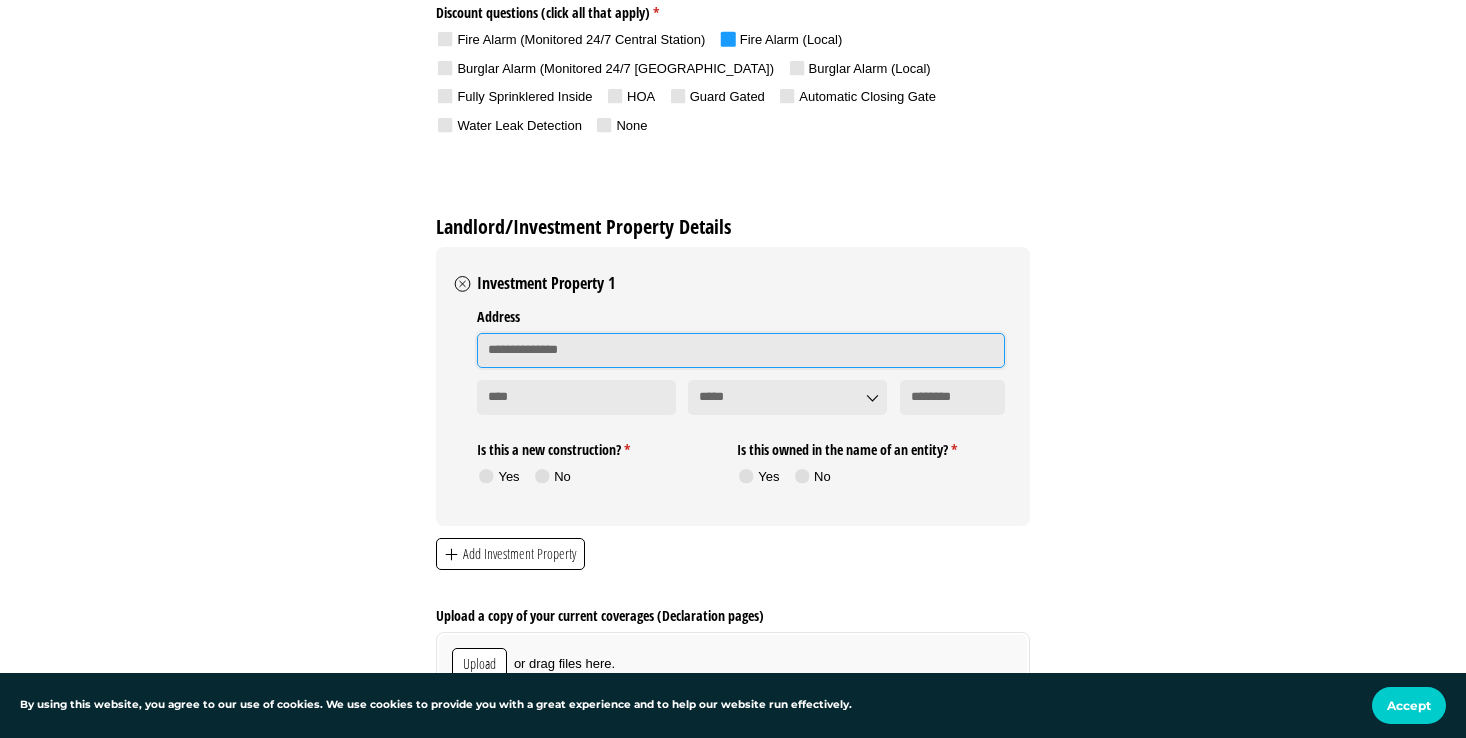 type on "**********" 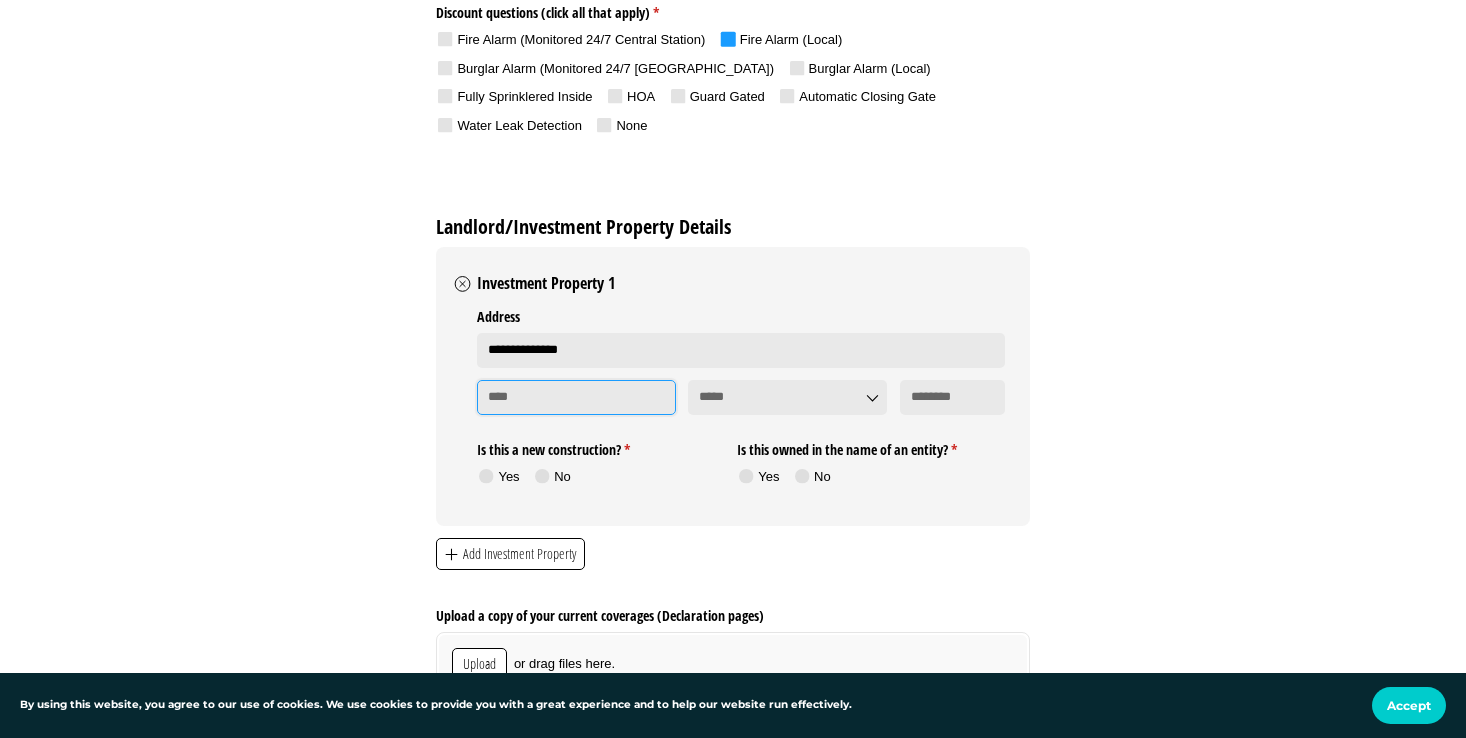 type on "******" 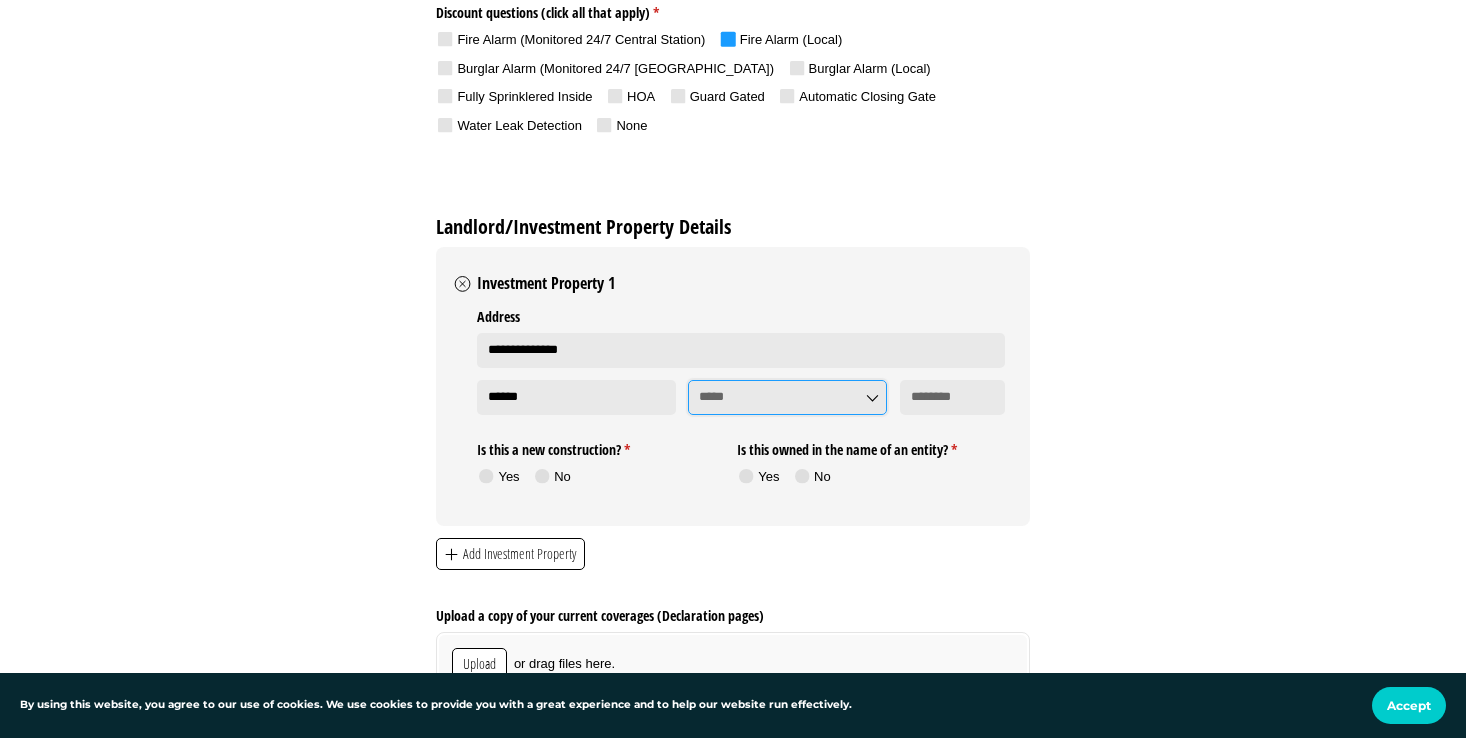 type on "**" 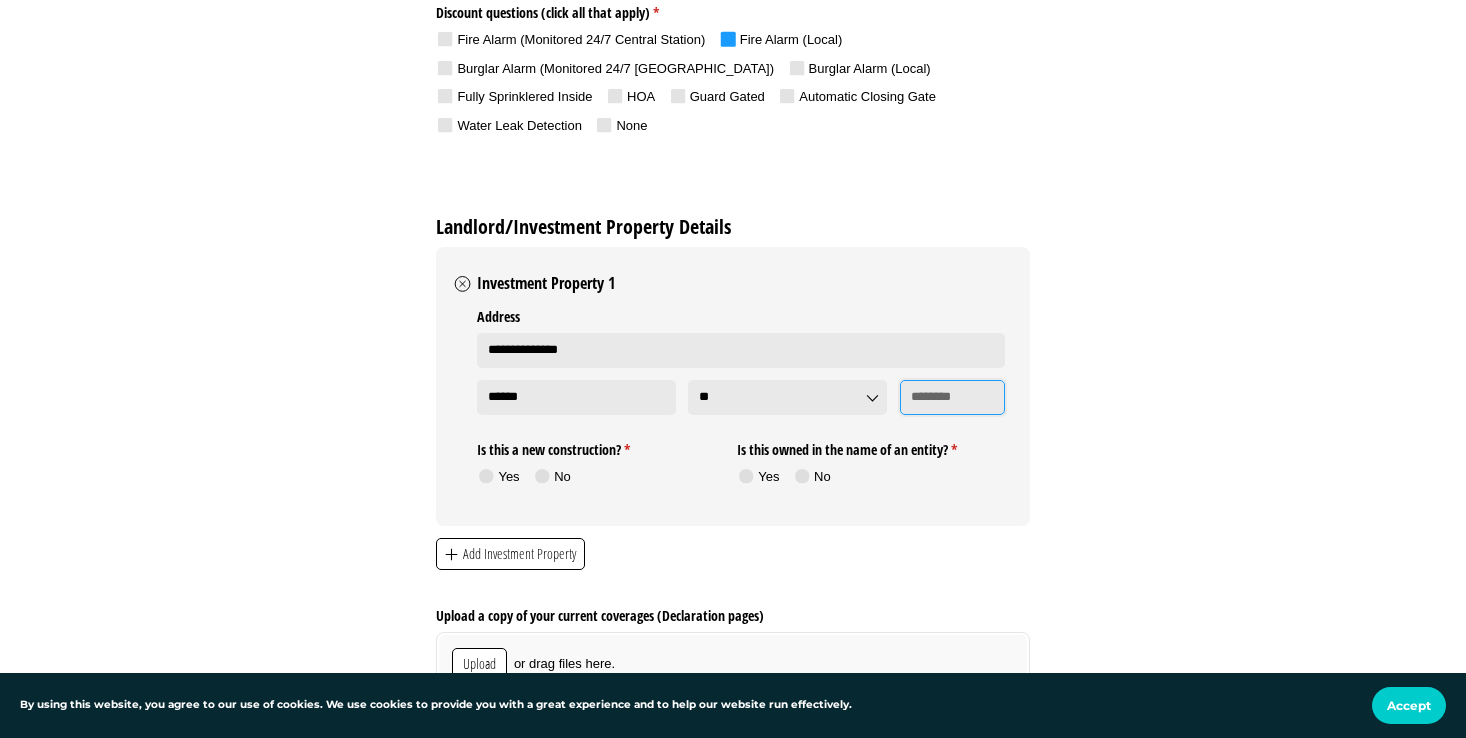 type on "*****" 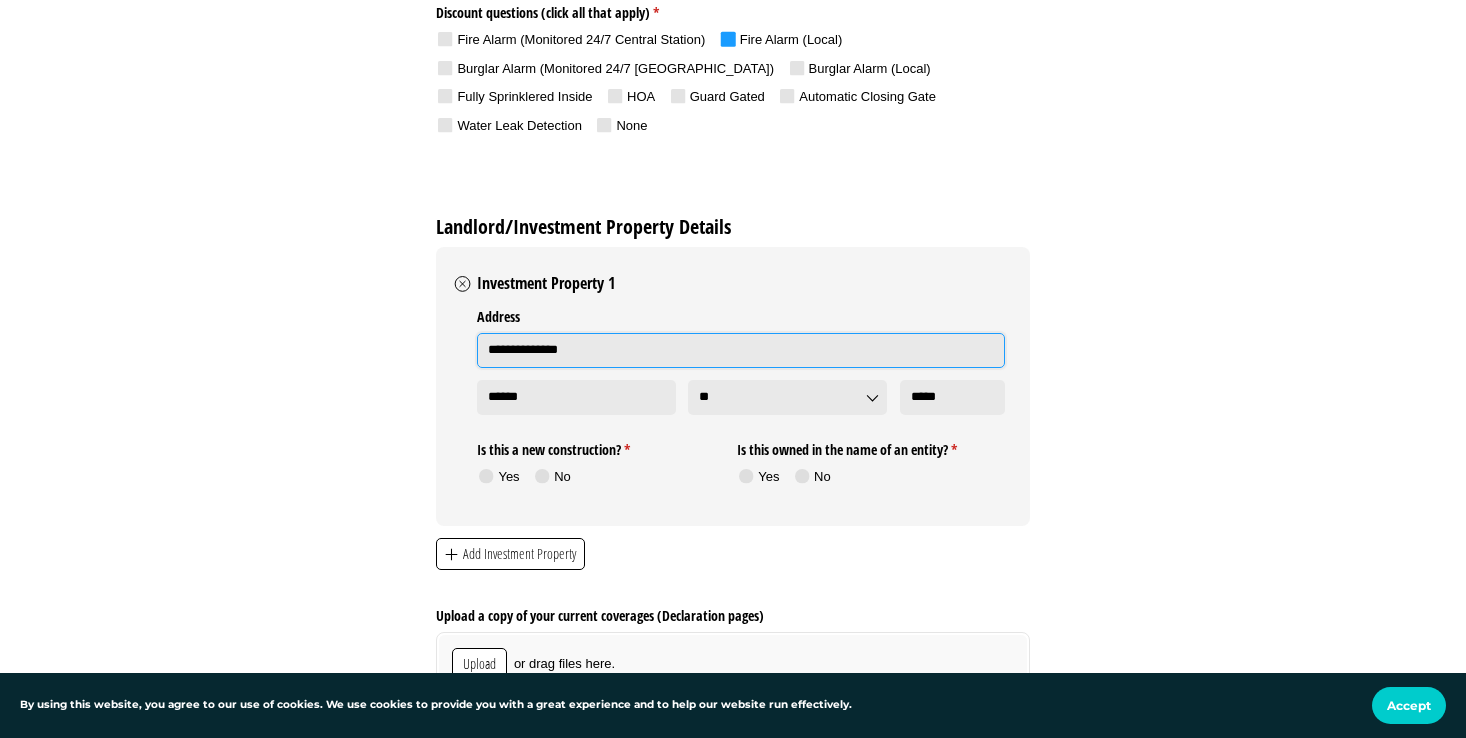type on "**********" 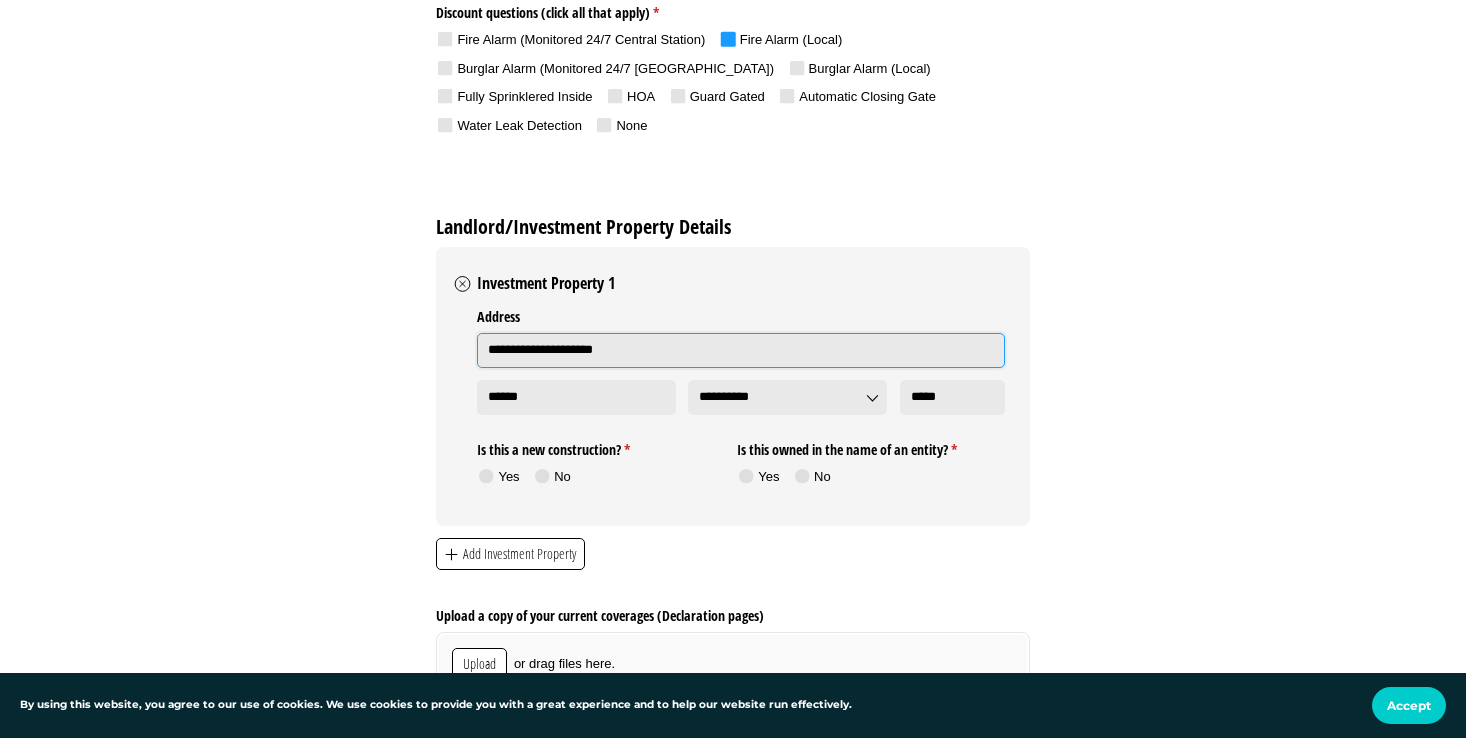 type on "**********" 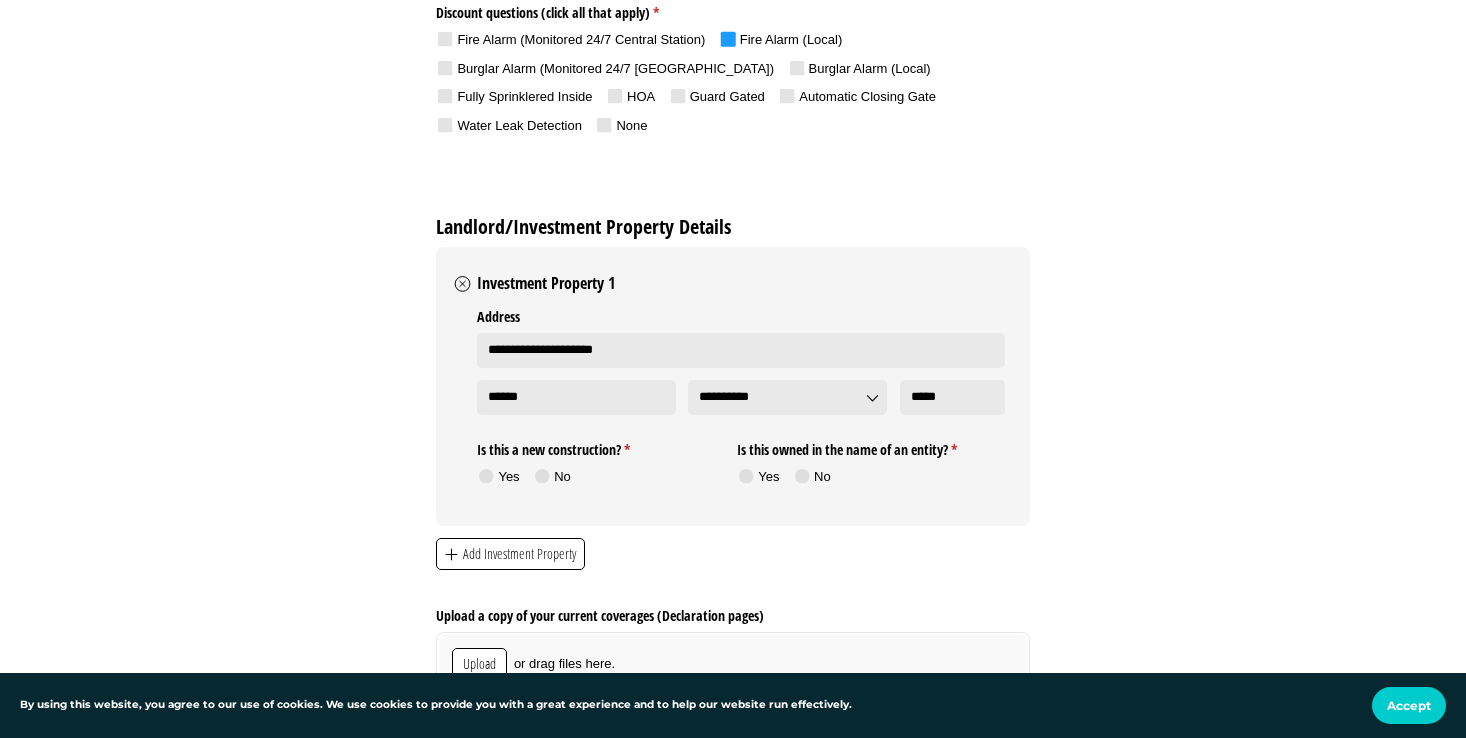 click on "**********" at bounding box center (733, -667) 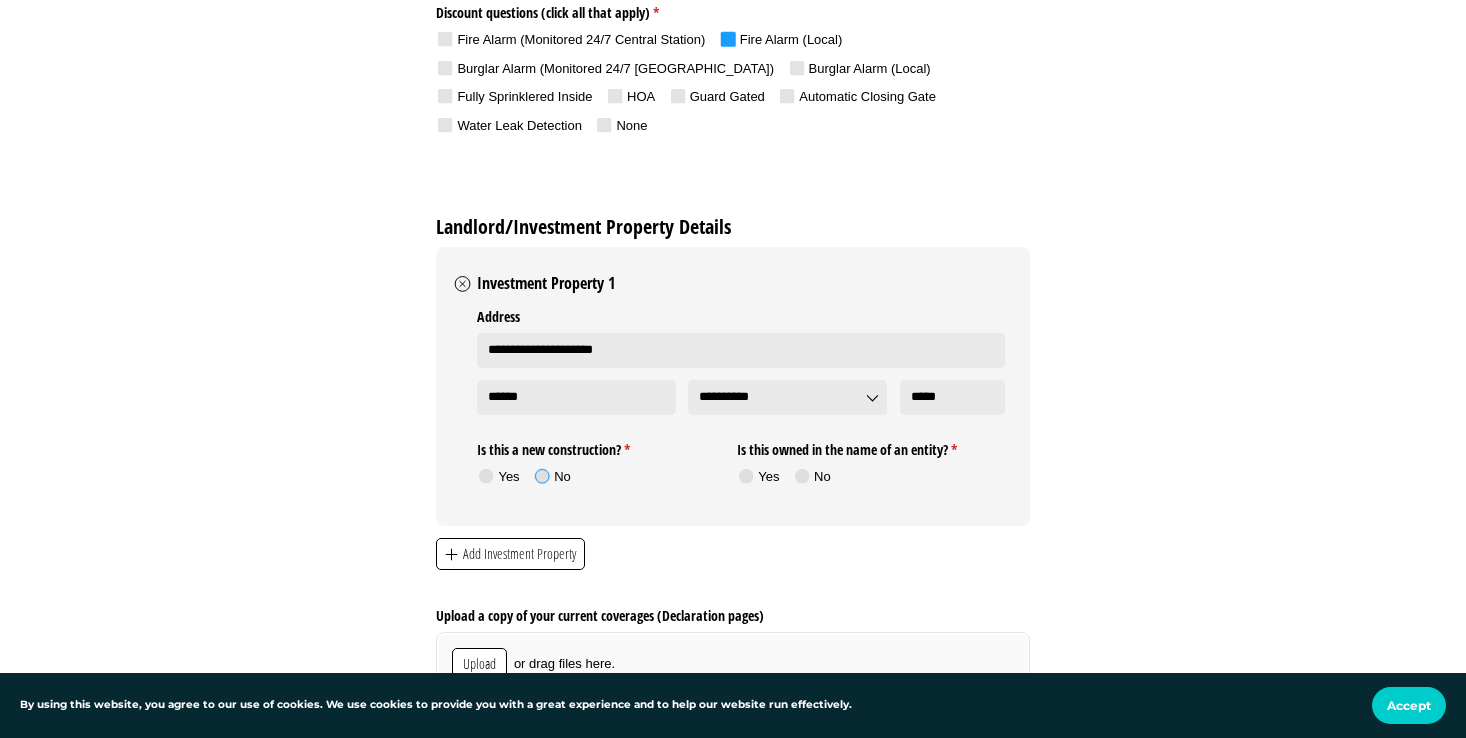 click 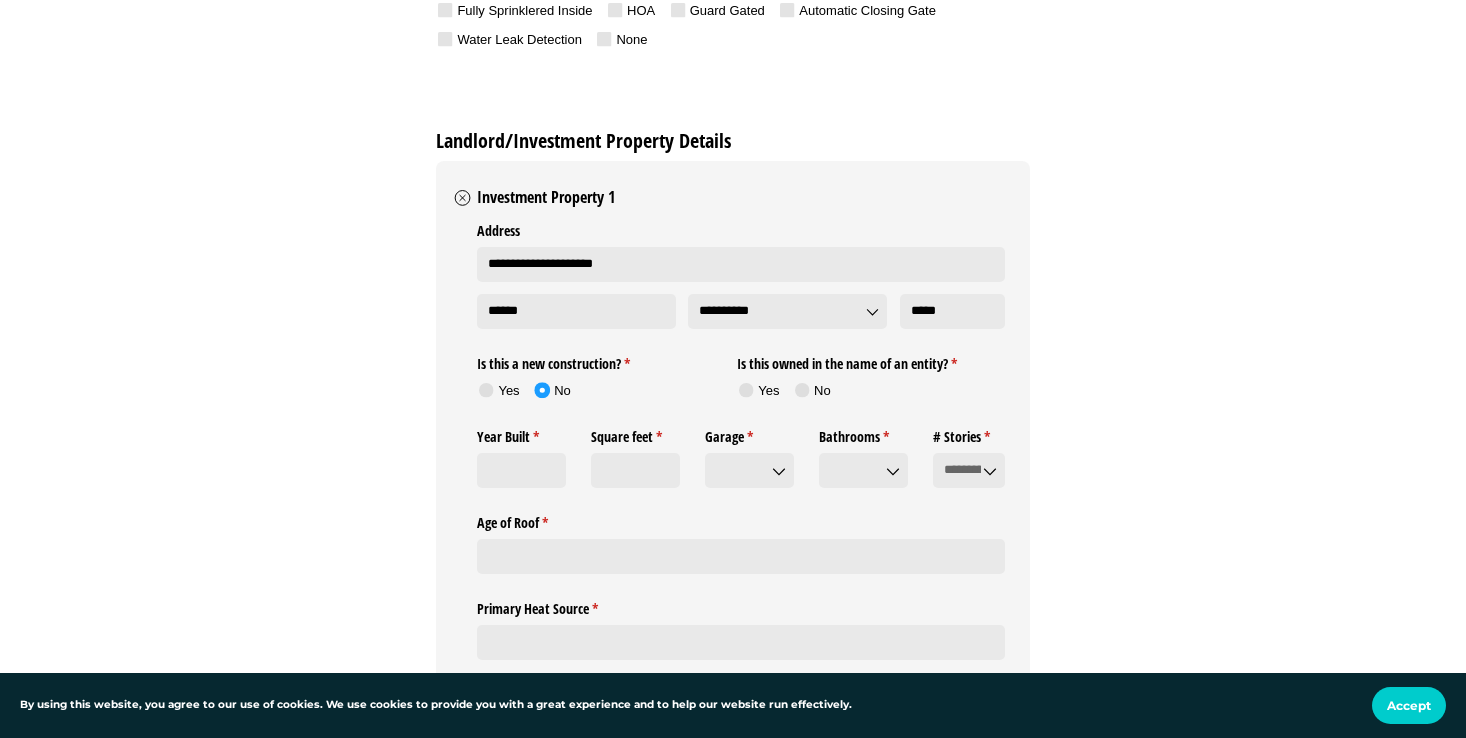 scroll, scrollTop: 2650, scrollLeft: 0, axis: vertical 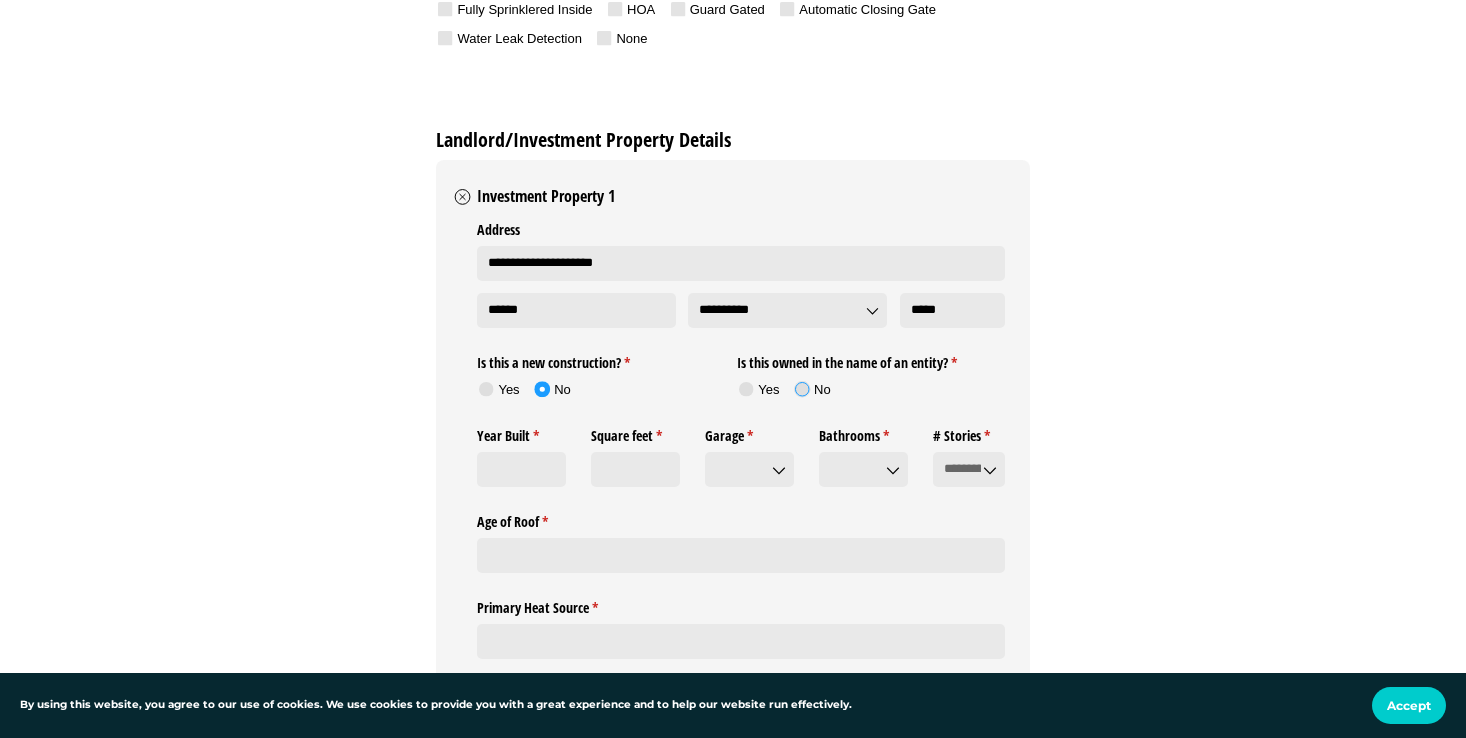 click 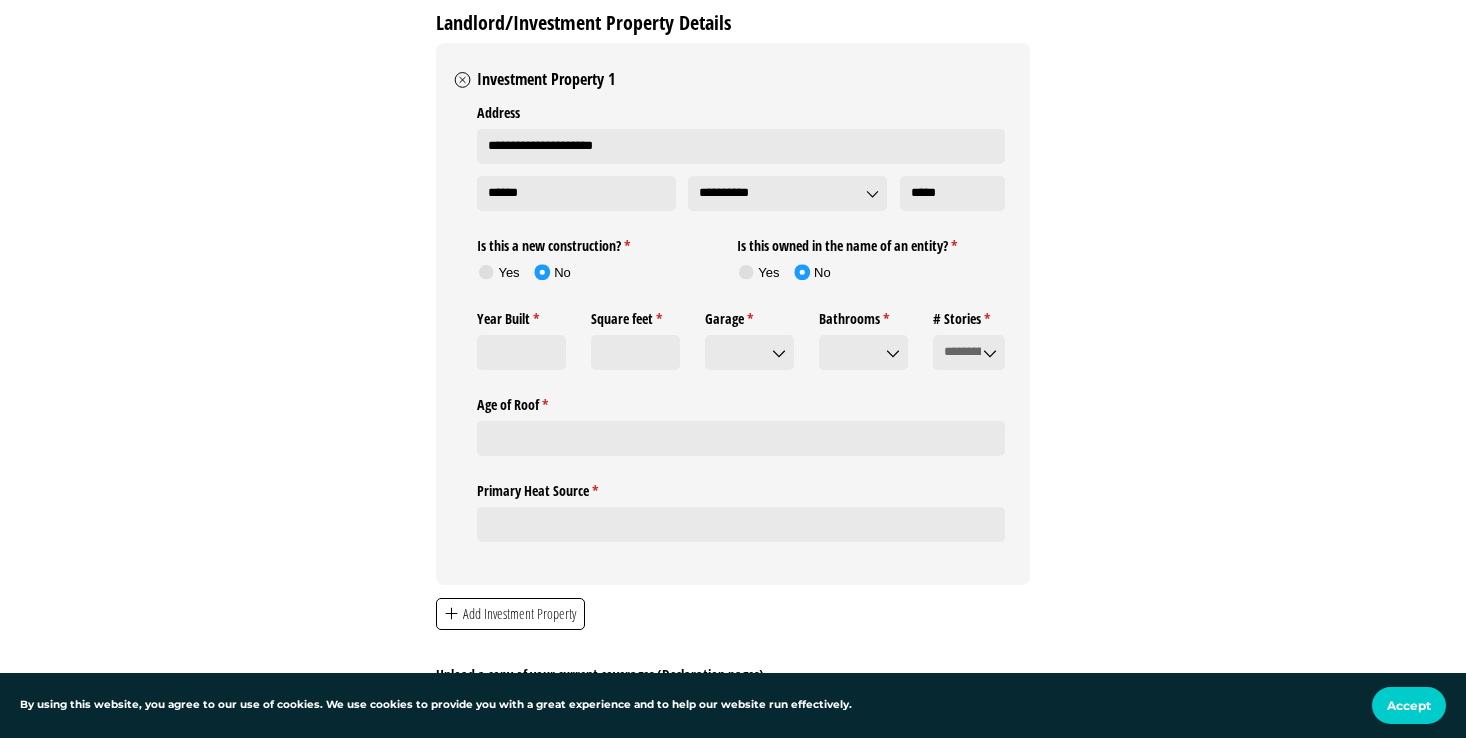 scroll, scrollTop: 2768, scrollLeft: 0, axis: vertical 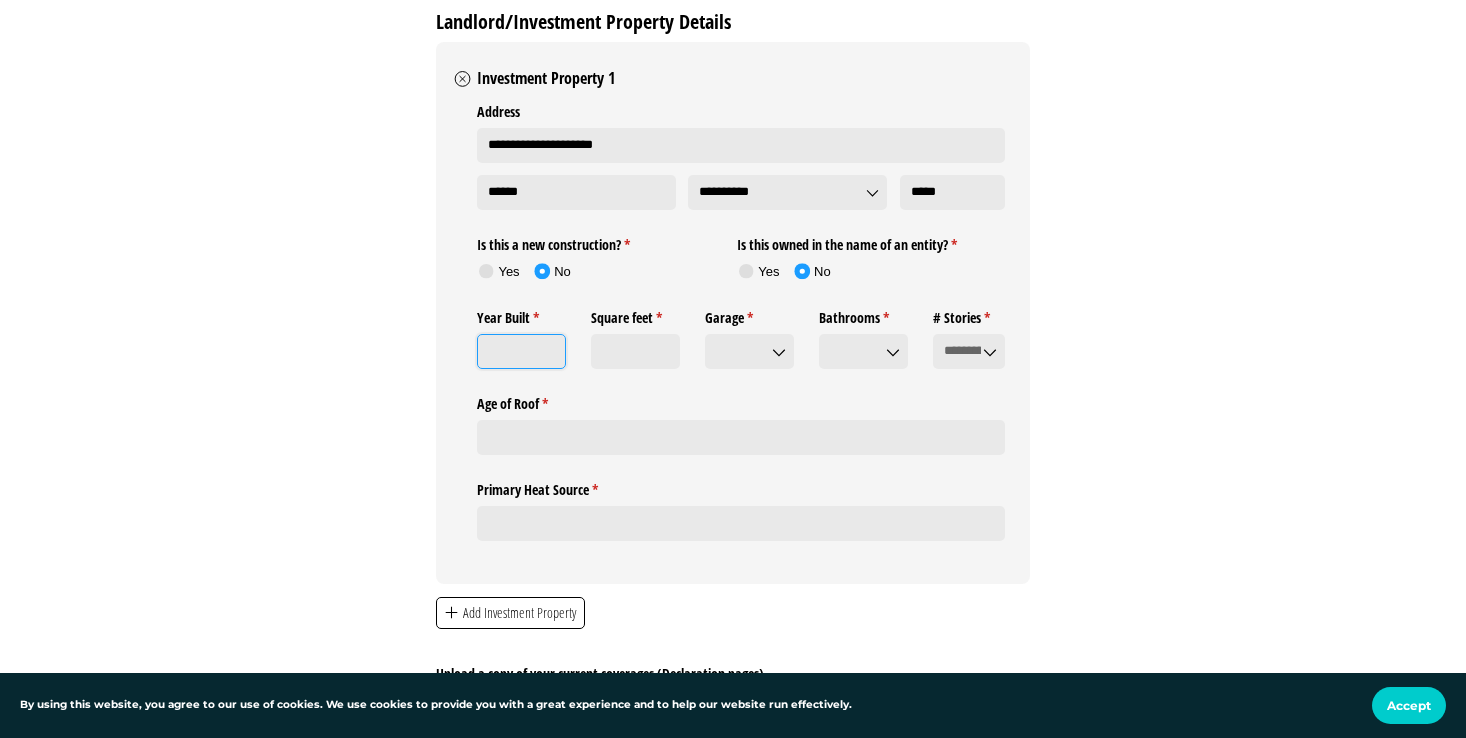 click on "Year Built *   (required)" 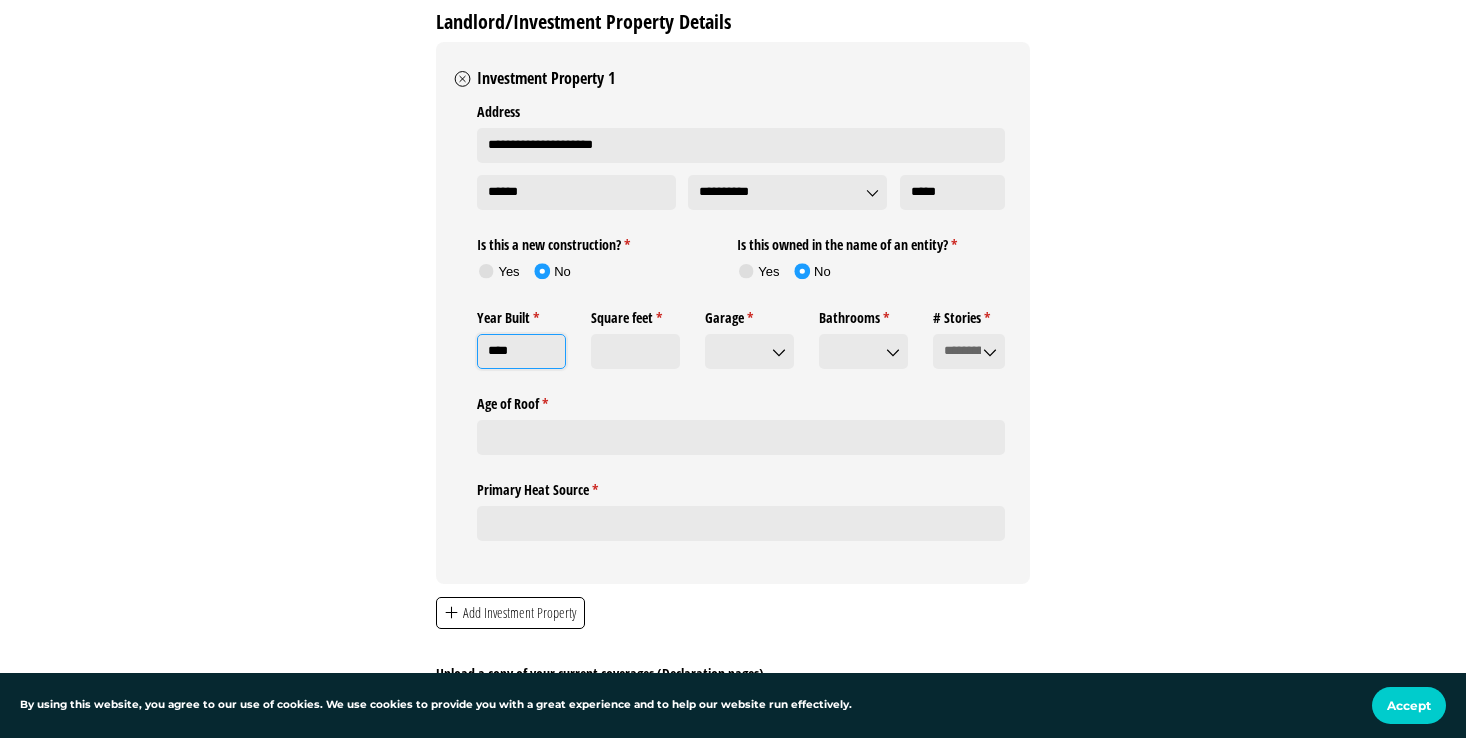 type on "****" 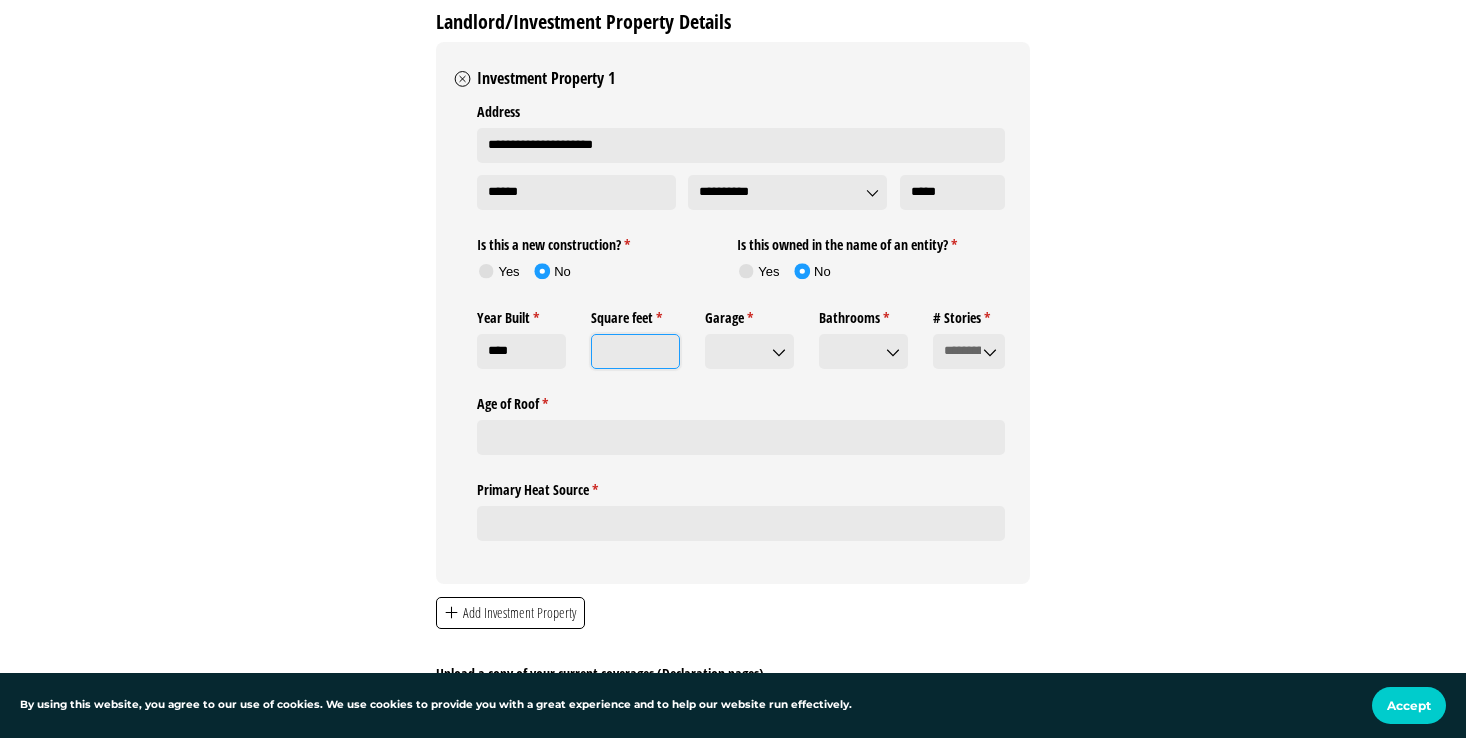 click on "Square feet *   (required)" 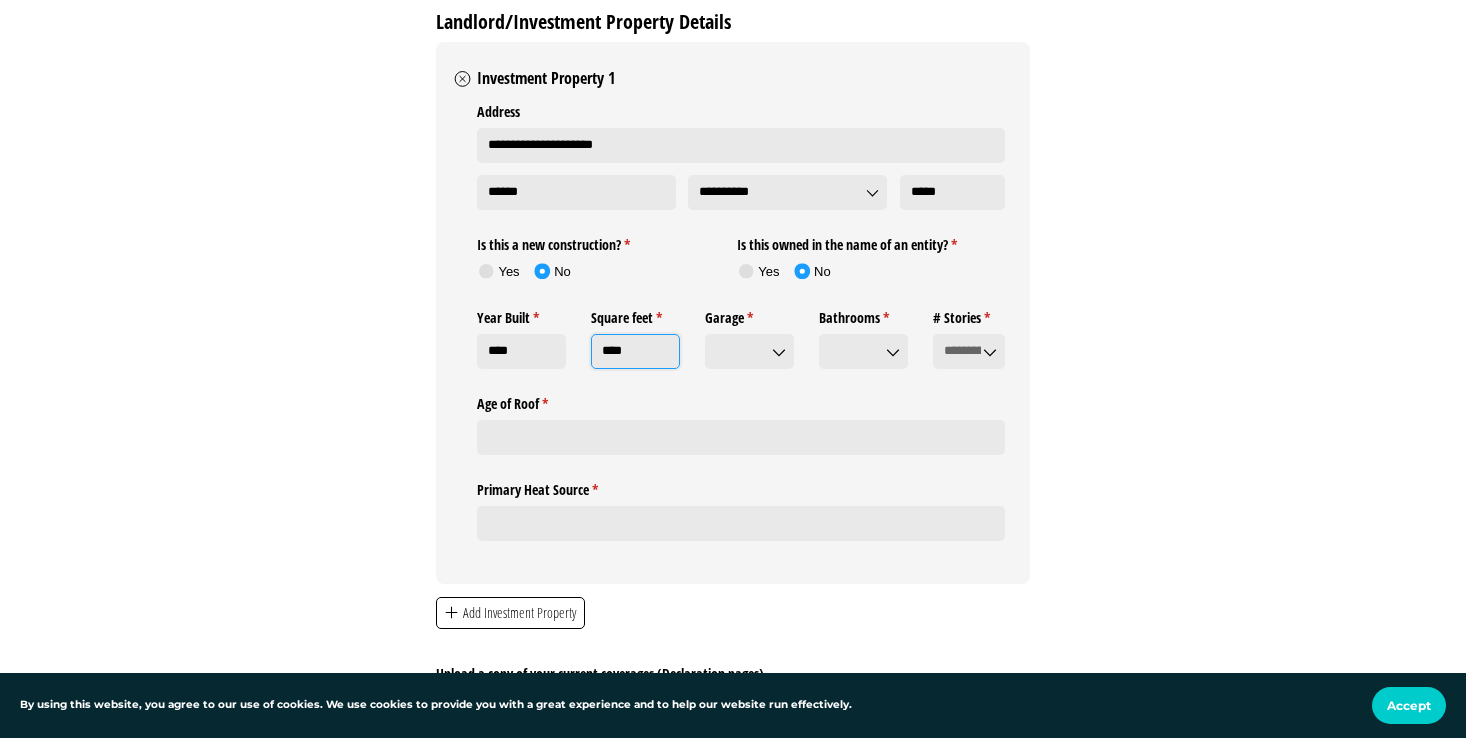 click 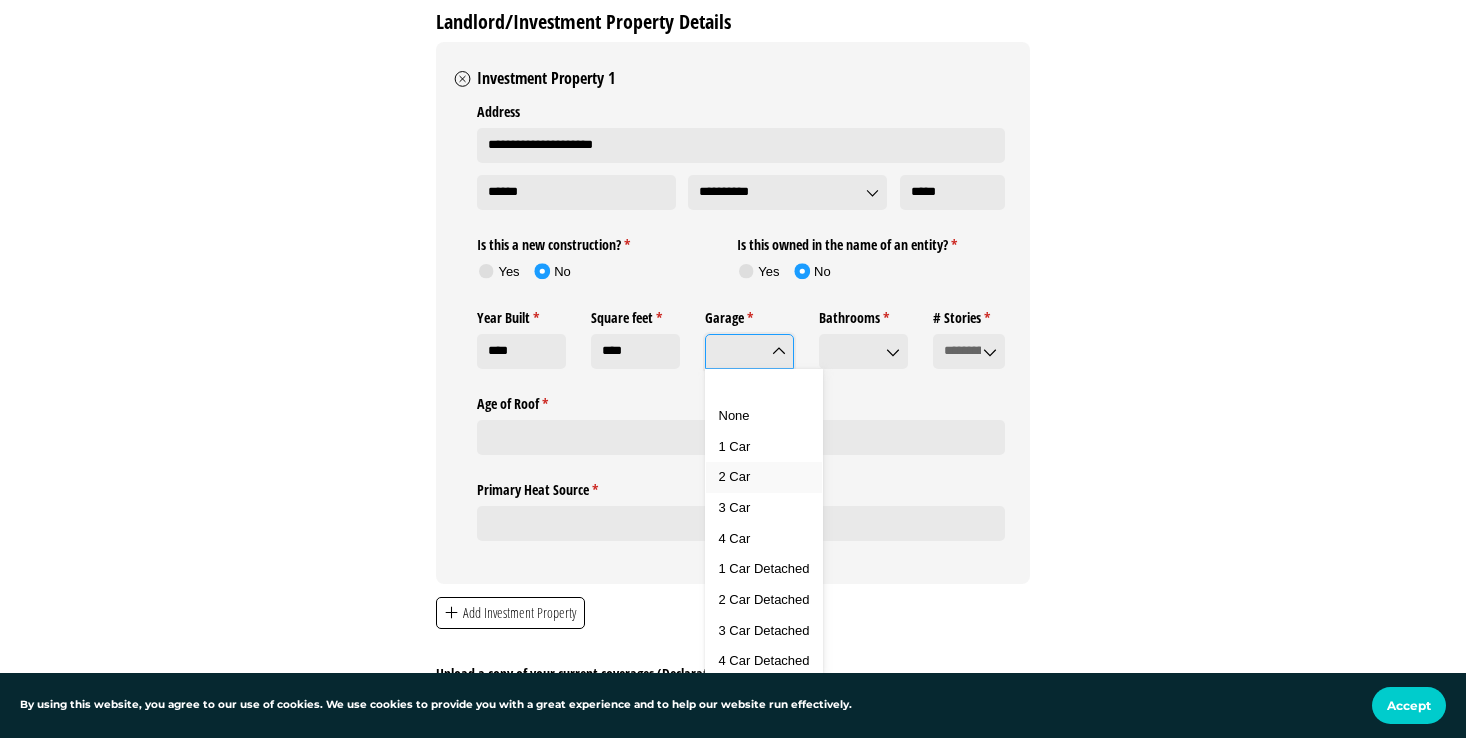click on "2 Car" at bounding box center (735, 476) 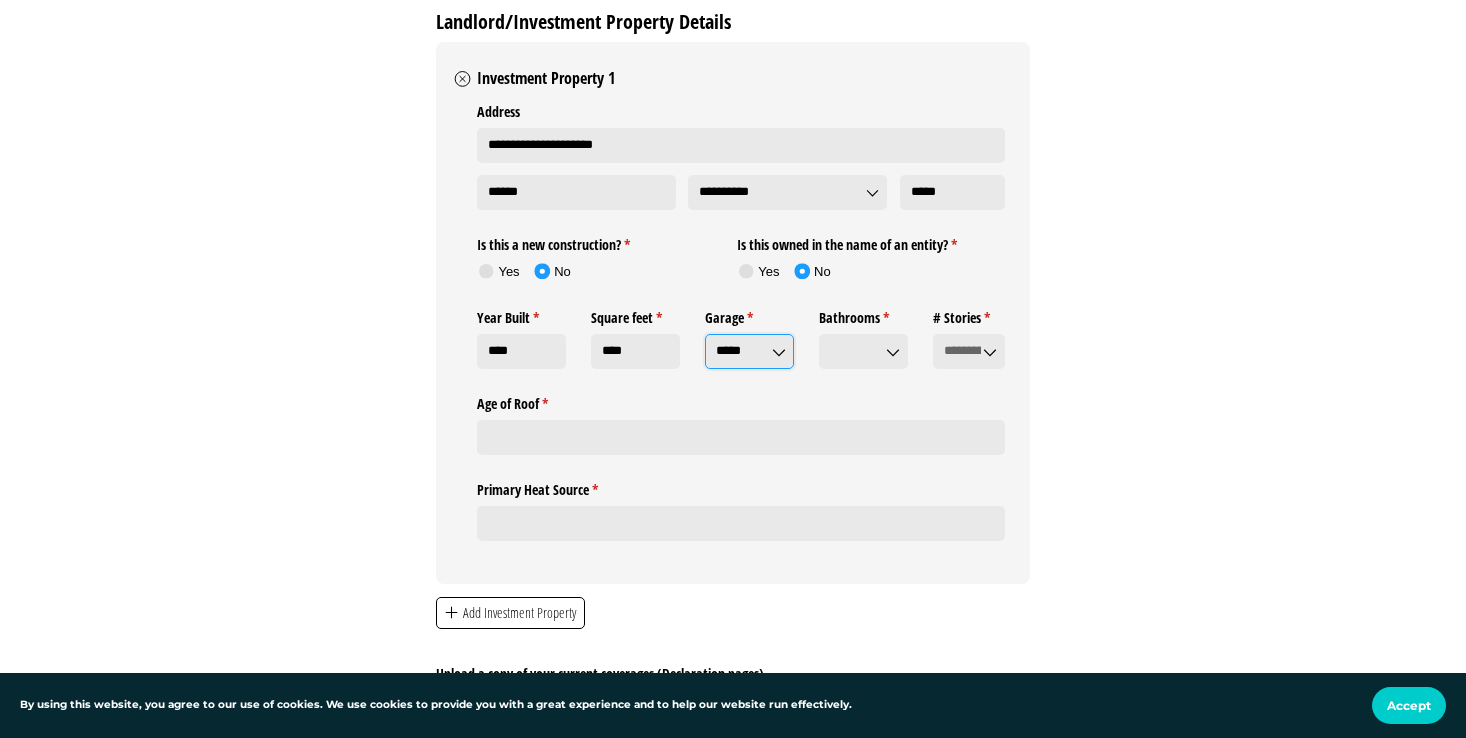 click 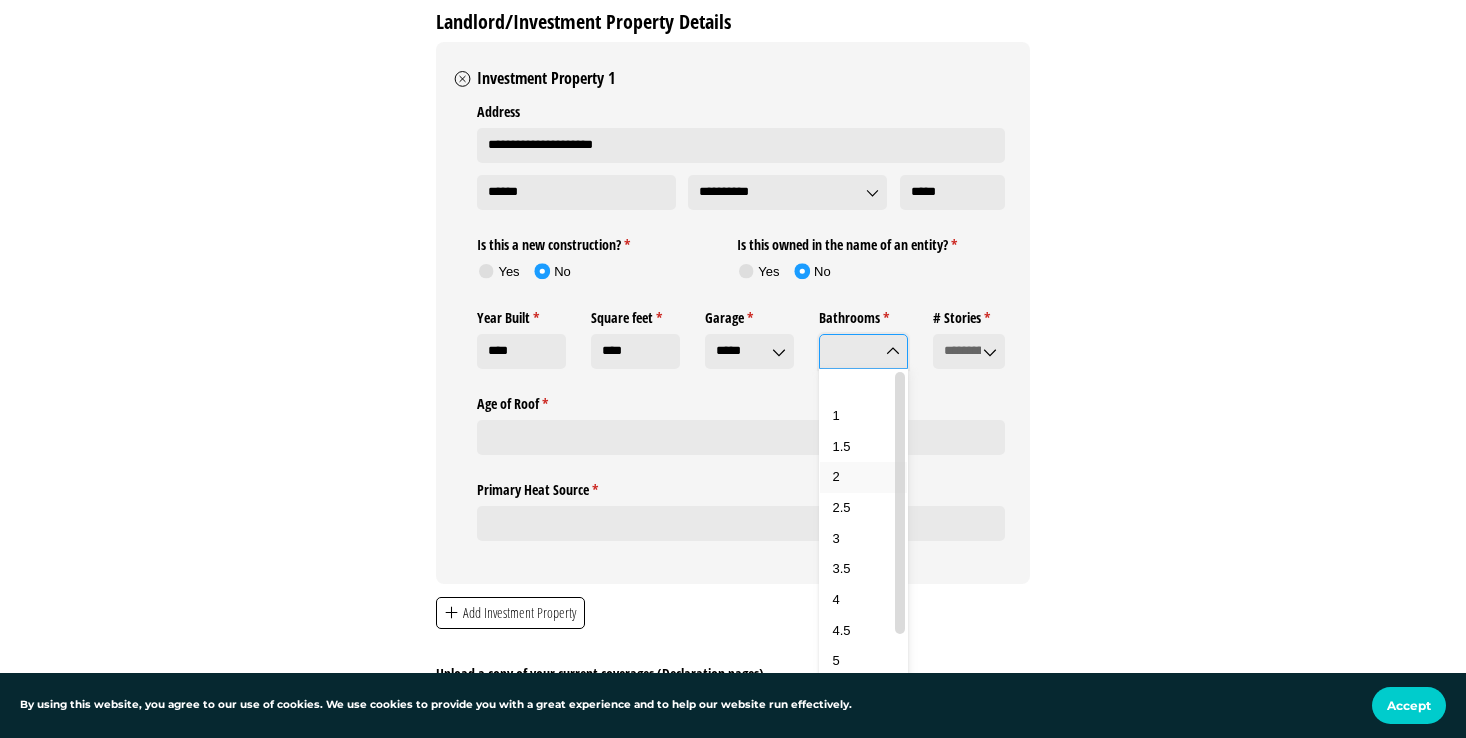 click on "2" at bounding box center [864, 477] 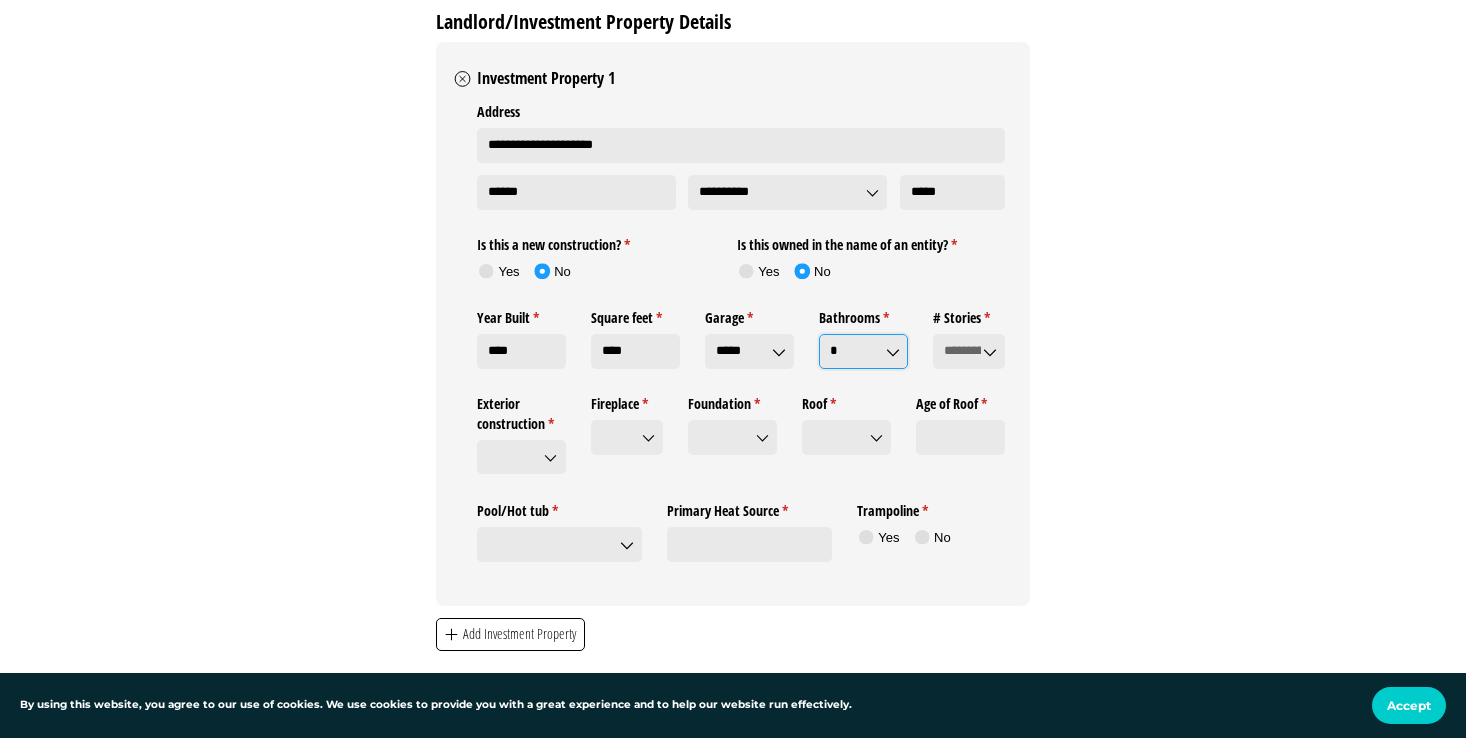 click 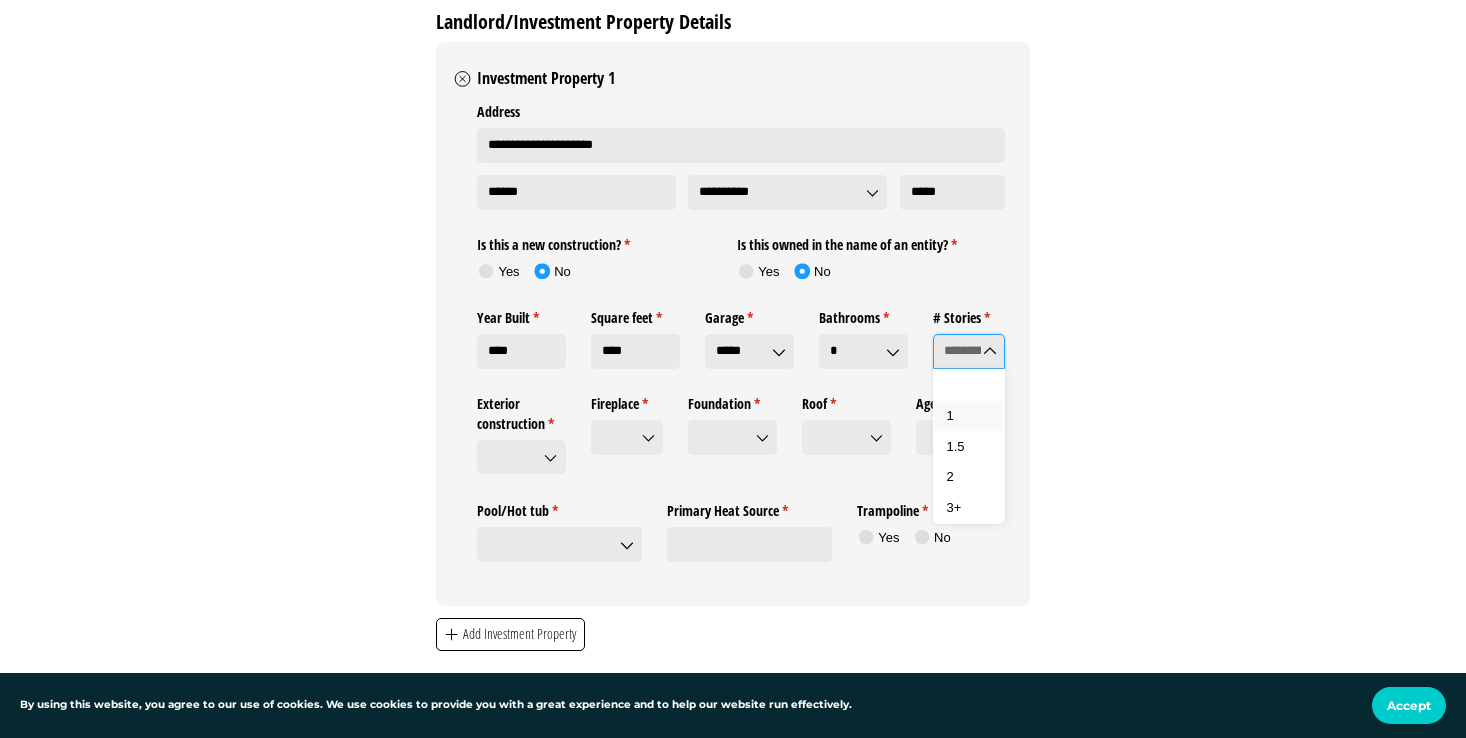 click on "1" at bounding box center (969, 416) 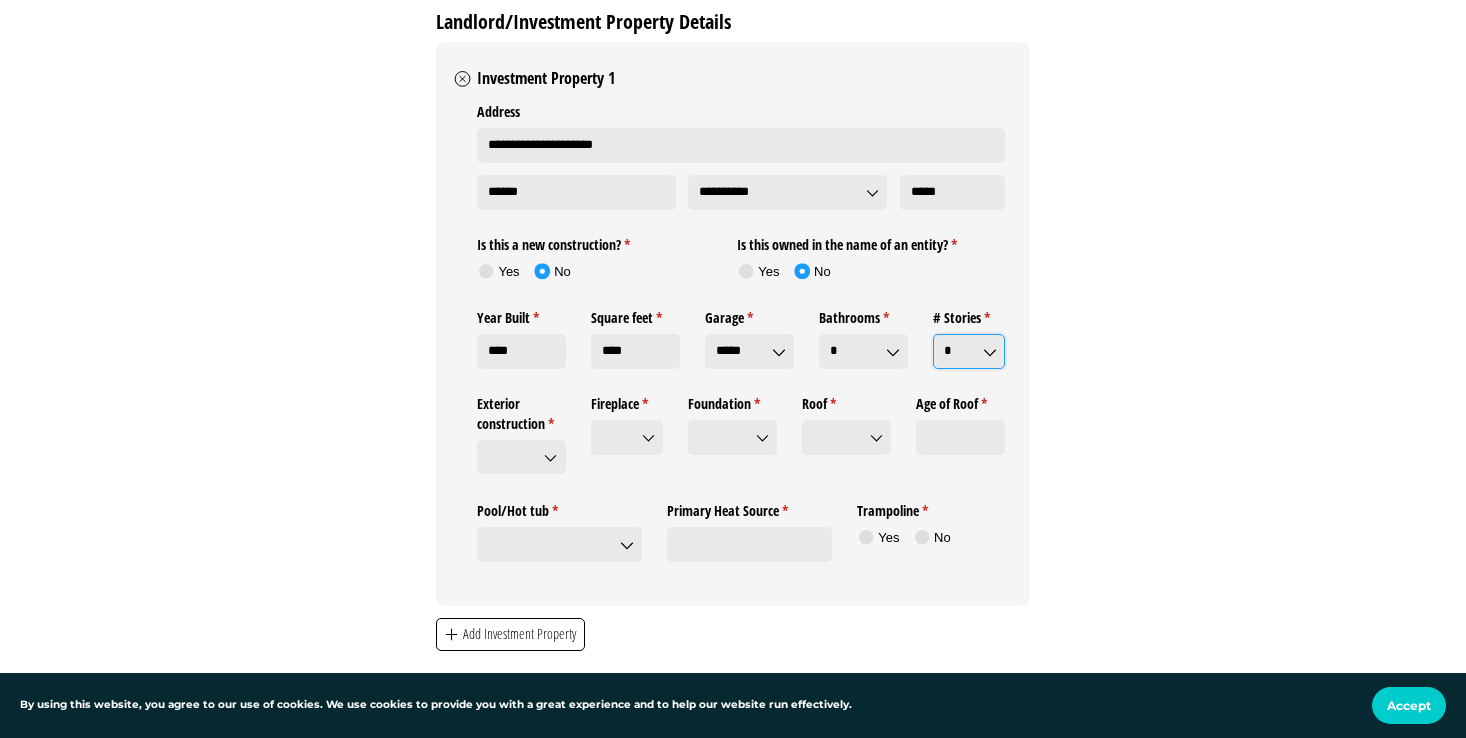 click 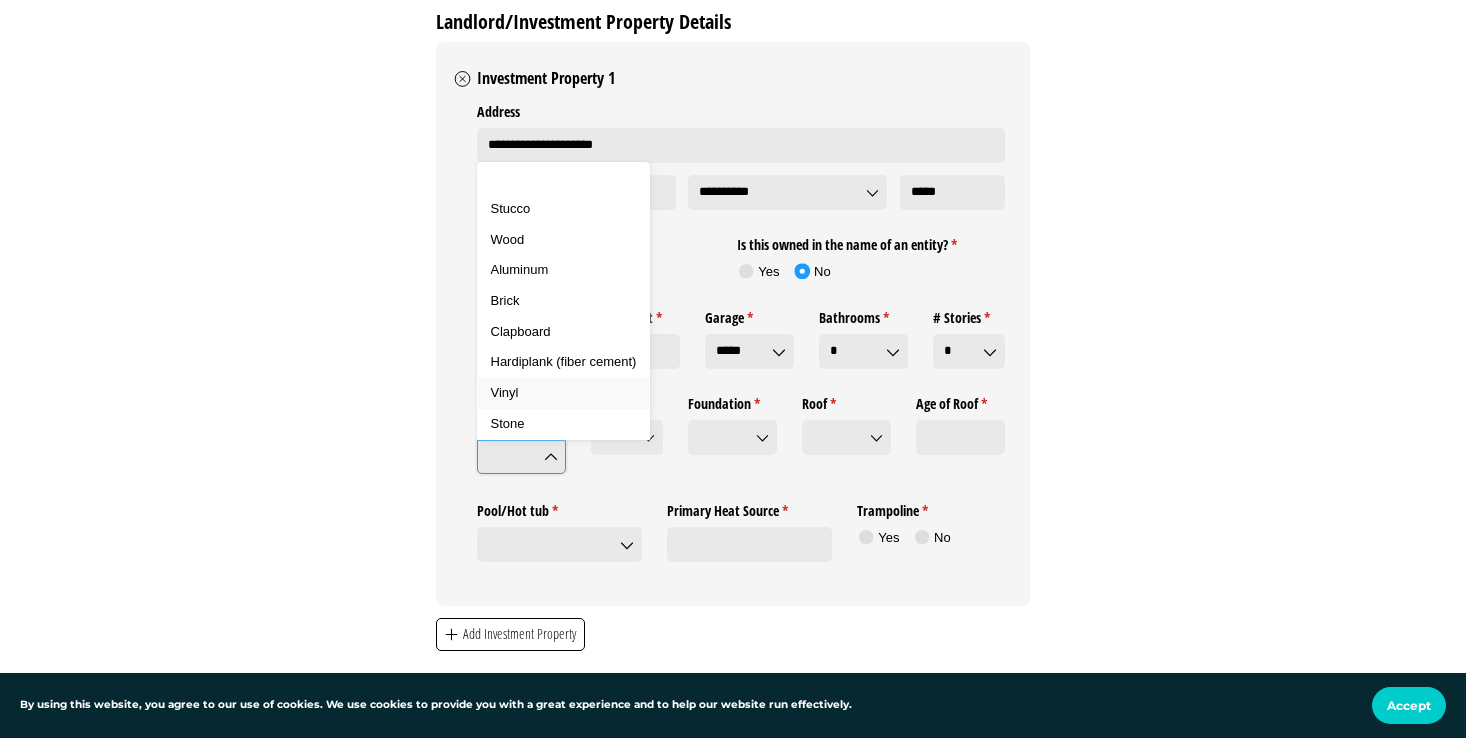 click on "Vinyl" at bounding box center [564, 393] 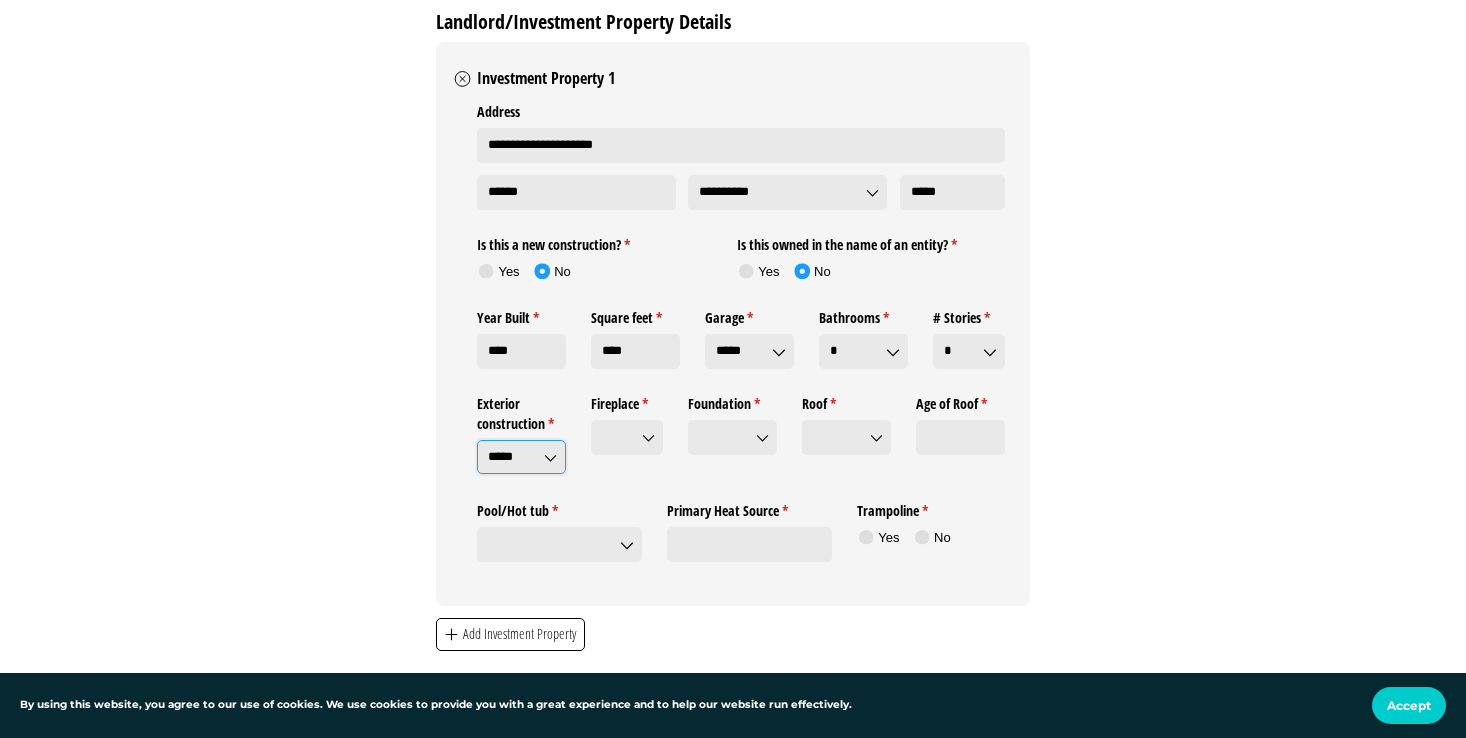 click 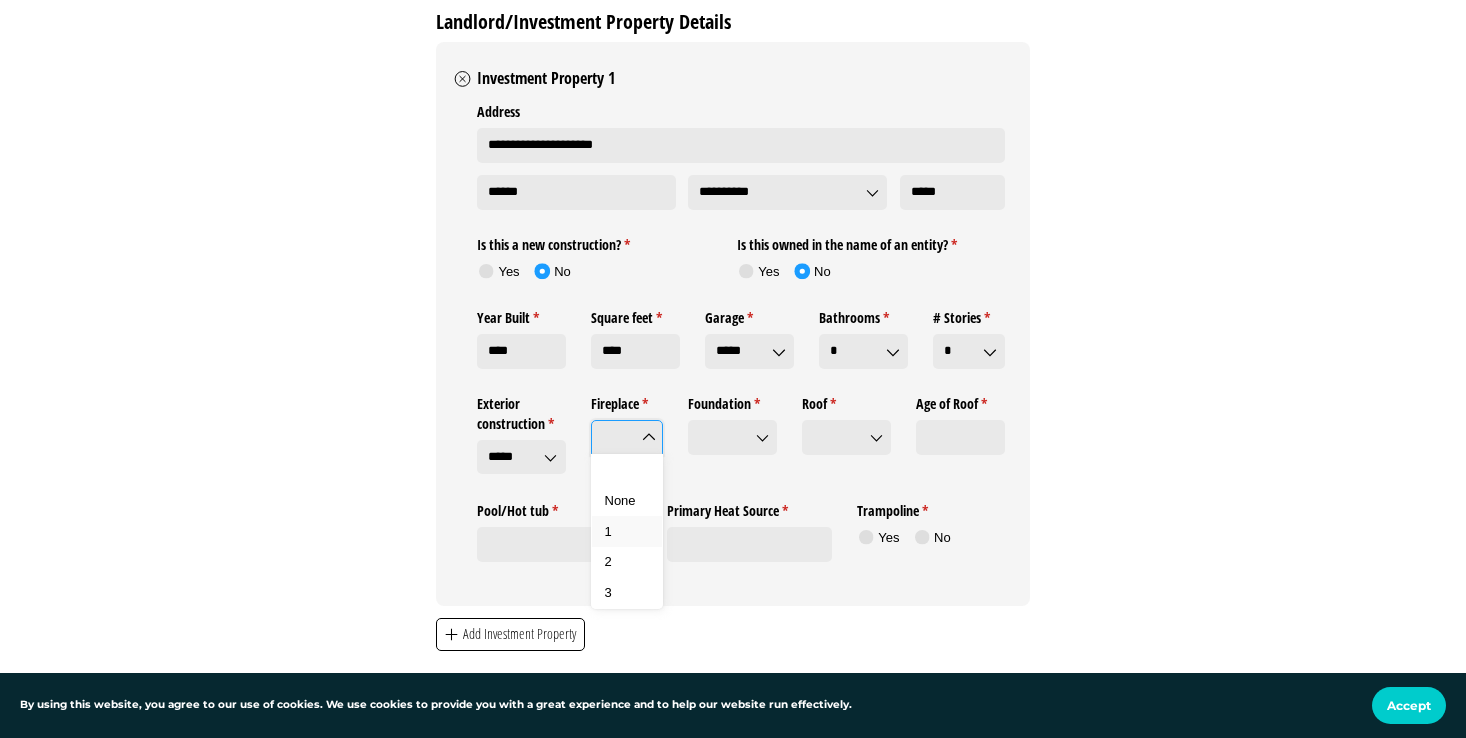 click on "1" at bounding box center (627, 532) 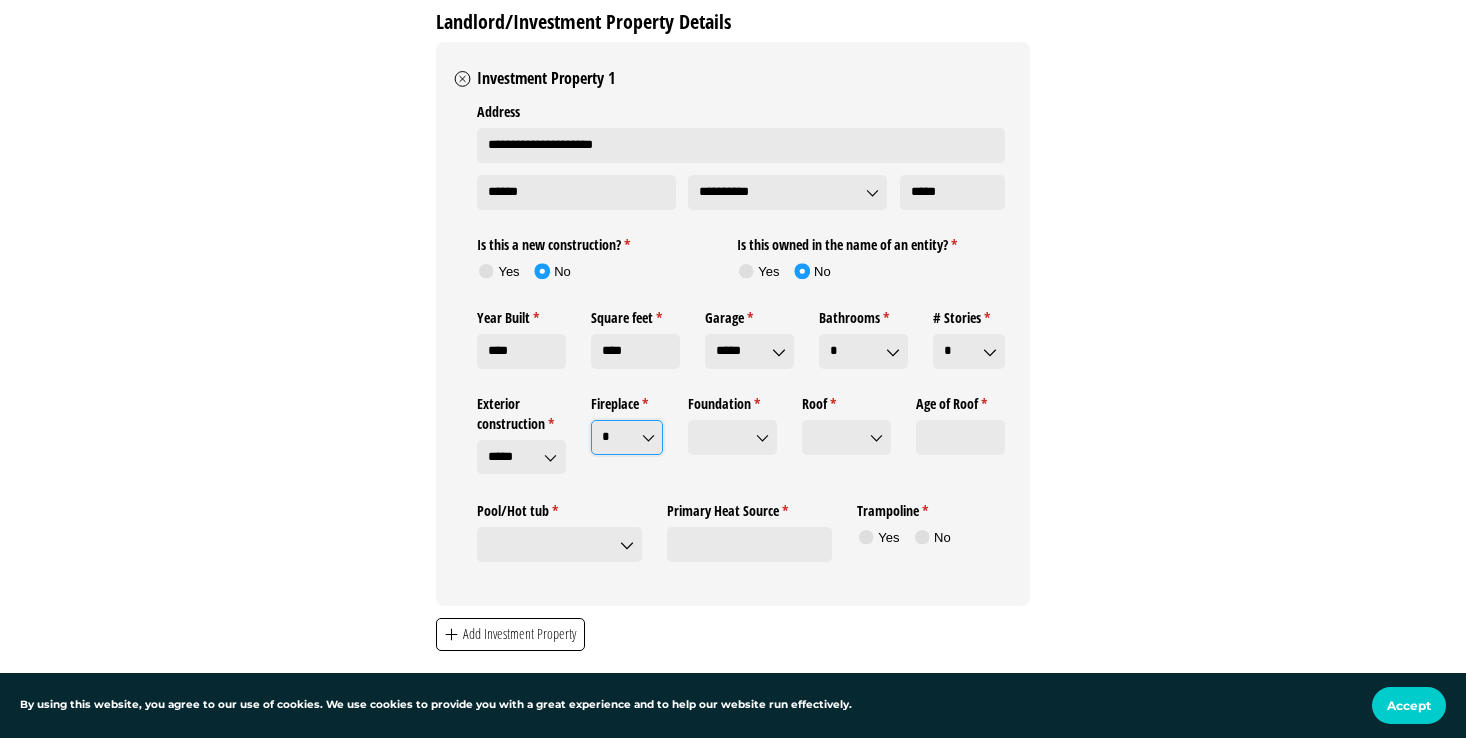 click 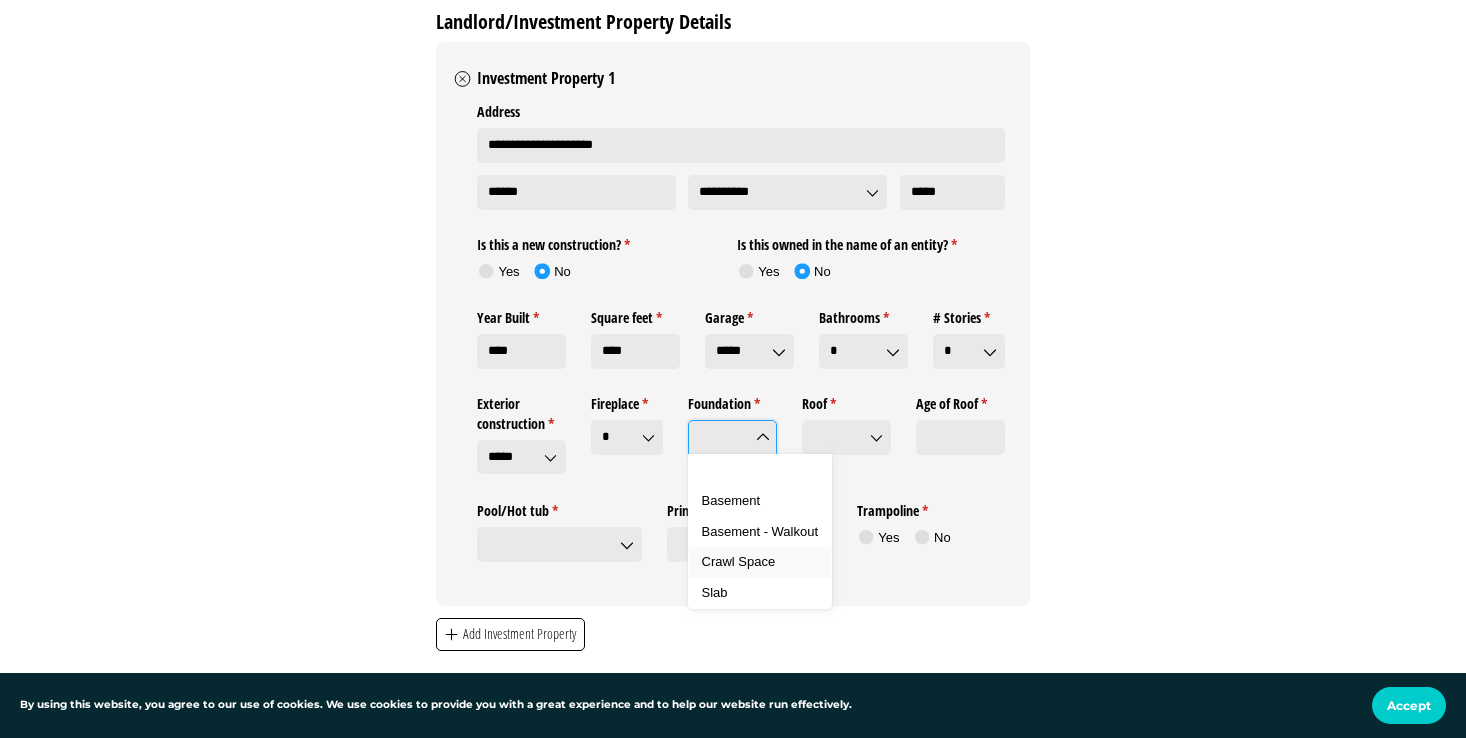 click on "Crawl Space" at bounding box center [739, 561] 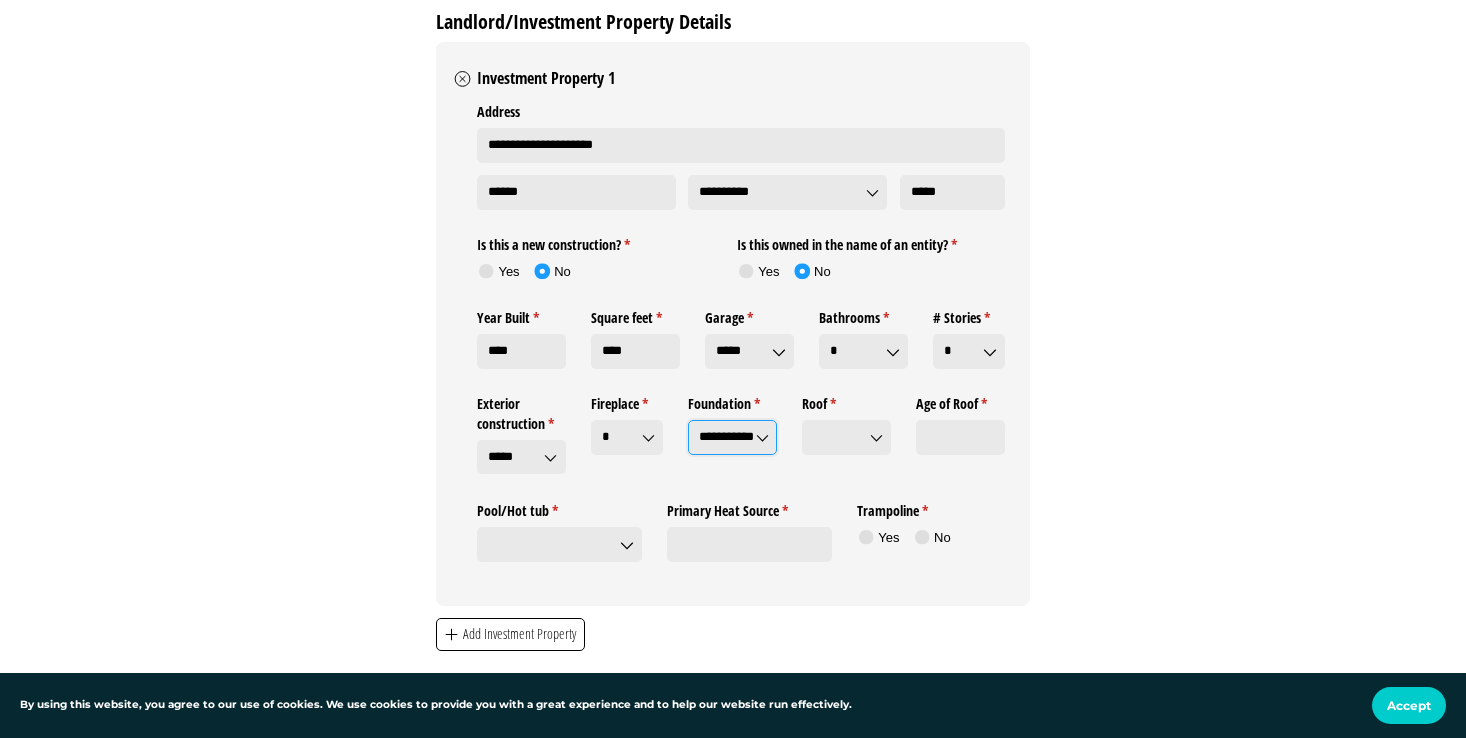 click 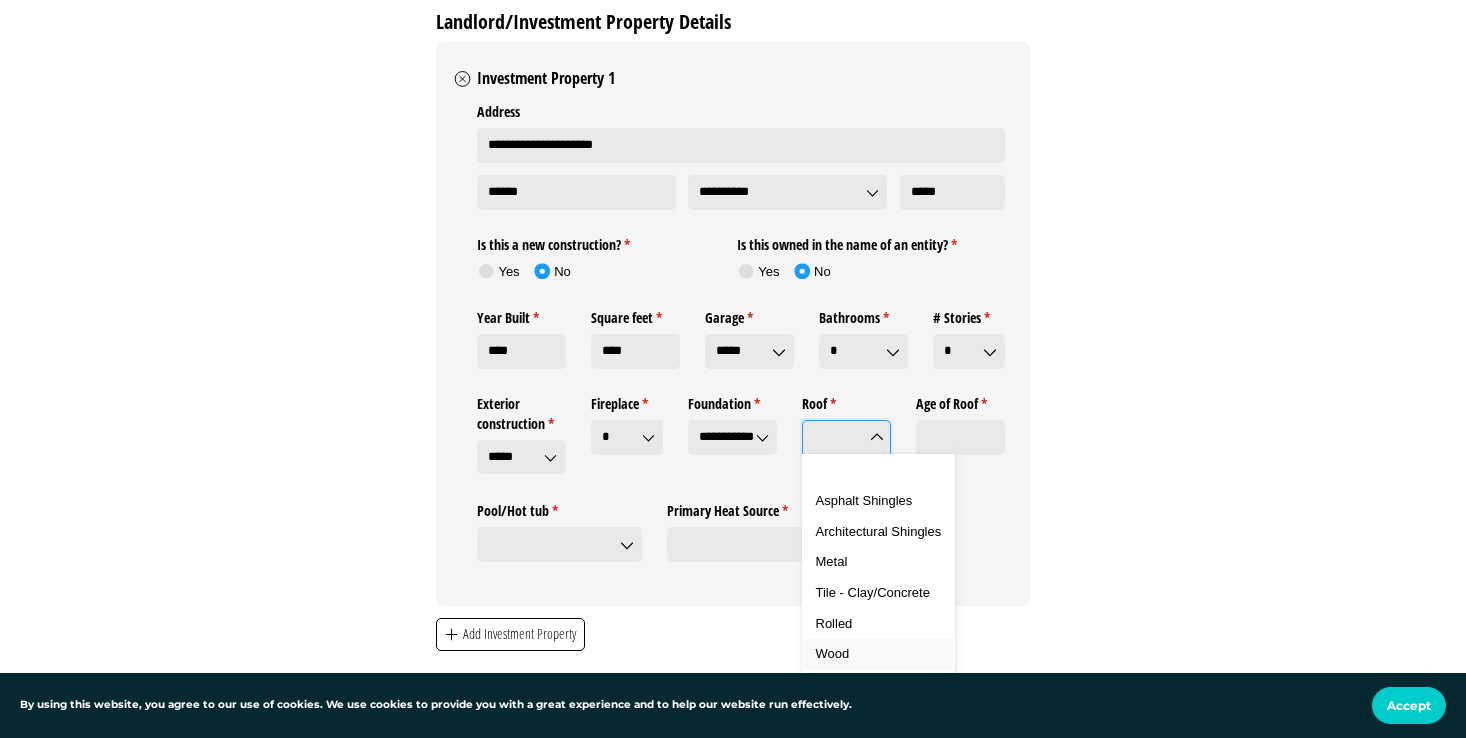 click on "Wood" at bounding box center (833, 653) 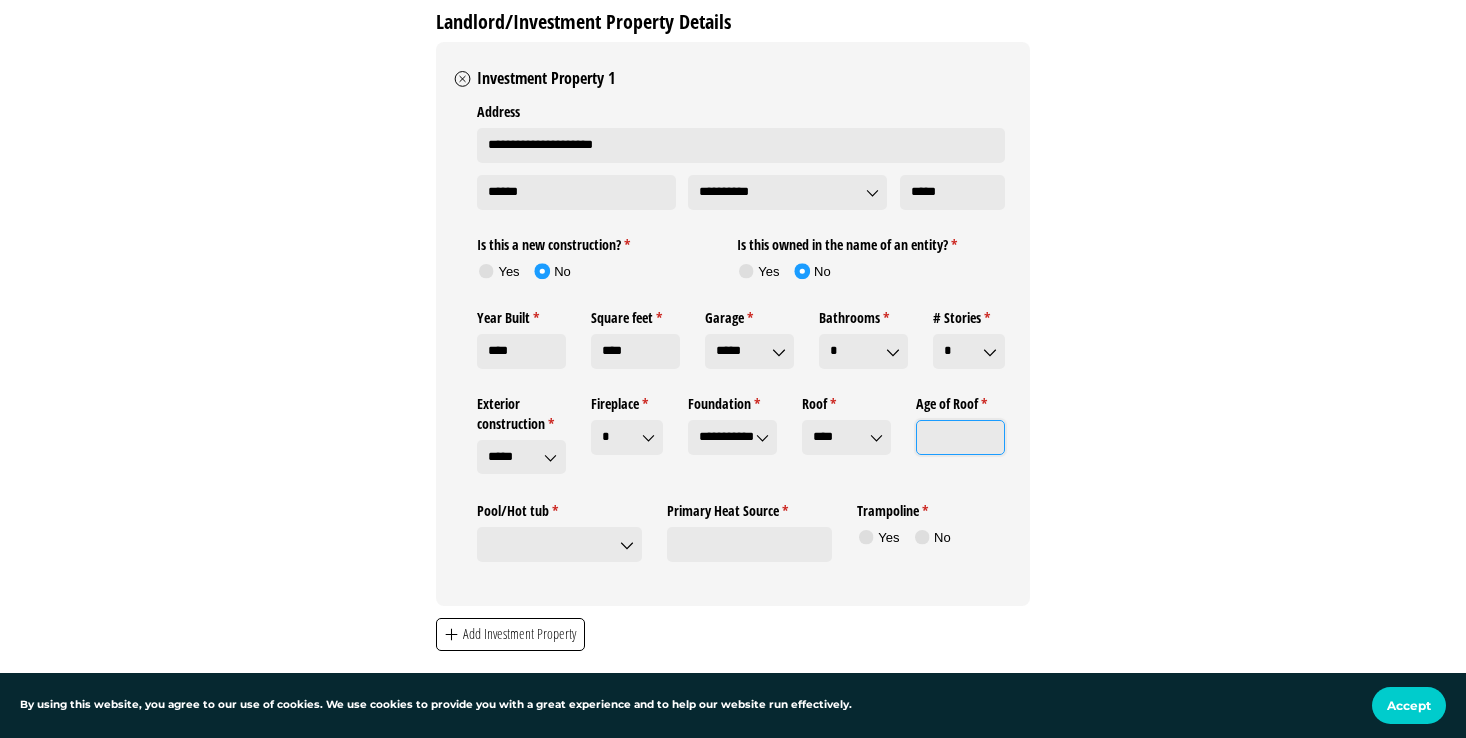 click on "Age of Roof *   (required)" 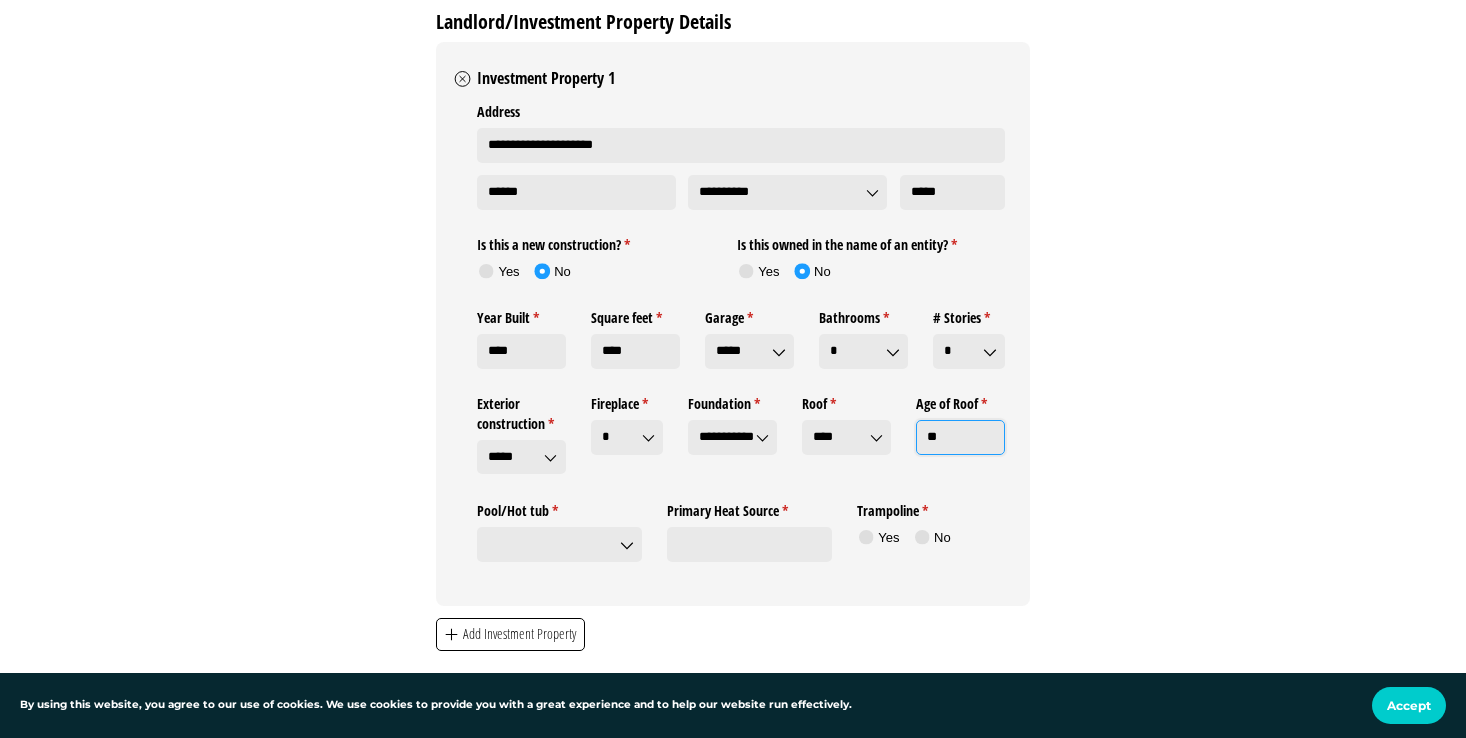 click 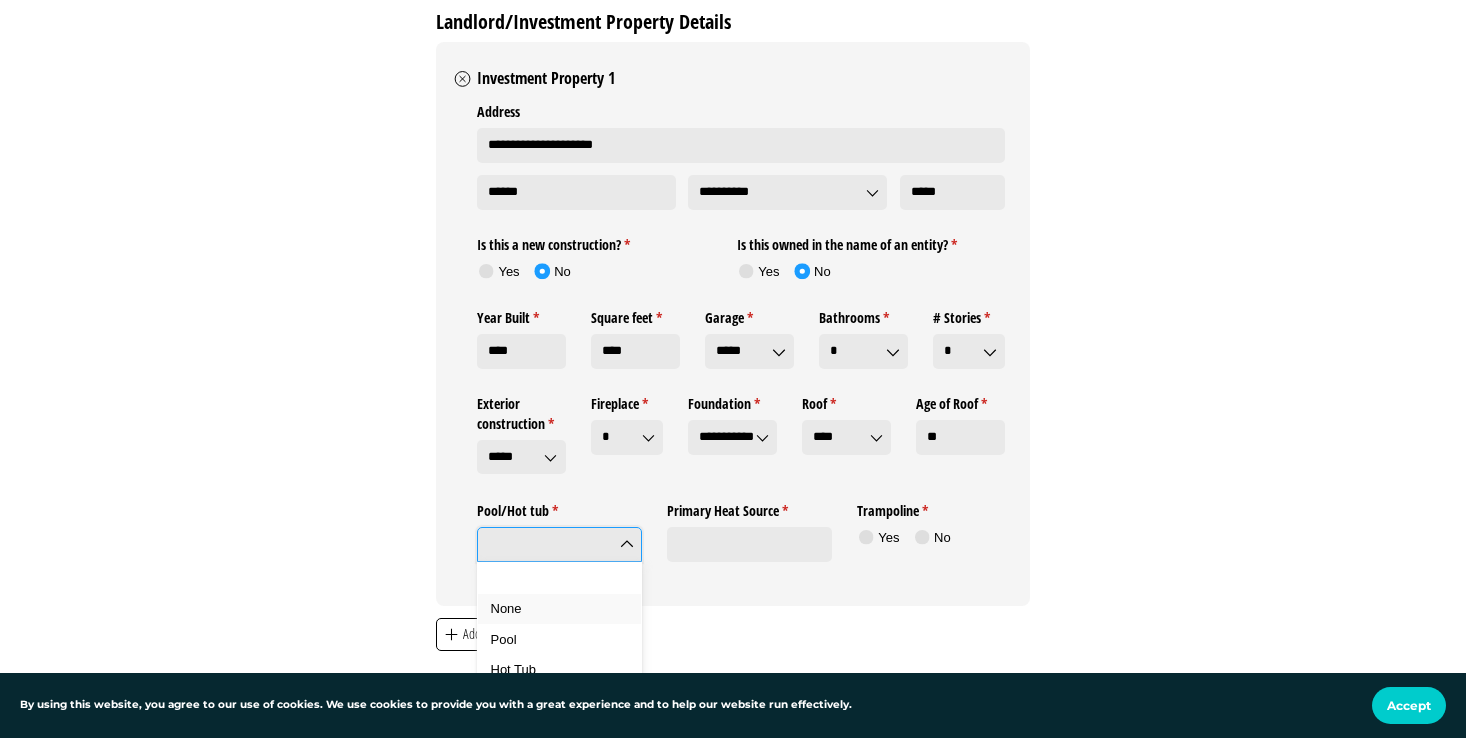 click on "None" at bounding box center [560, 609] 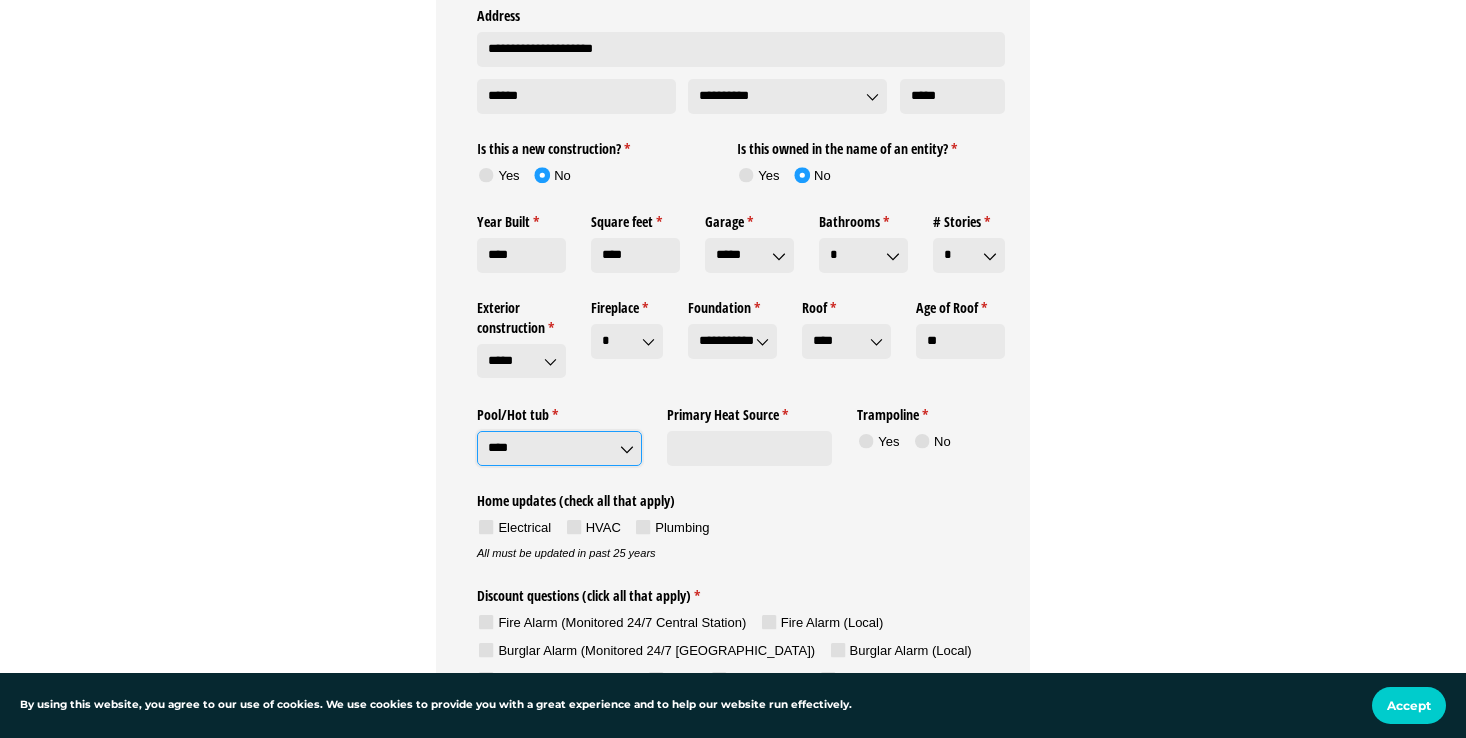 scroll, scrollTop: 2871, scrollLeft: 0, axis: vertical 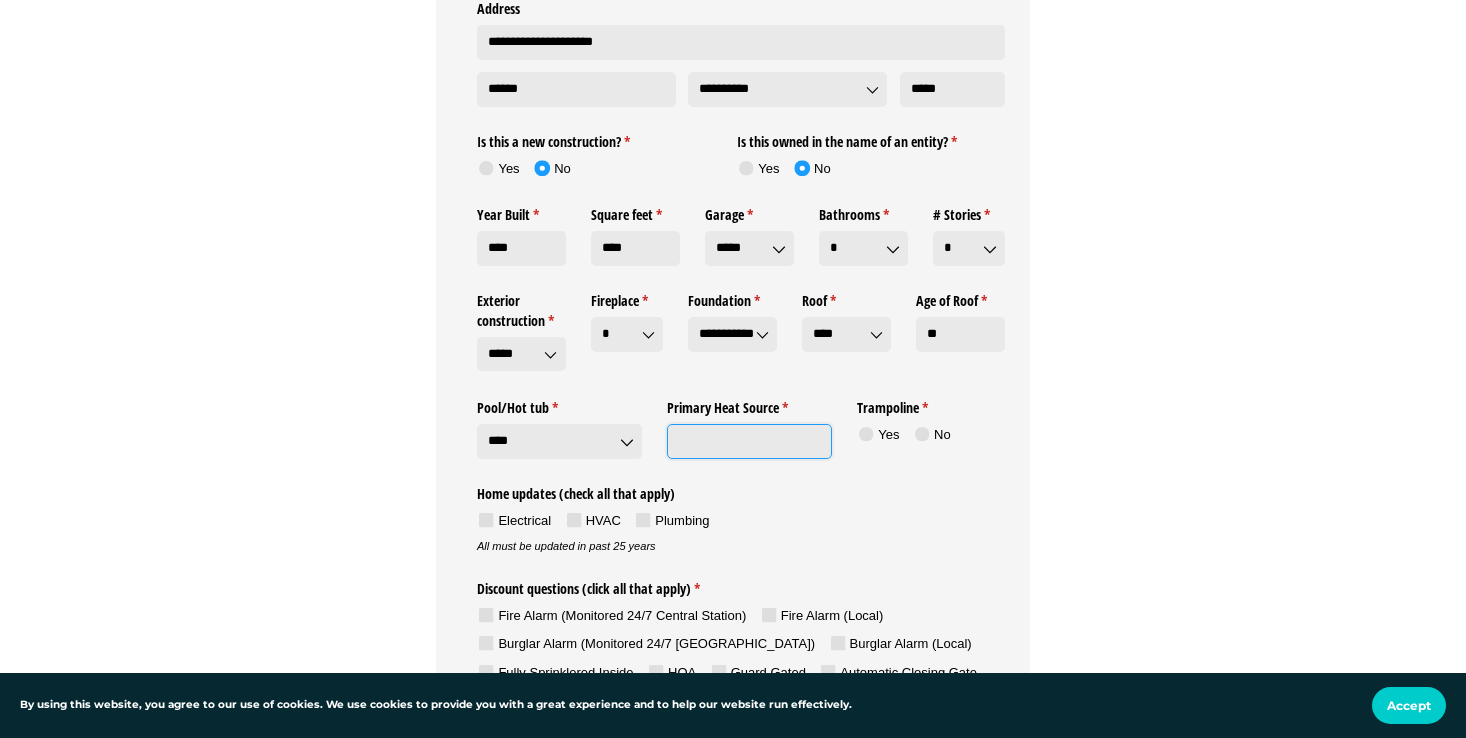 click on "Primary Heat Source *   (required)" 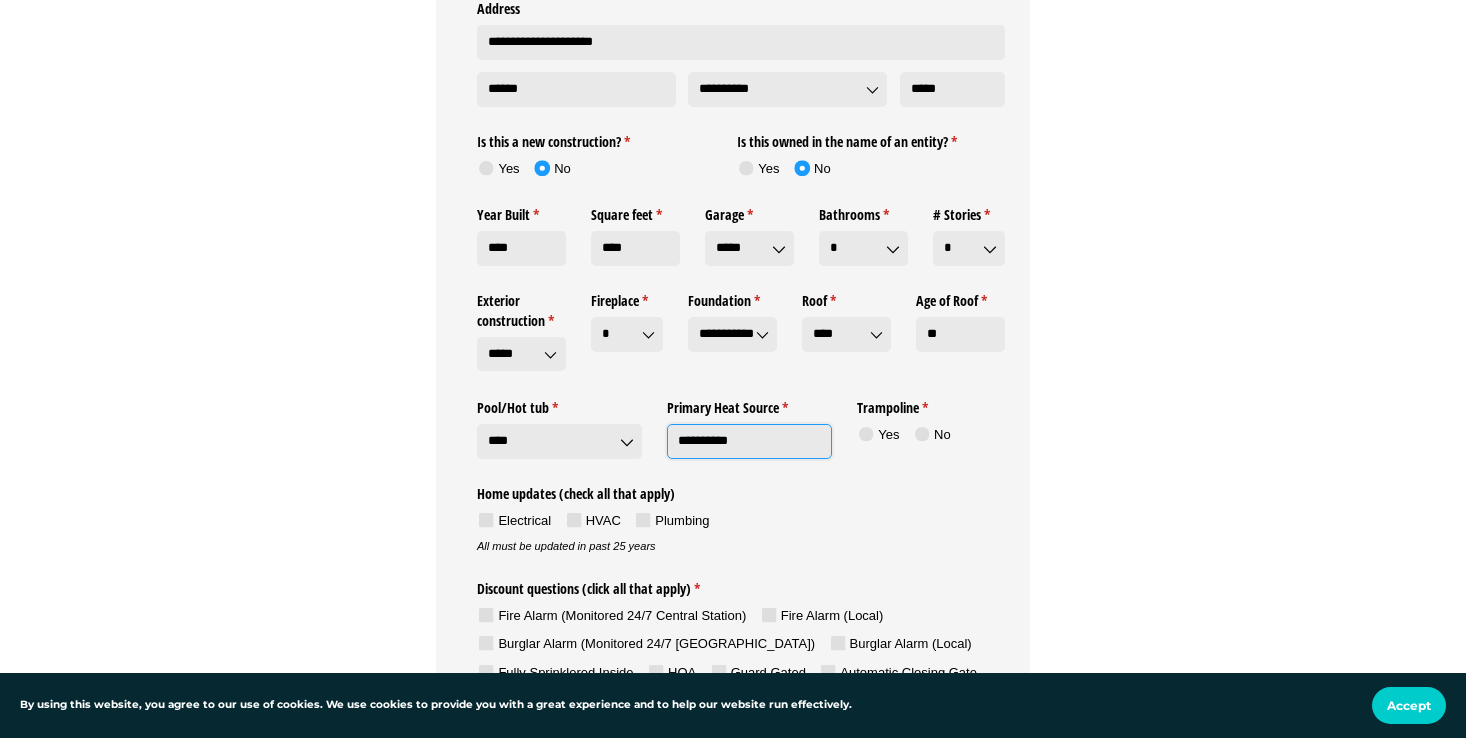 type on "**********" 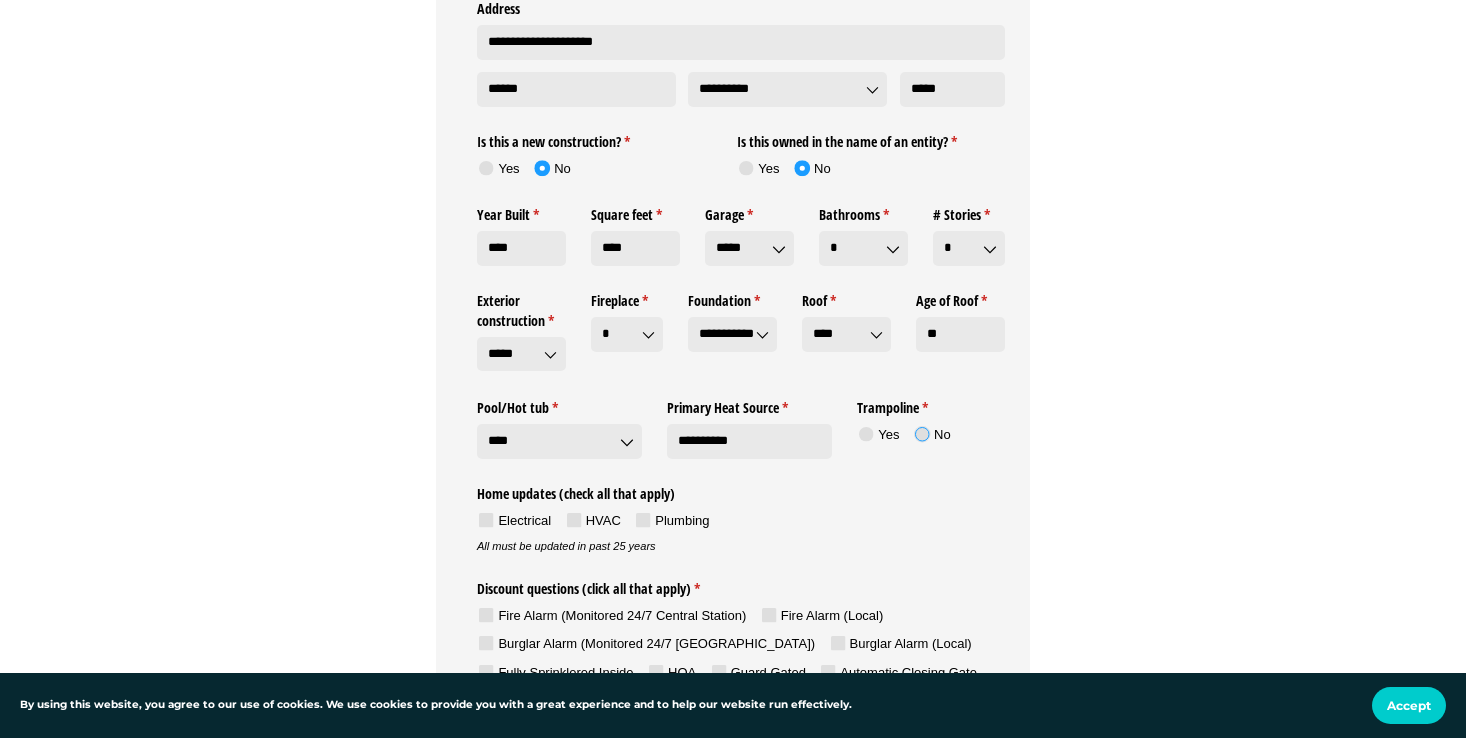 click 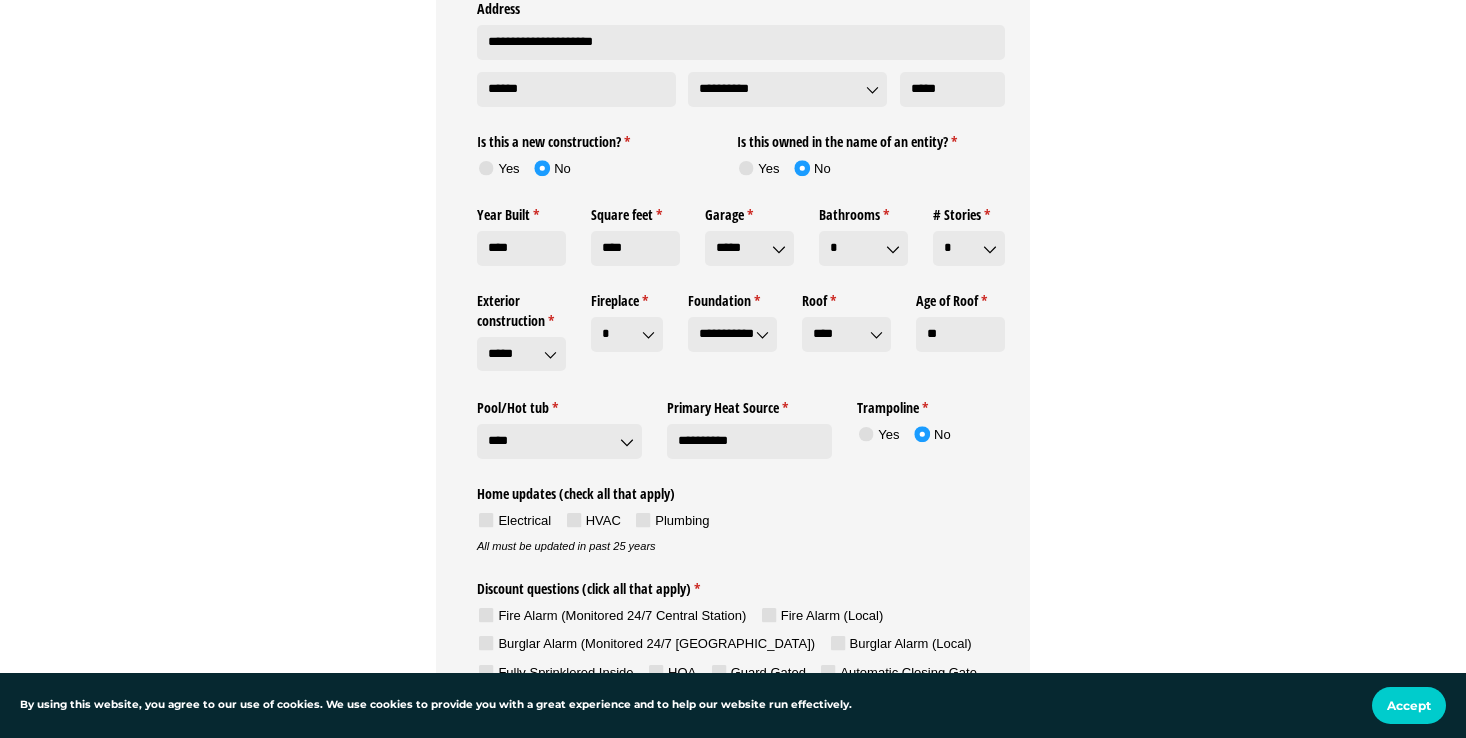 click 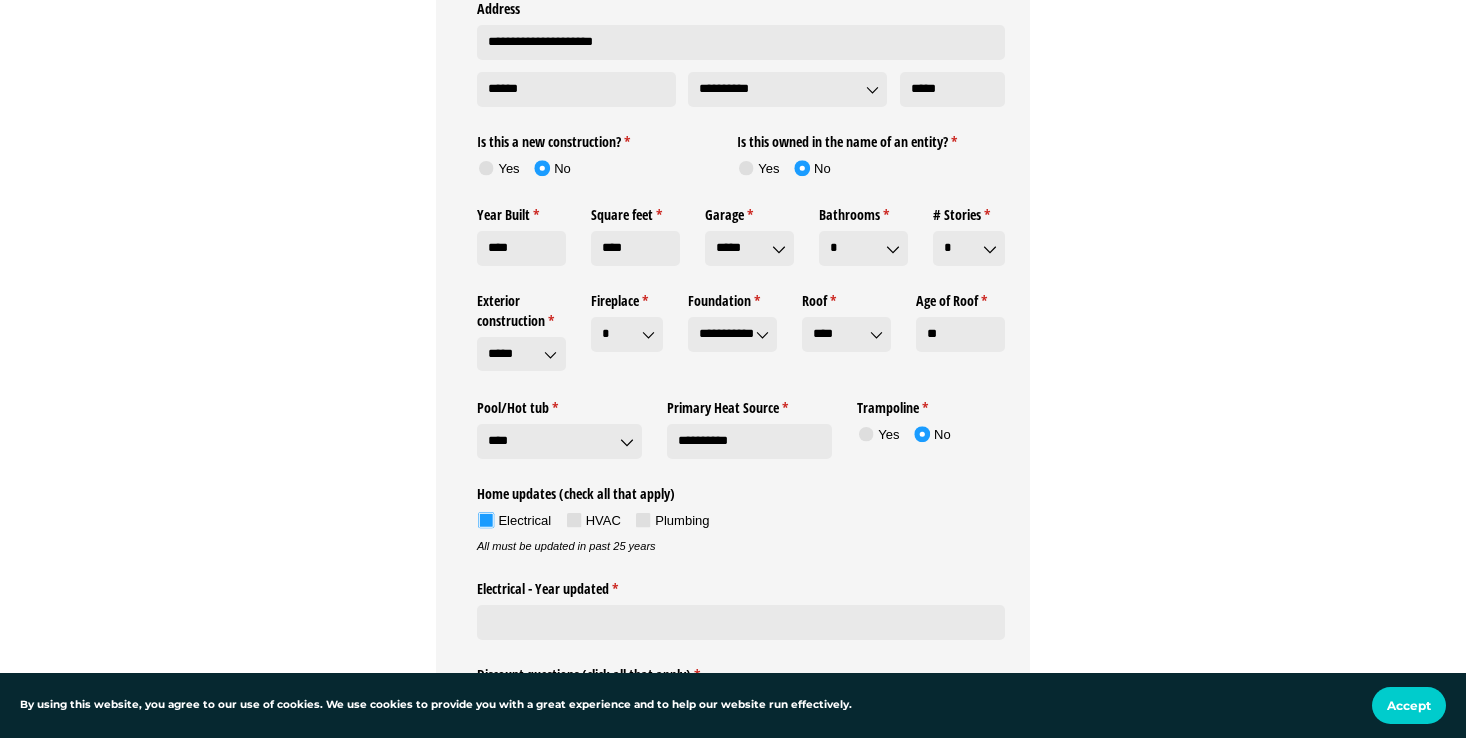 click 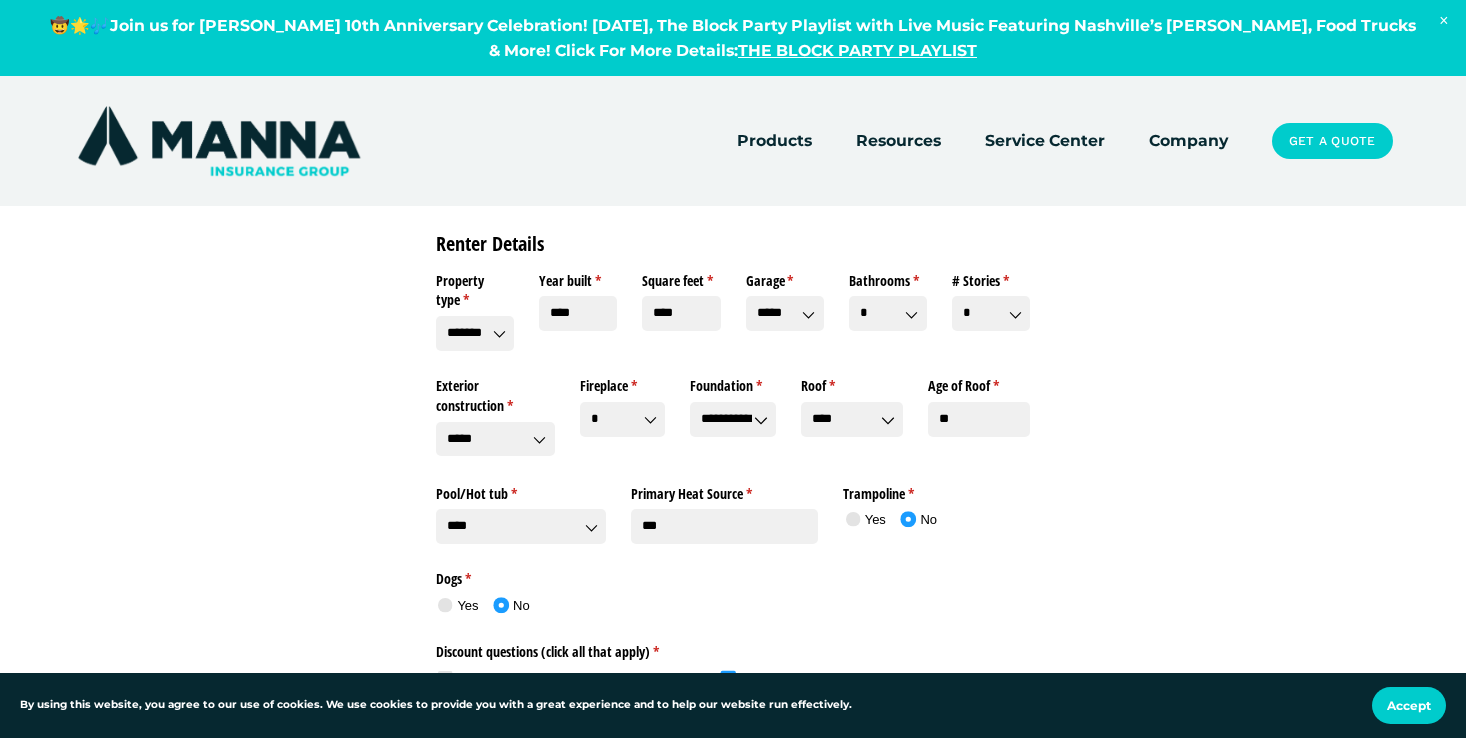 scroll, scrollTop: 1921, scrollLeft: 0, axis: vertical 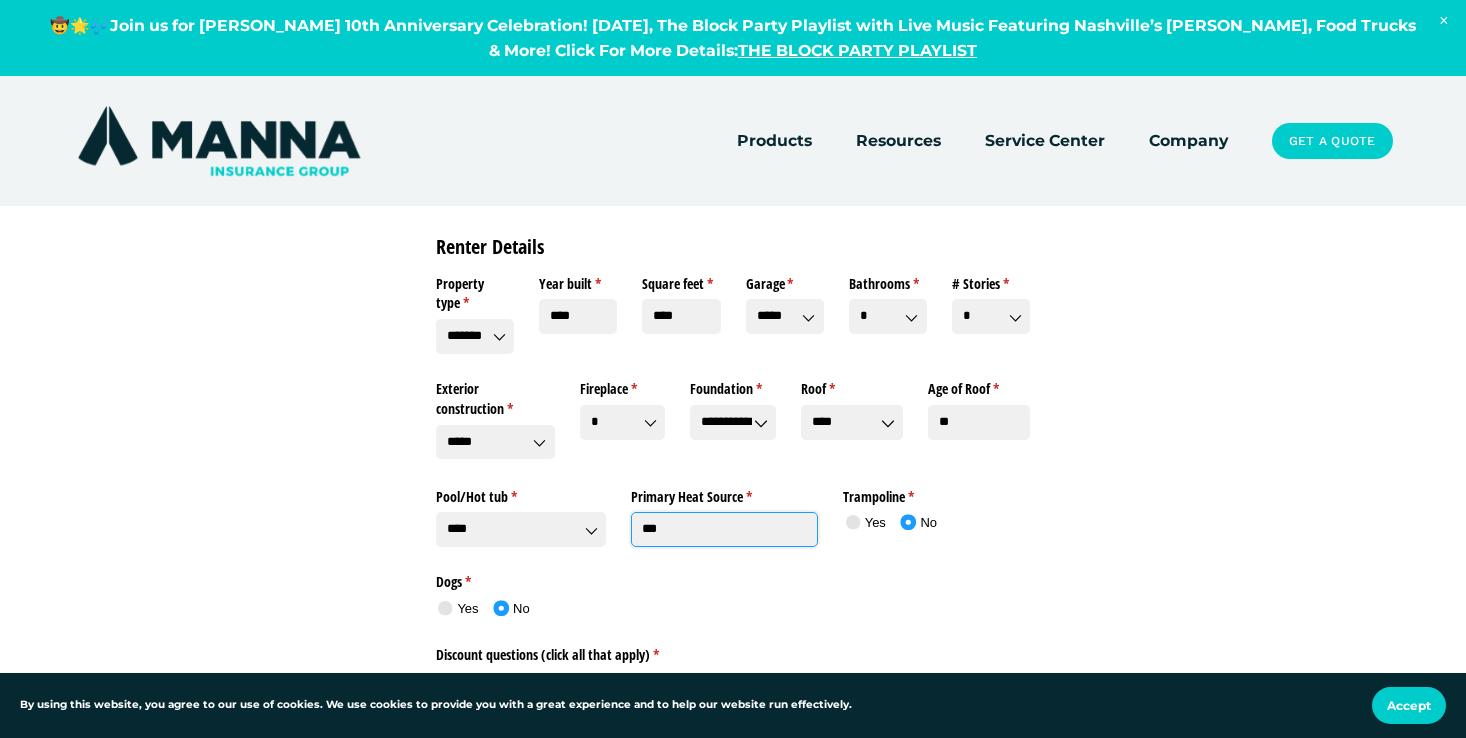 click on "***" 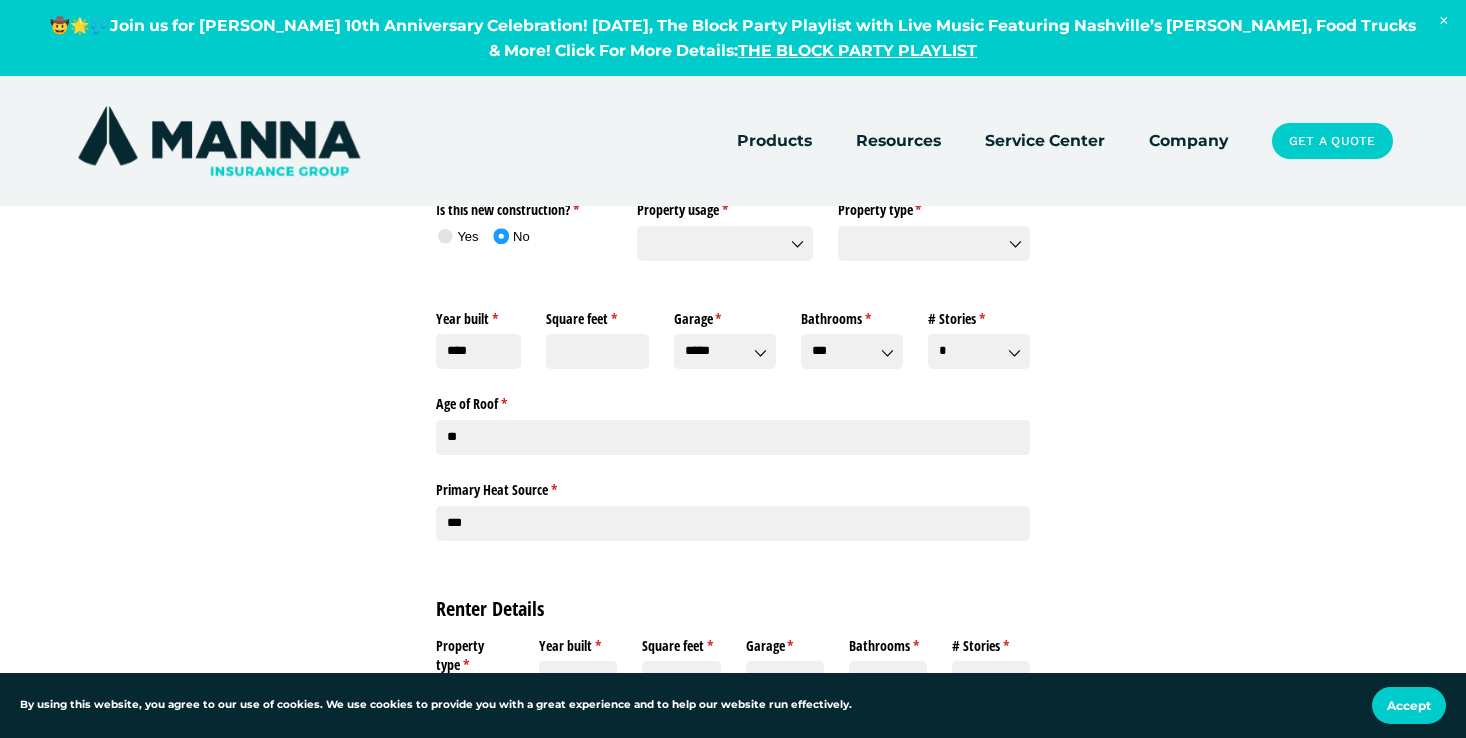 scroll, scrollTop: 1534, scrollLeft: 0, axis: vertical 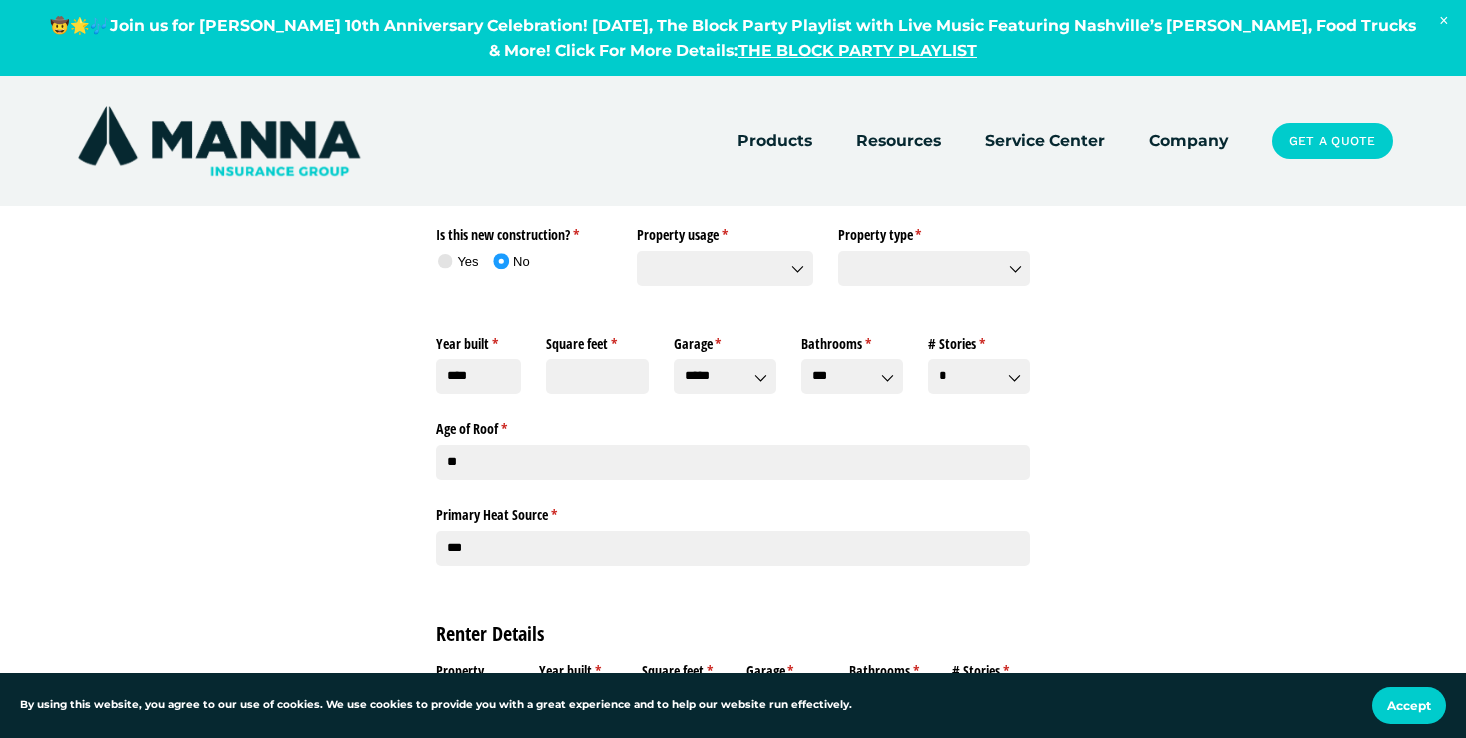type on "**********" 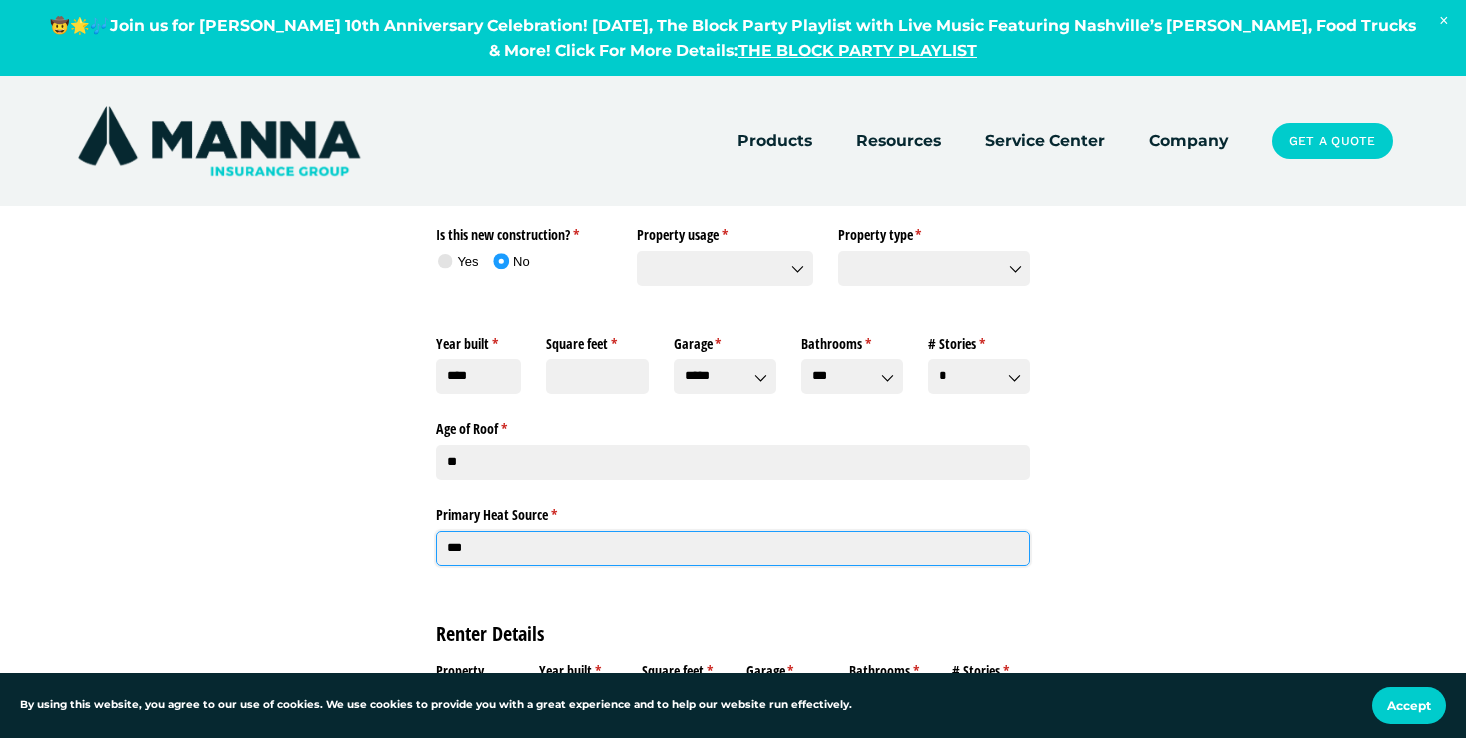 click on "***" 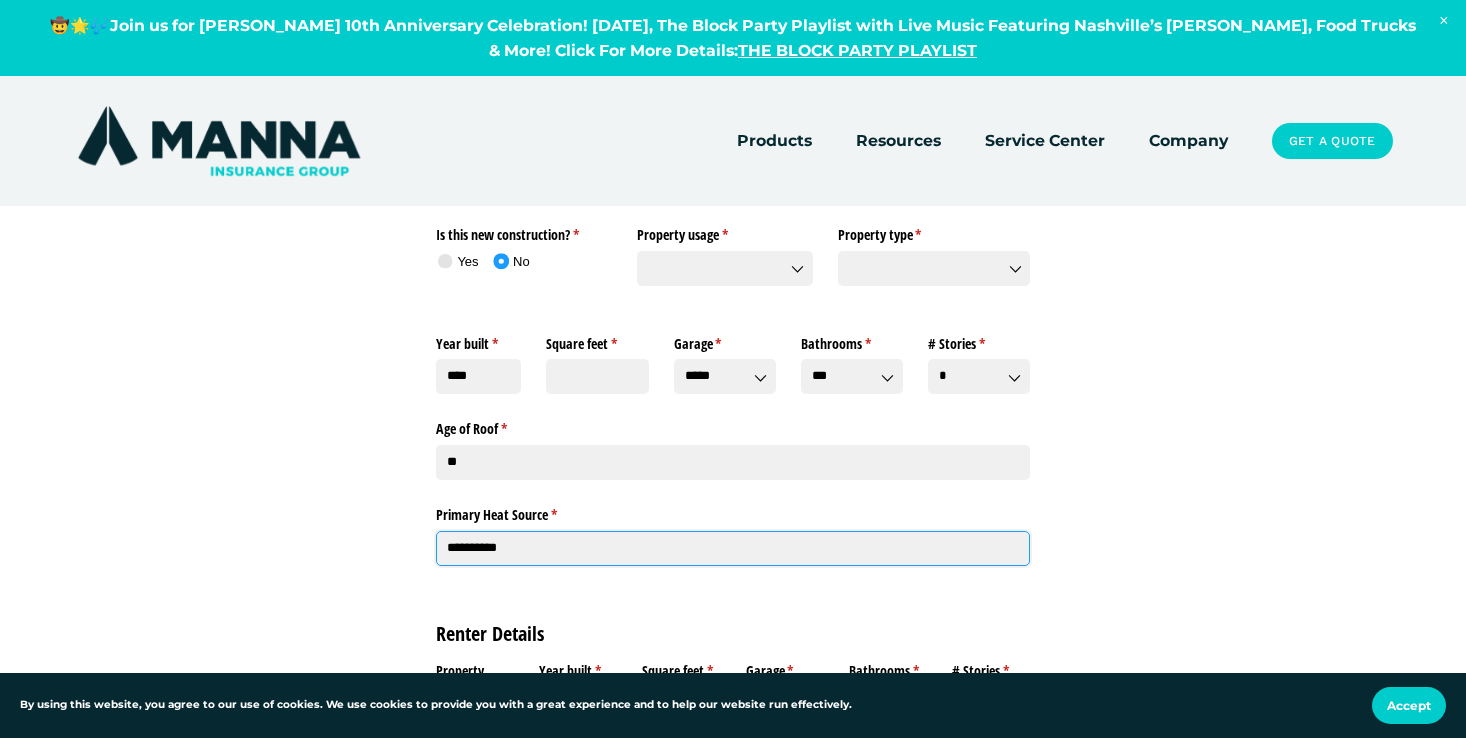 type on "**********" 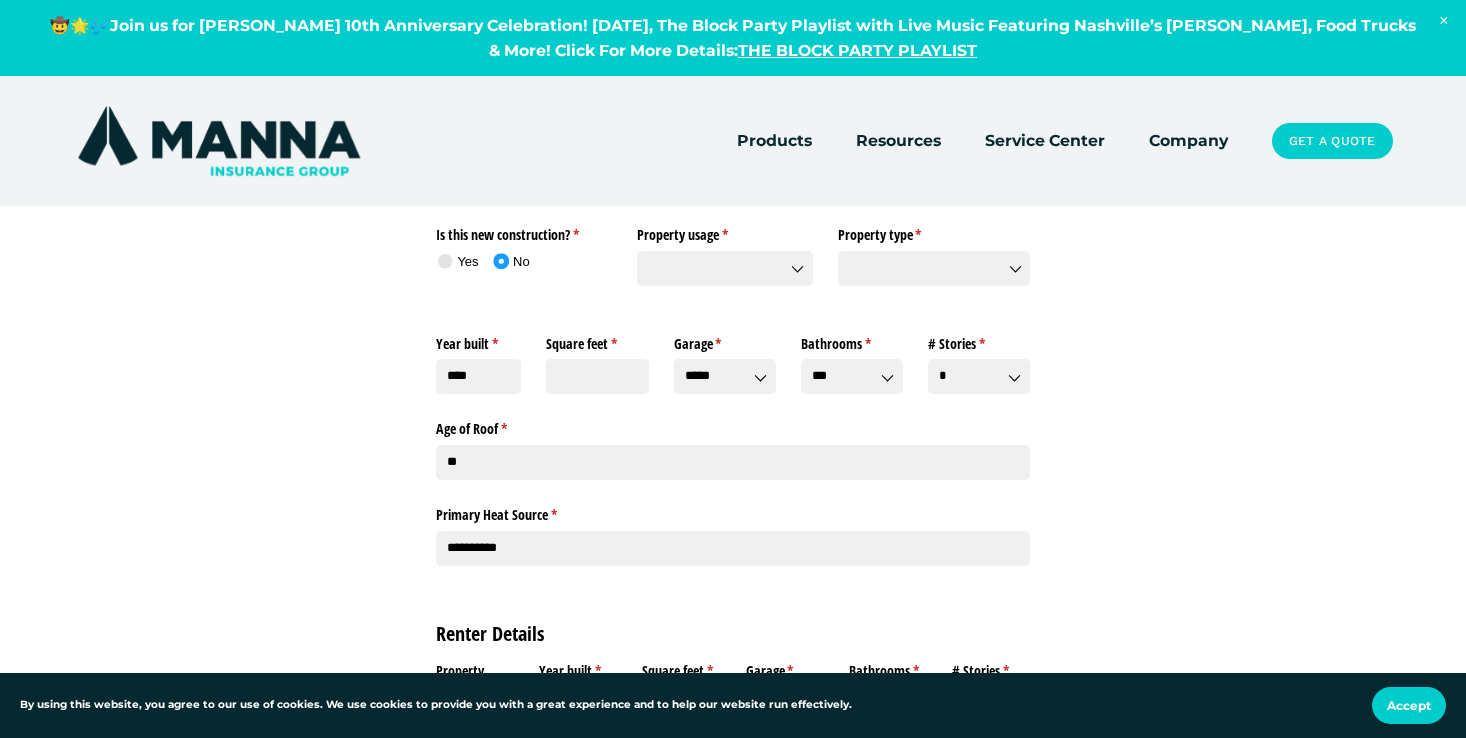 click on "**********" at bounding box center [733, 642] 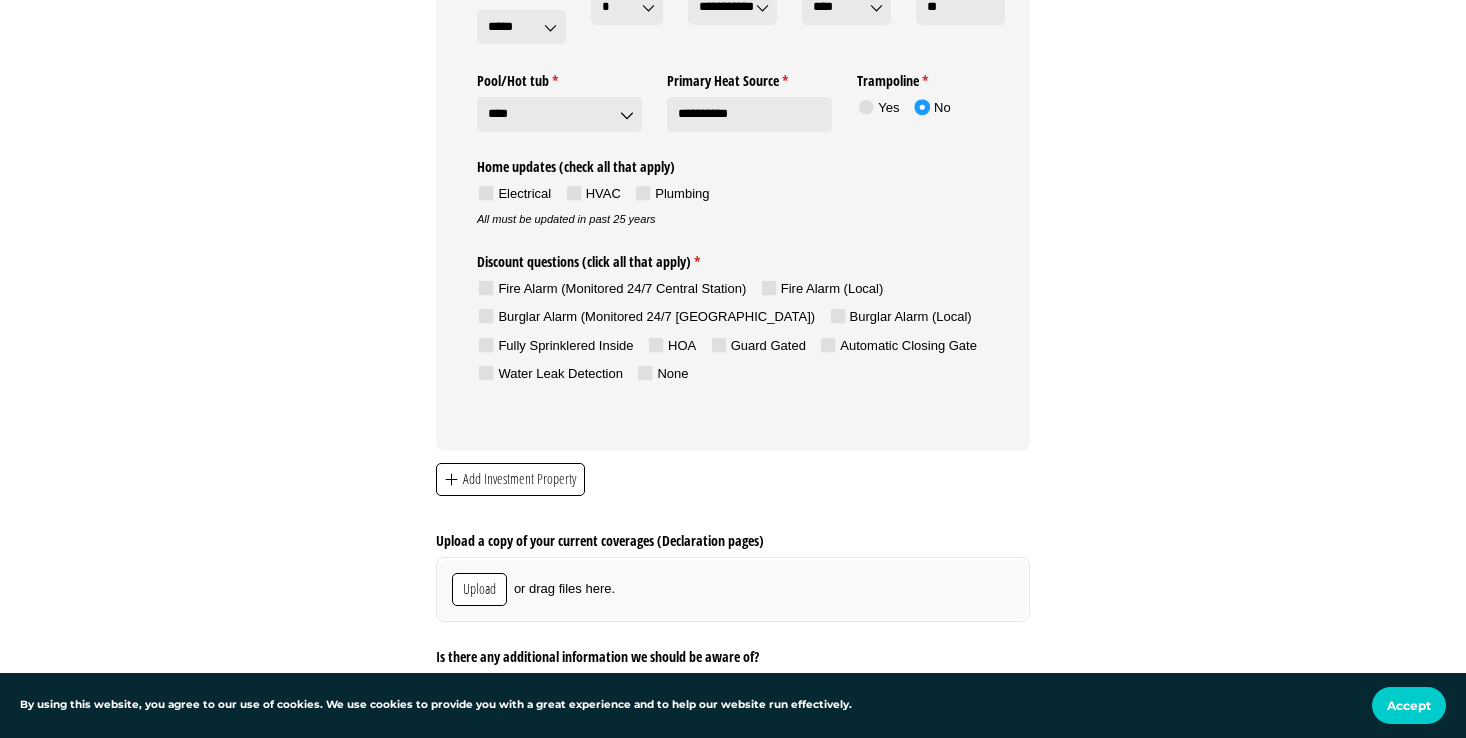 scroll, scrollTop: 3233, scrollLeft: 0, axis: vertical 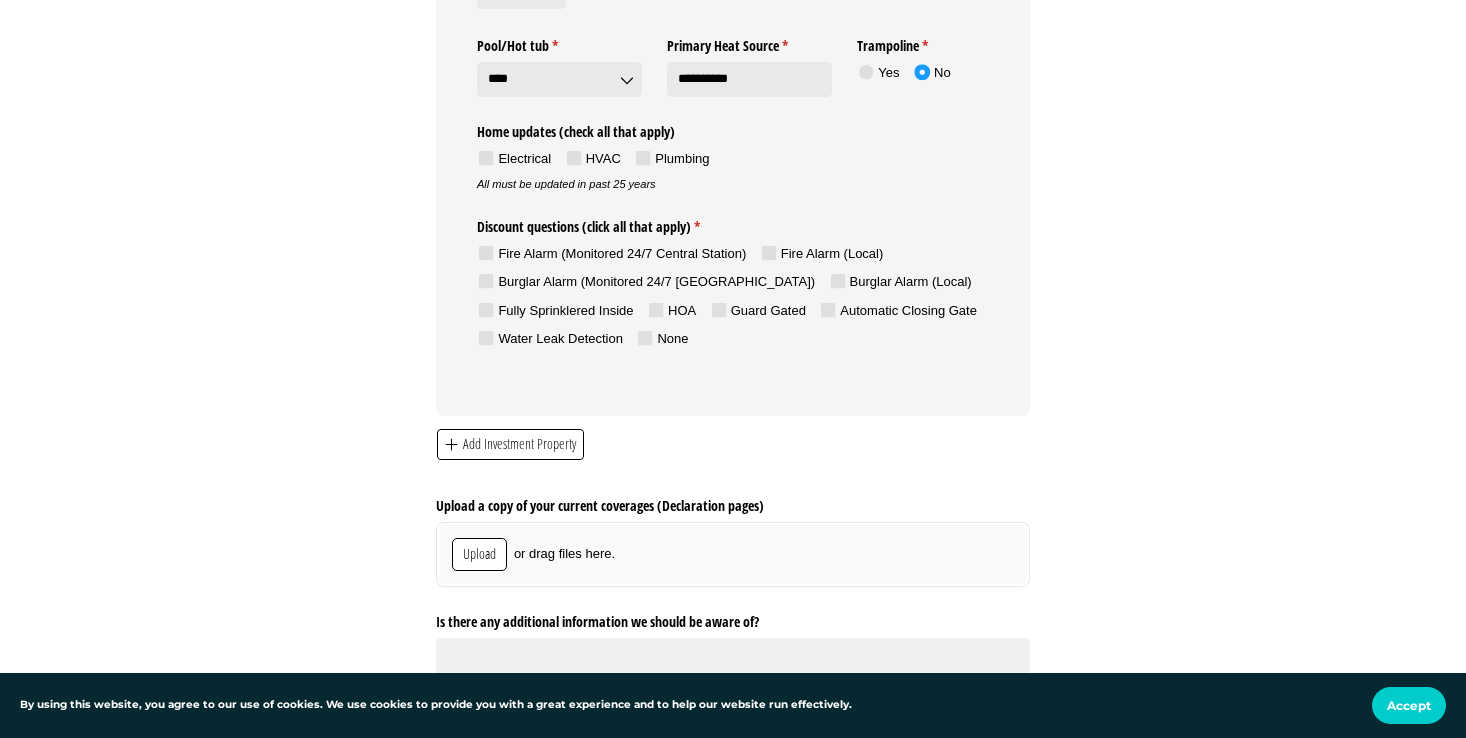 click on "Add Investment Property" 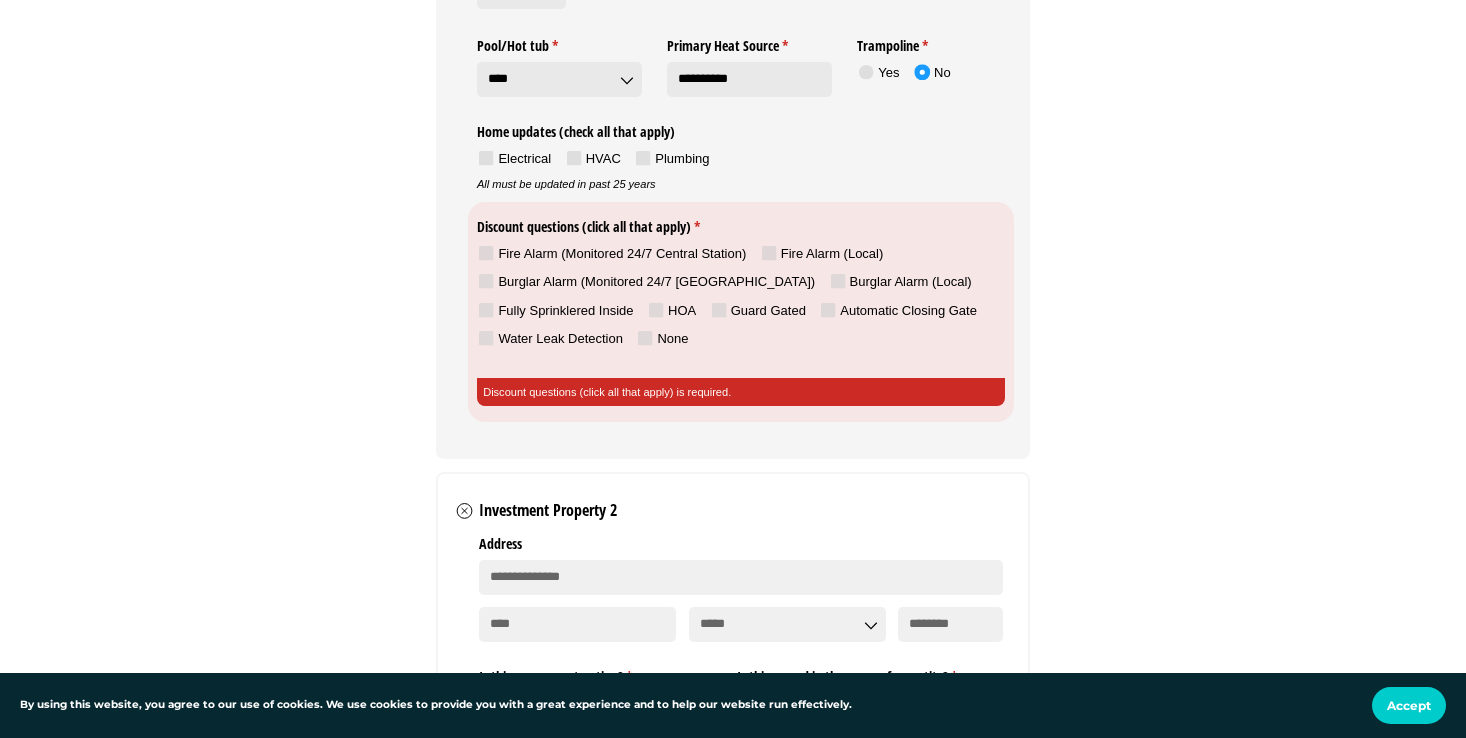 click 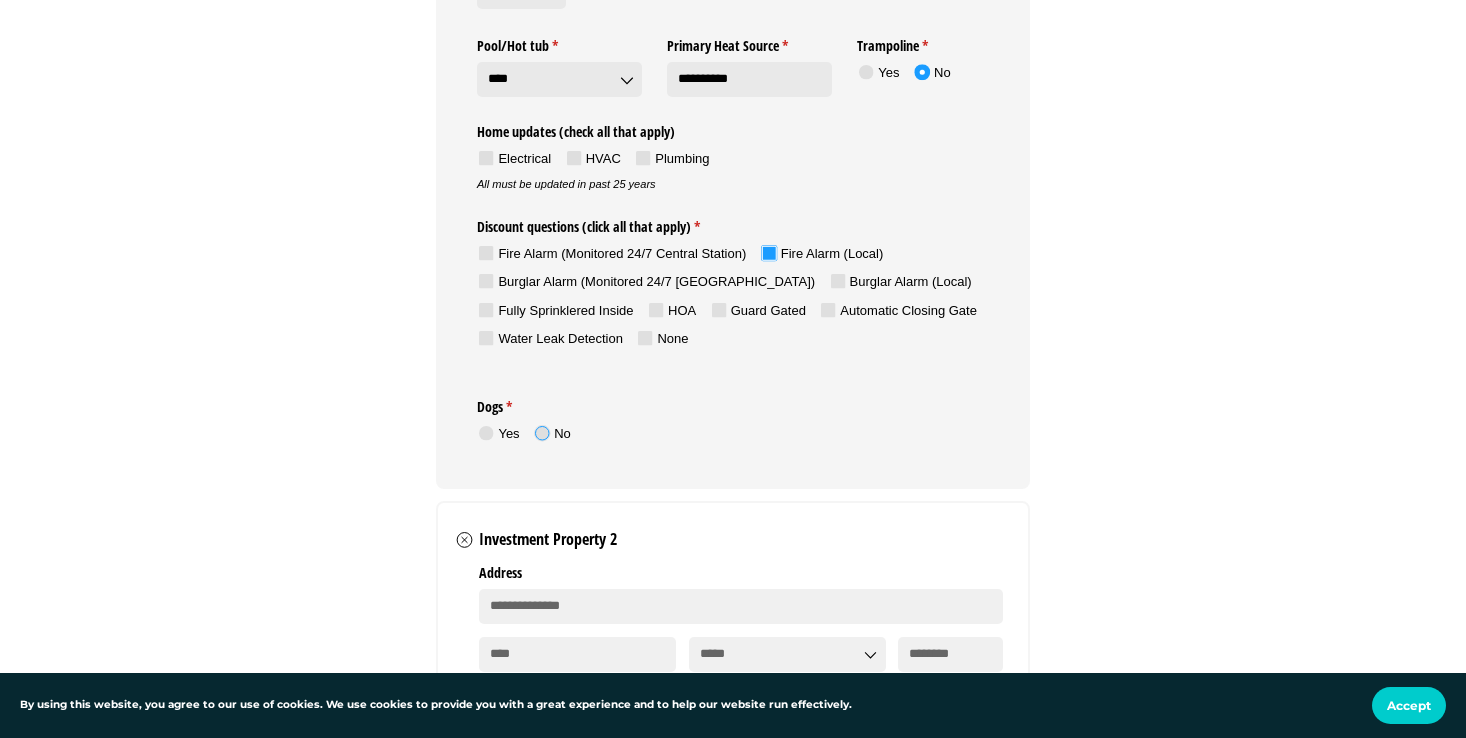click 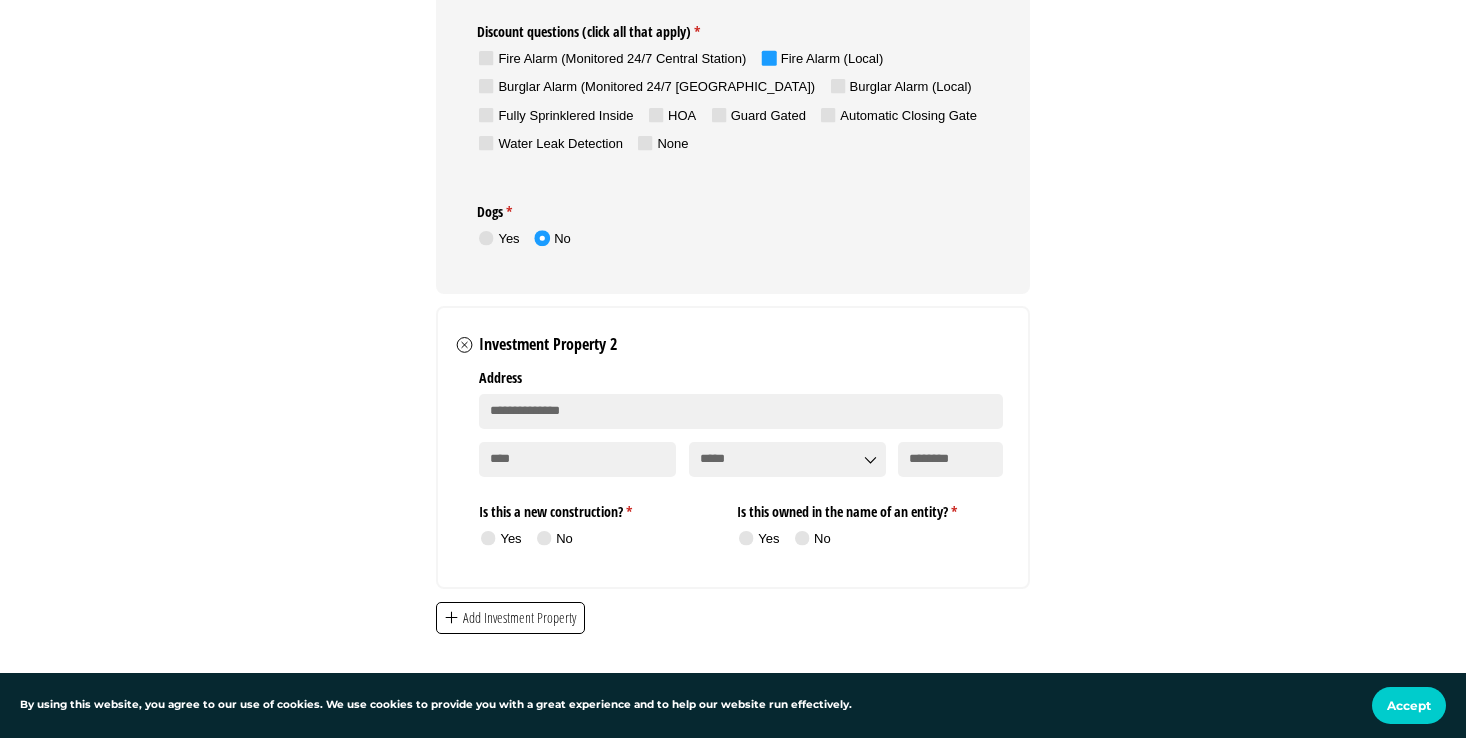 scroll, scrollTop: 3444, scrollLeft: 0, axis: vertical 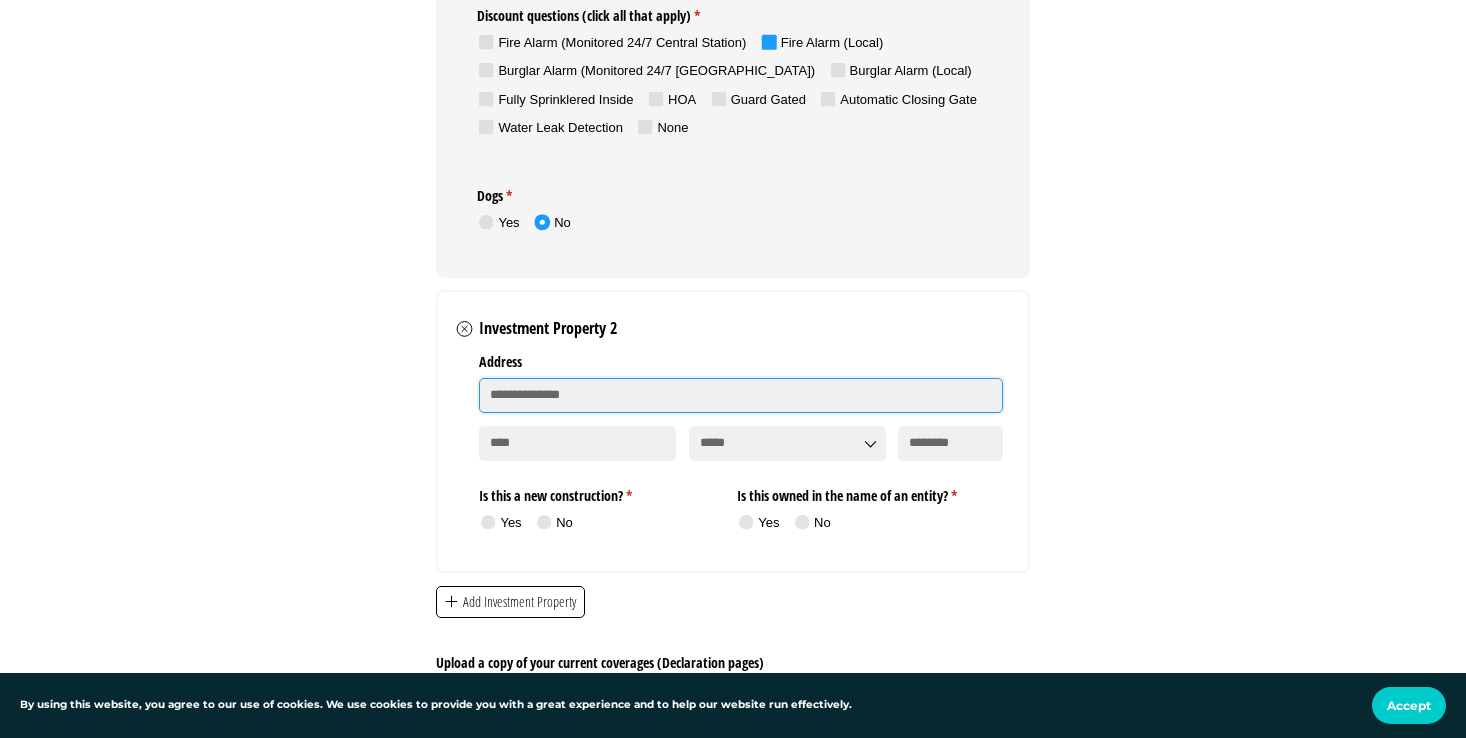 click 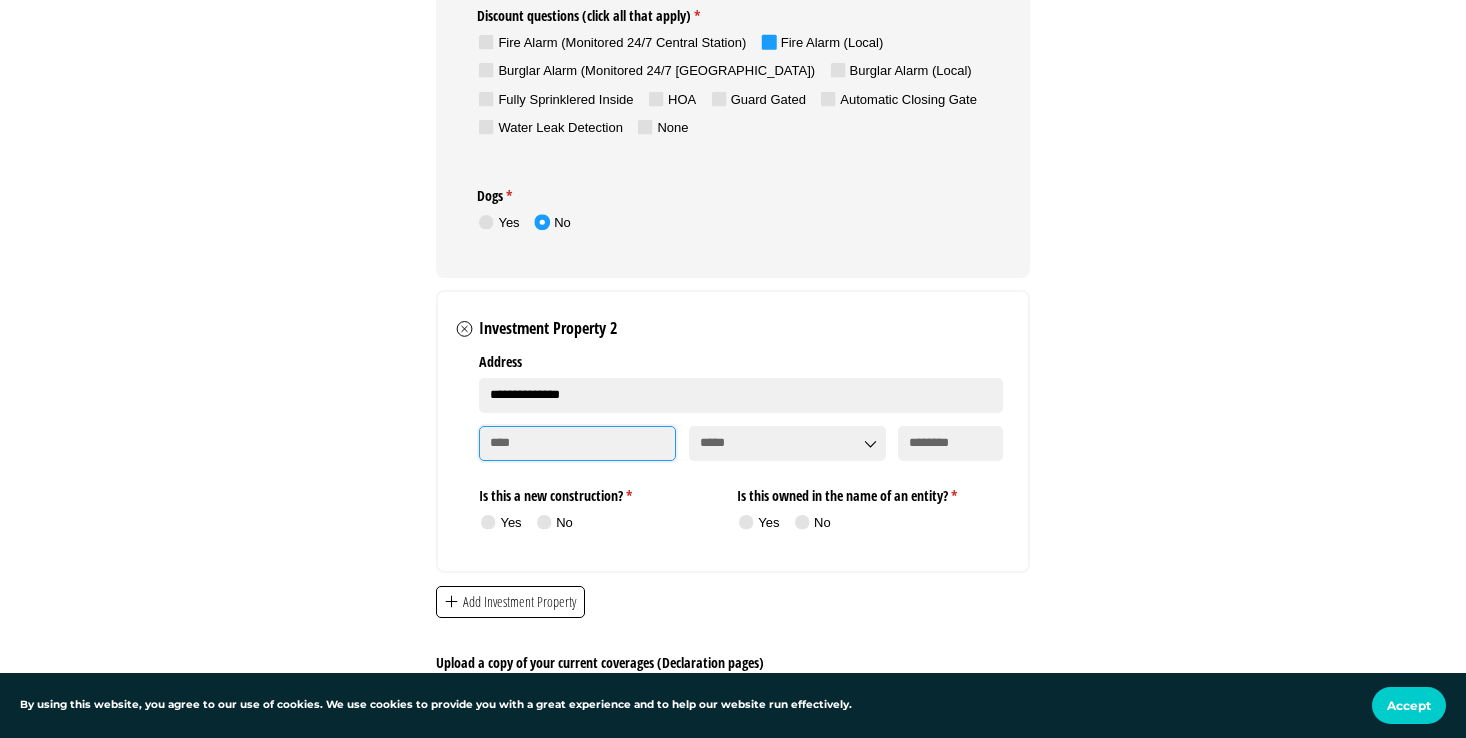 type on "******" 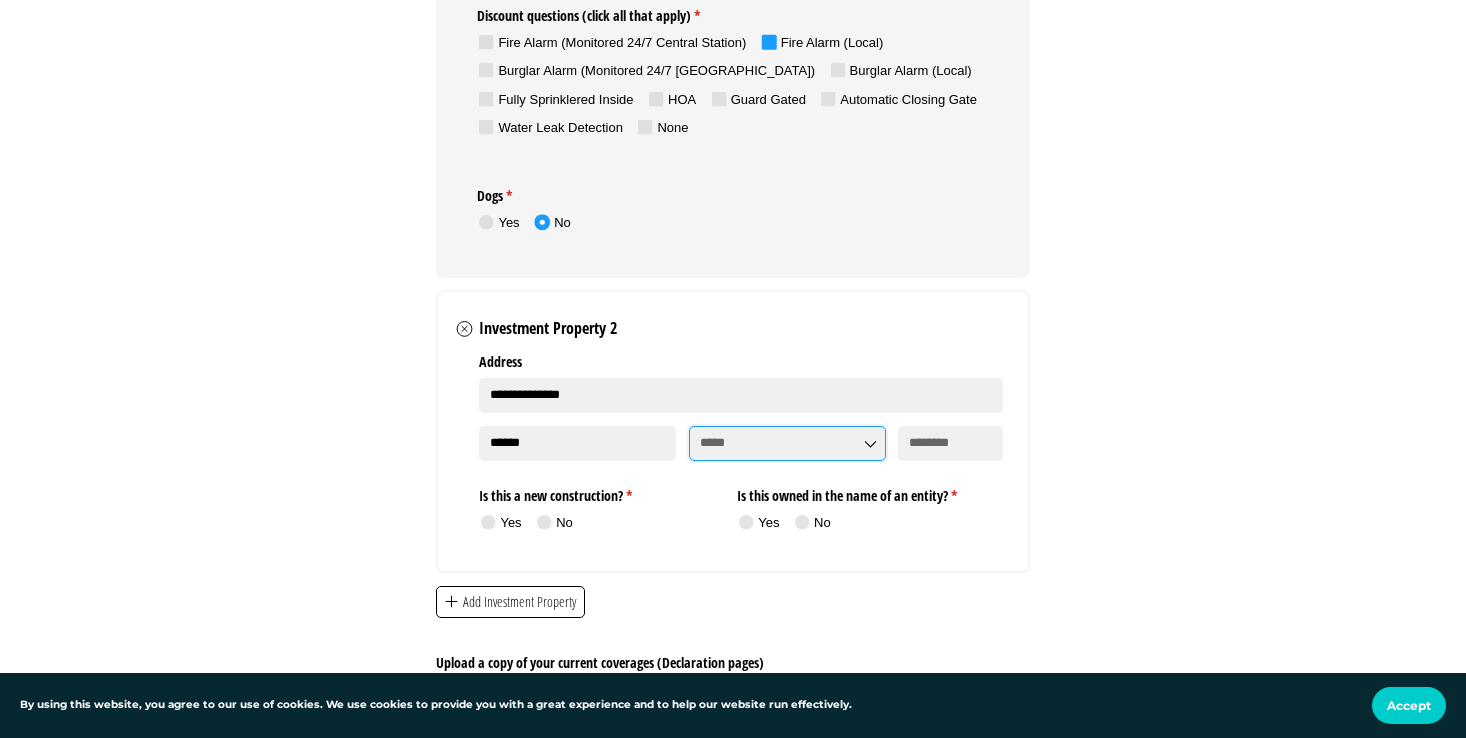 type on "**" 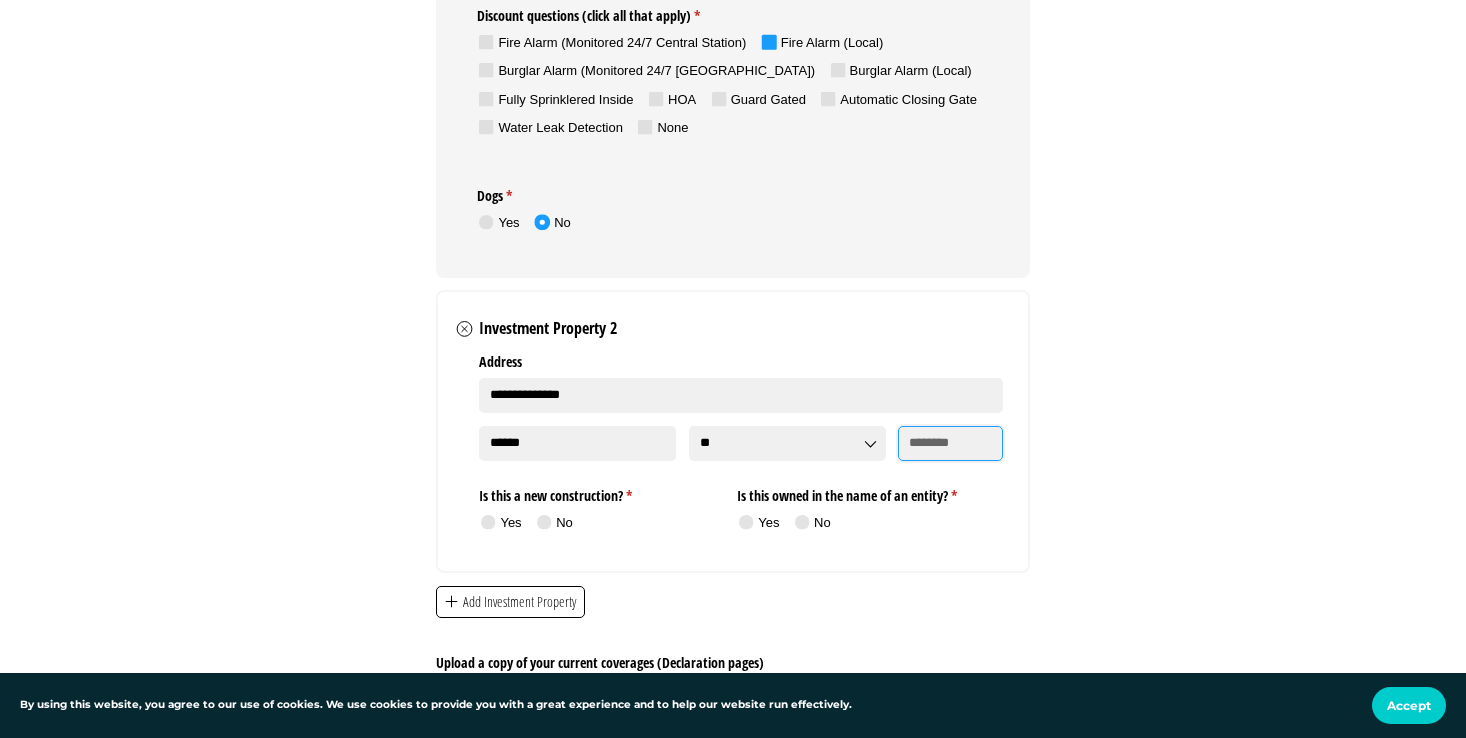 type on "*****" 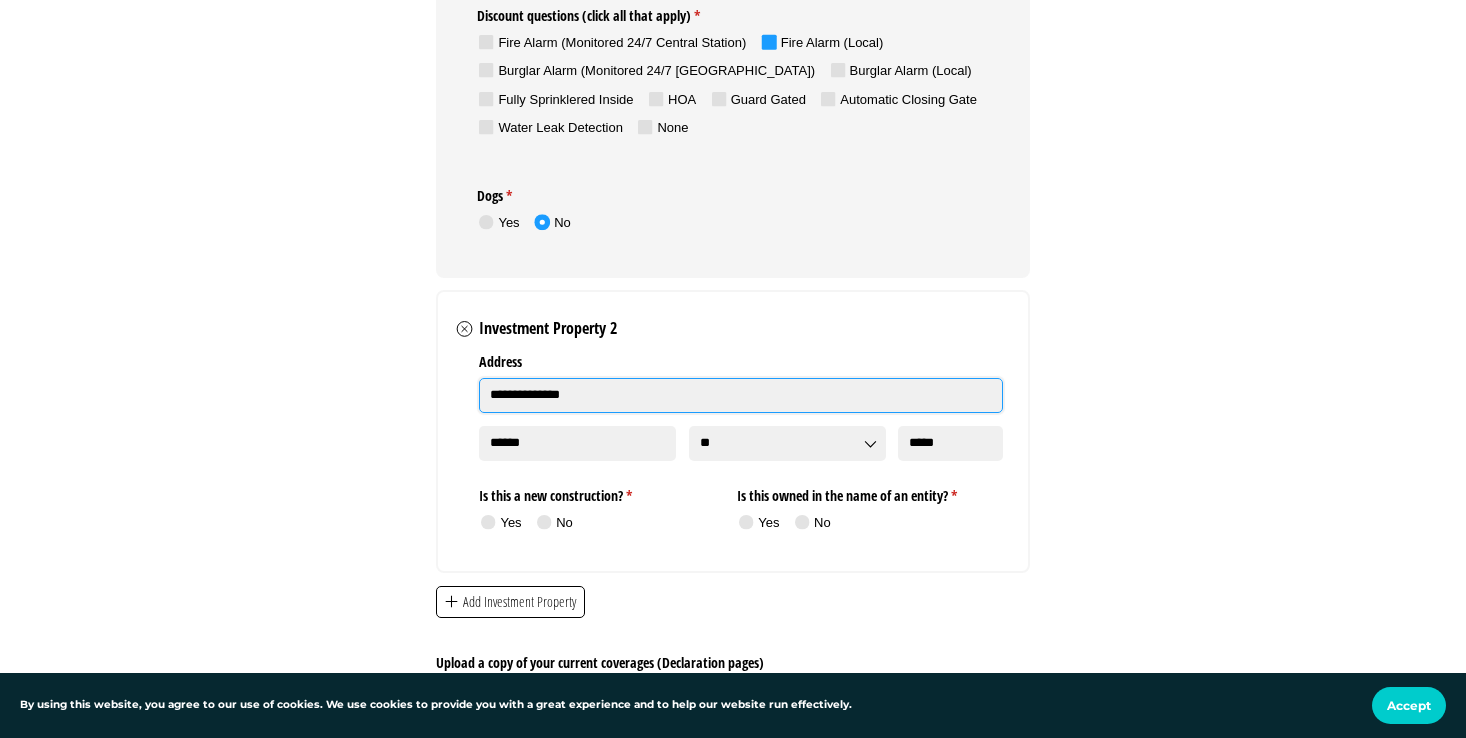type on "**********" 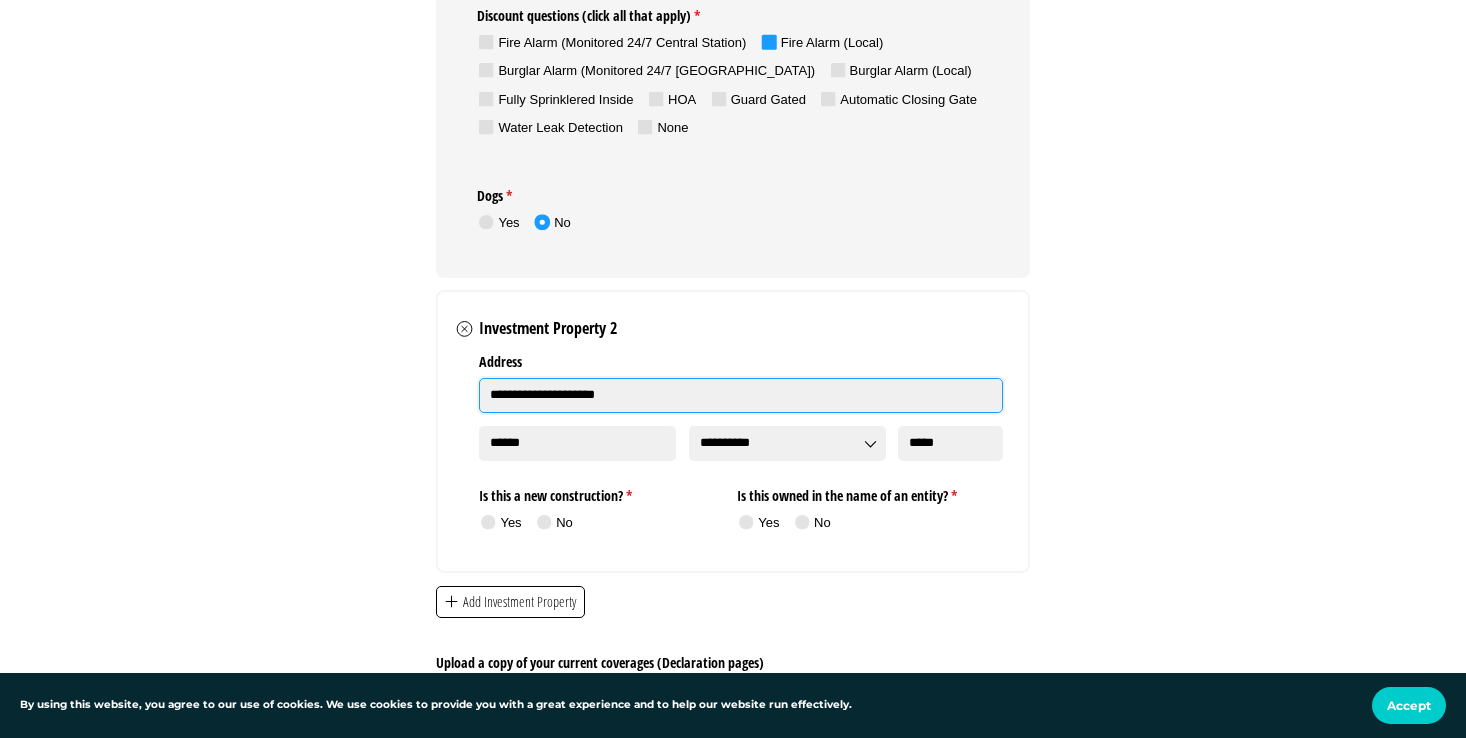 type on "**********" 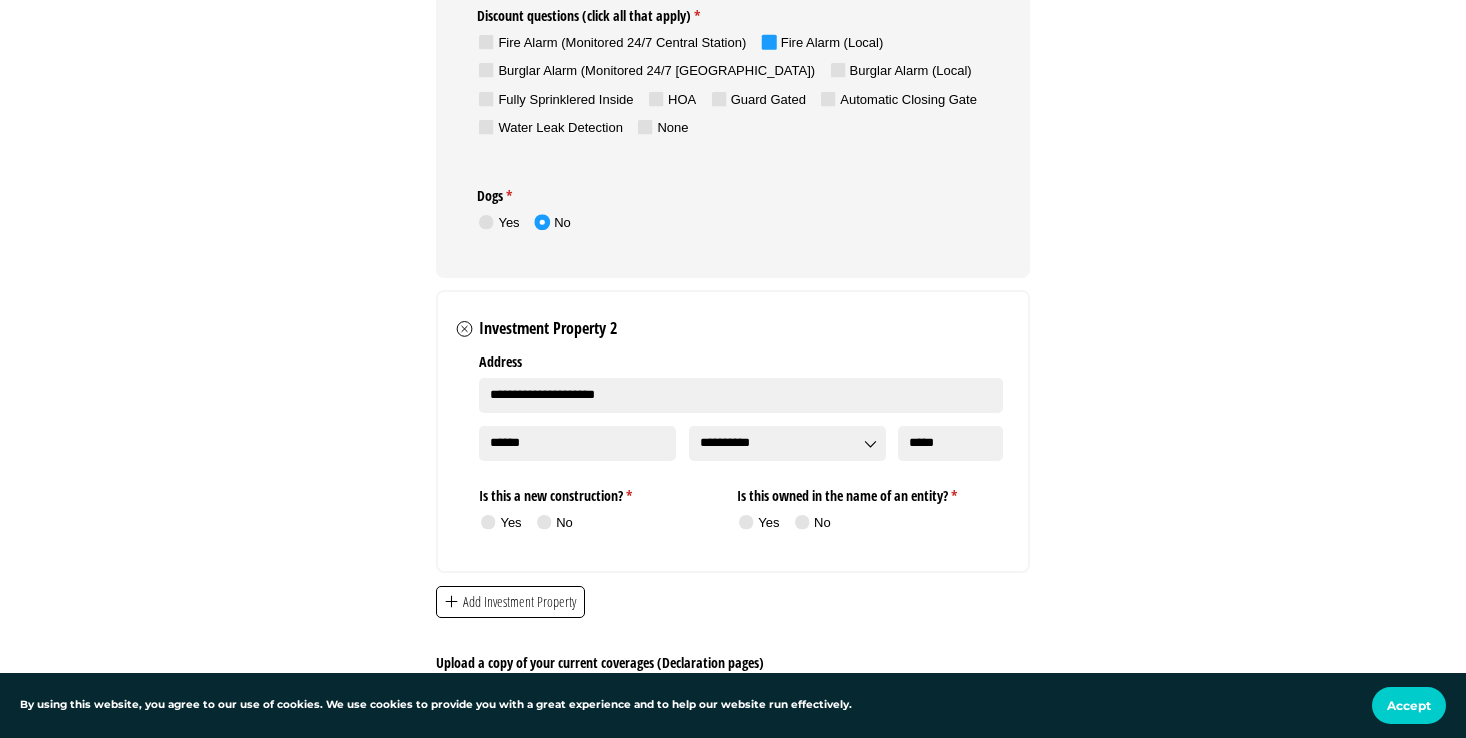 click on "**********" at bounding box center [733, -1084] 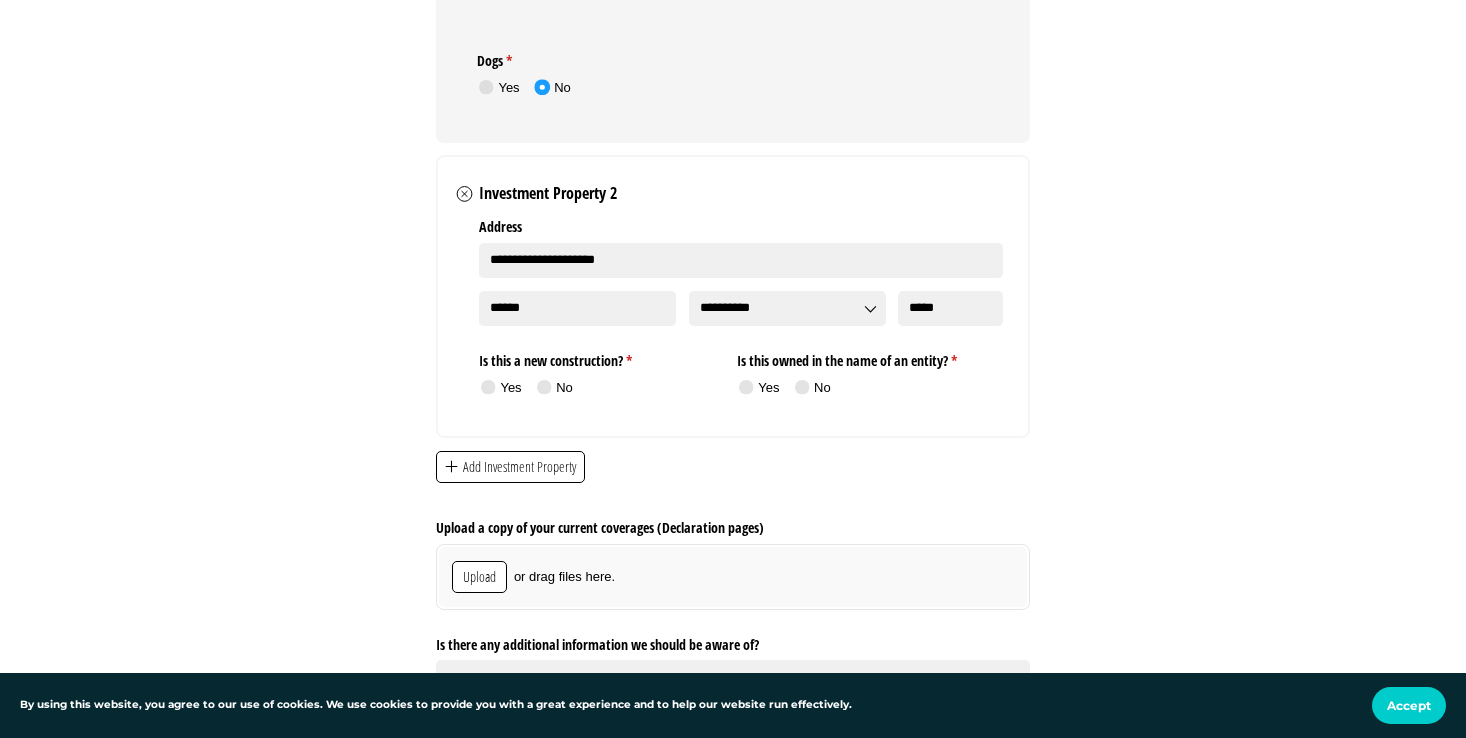 scroll, scrollTop: 3582, scrollLeft: 0, axis: vertical 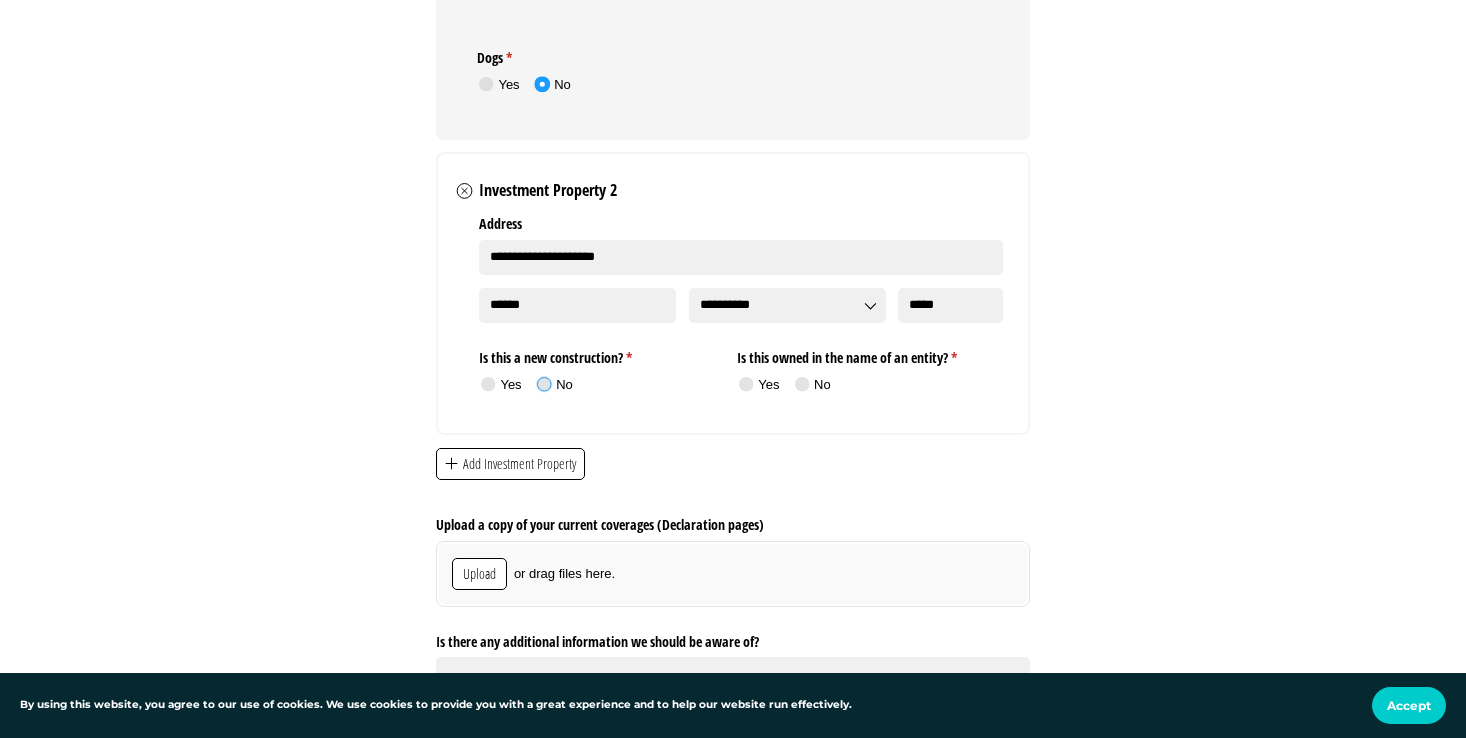 click 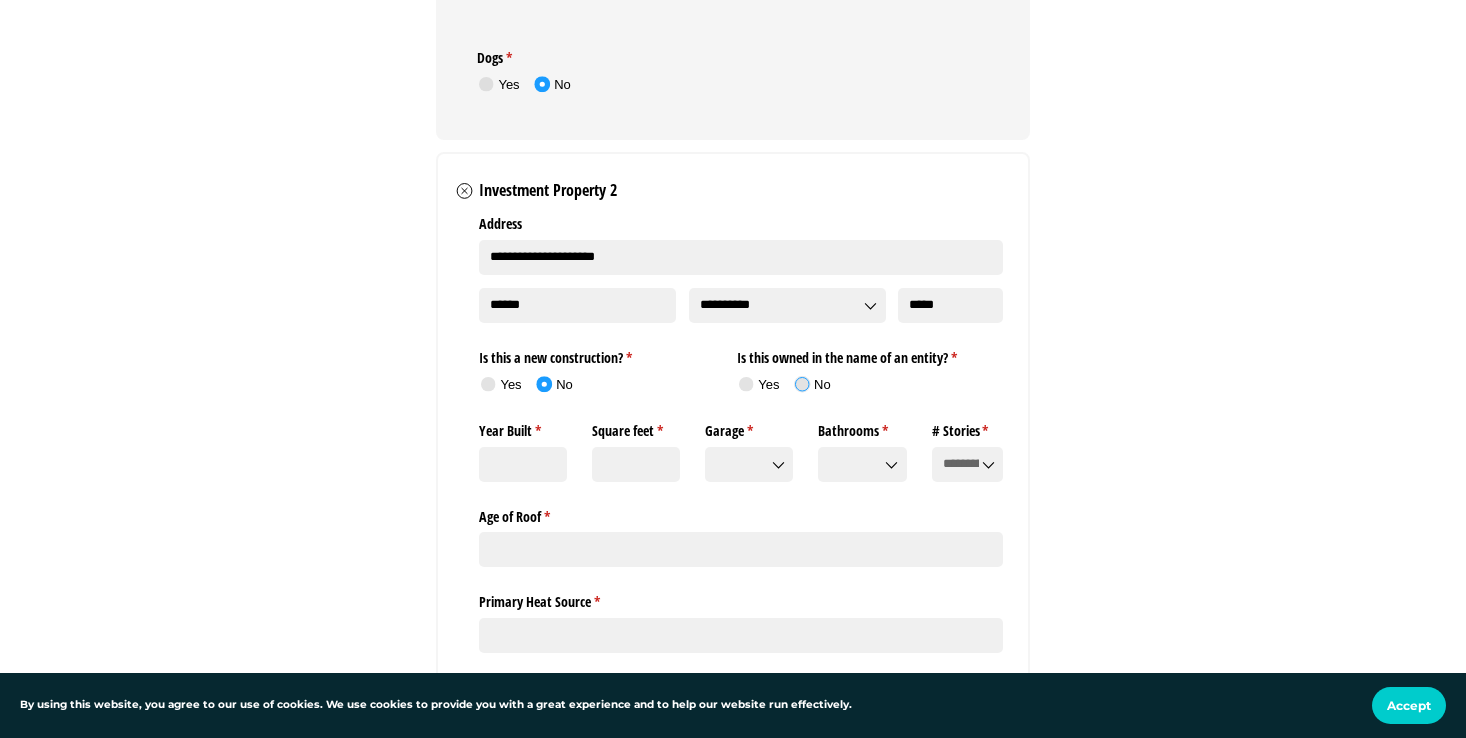 click 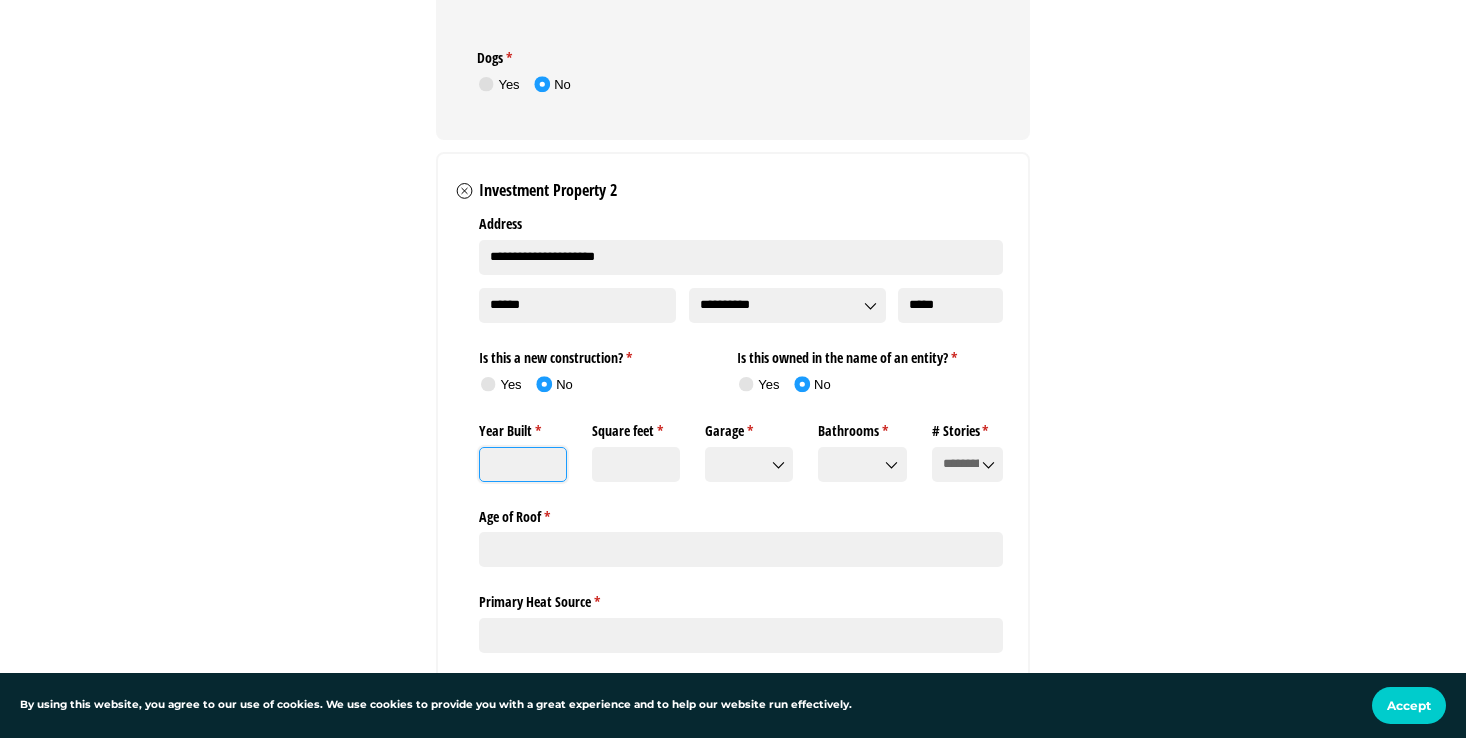 click on "Year Built *   (required)" 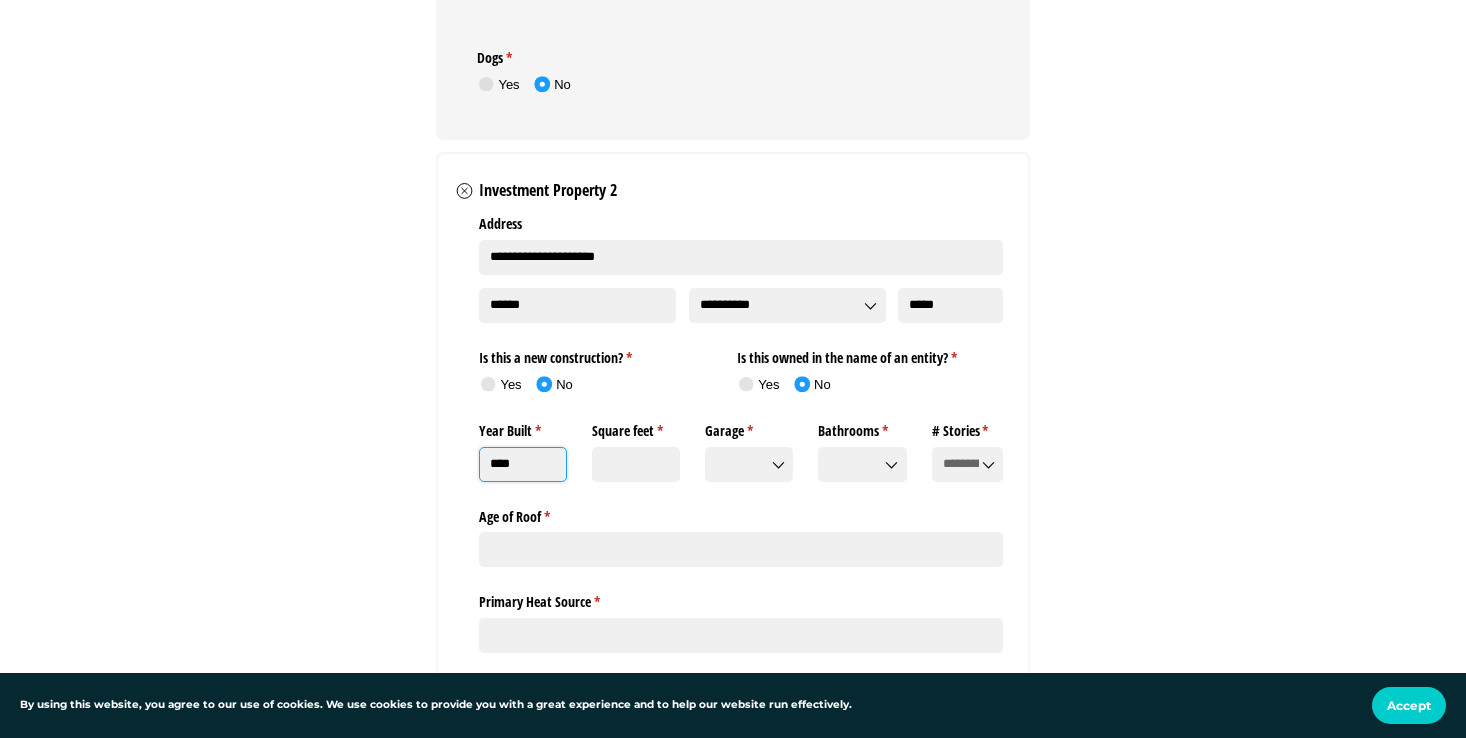 type on "****" 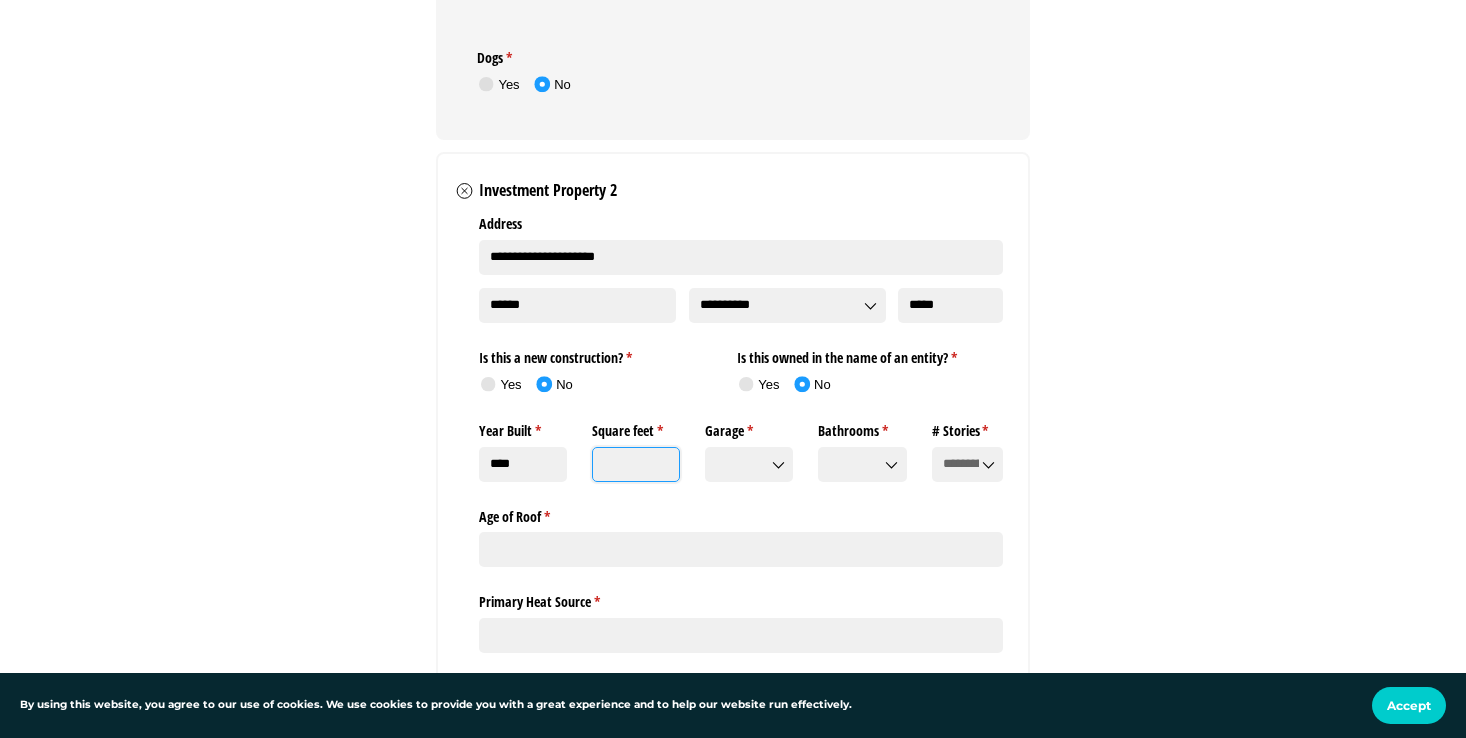 click on "Square feet *   (required)" 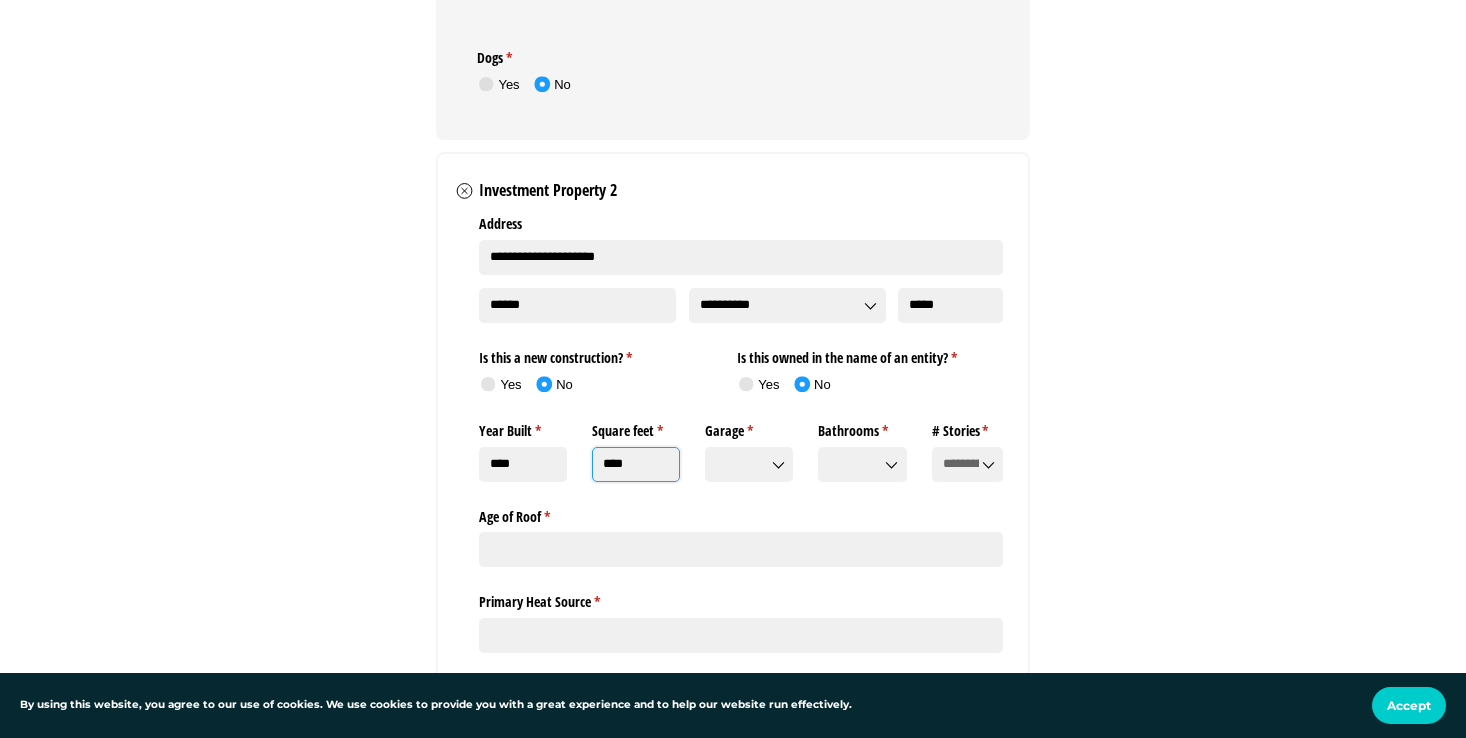 click 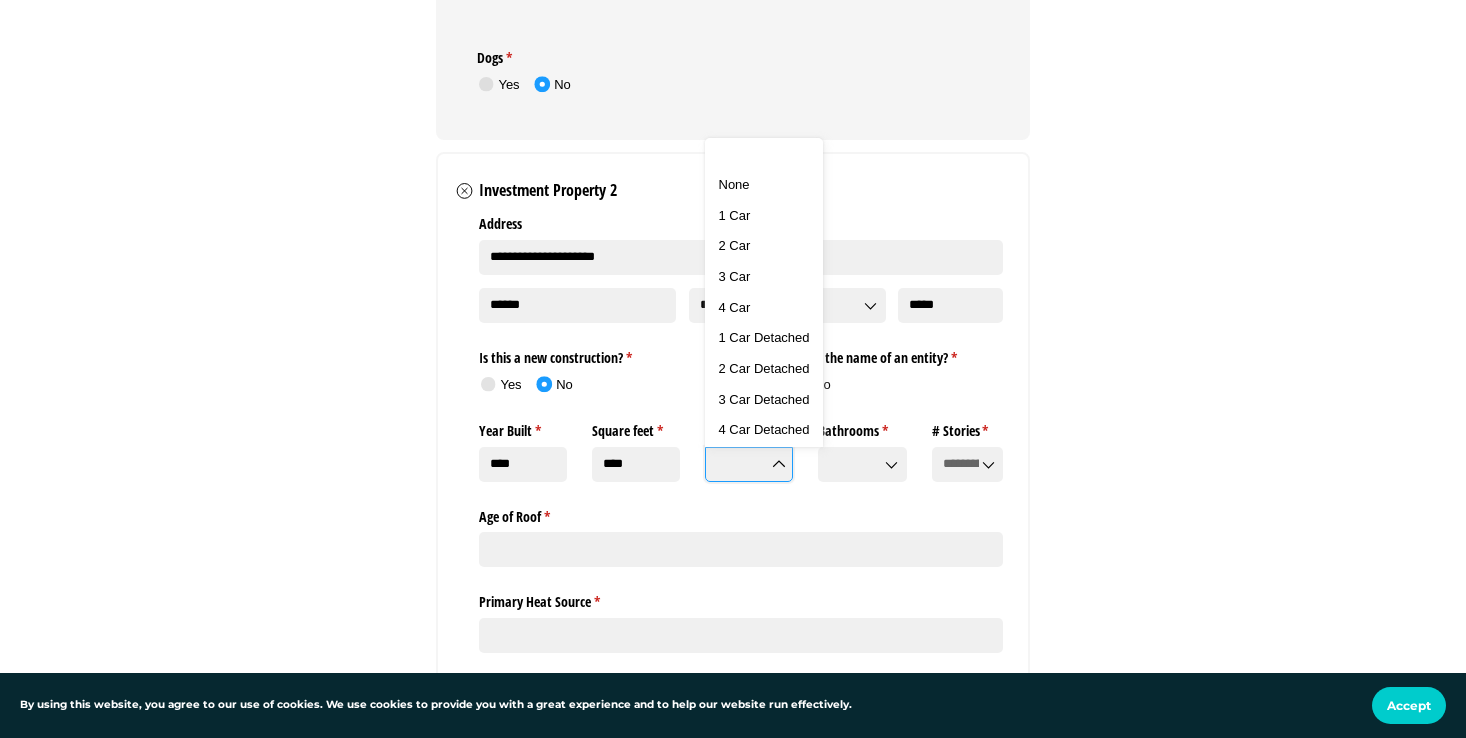 click 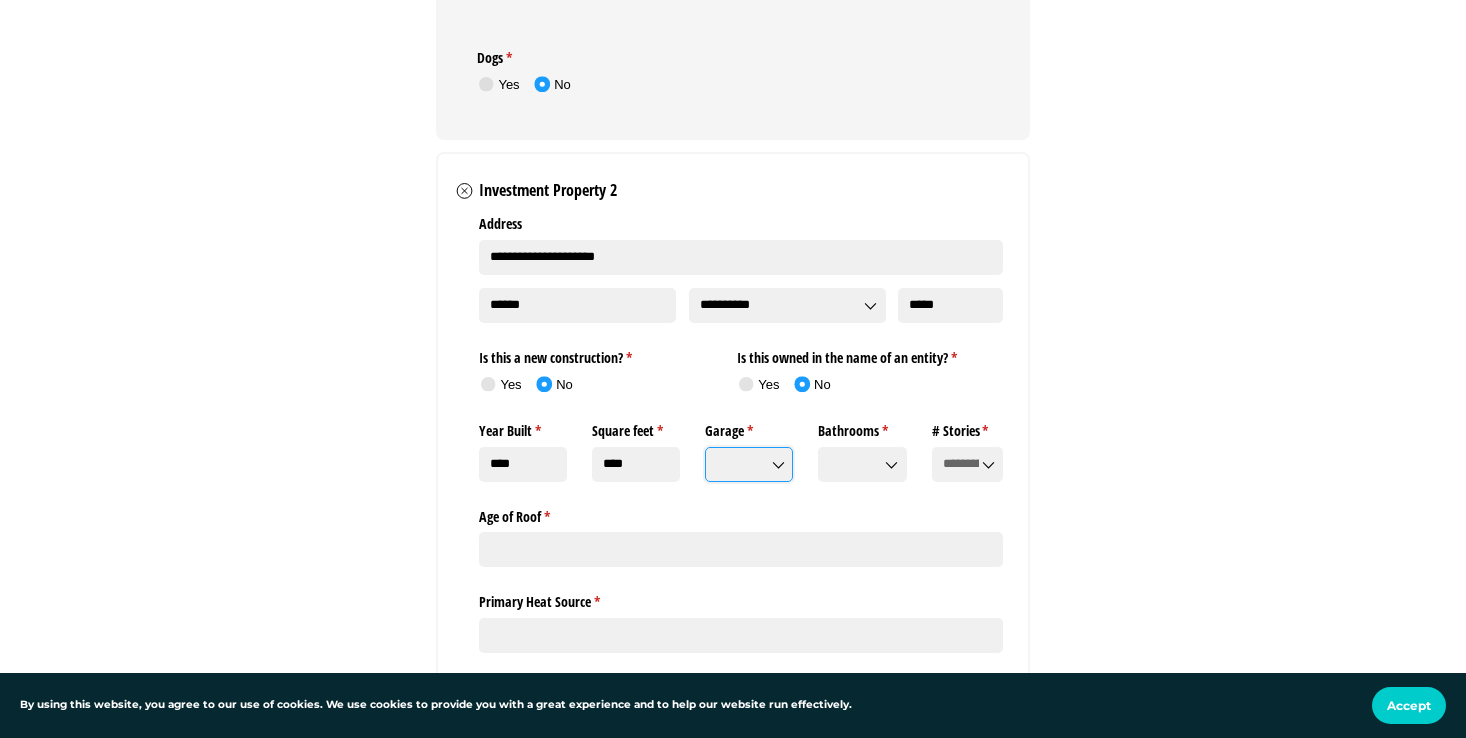 click 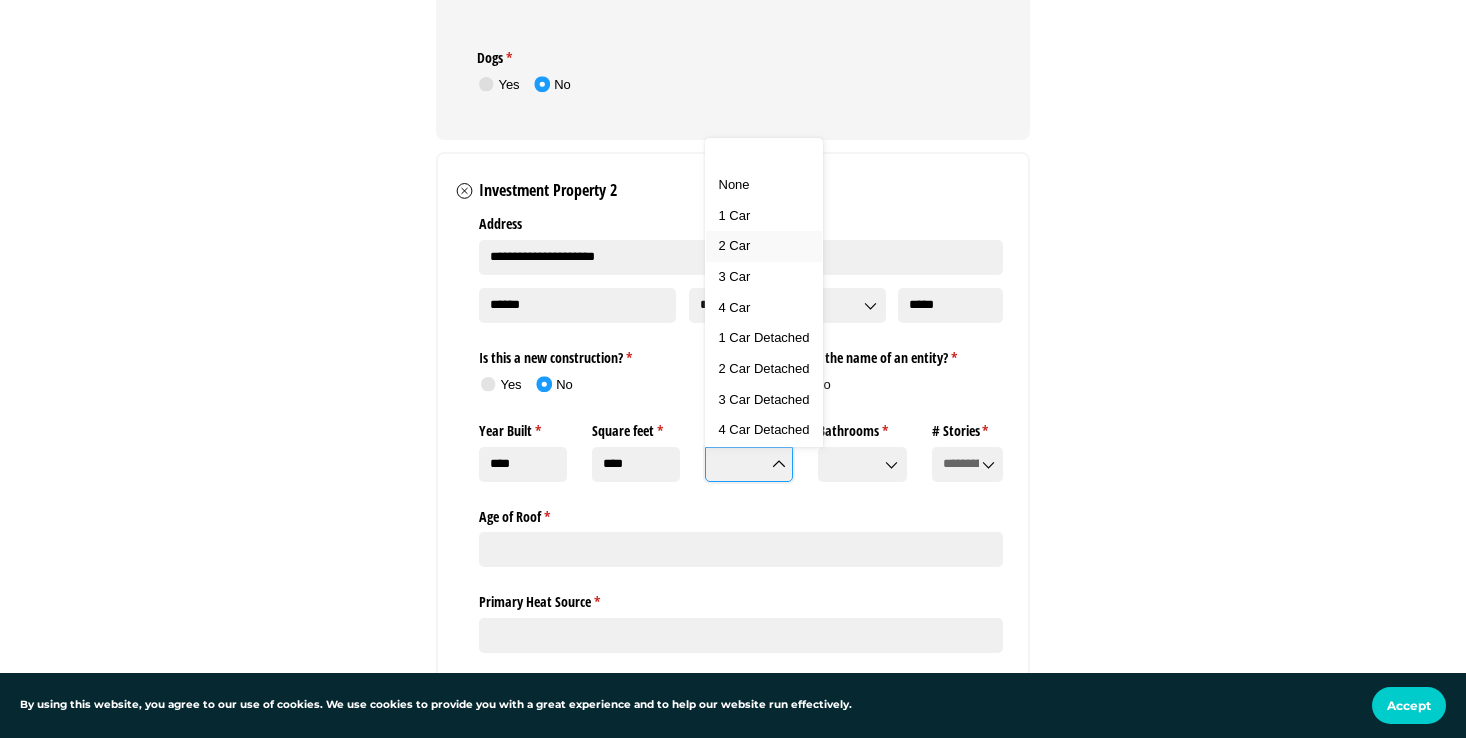 click on "2 Car" at bounding box center [735, 245] 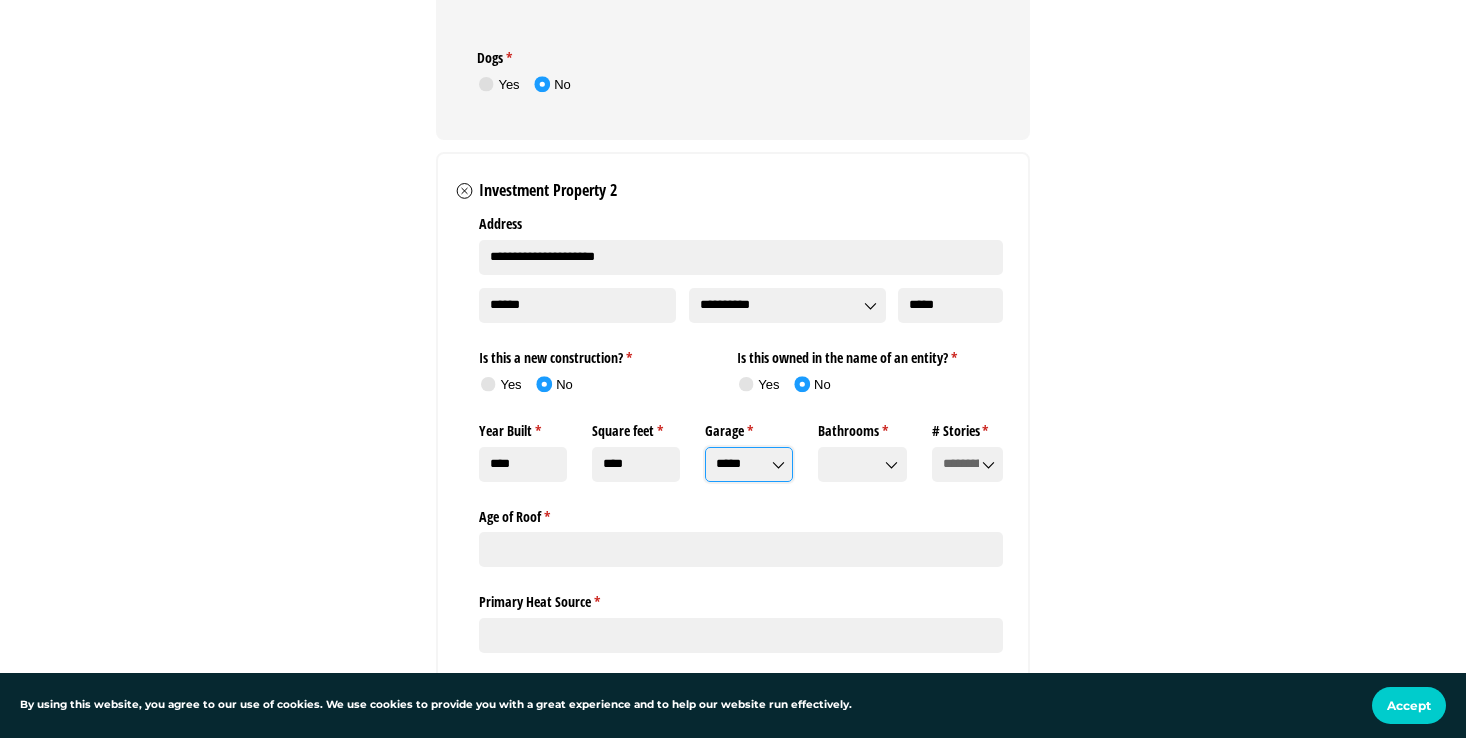 click 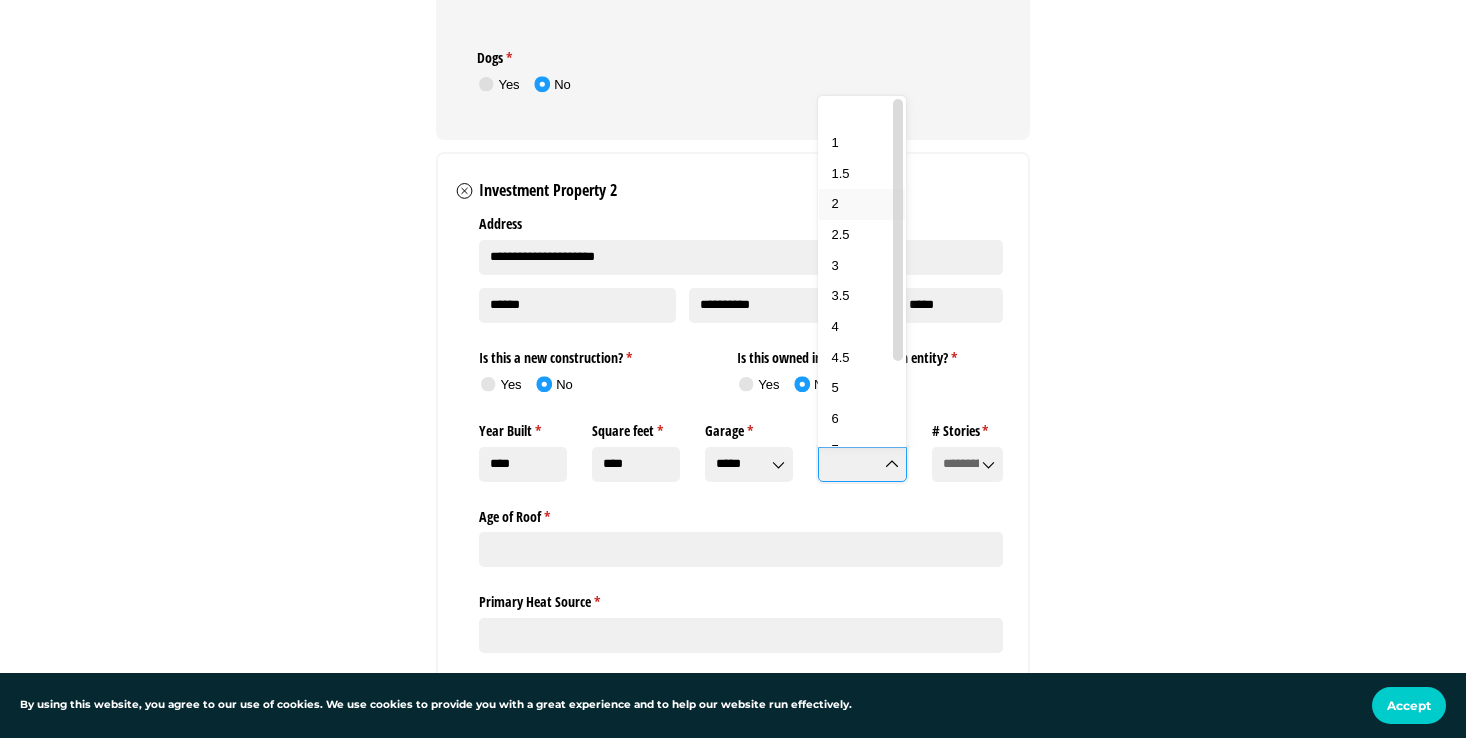 click on "2" at bounding box center (862, 204) 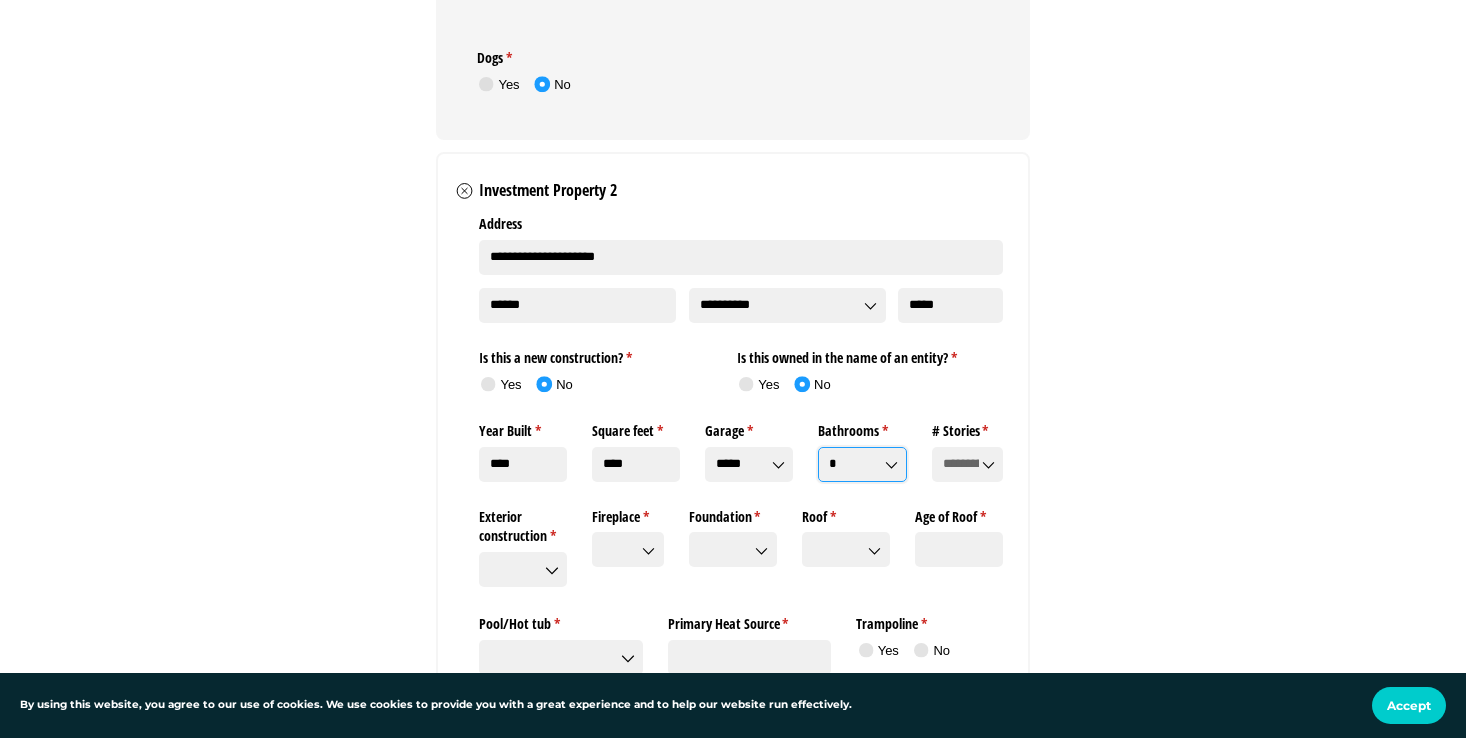 click 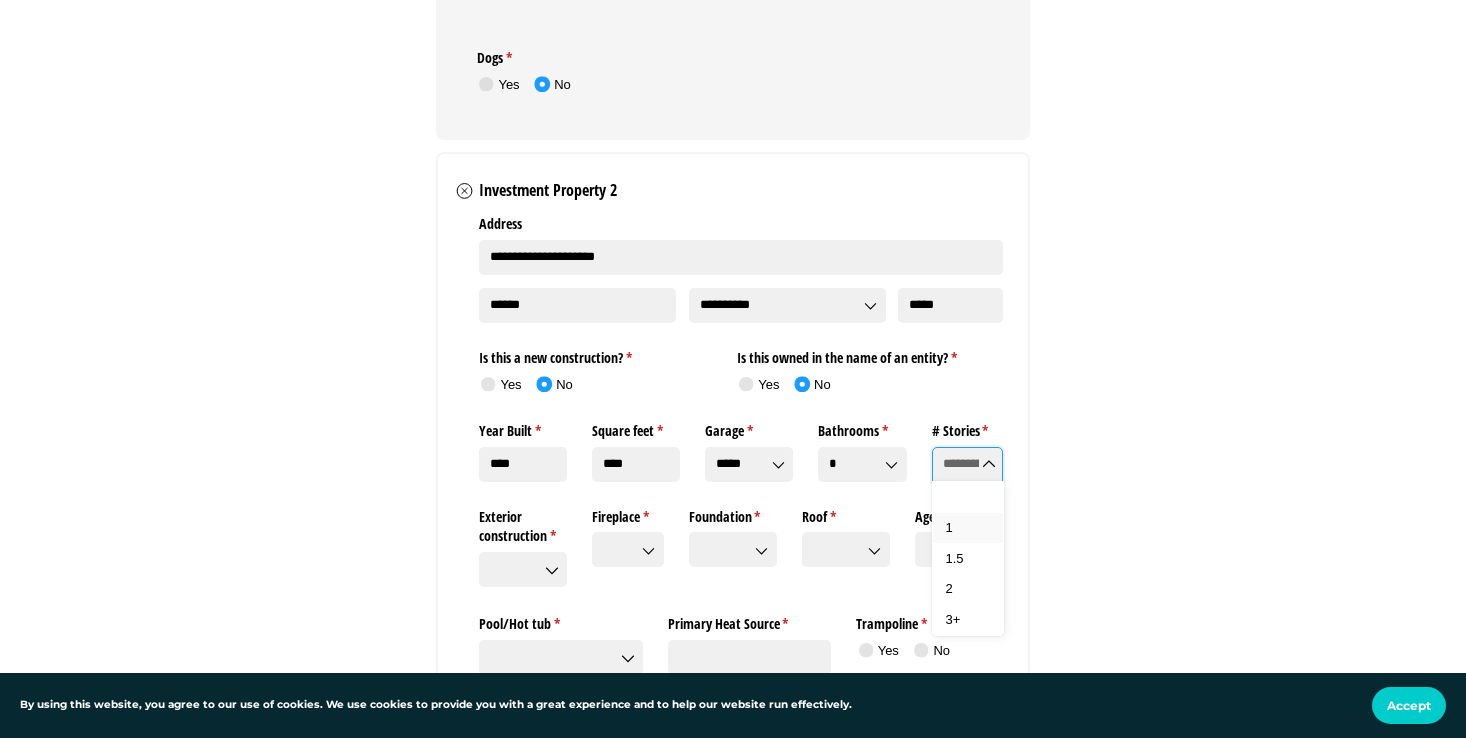 click on "1" at bounding box center (968, 528) 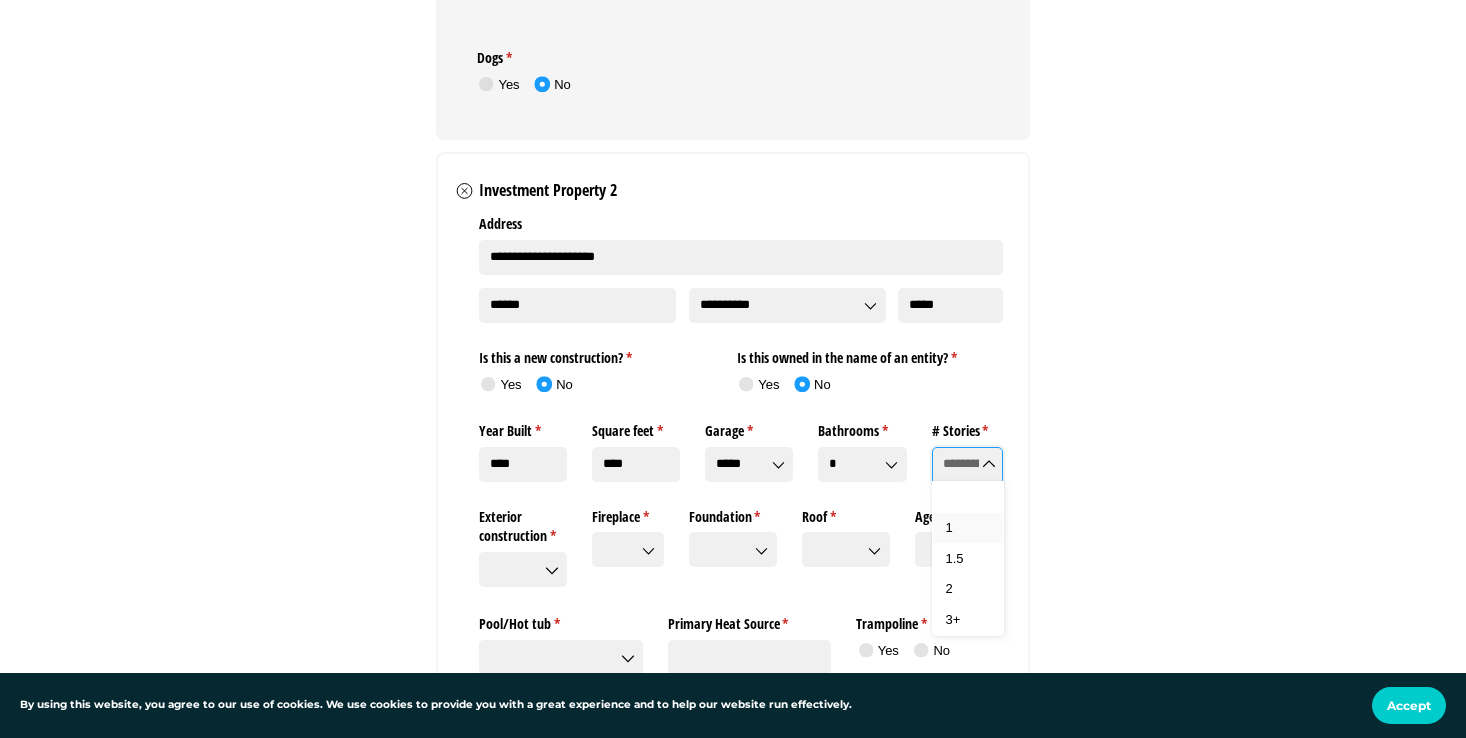 type on "*" 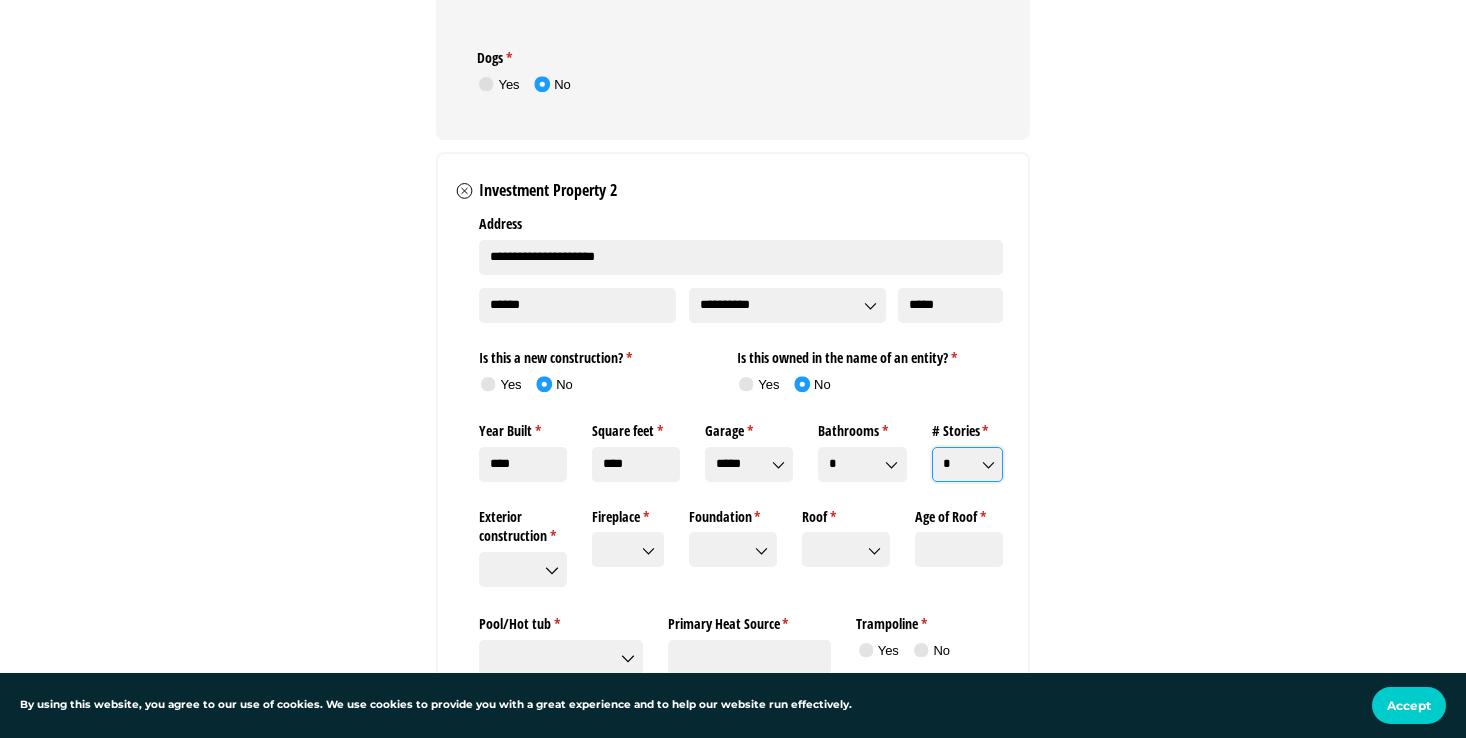 click 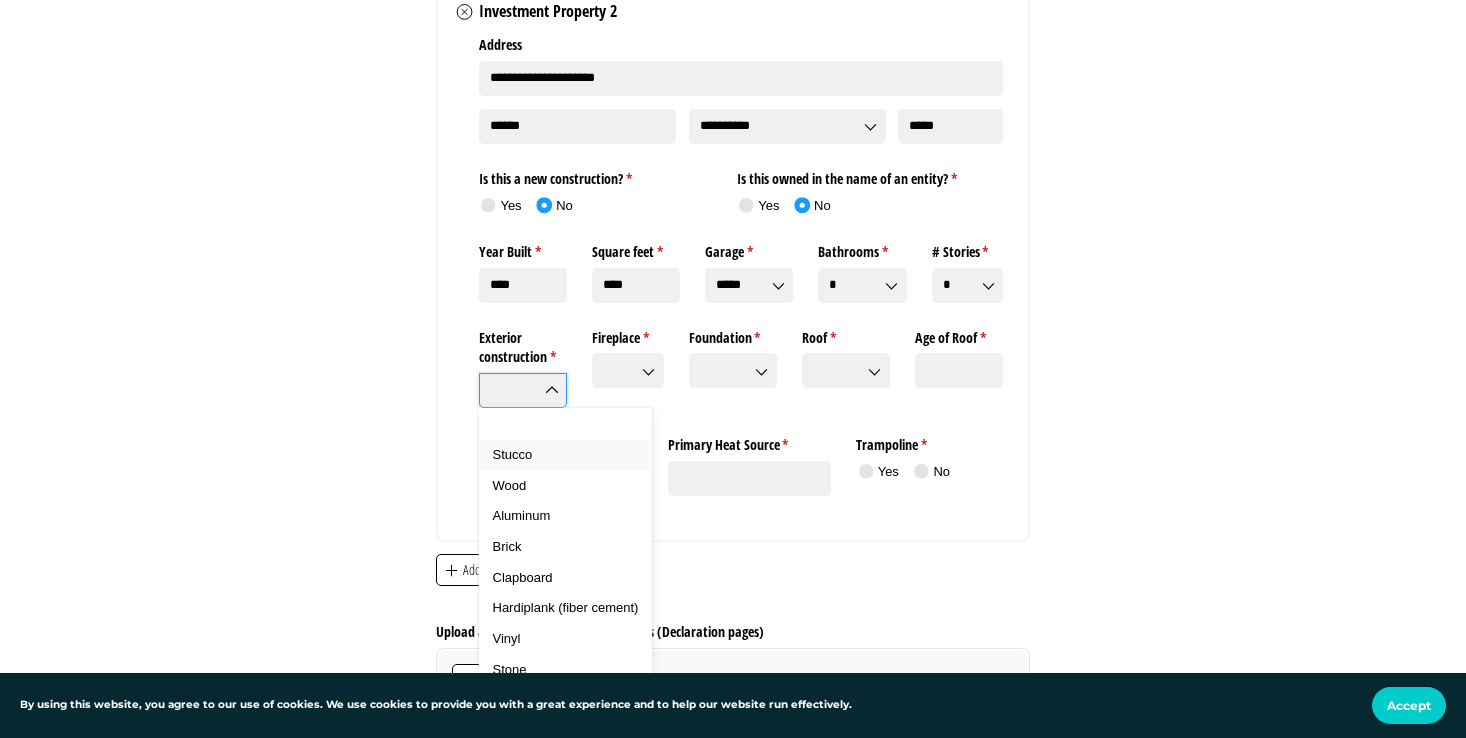 scroll, scrollTop: 3764, scrollLeft: 0, axis: vertical 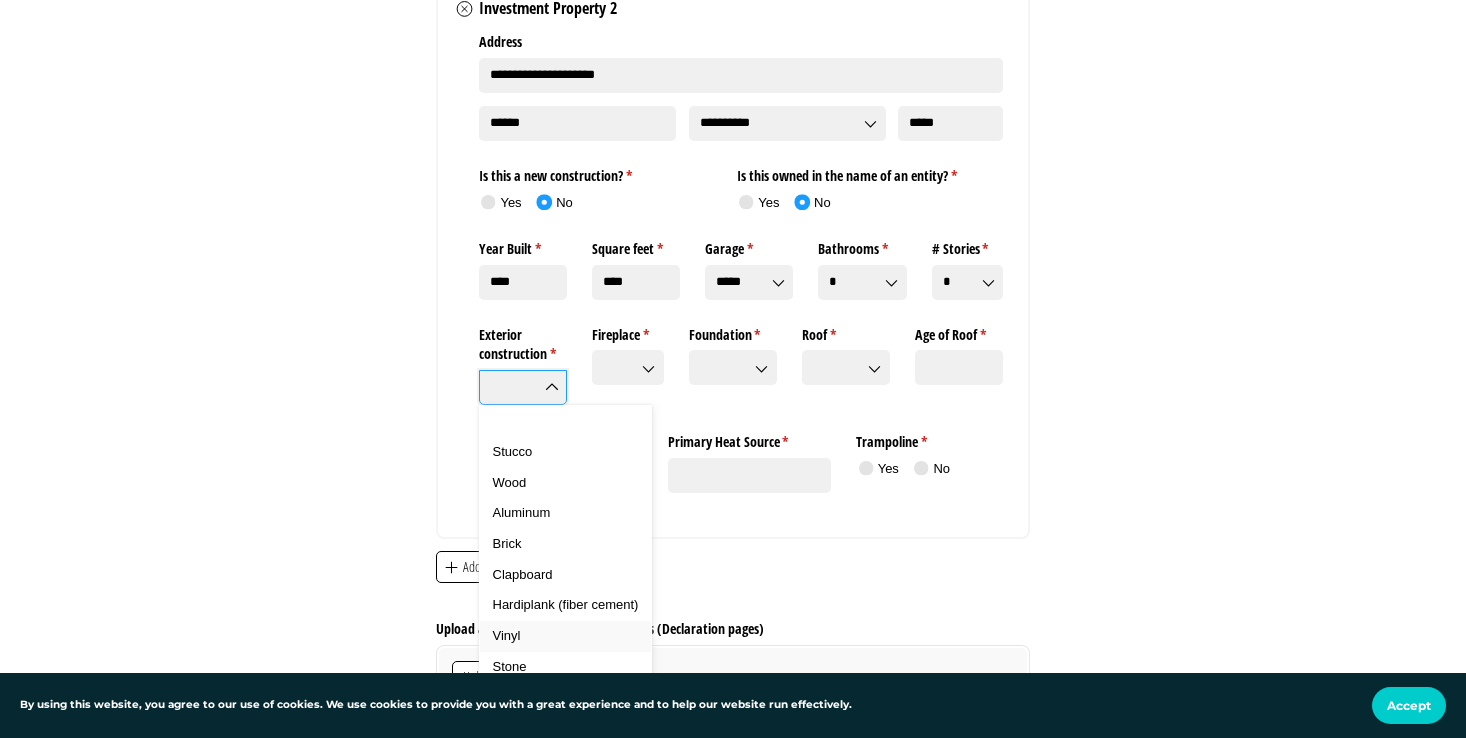 click on "Vinyl" at bounding box center (566, 636) 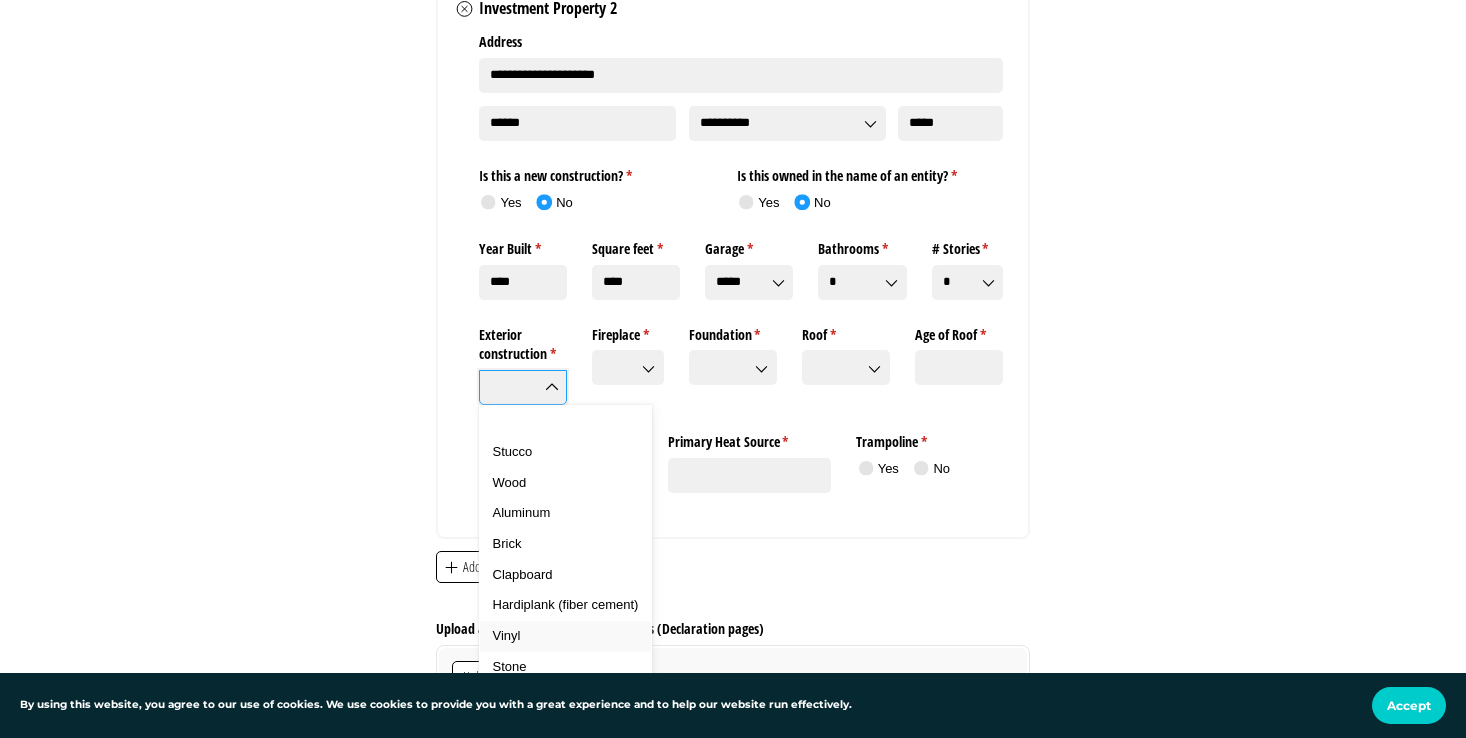 type on "*****" 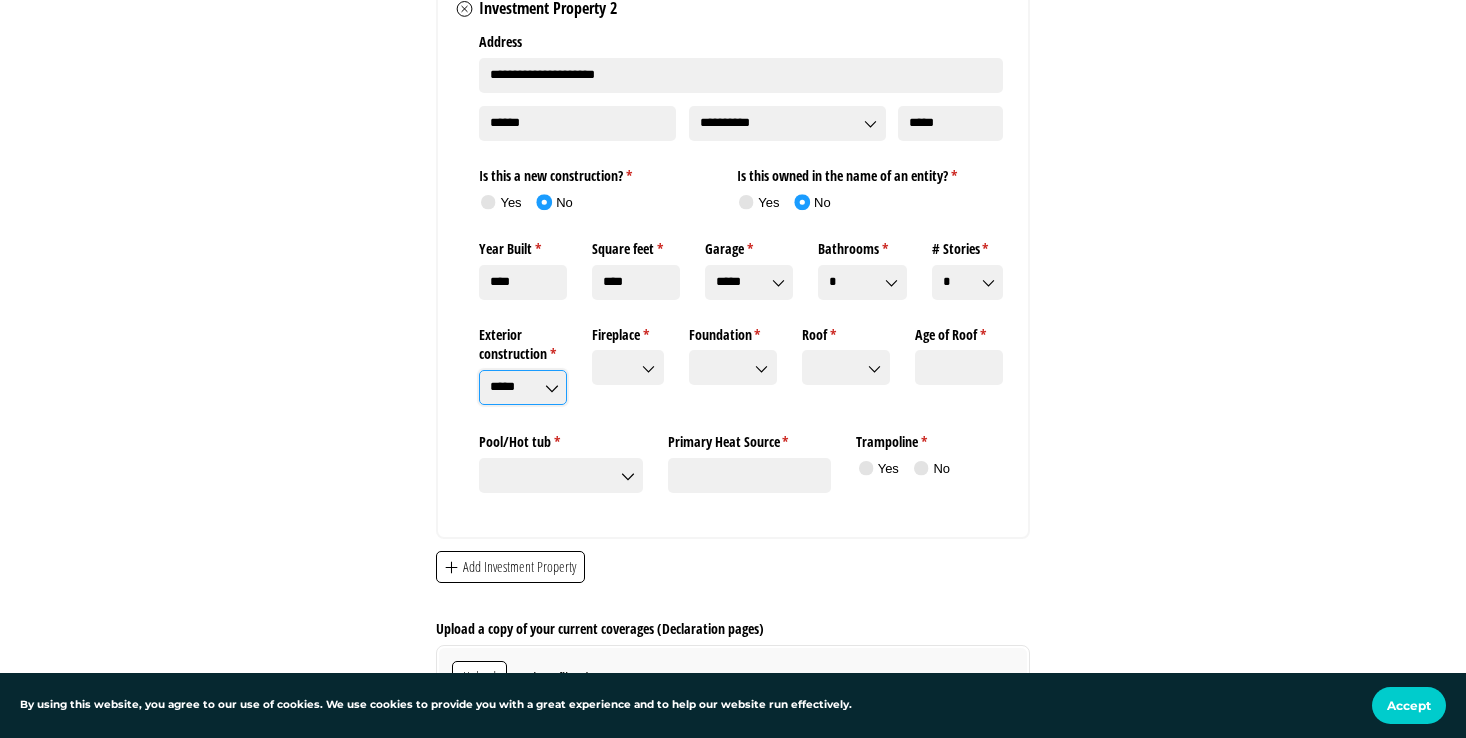click 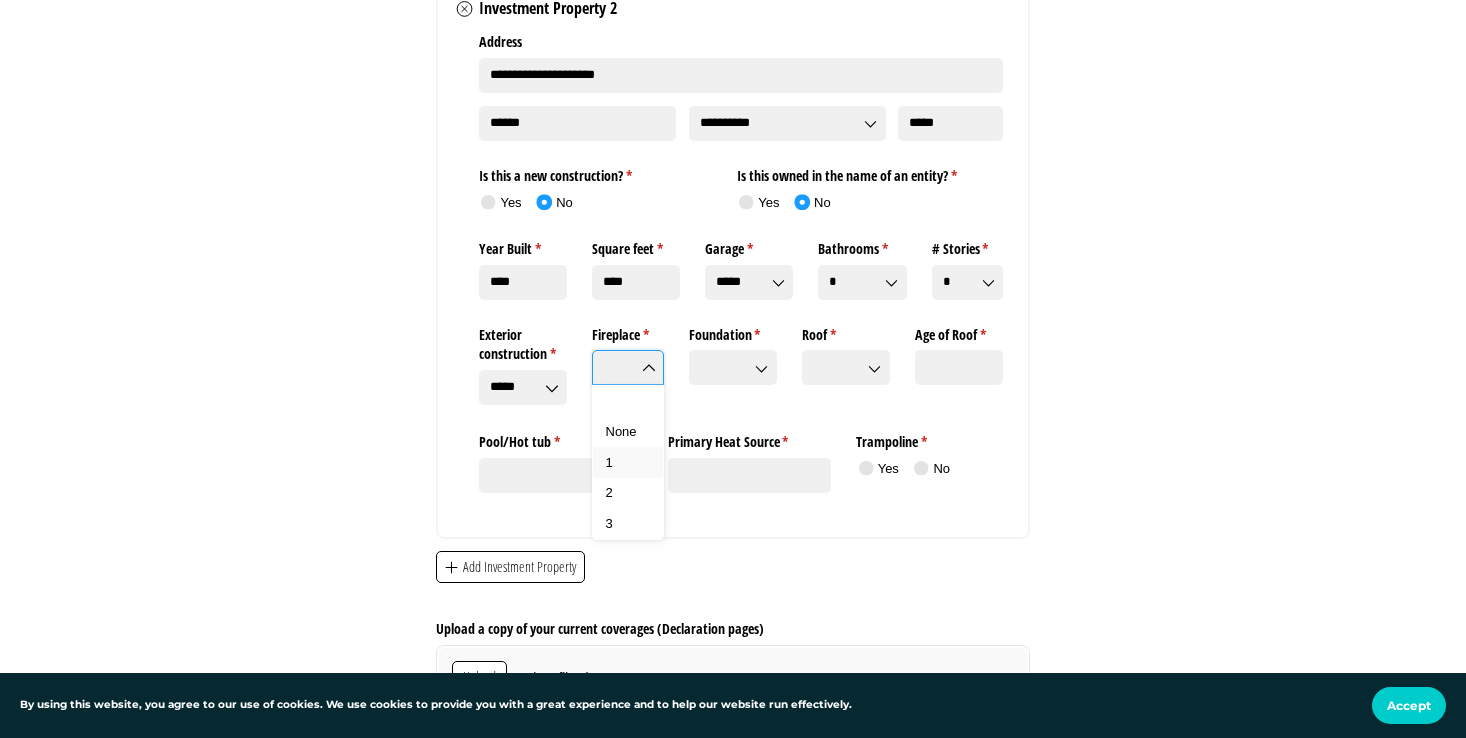 click on "1" at bounding box center (628, 463) 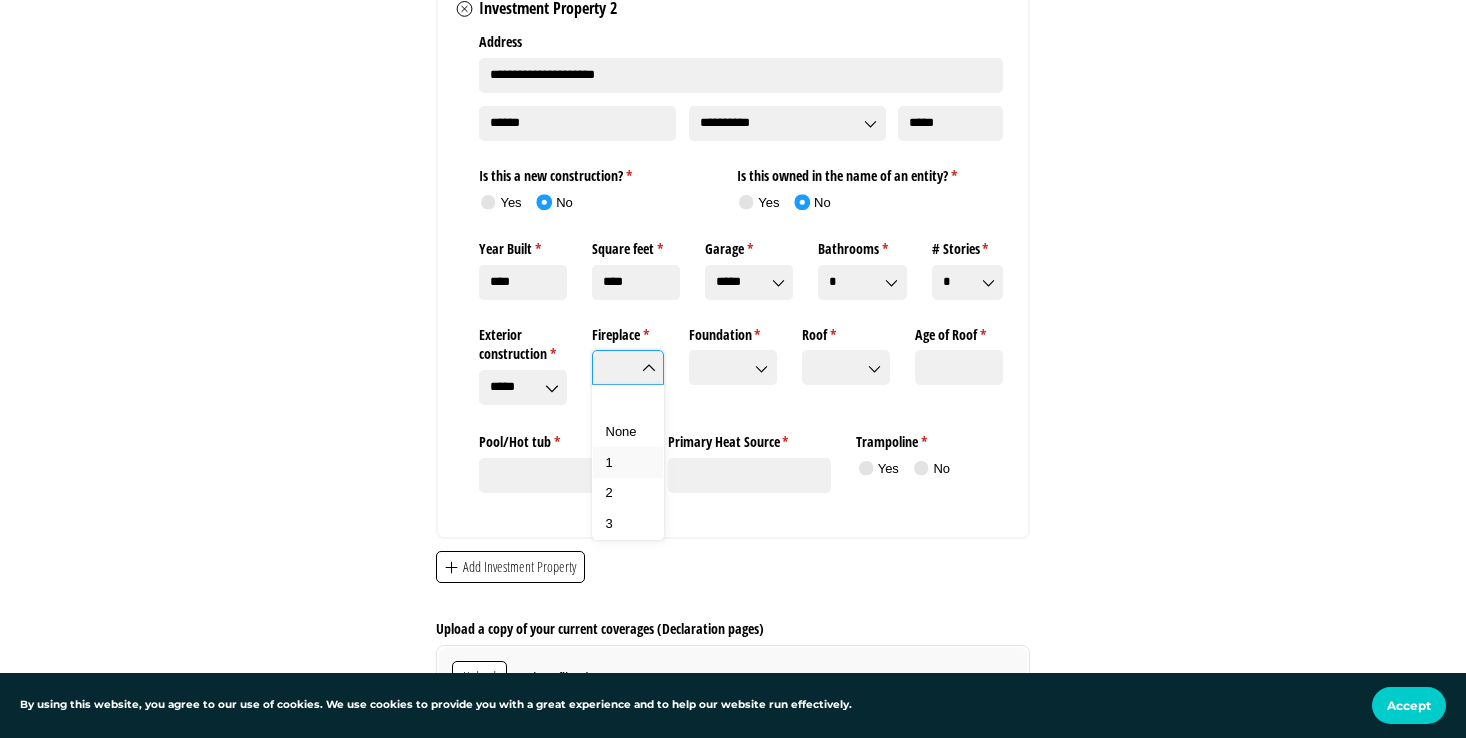type on "*" 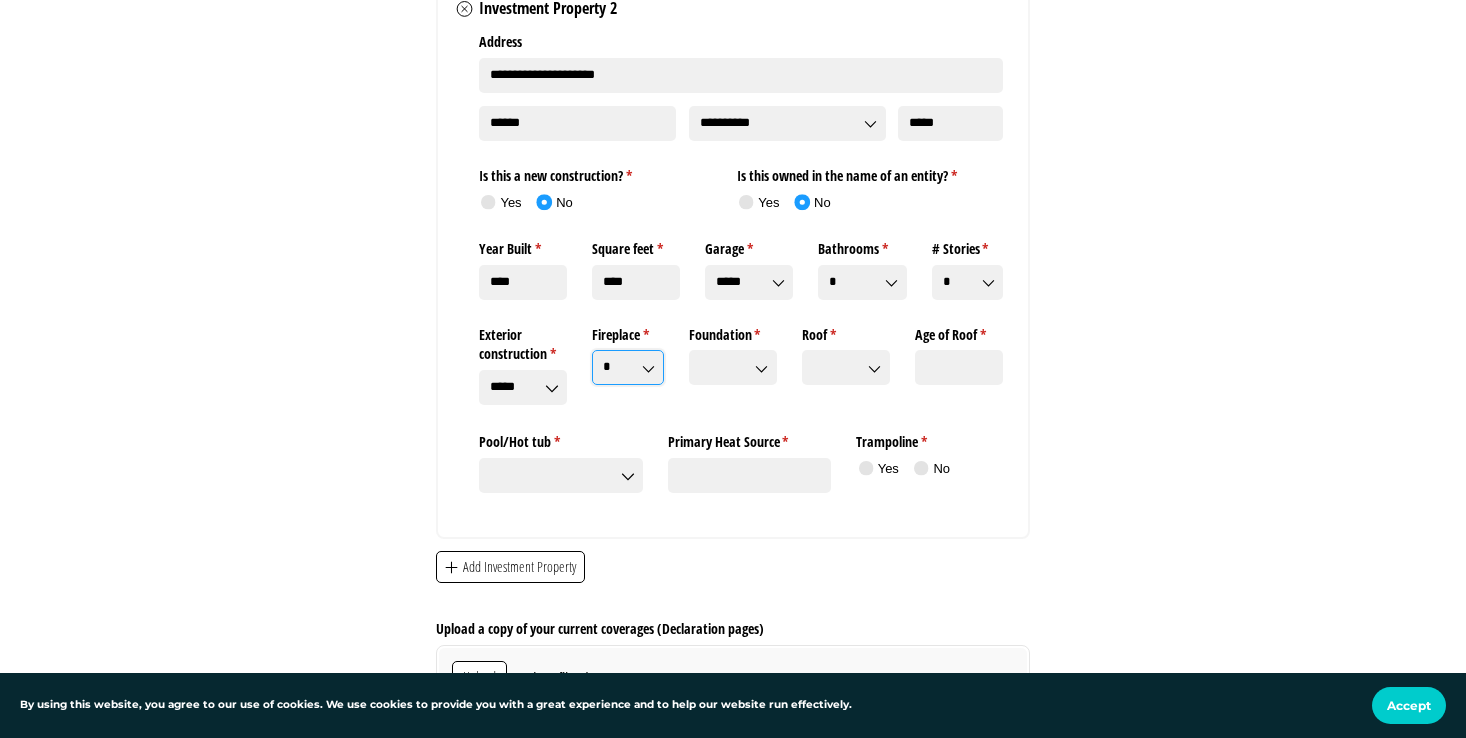 click 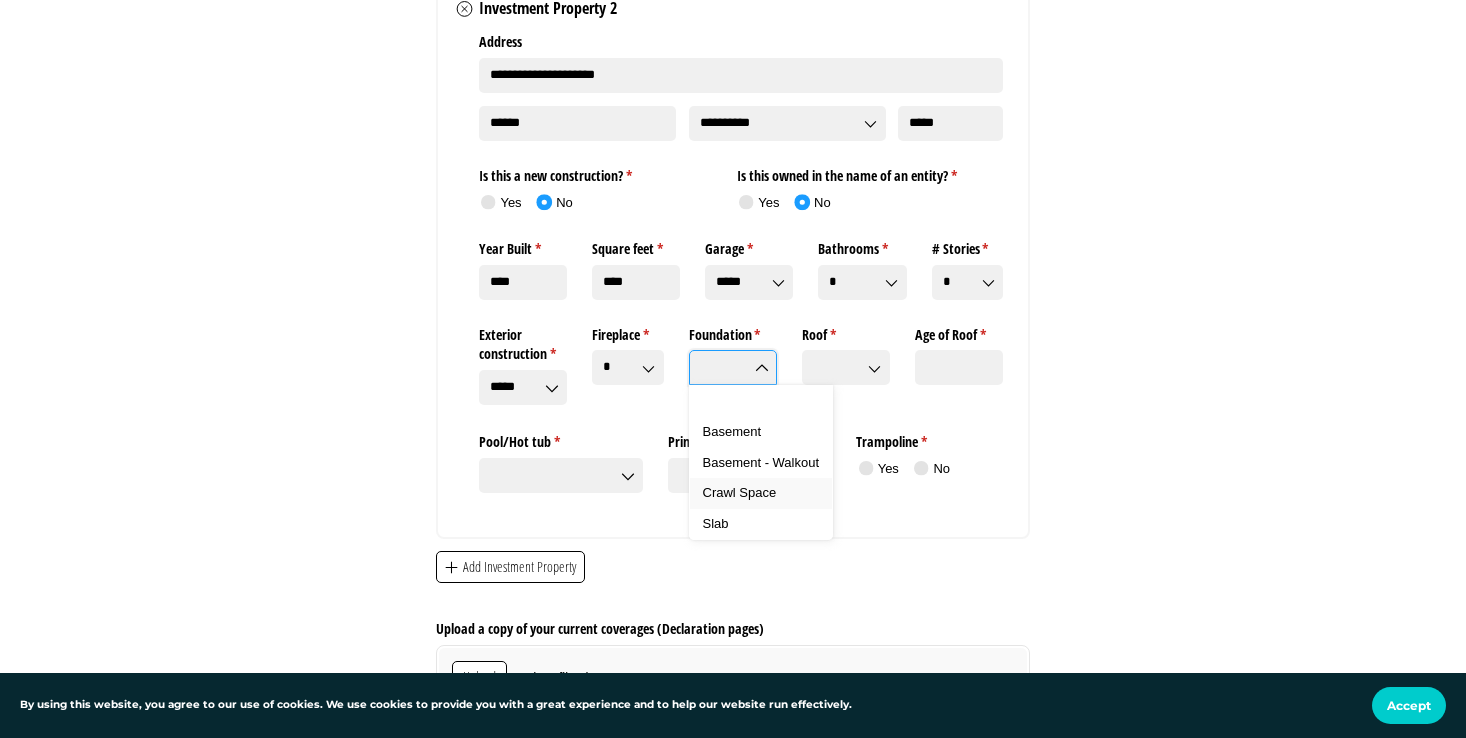click on "Crawl Space" at bounding box center (740, 492) 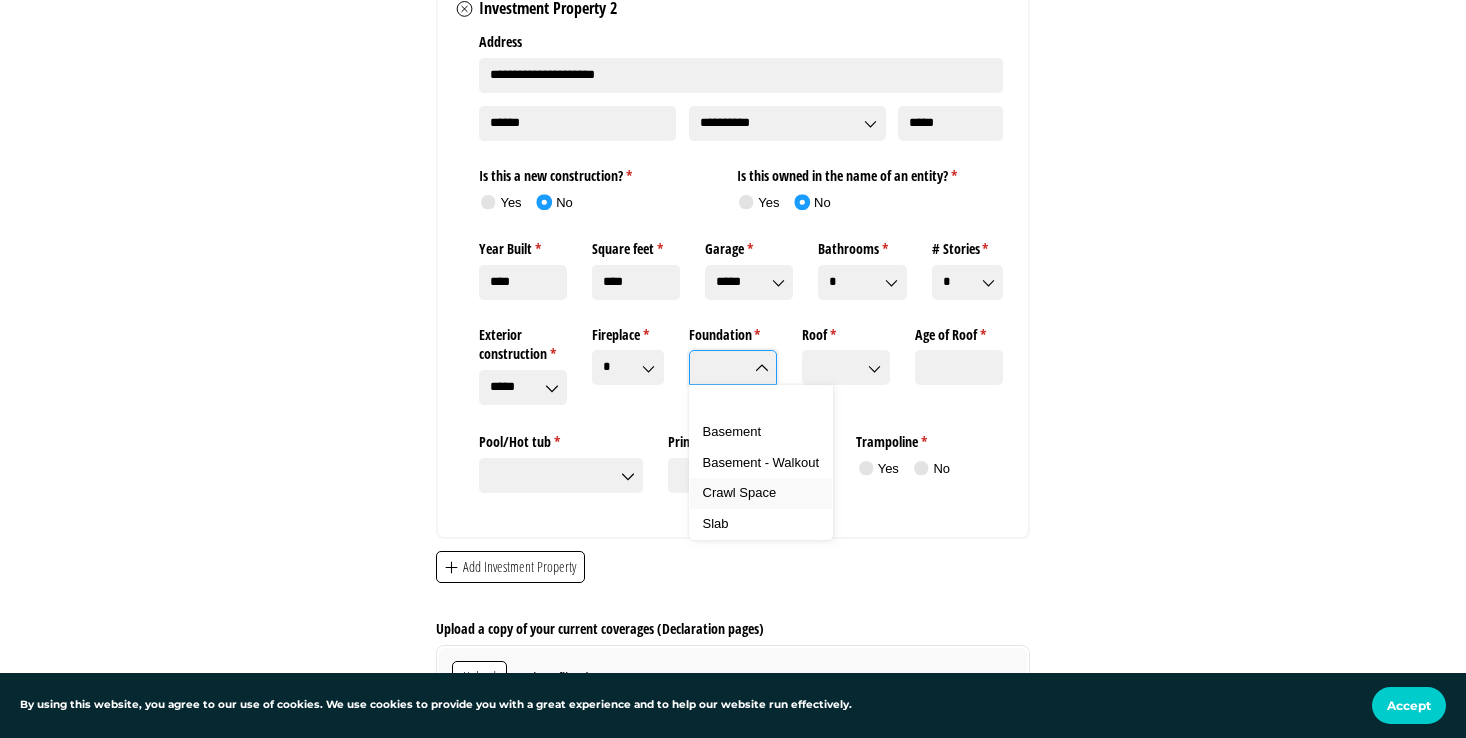 type on "**********" 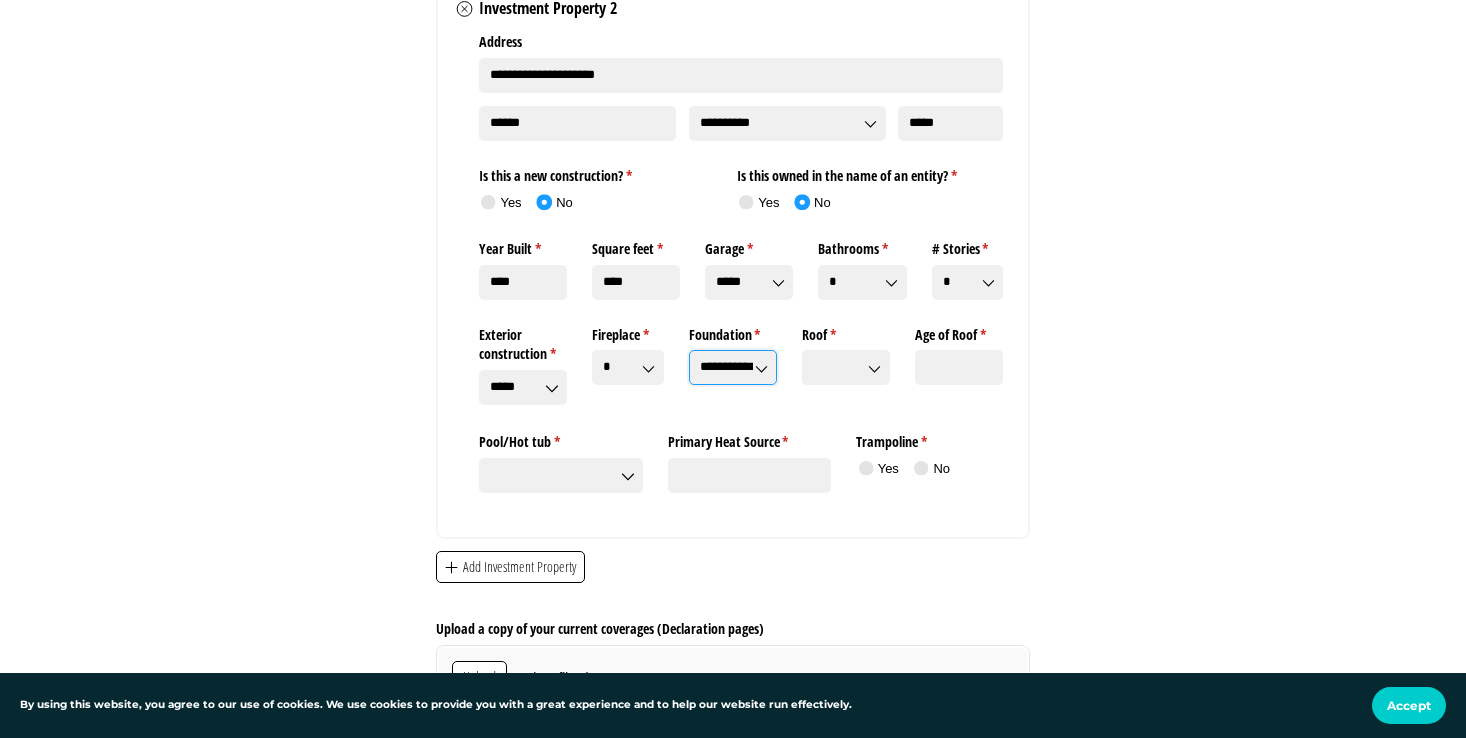 click 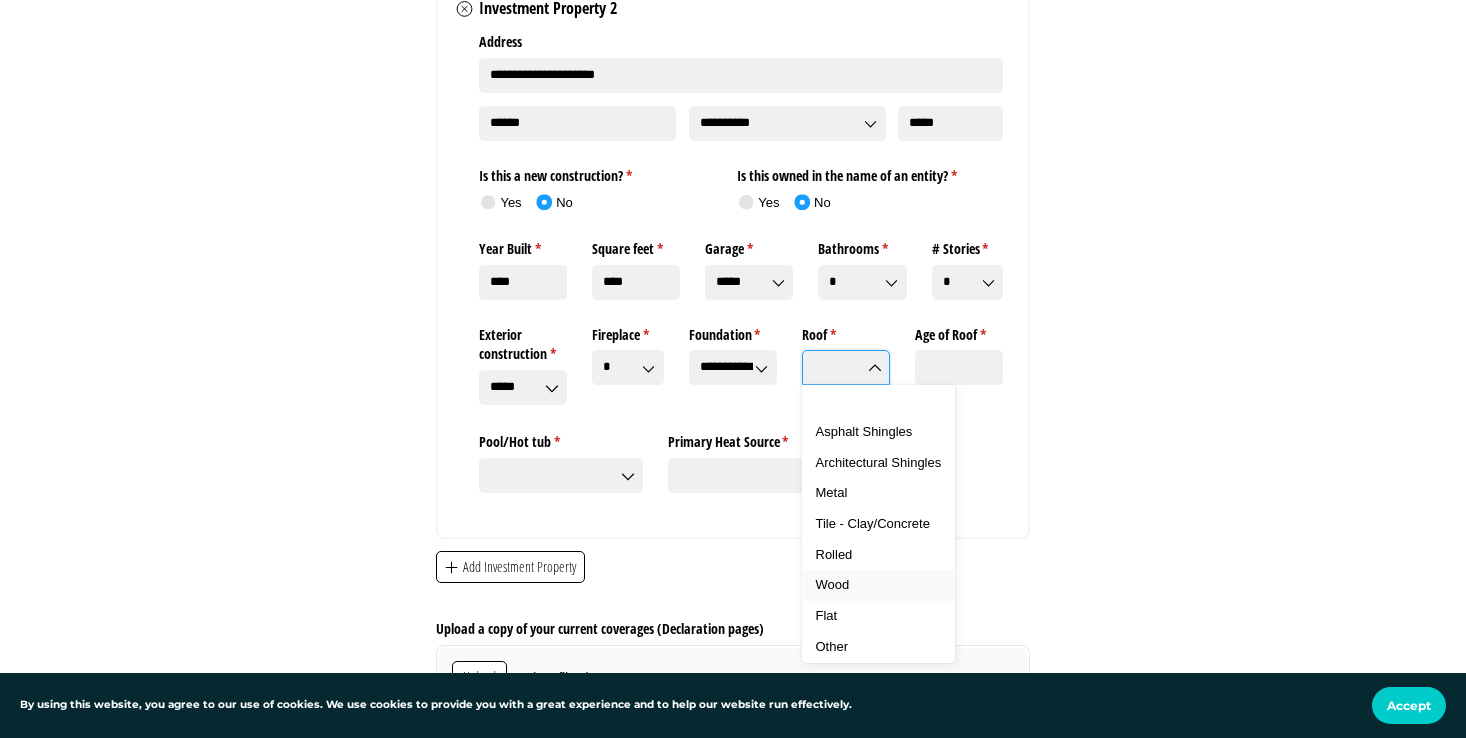click on "Wood" at bounding box center [833, 584] 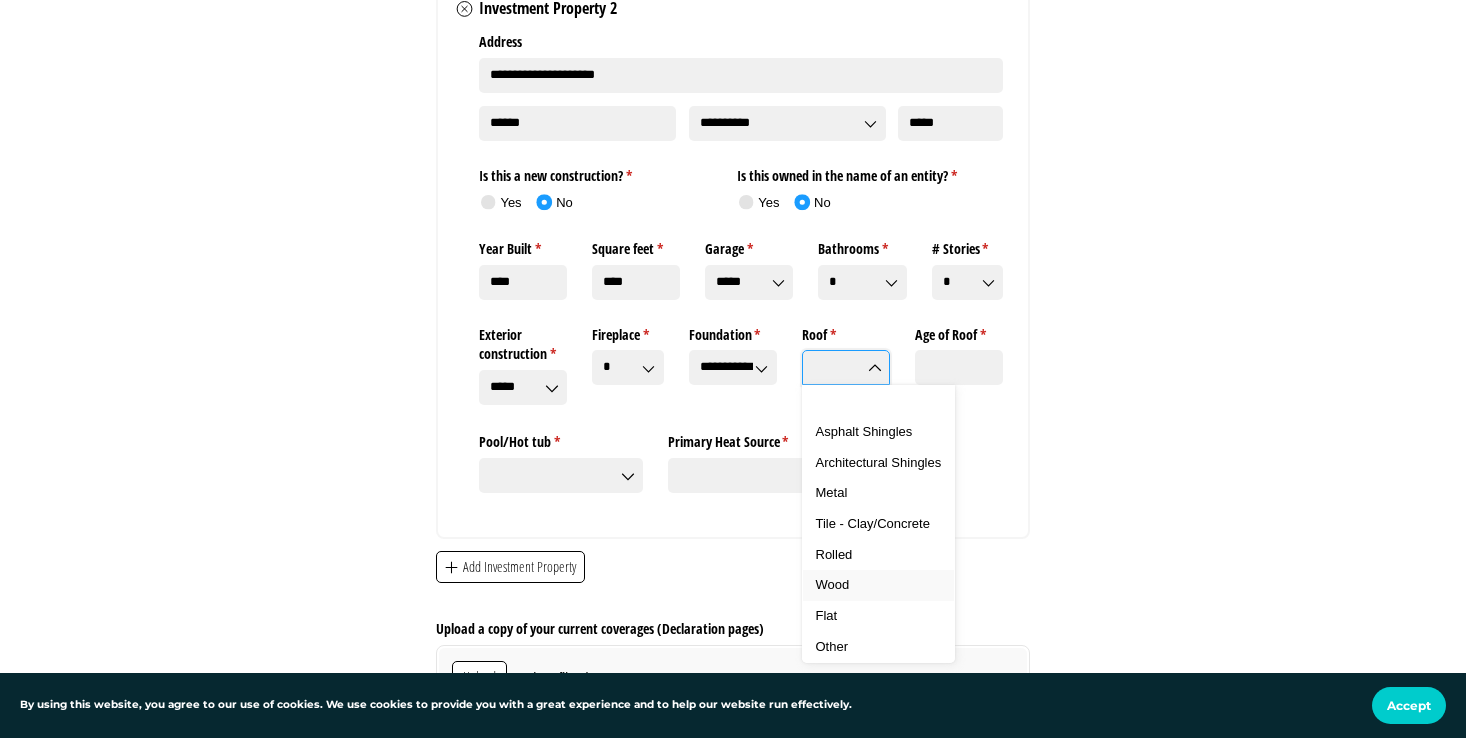 type on "****" 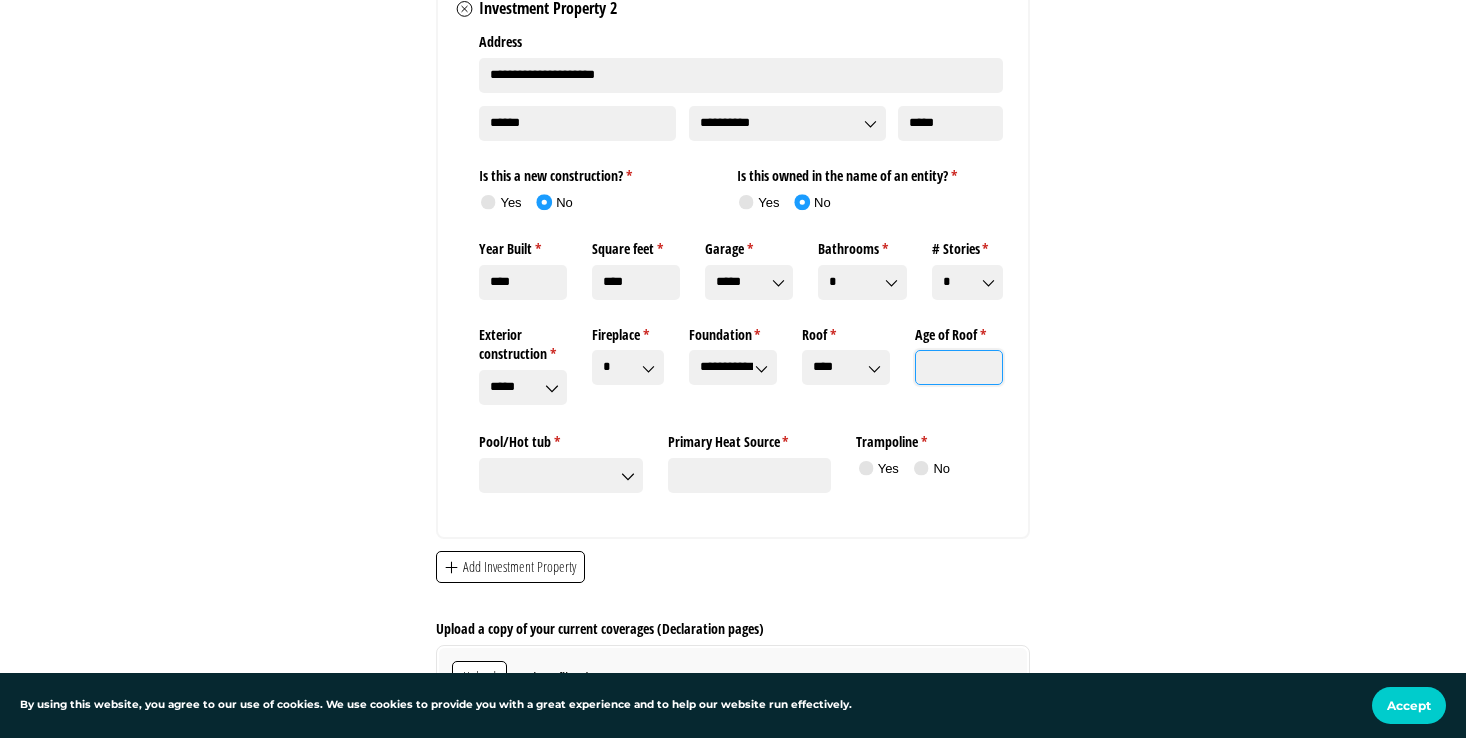 click on "Age of Roof *   (required)" 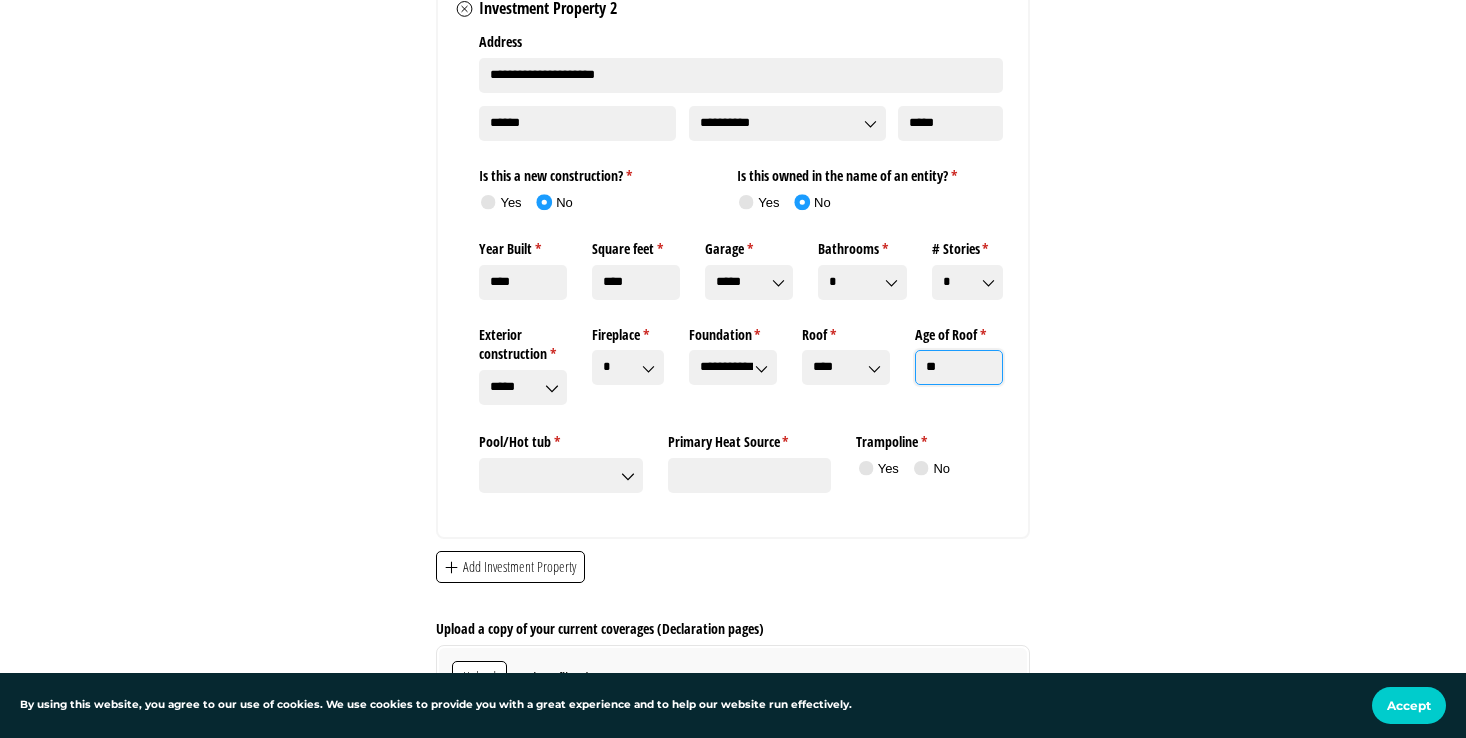 click 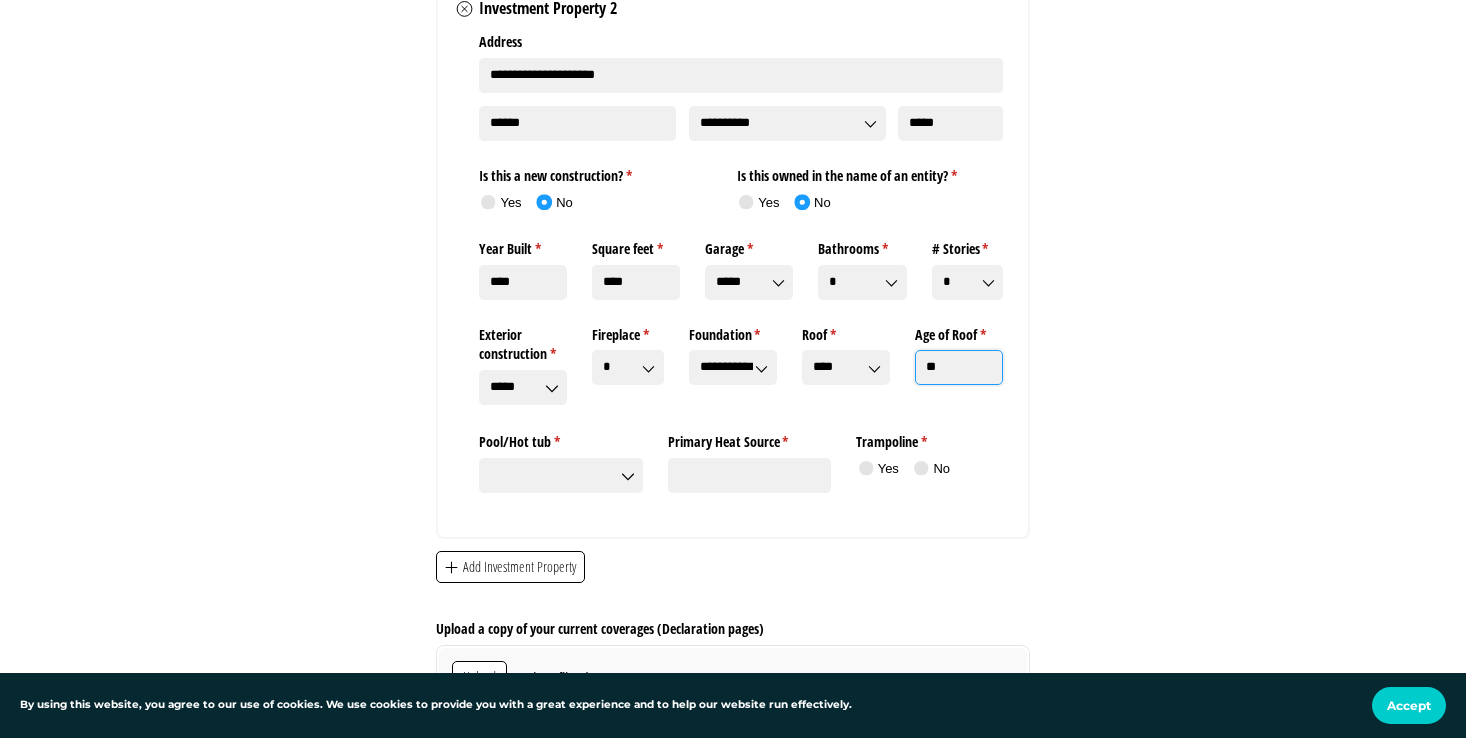 type on "**" 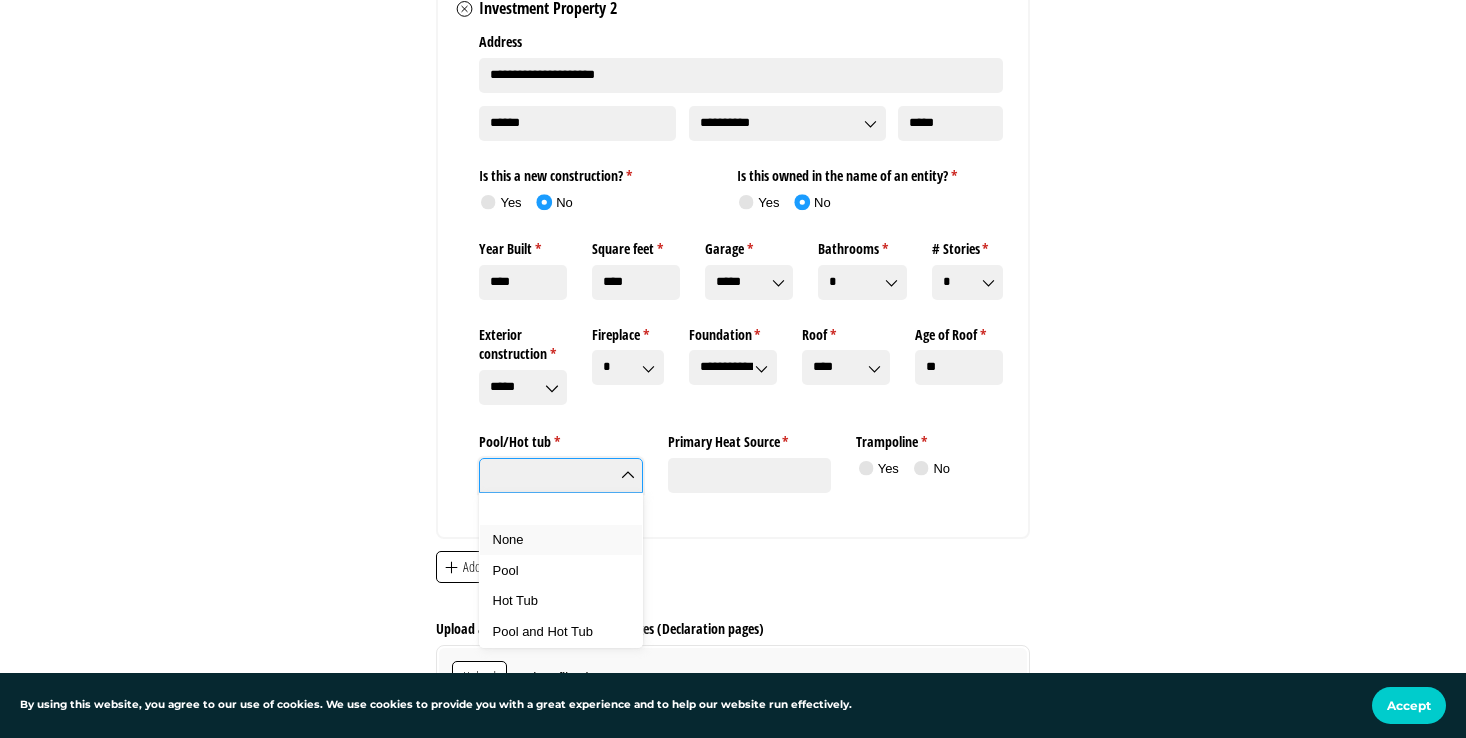click on "None" at bounding box center [561, 540] 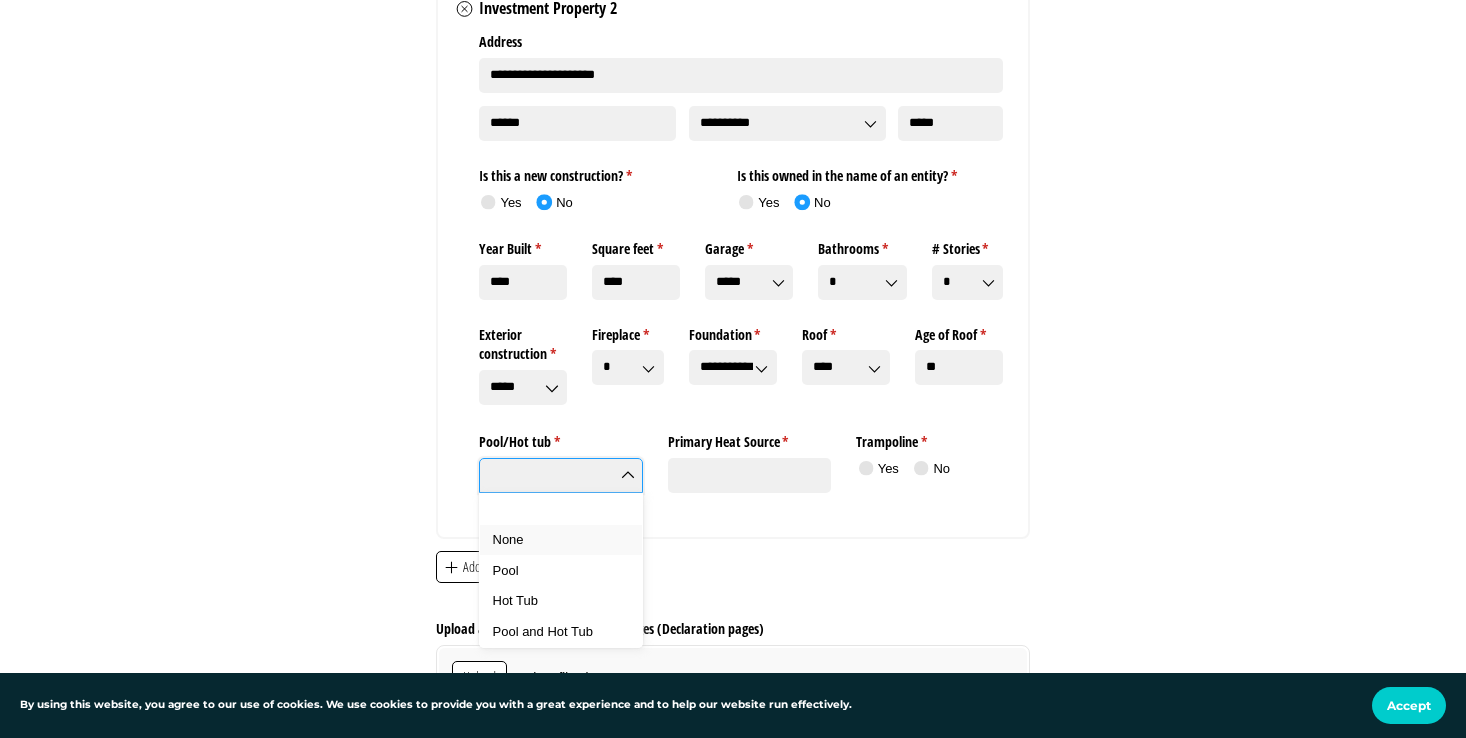 type on "****" 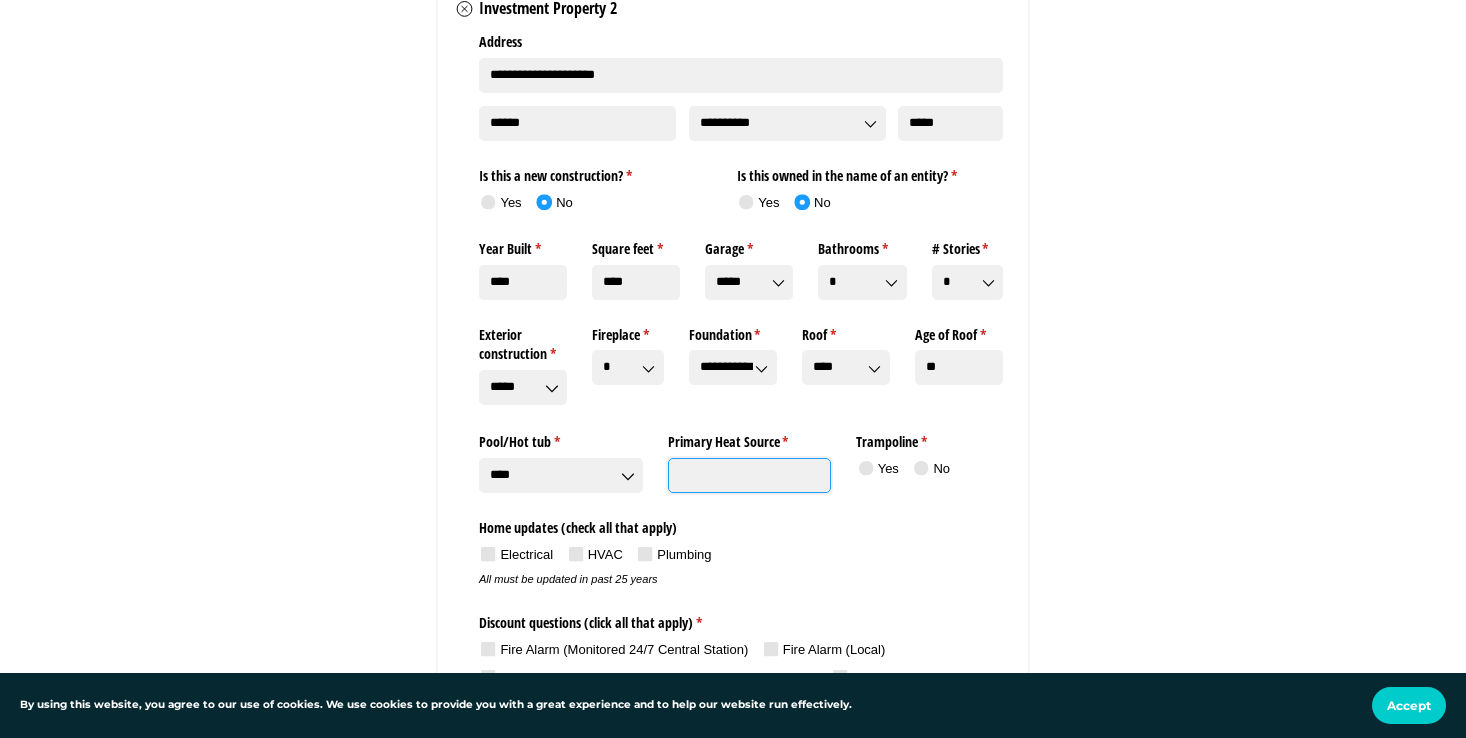 click on "Primary Heat Source *   (required)" 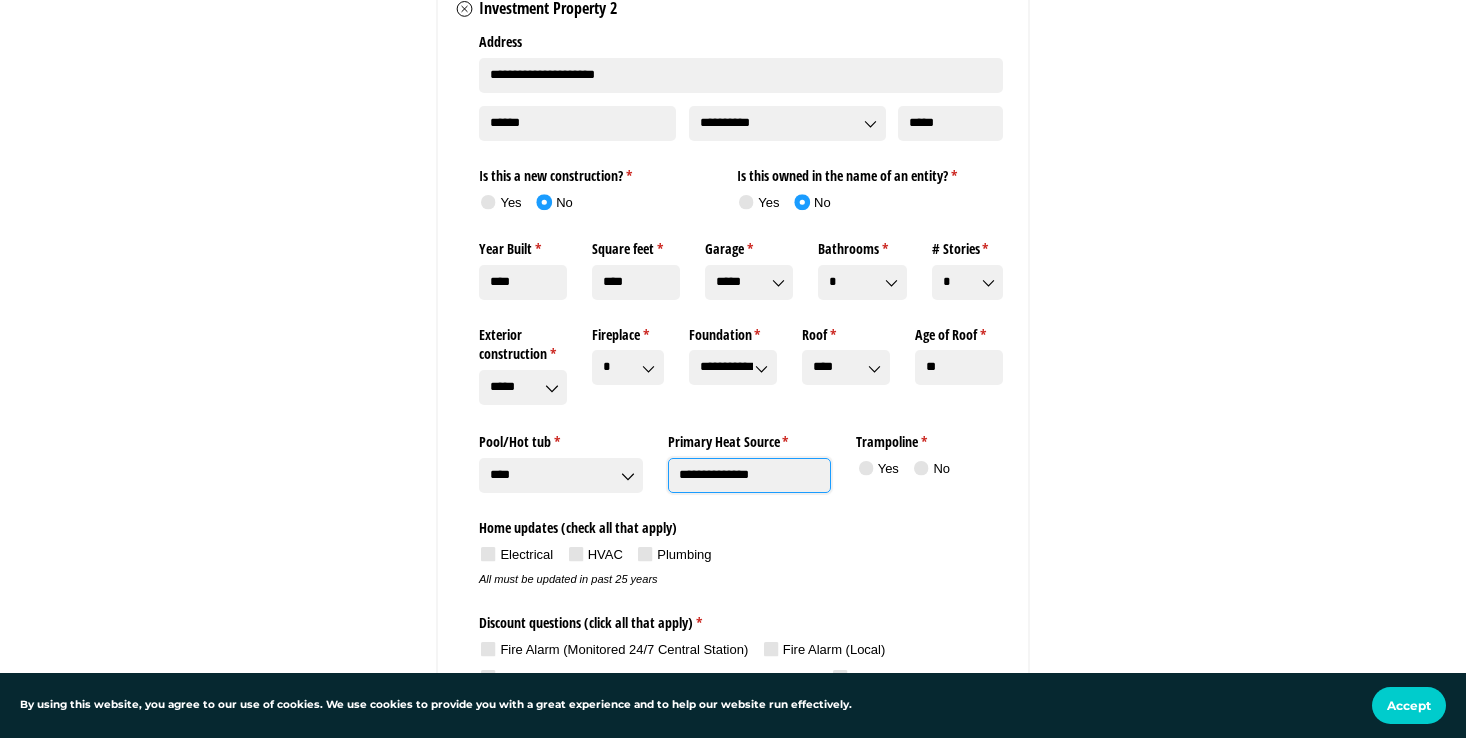 type on "**********" 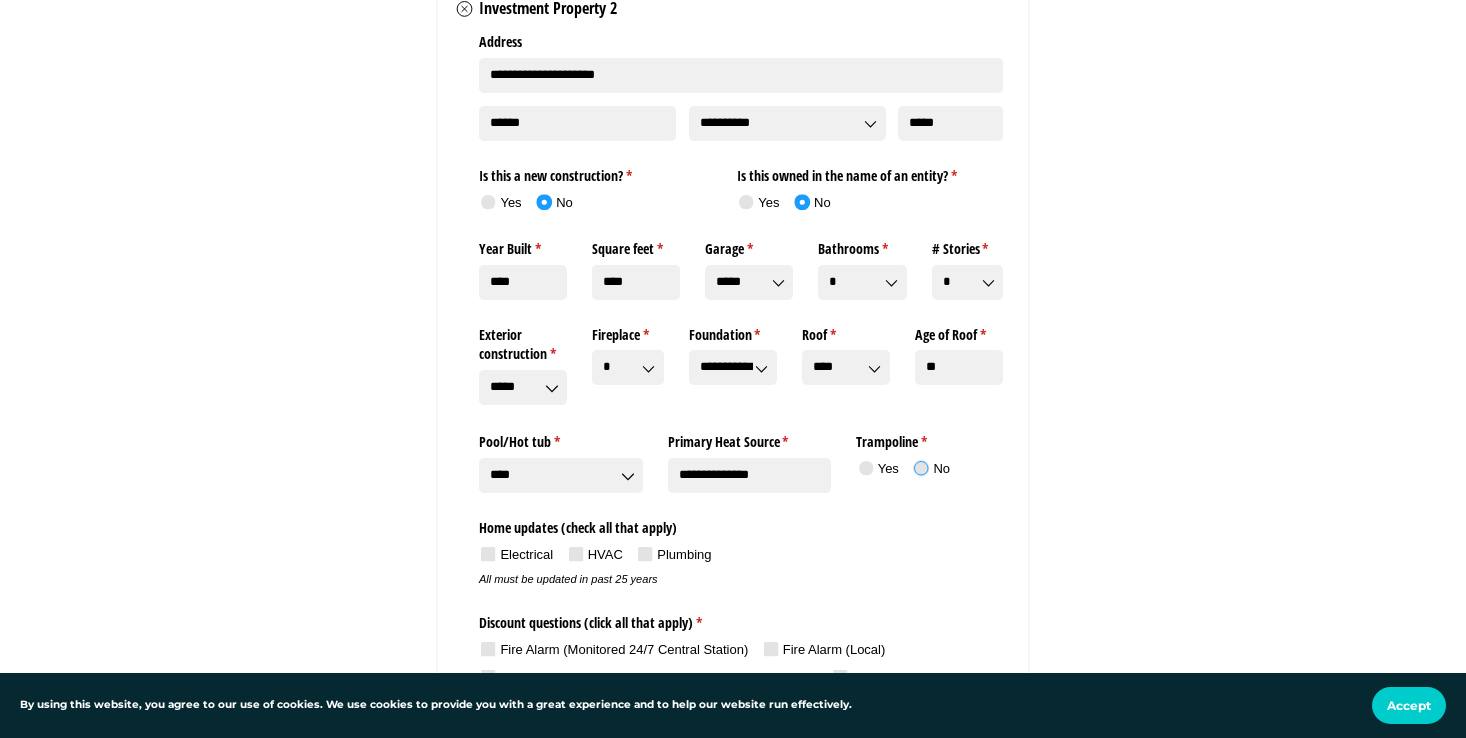 click 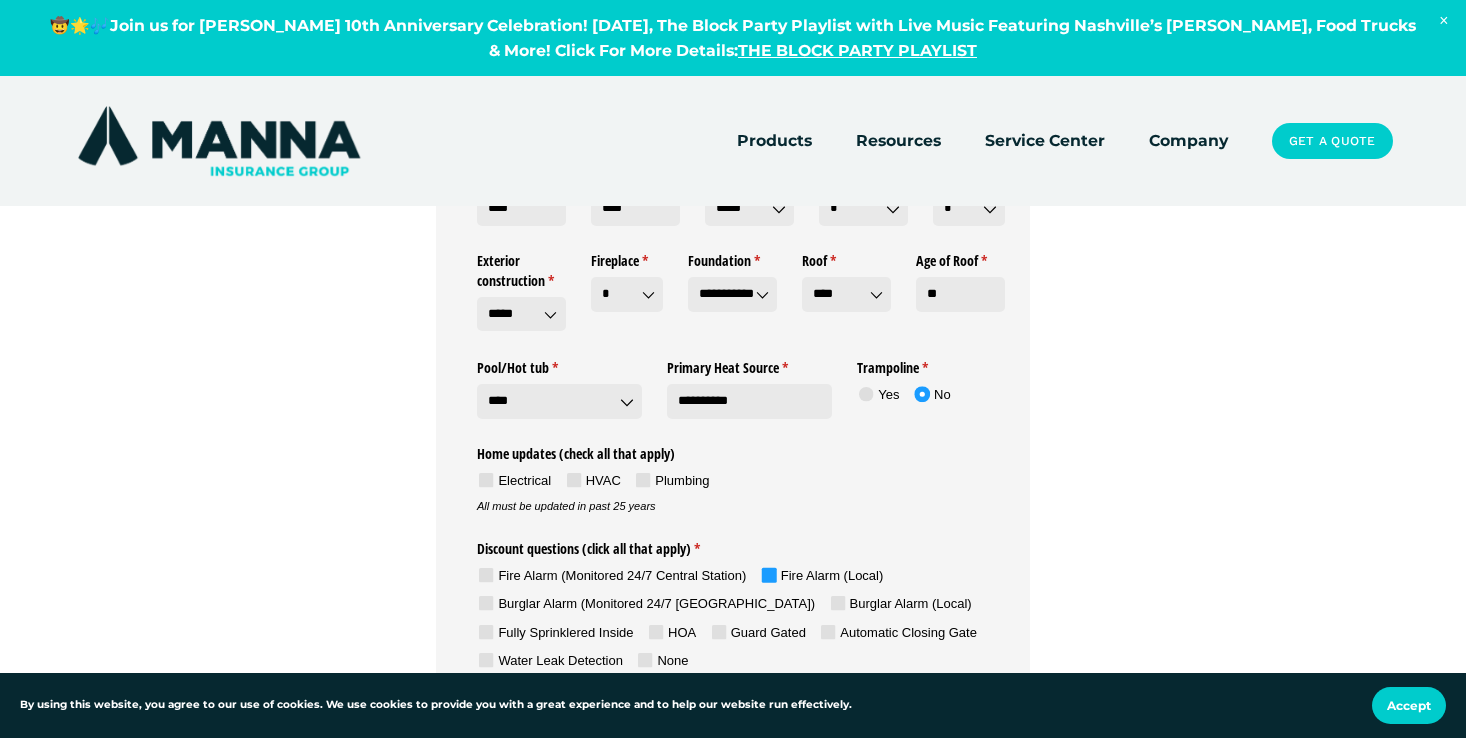 scroll, scrollTop: 2910, scrollLeft: 0, axis: vertical 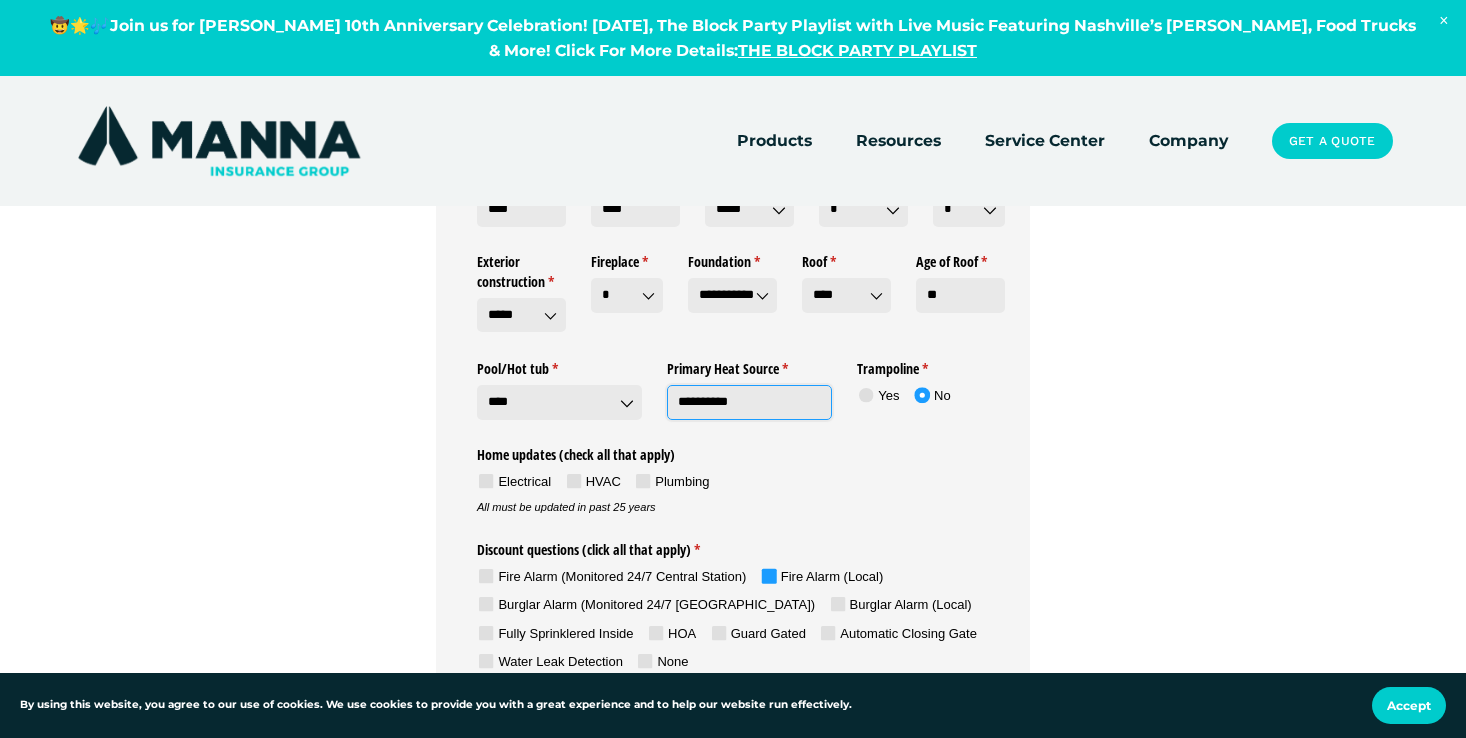 click on "**********" 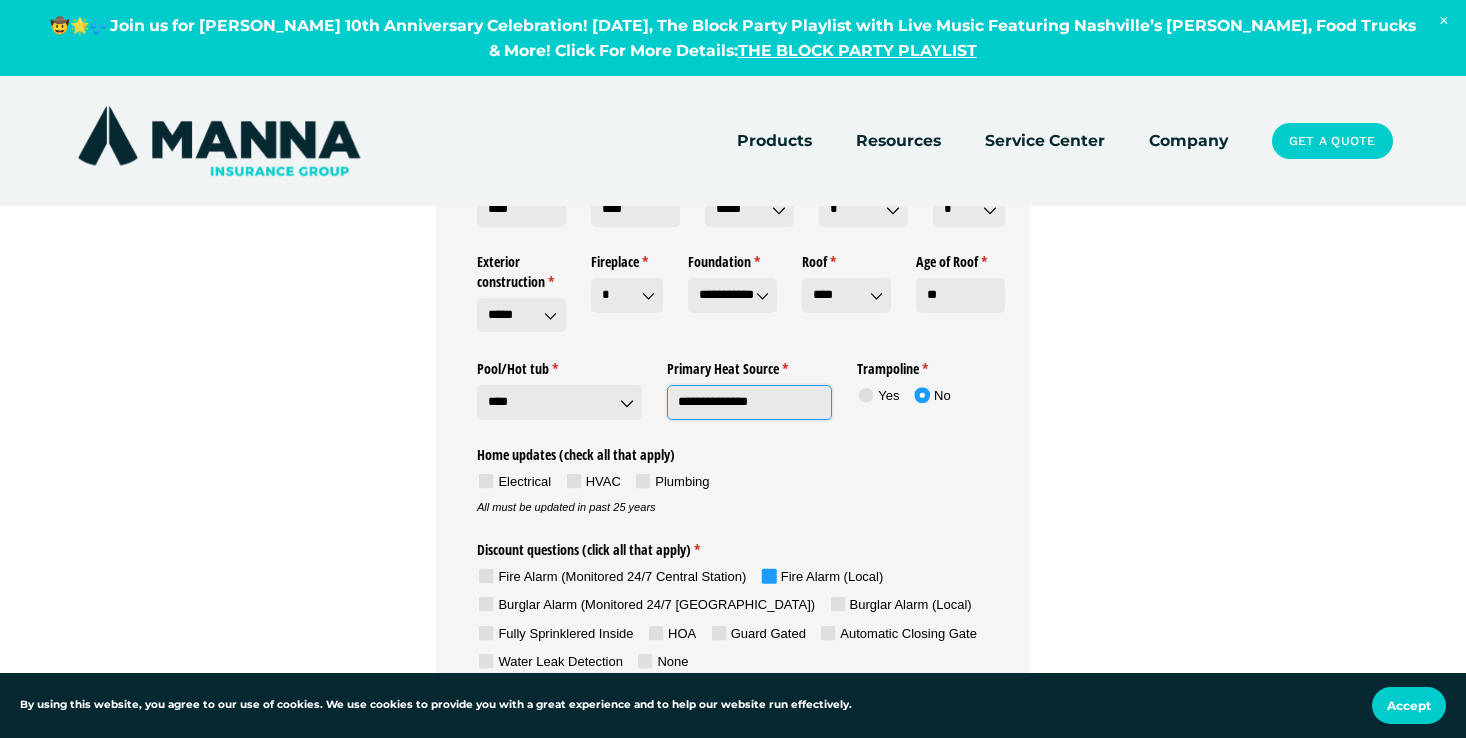 type on "**********" 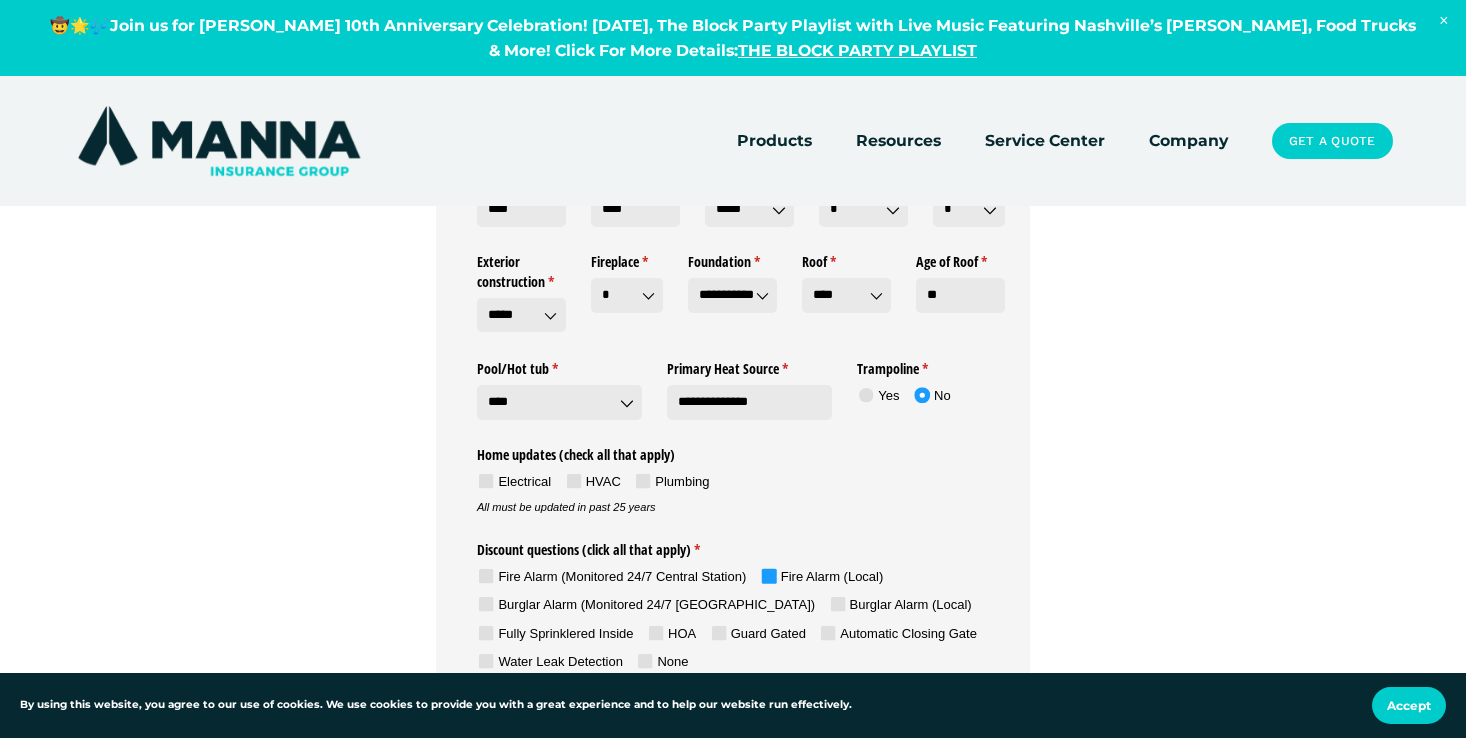 click on "Home updates (check all that apply)" 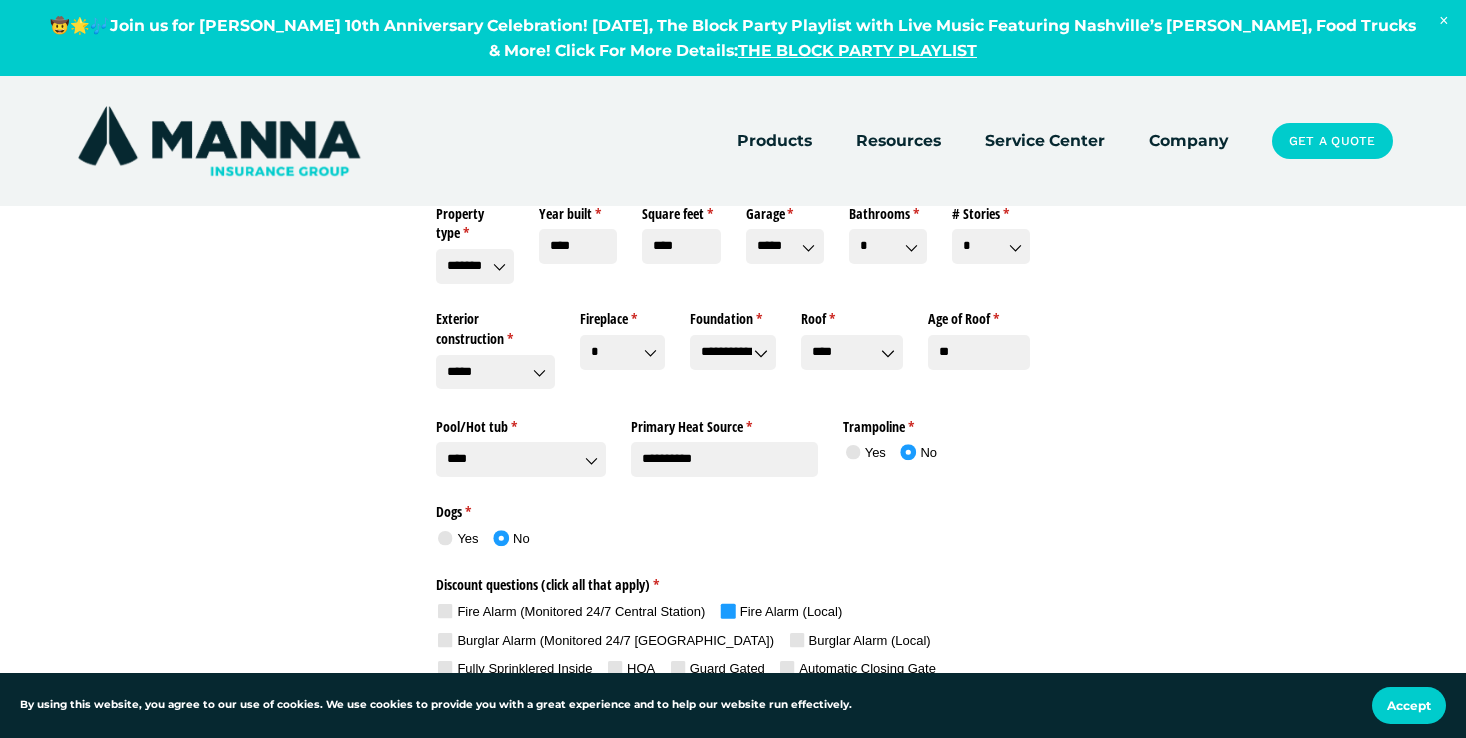 scroll, scrollTop: 1976, scrollLeft: 0, axis: vertical 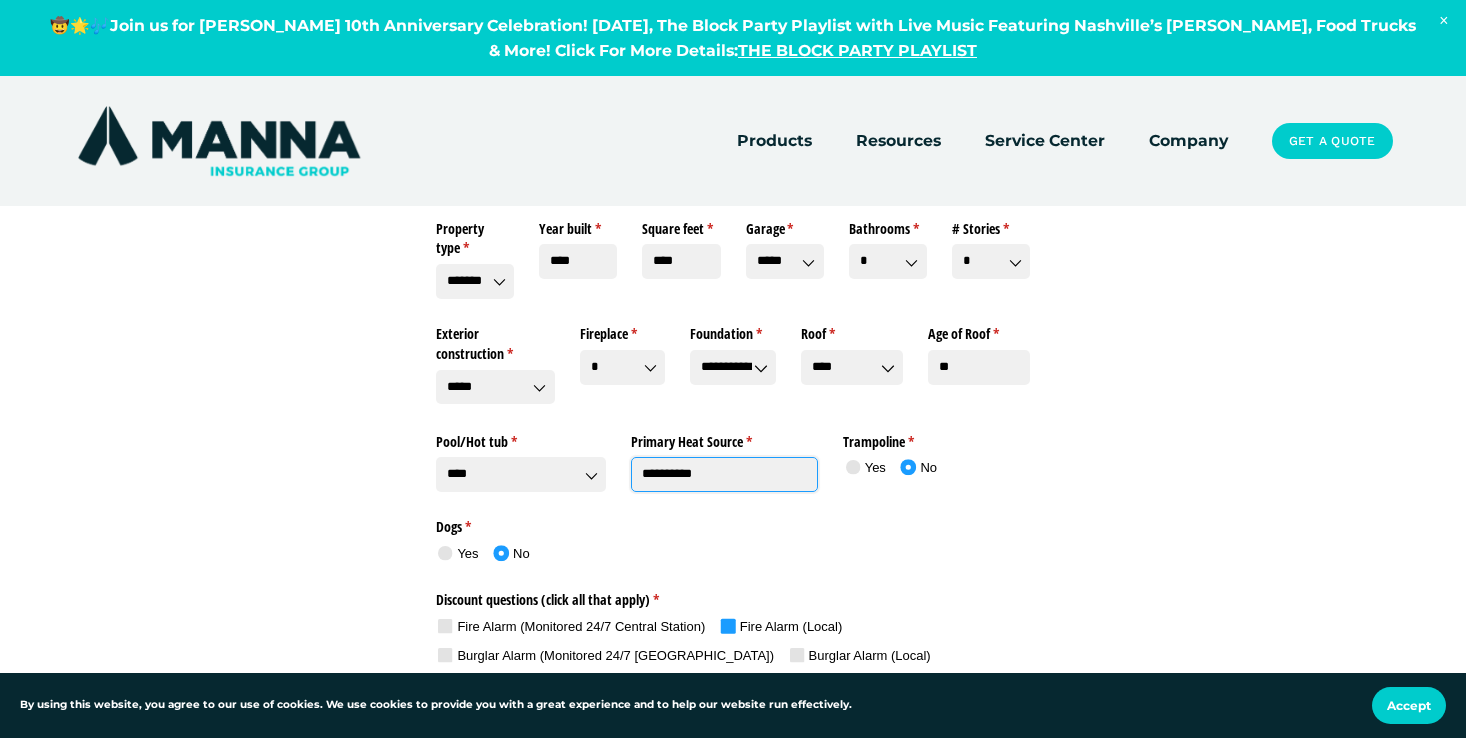 click on "**********" 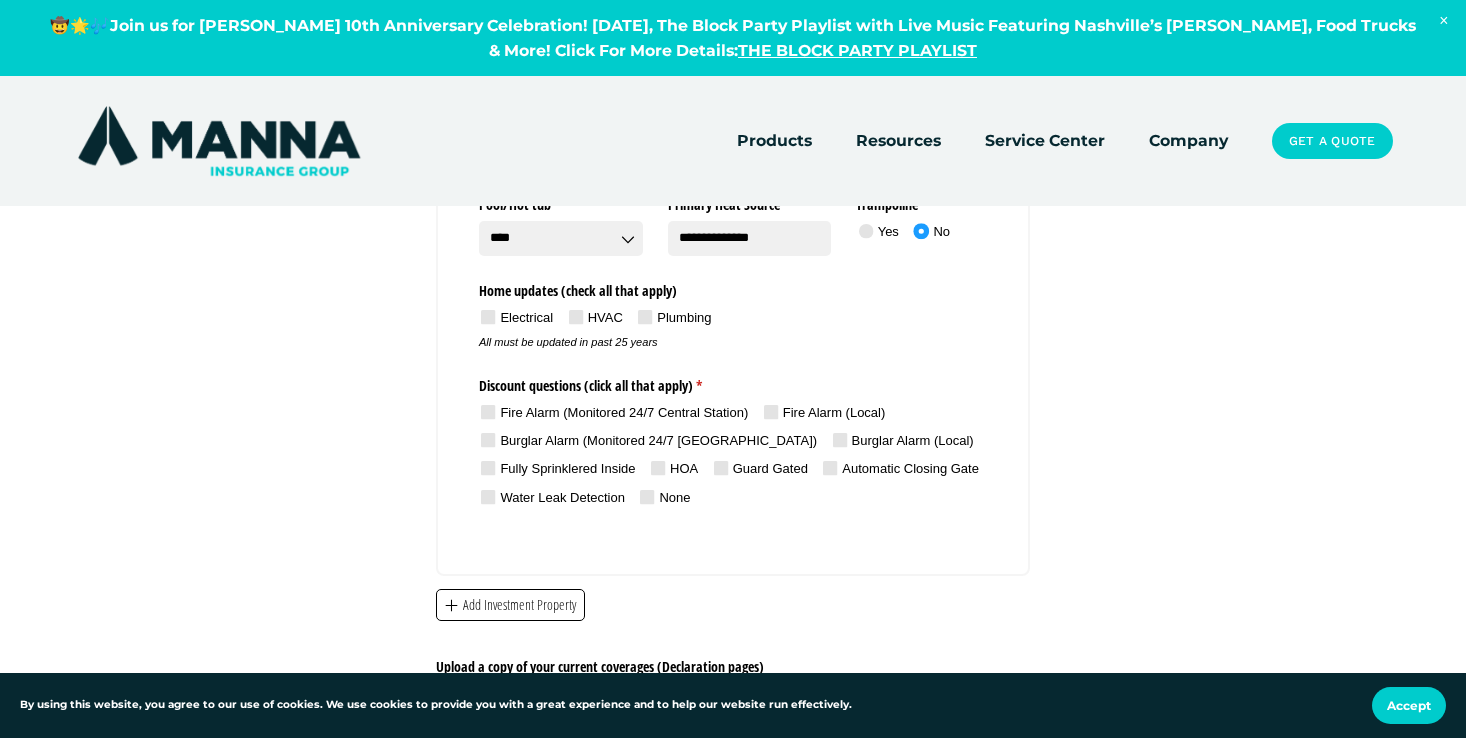 scroll, scrollTop: 3999, scrollLeft: 0, axis: vertical 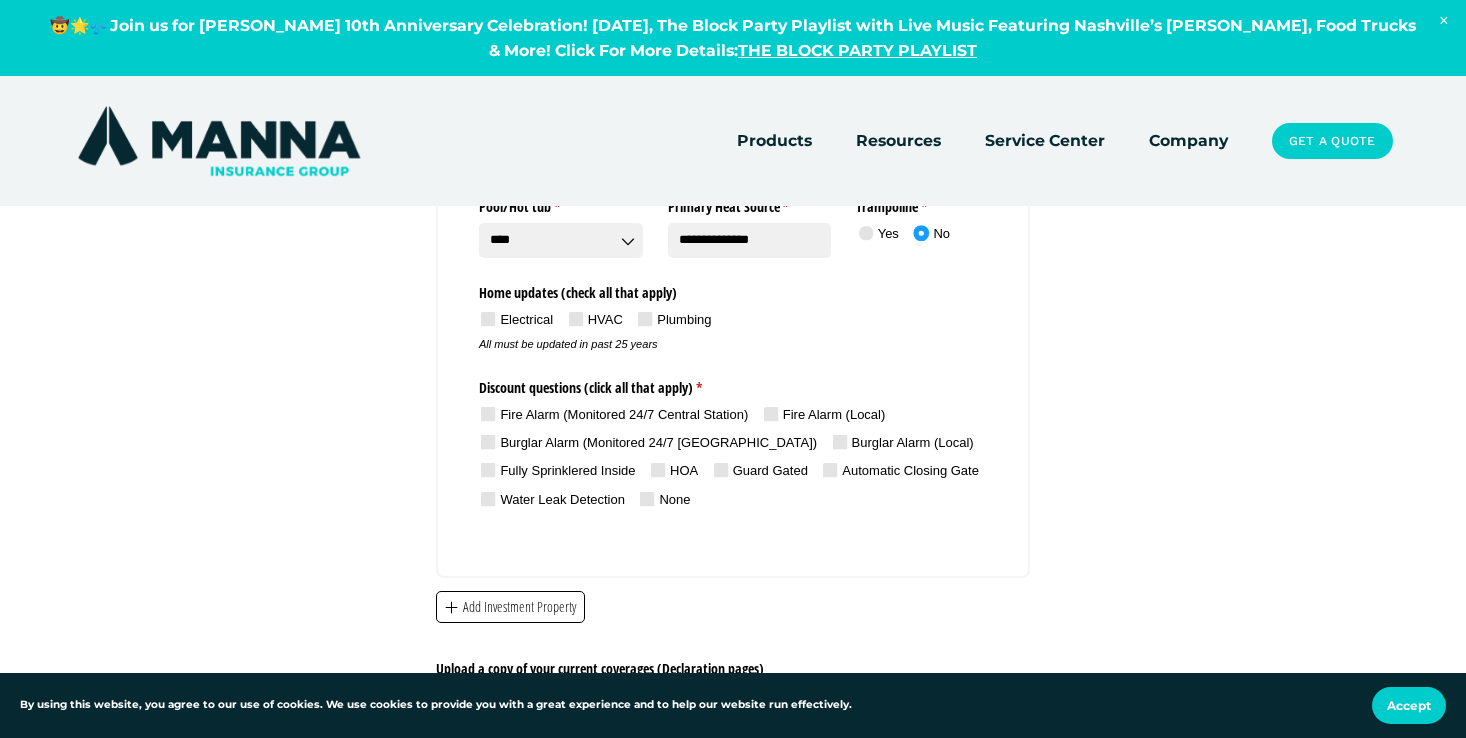 type on "**********" 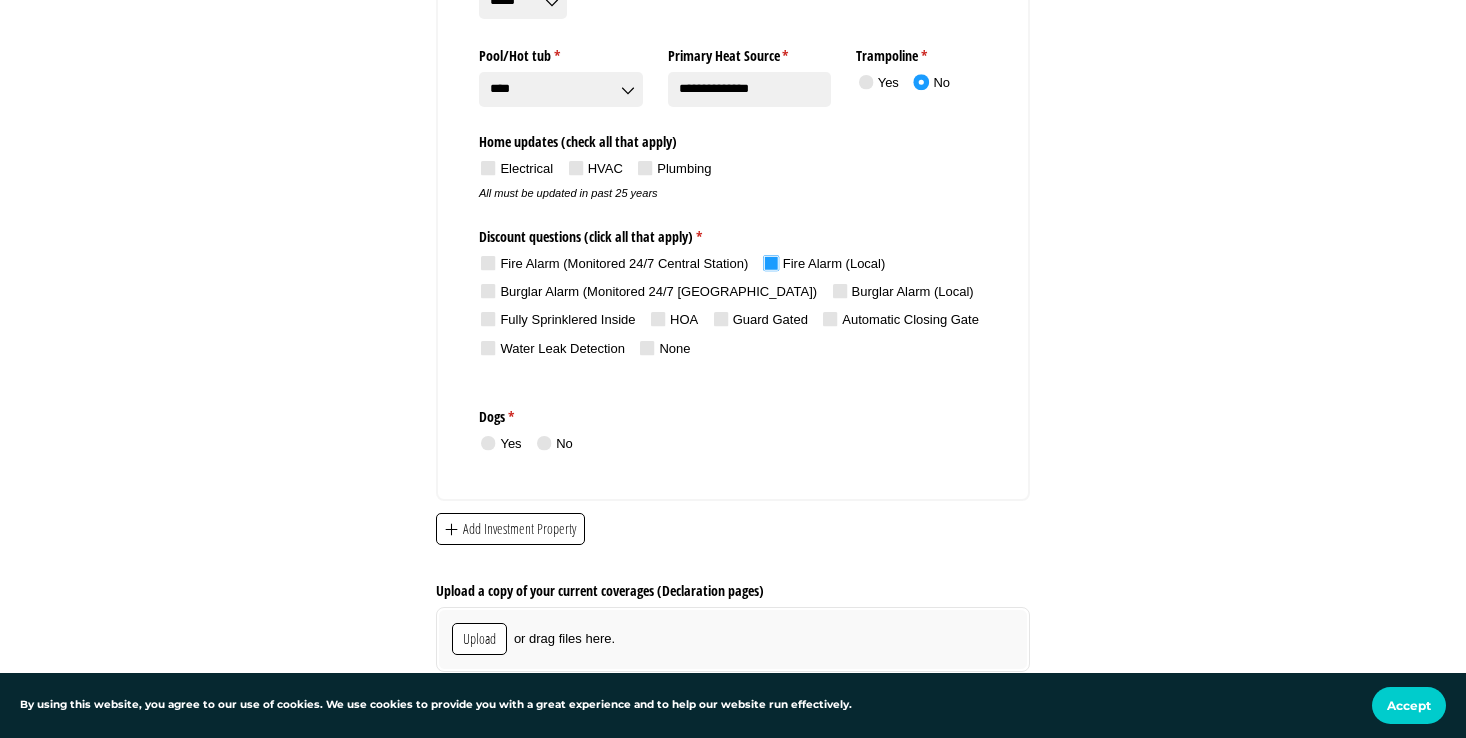 scroll, scrollTop: 4156, scrollLeft: 0, axis: vertical 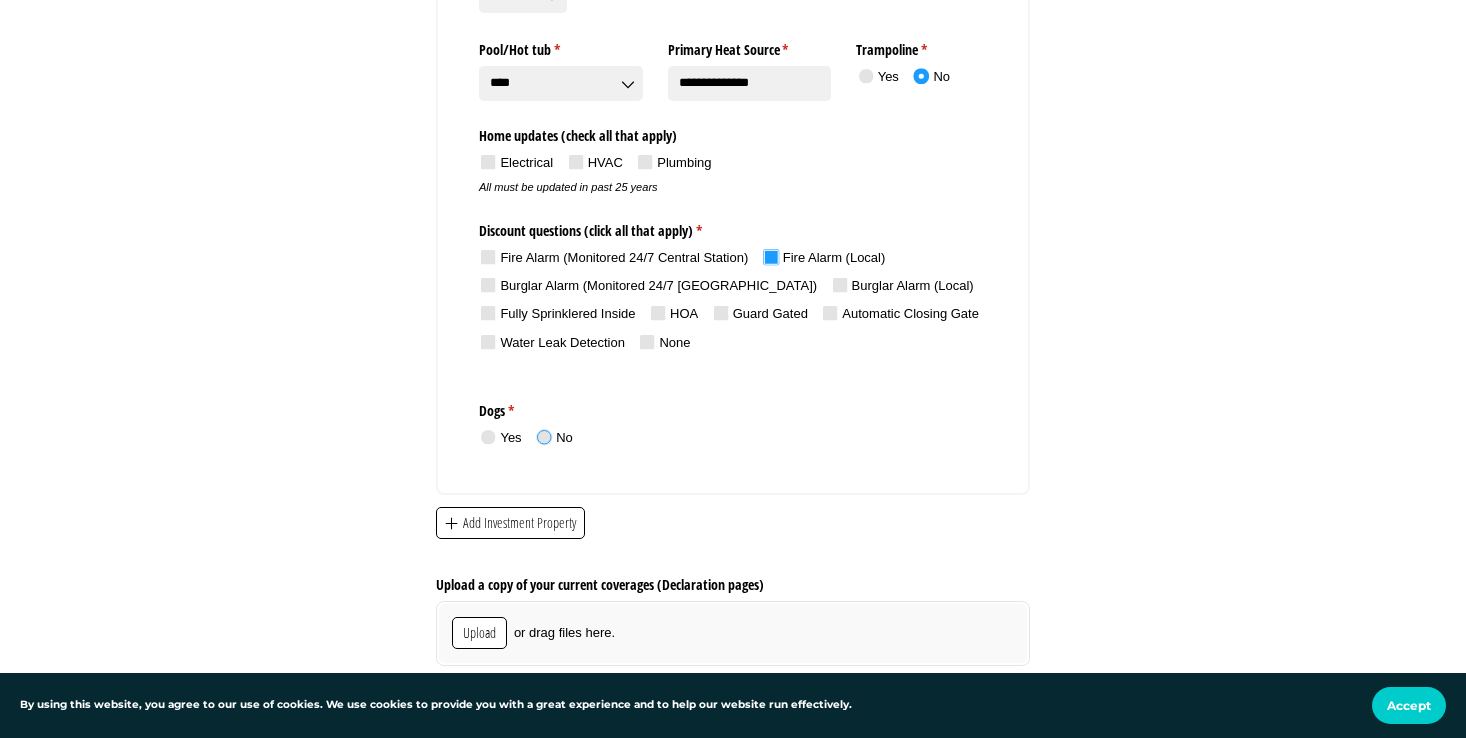 click 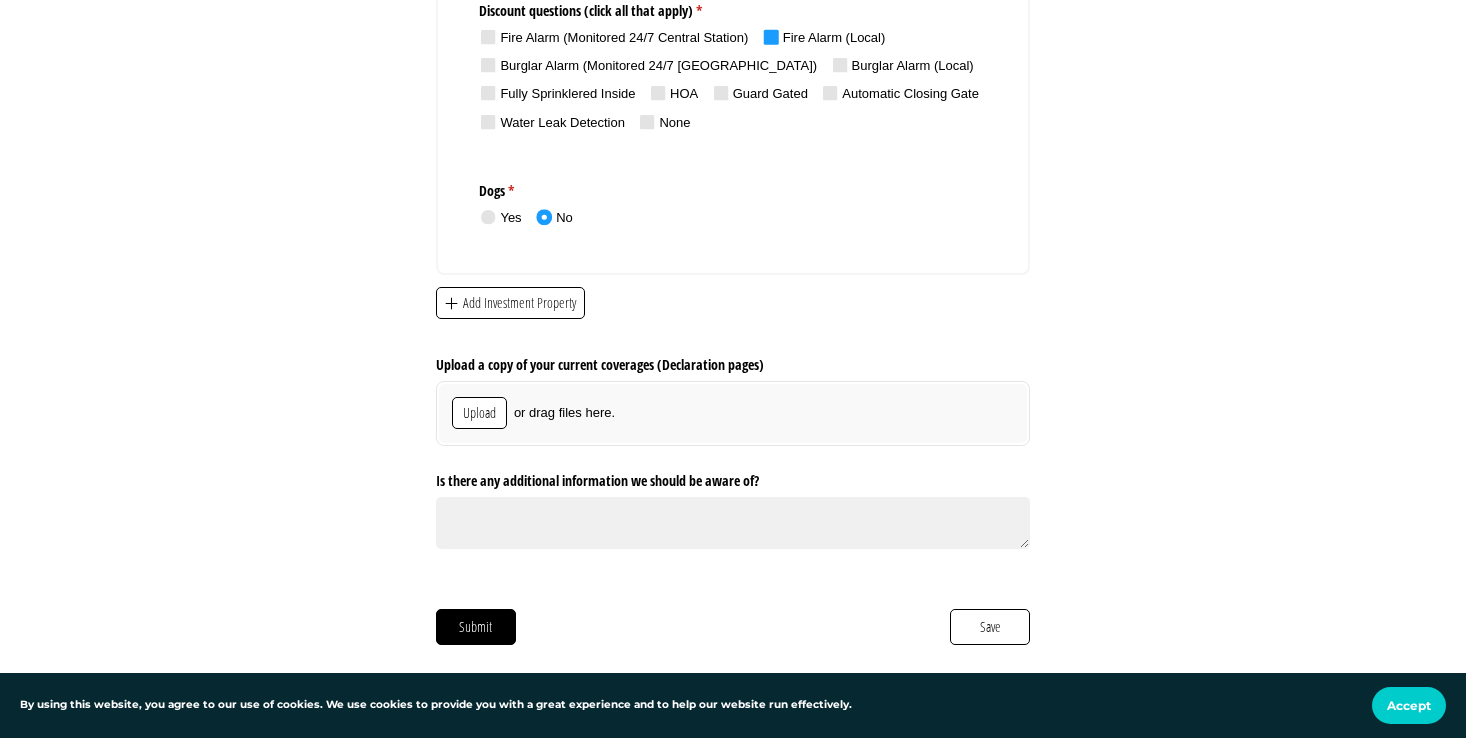 scroll, scrollTop: 4379, scrollLeft: 0, axis: vertical 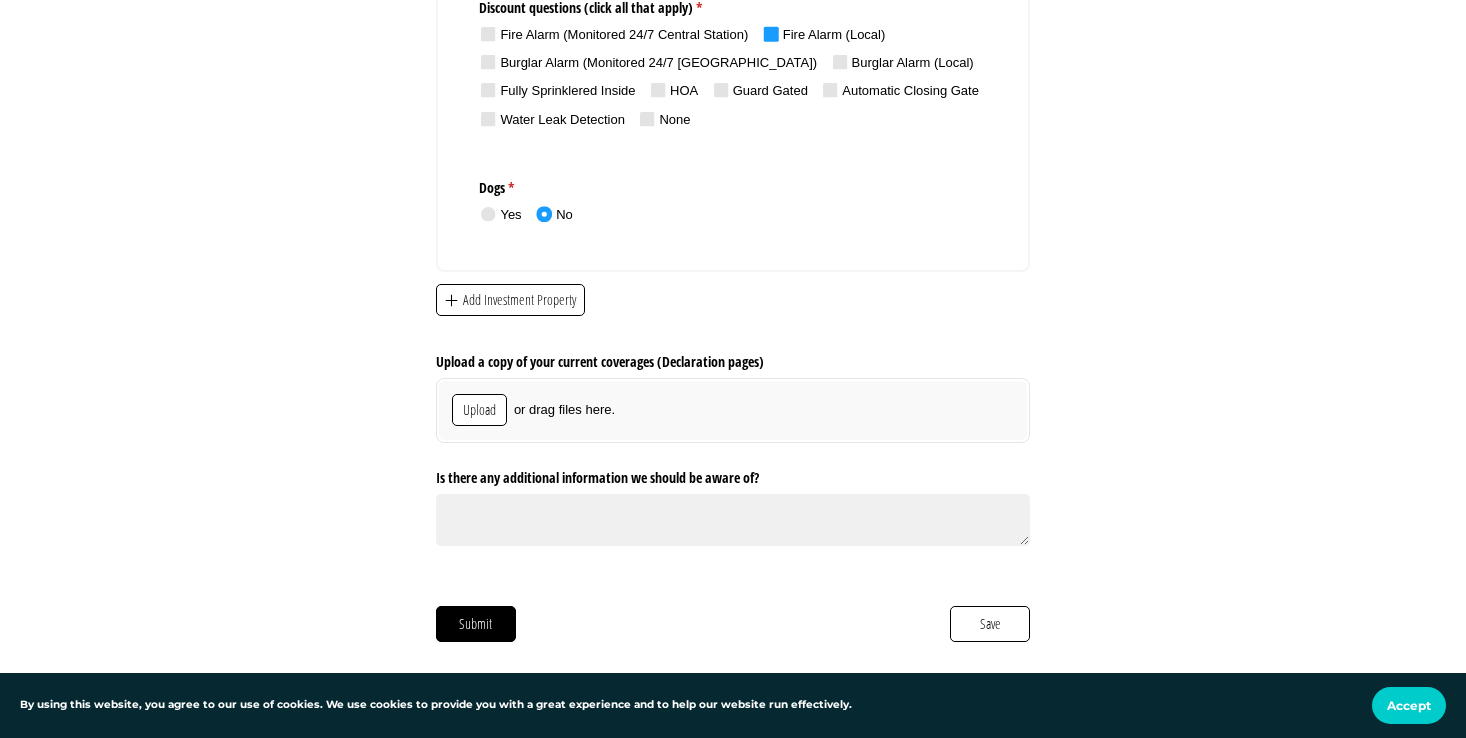 click on "Upload
or drag files here." 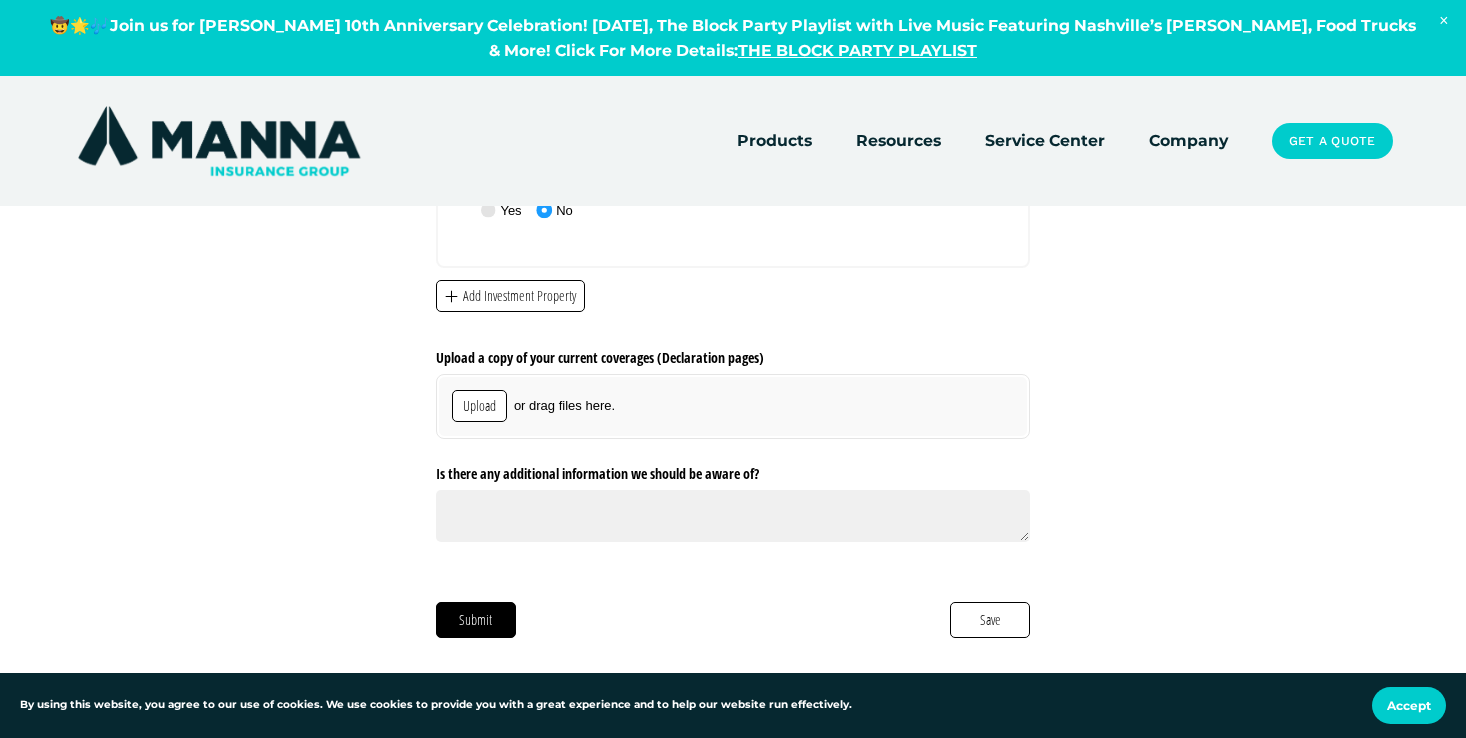 scroll, scrollTop: 4379, scrollLeft: 0, axis: vertical 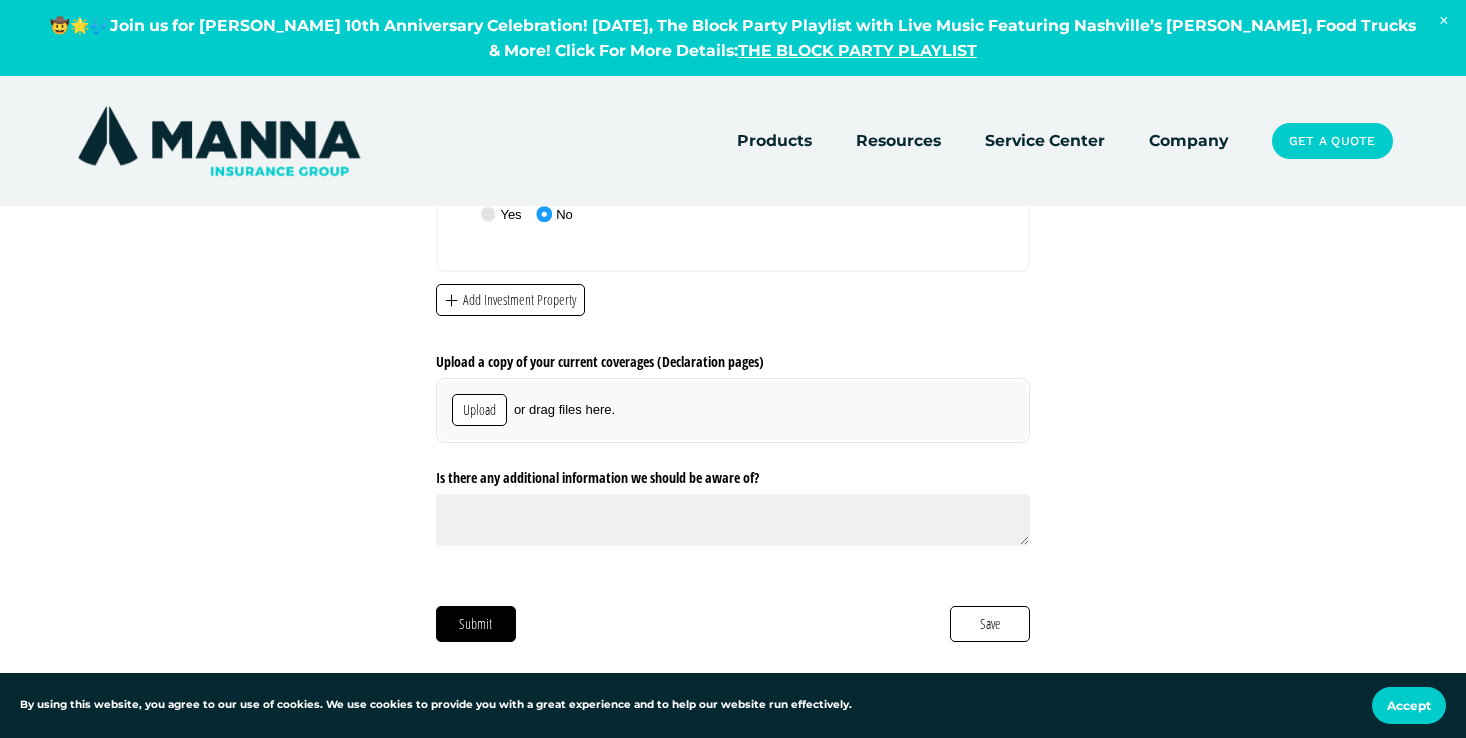click on "Upload
or drag files here." 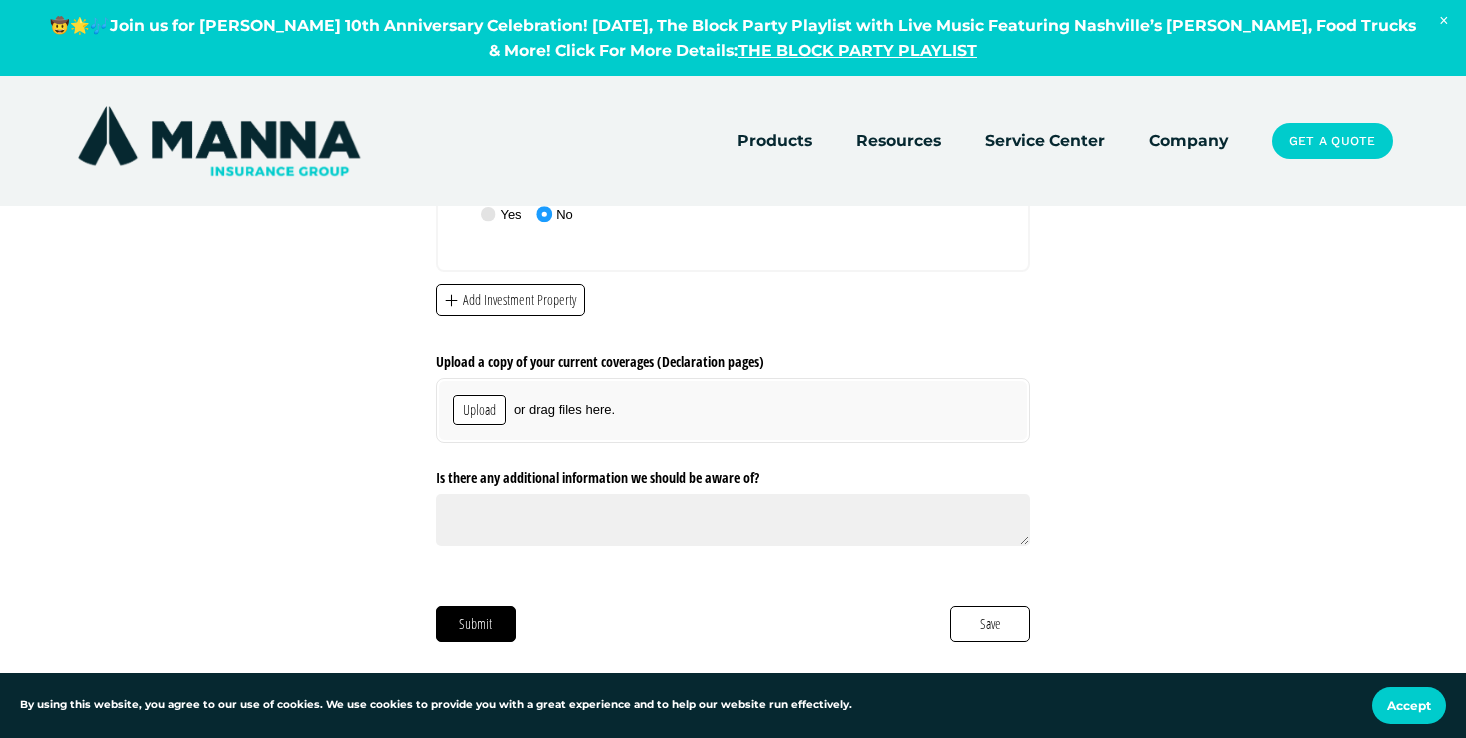 click on "Upload" 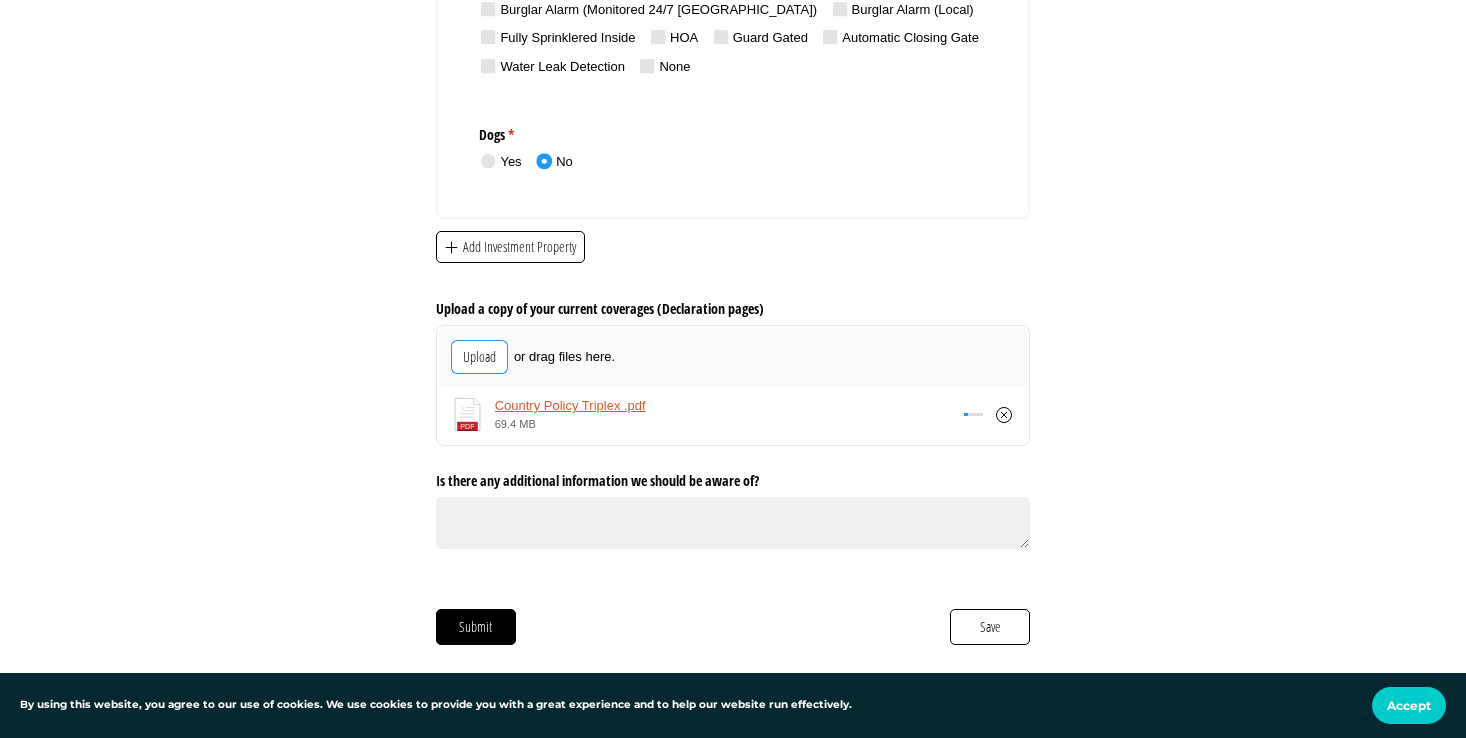 scroll, scrollTop: 4434, scrollLeft: 0, axis: vertical 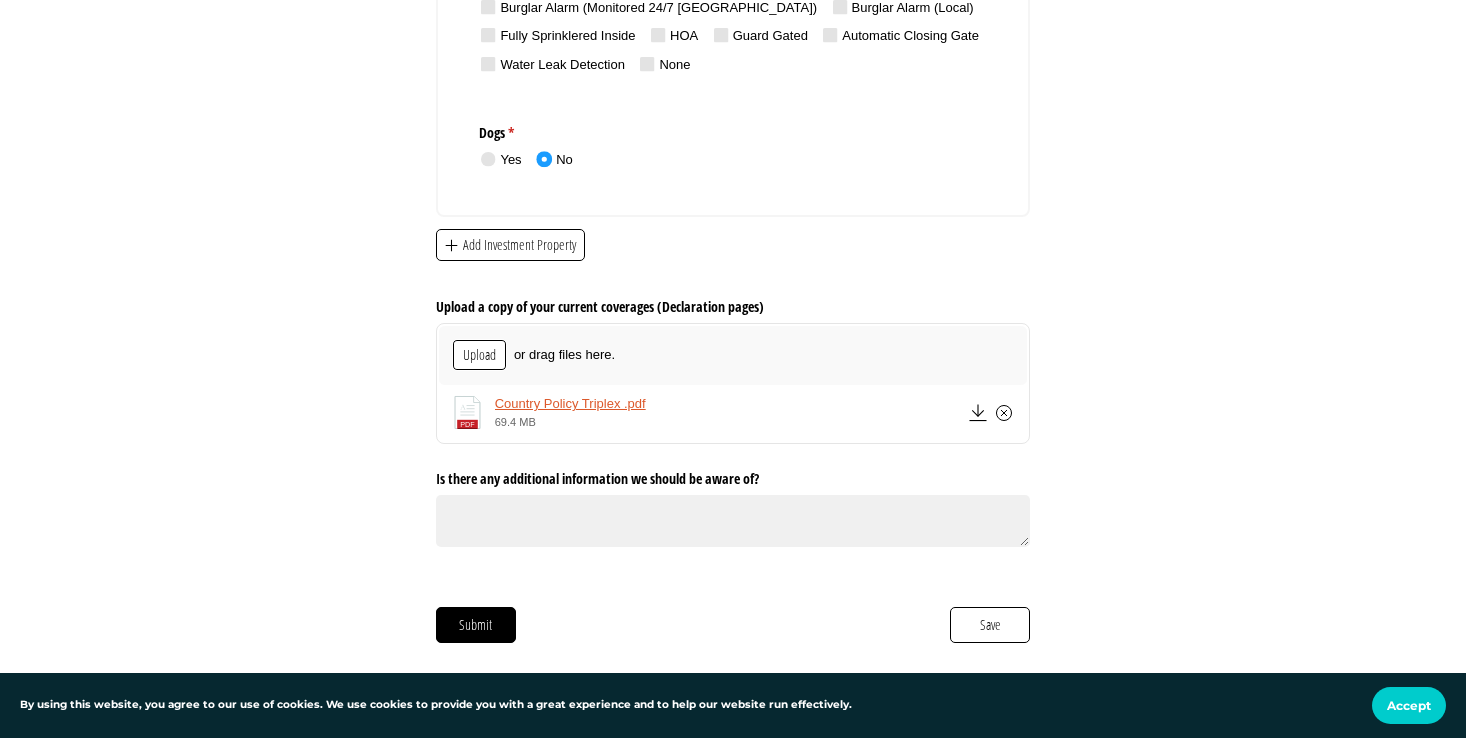 click on "Upload" 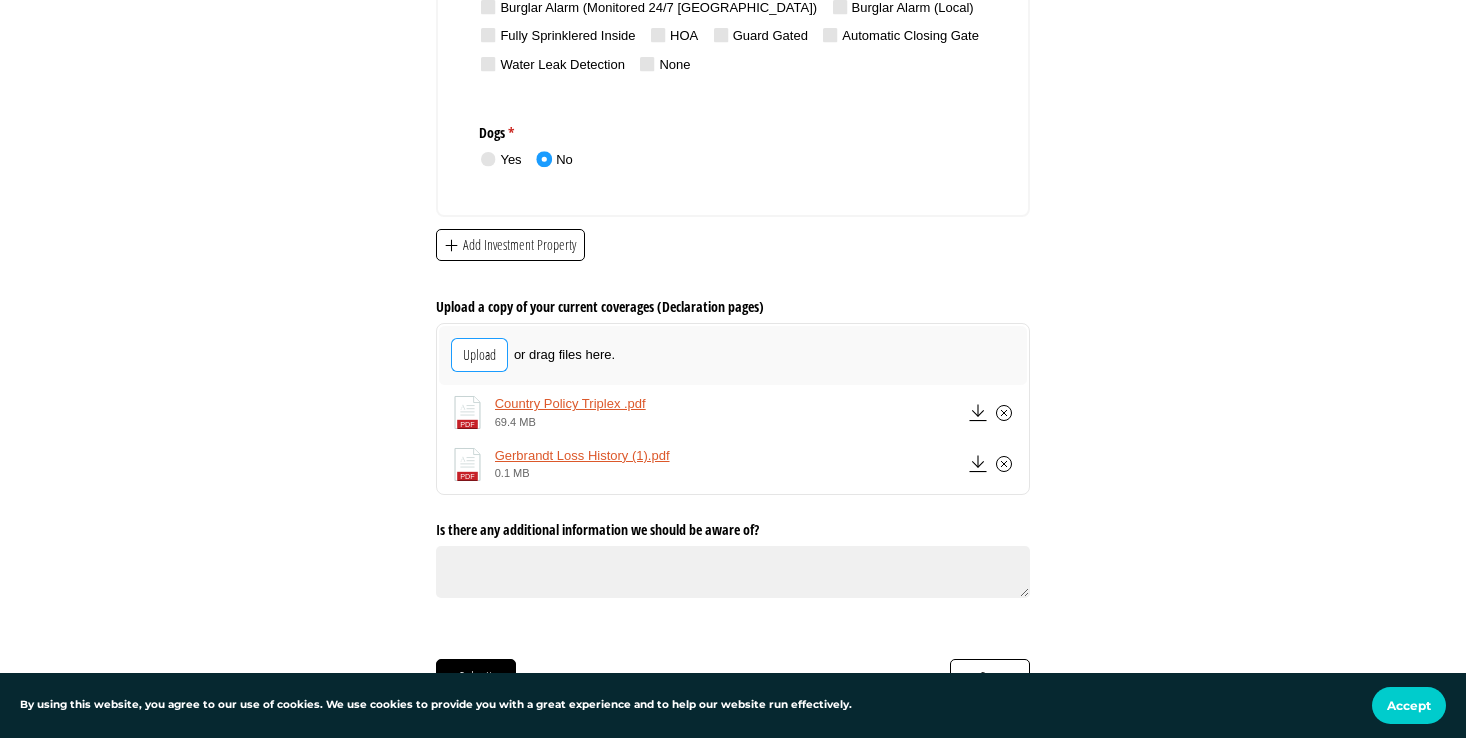 scroll, scrollTop: 4479, scrollLeft: 0, axis: vertical 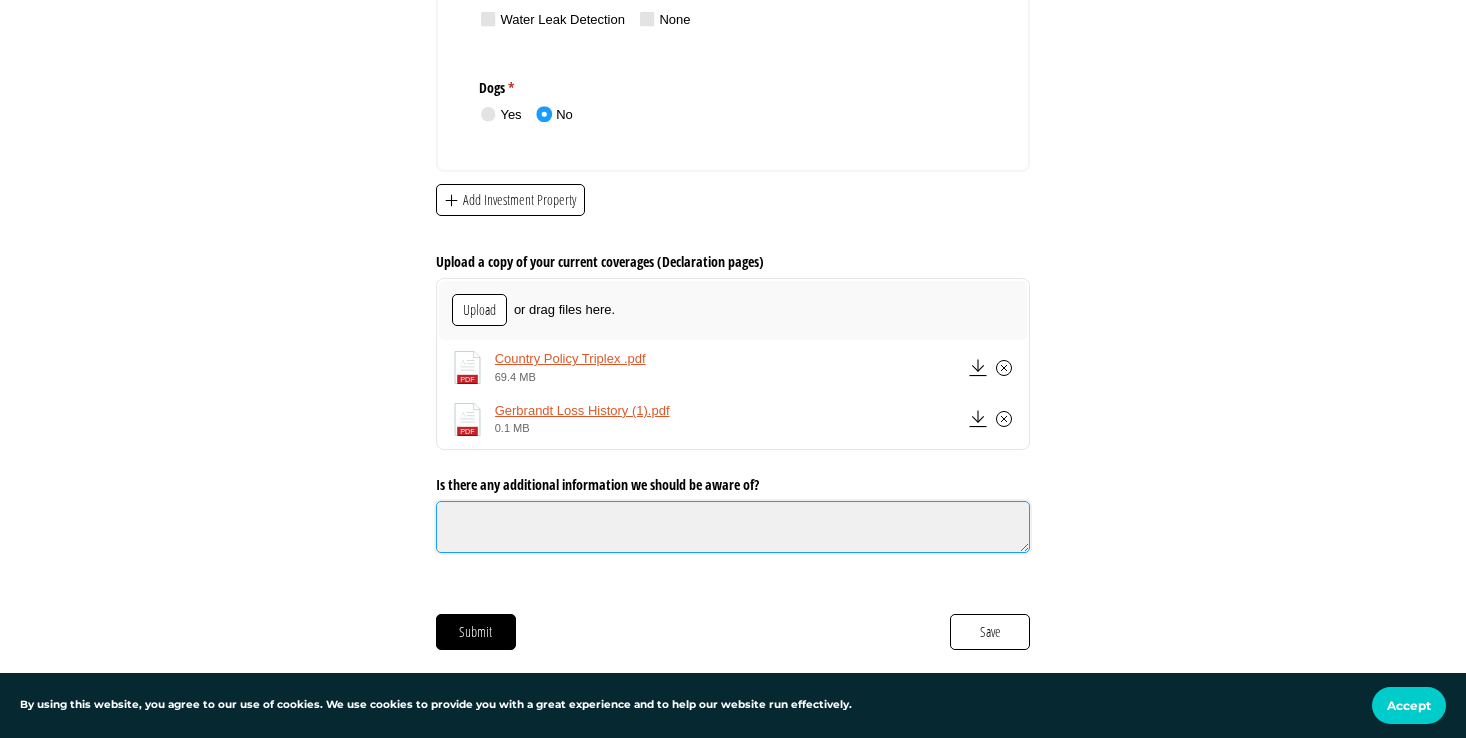 click on "Is there any additional information we should be aware of?" 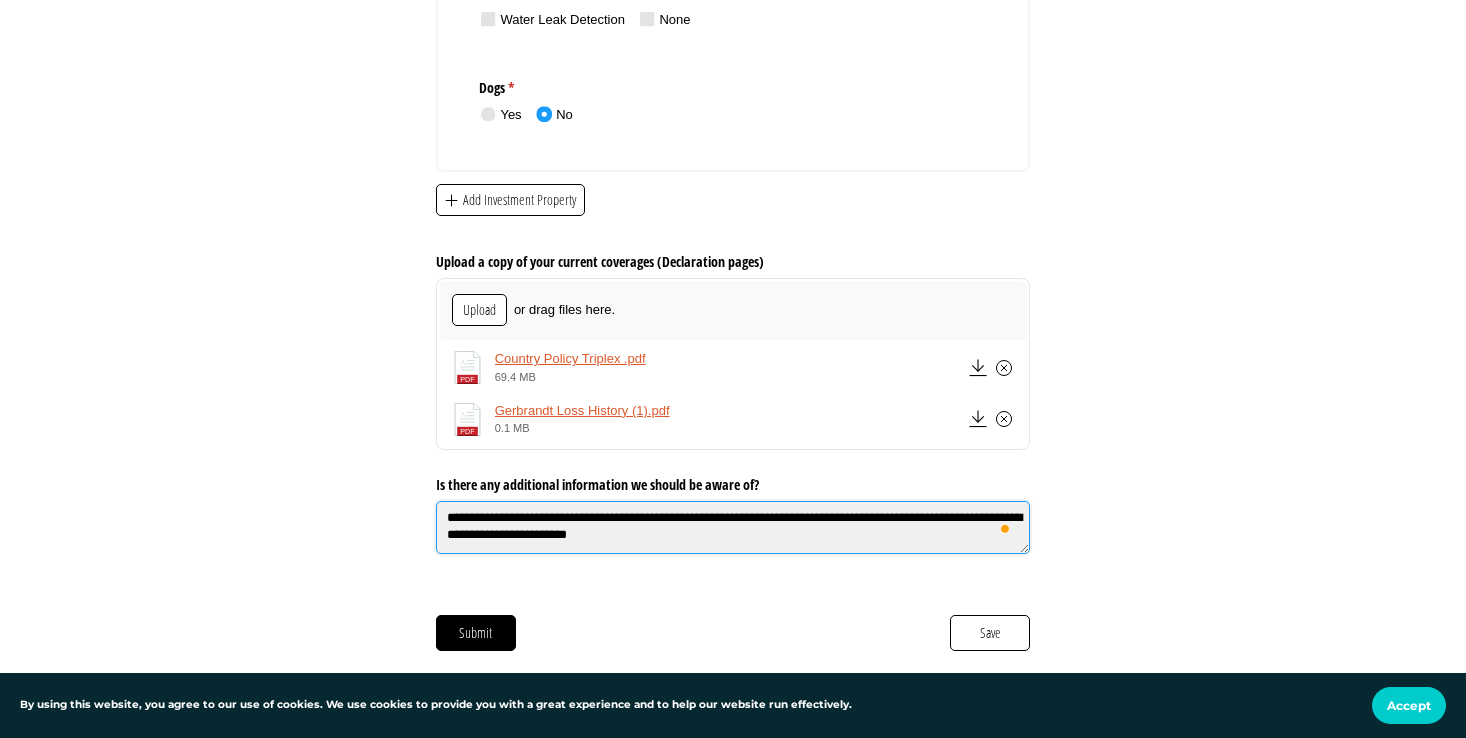 type on "**********" 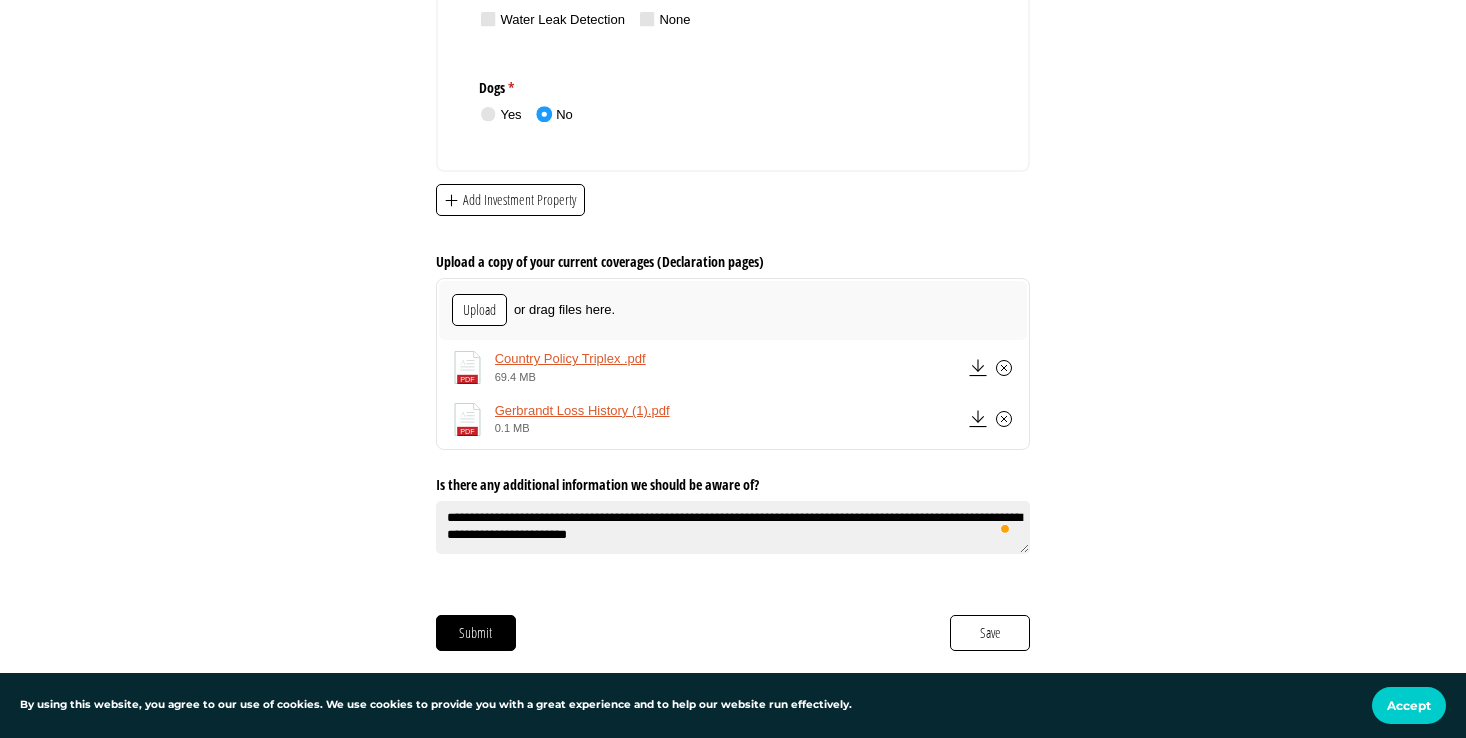 click on "Submit
Save" 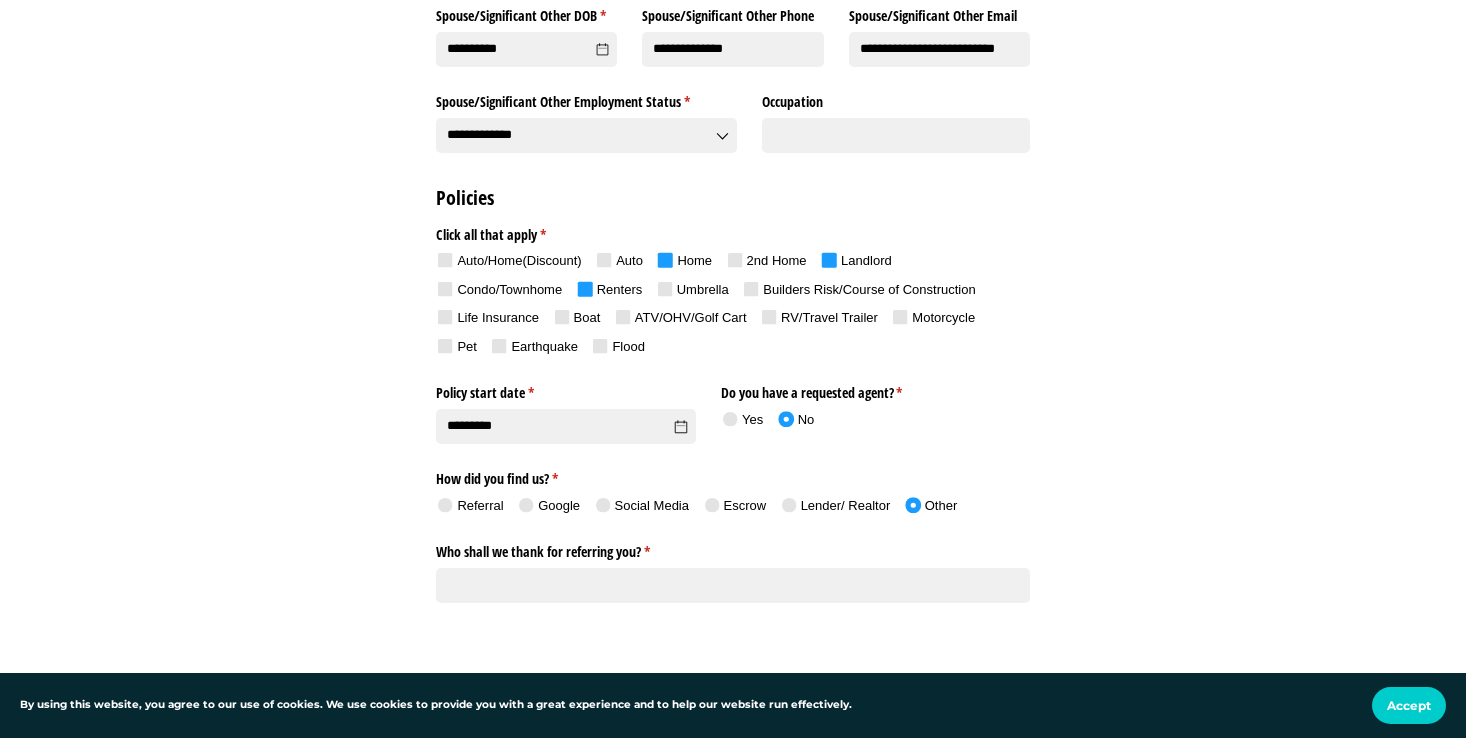 scroll, scrollTop: 957, scrollLeft: 0, axis: vertical 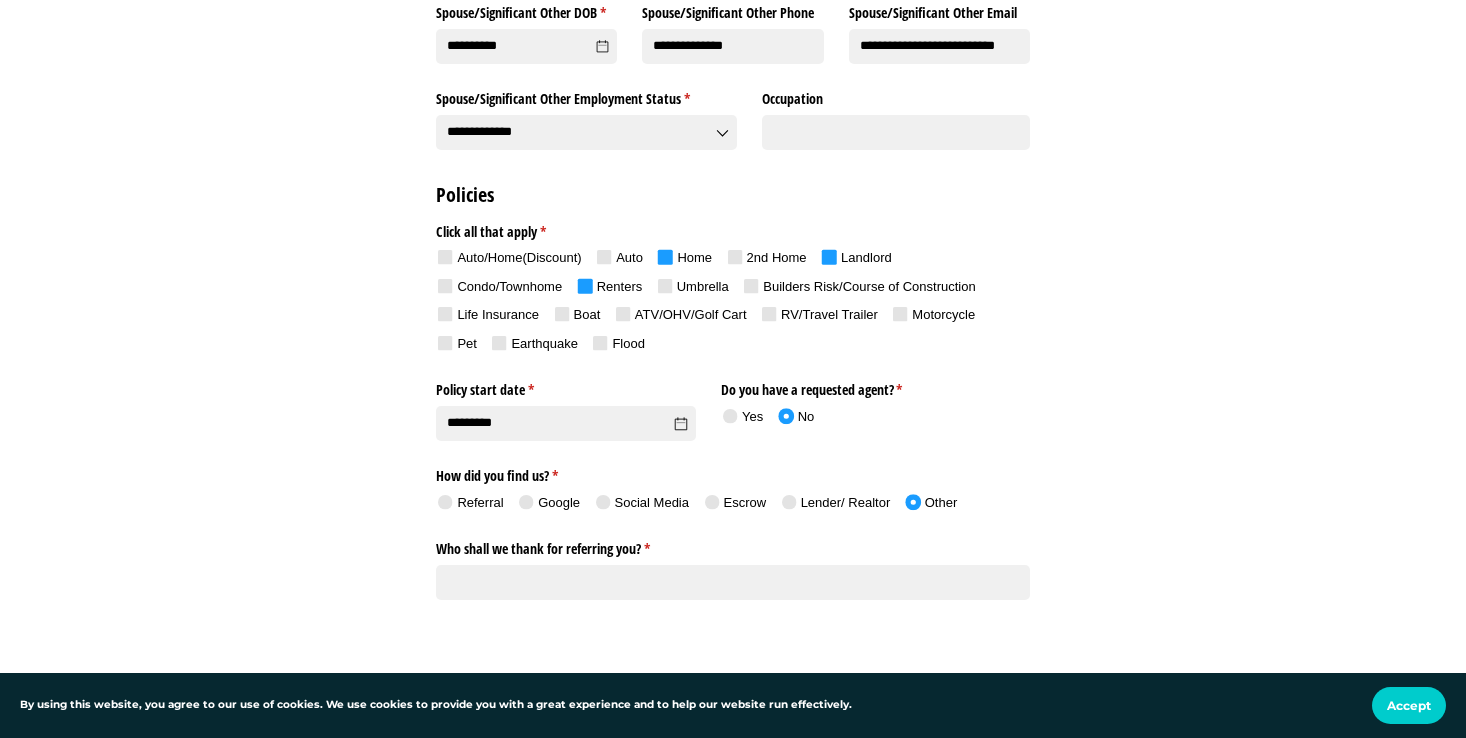 click 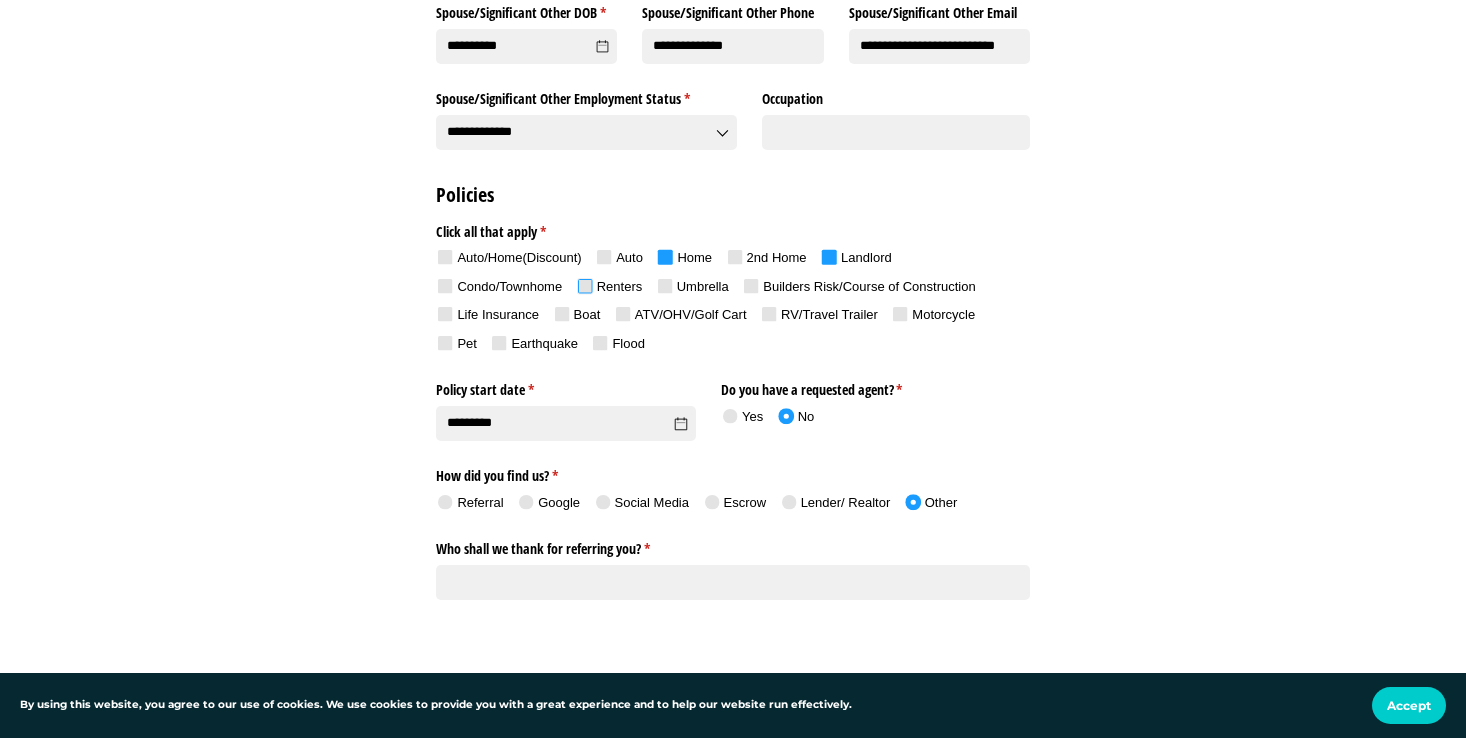 click 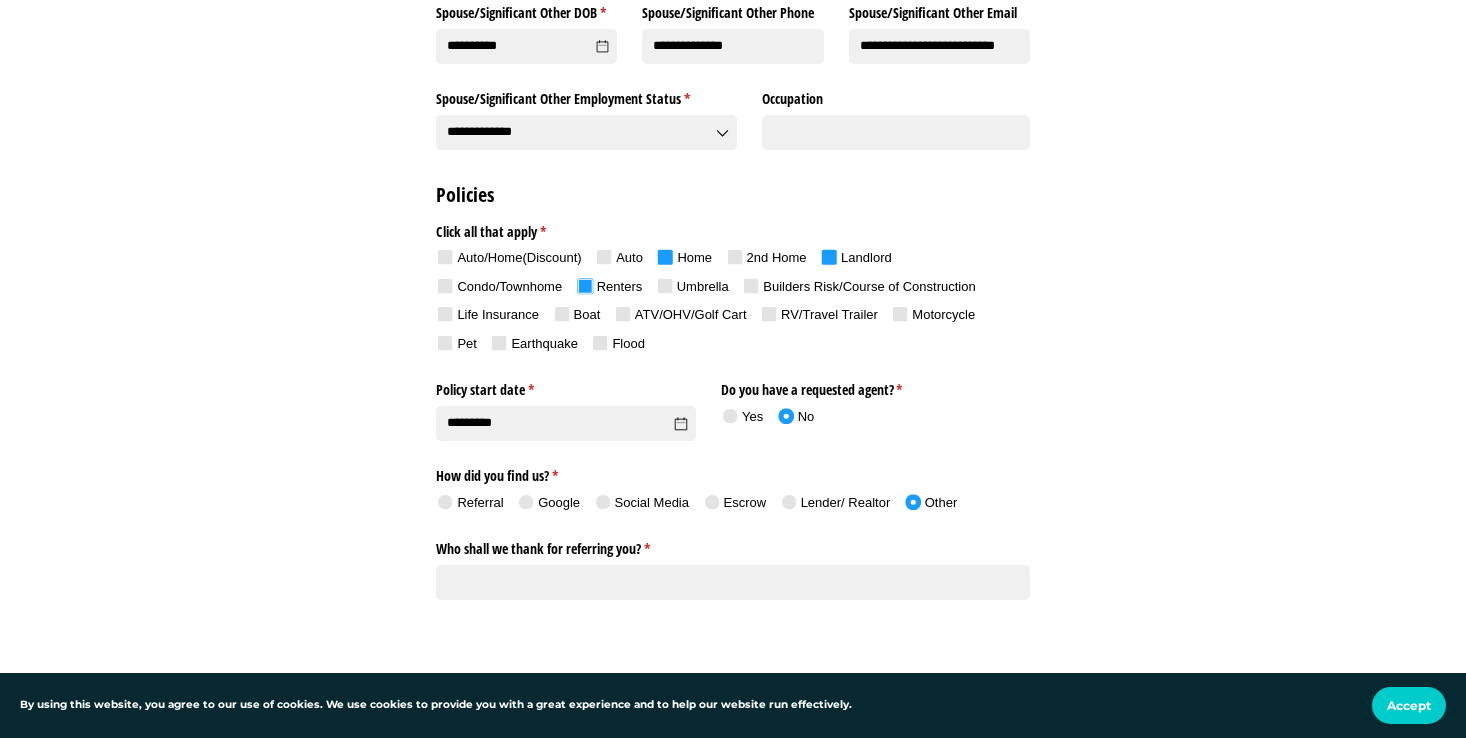 click 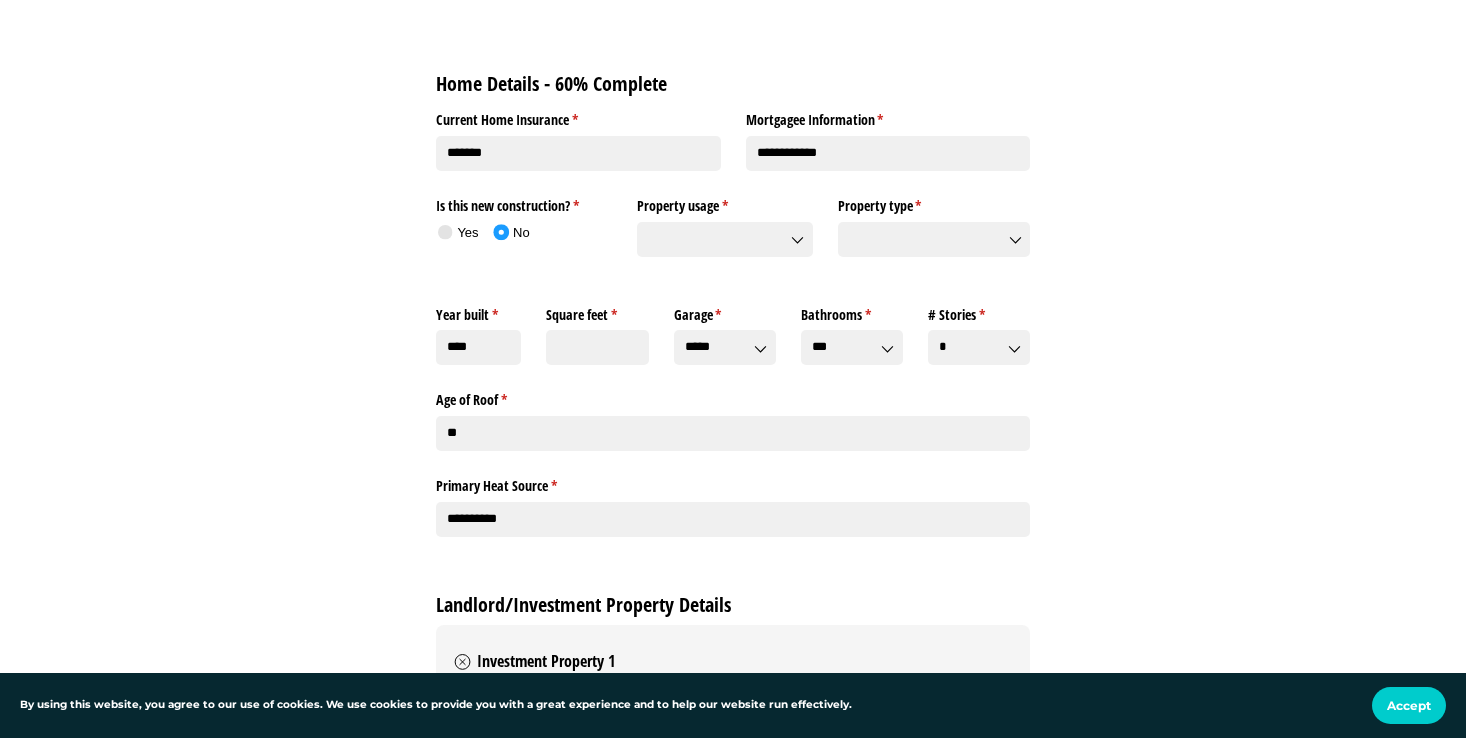 scroll, scrollTop: 1568, scrollLeft: 0, axis: vertical 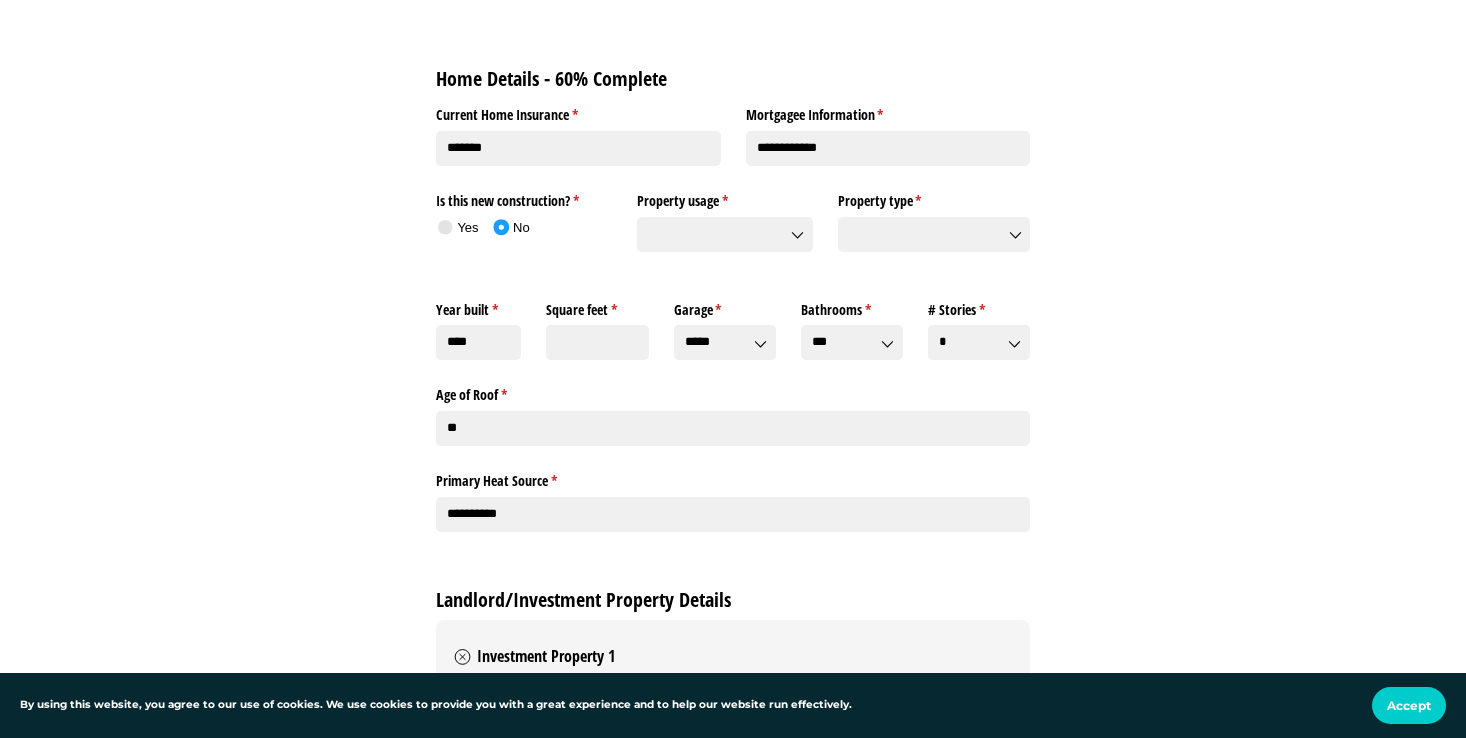 click 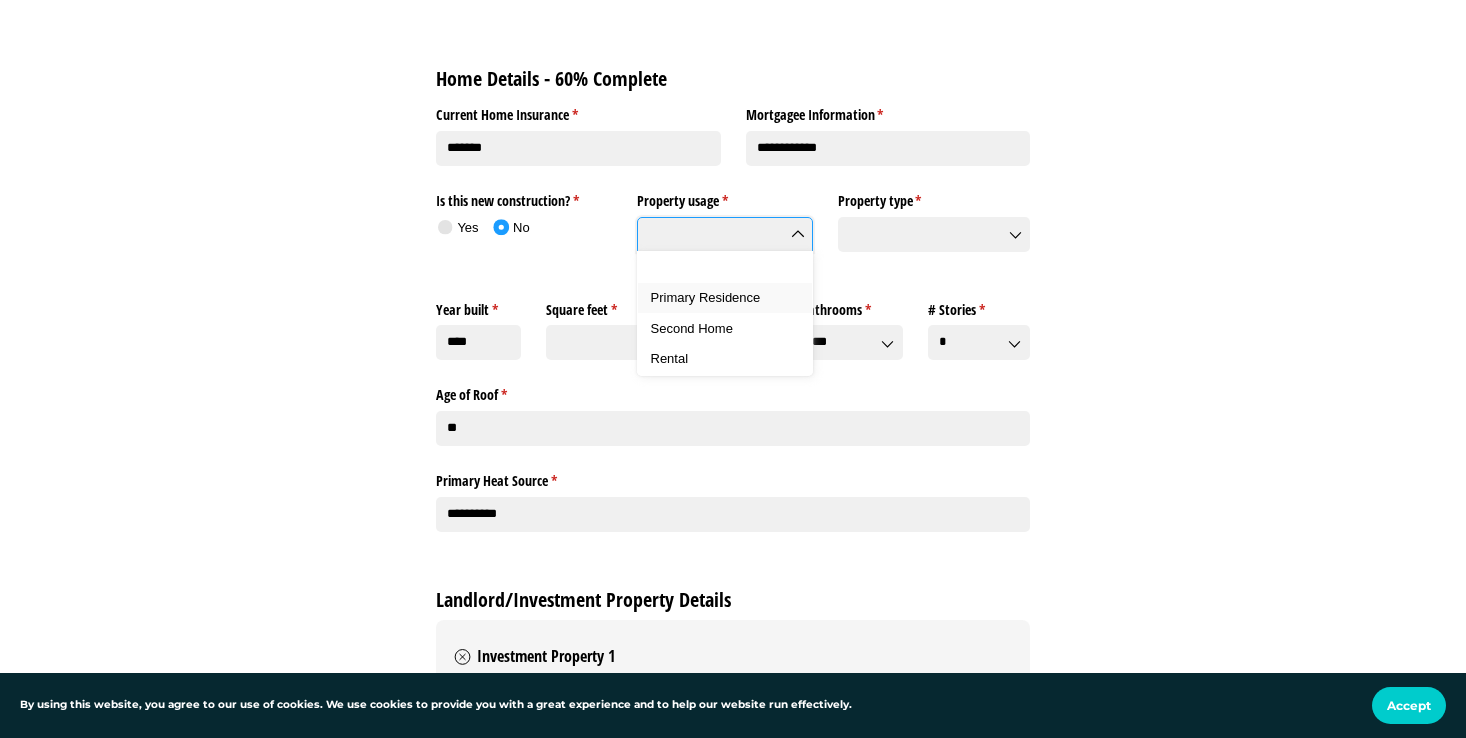 click on "Primary Residence" at bounding box center (706, 297) 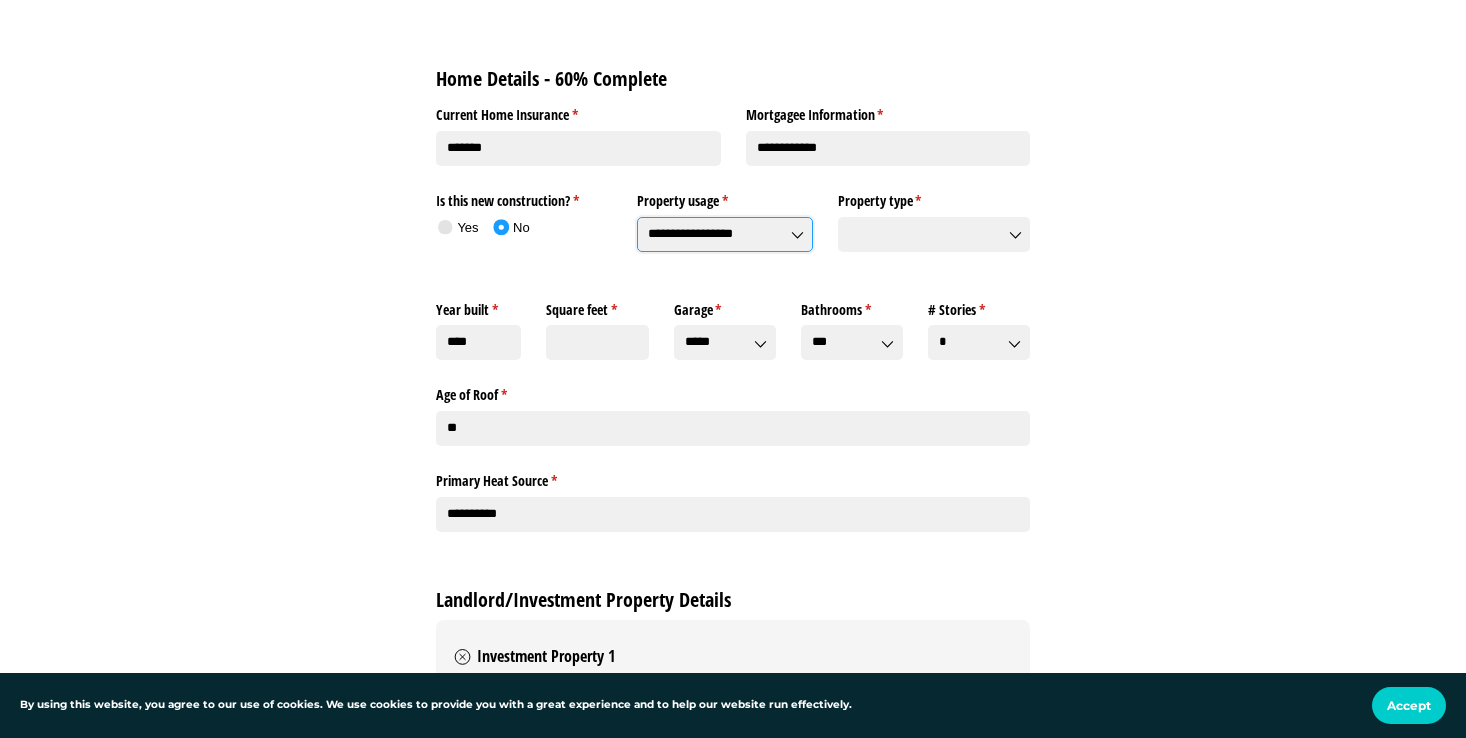 click on "**********" 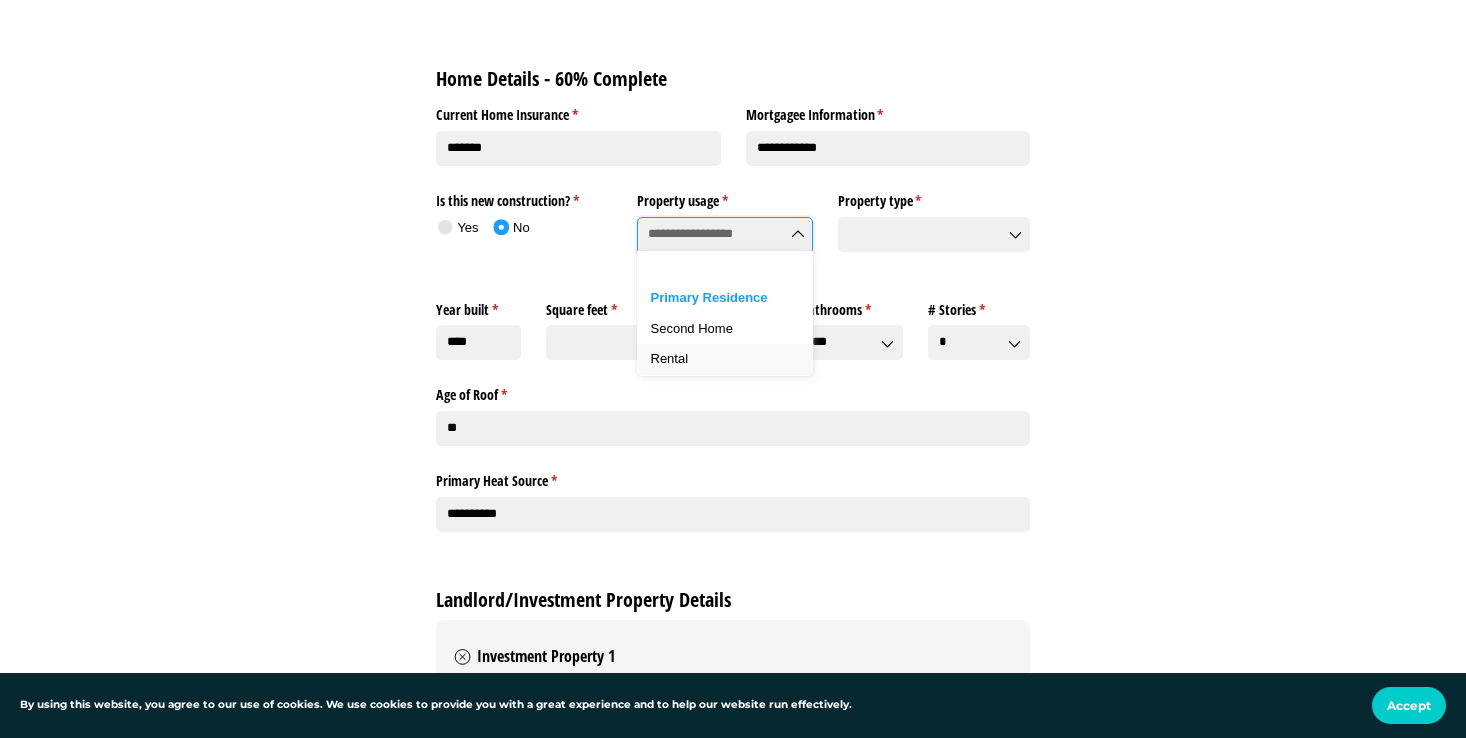 click on "Rental" at bounding box center (725, 359) 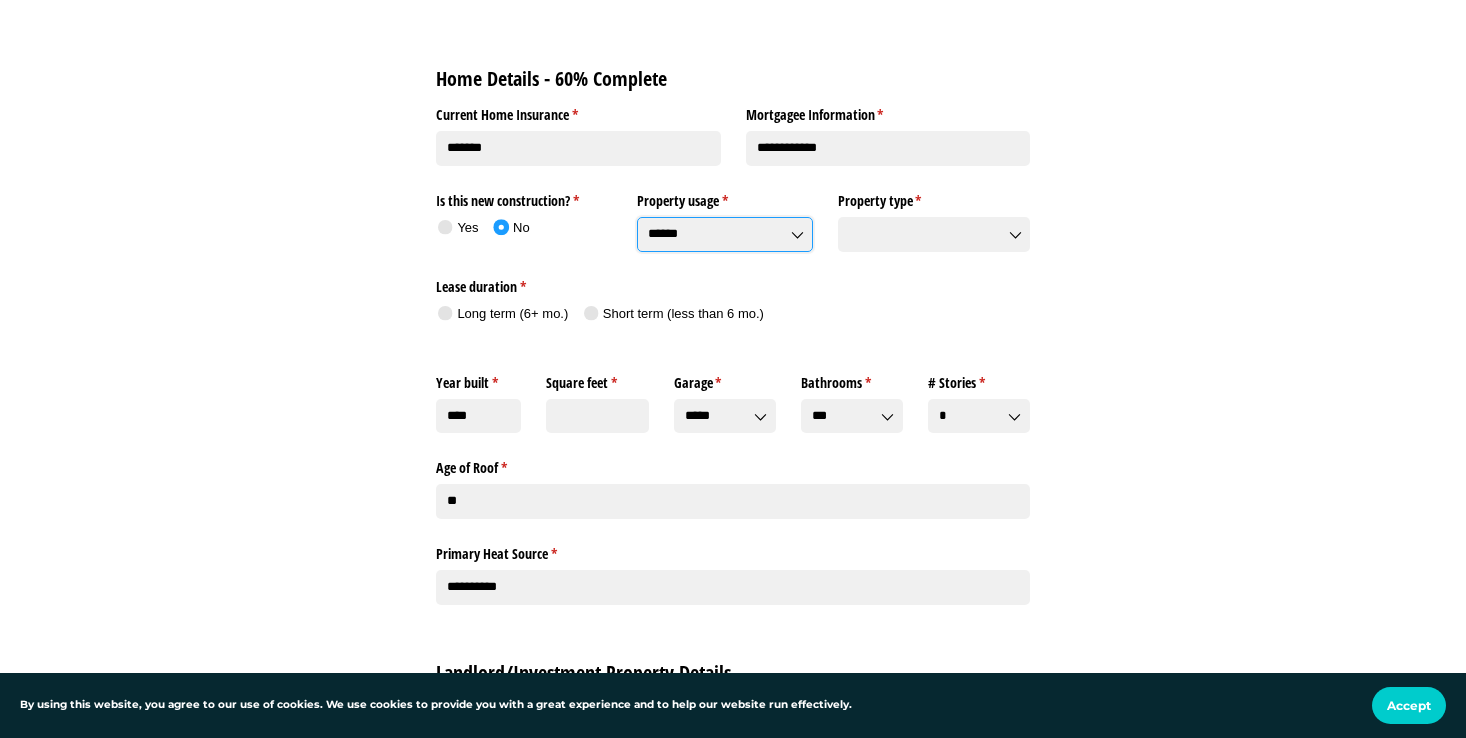 click 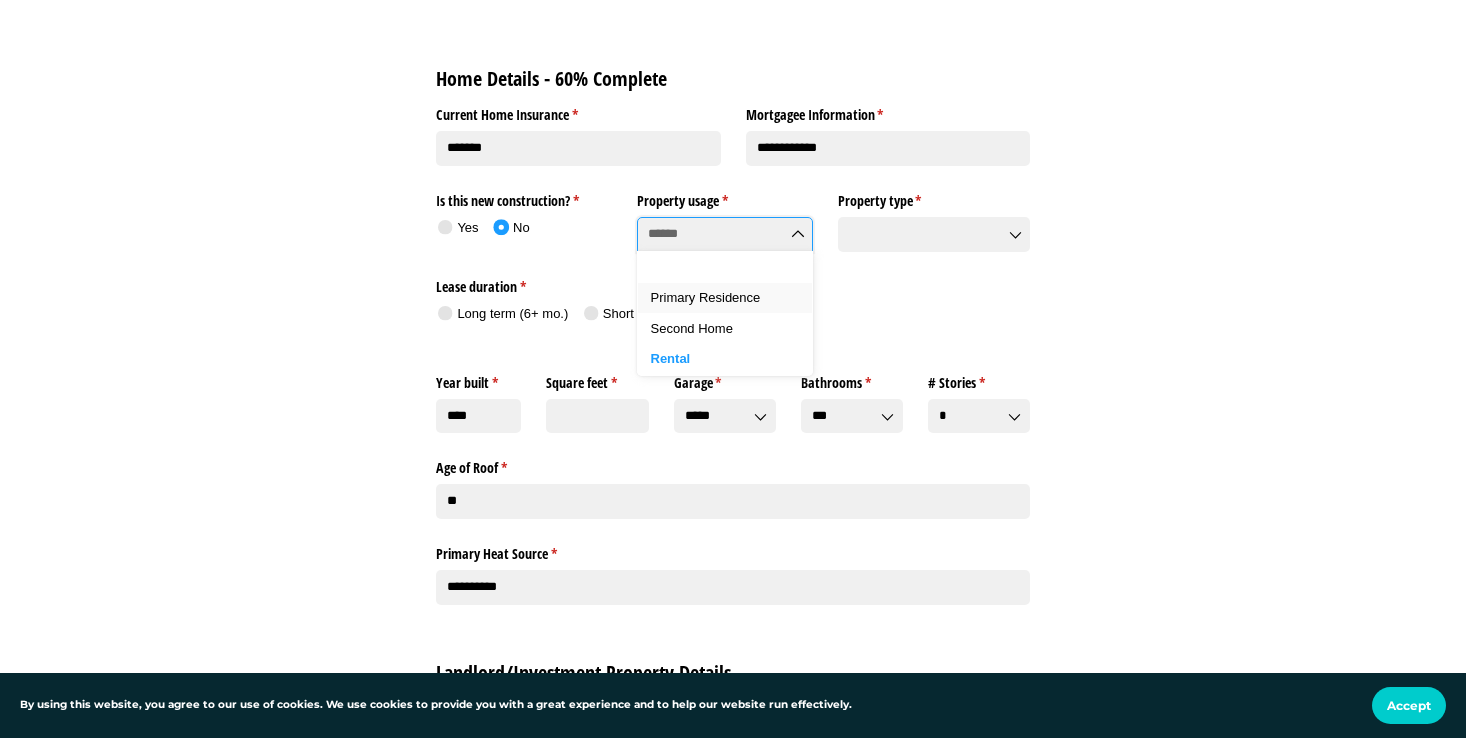 click on "Primary Residence" at bounding box center [706, 297] 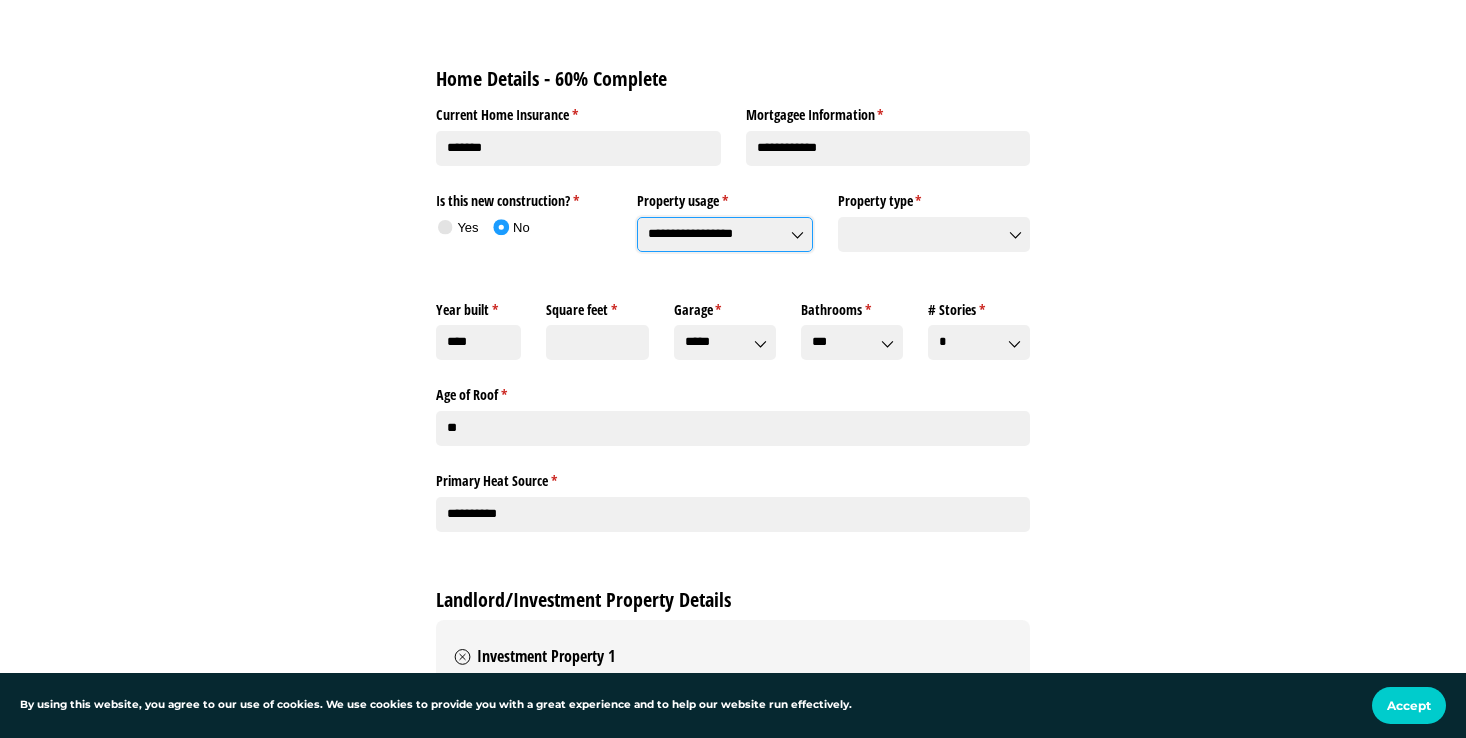 click 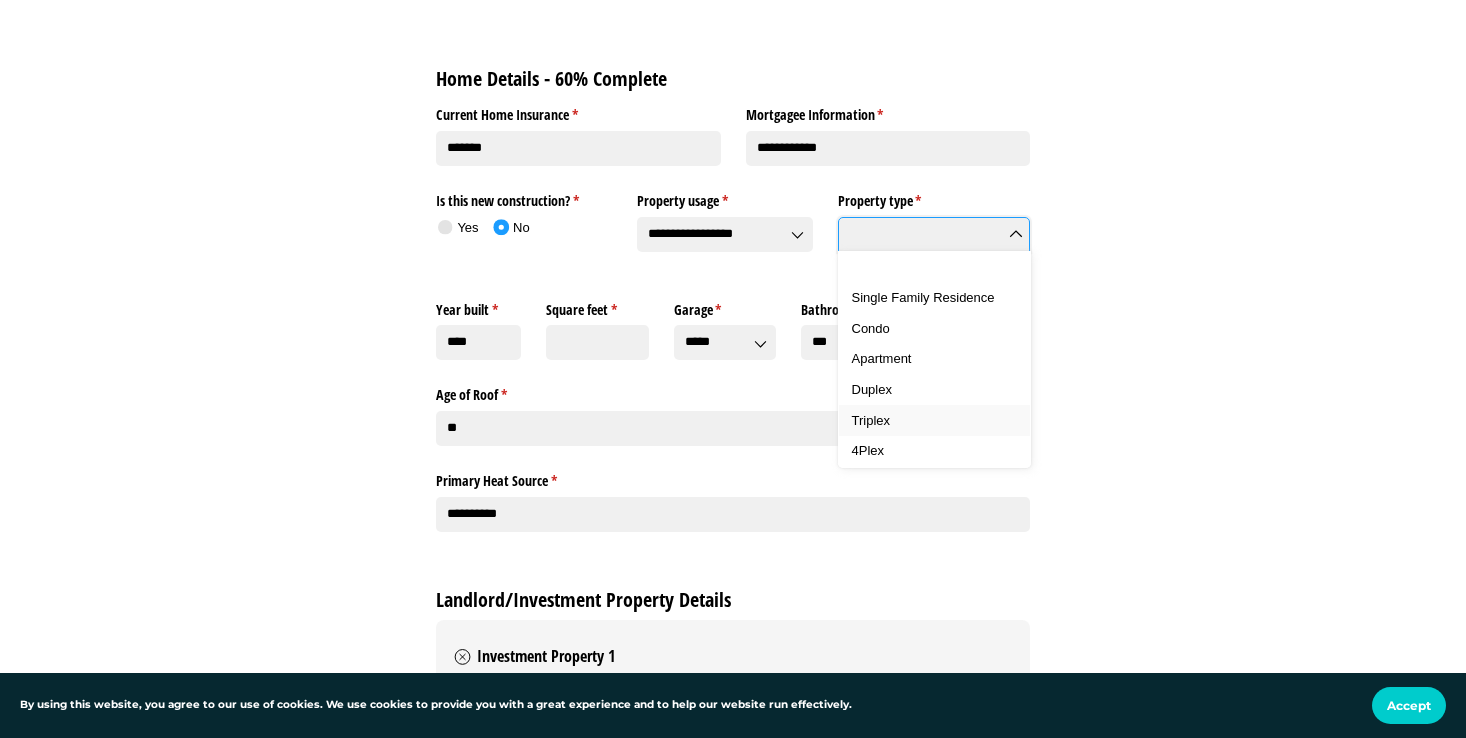 click on "Triplex" at bounding box center (871, 420) 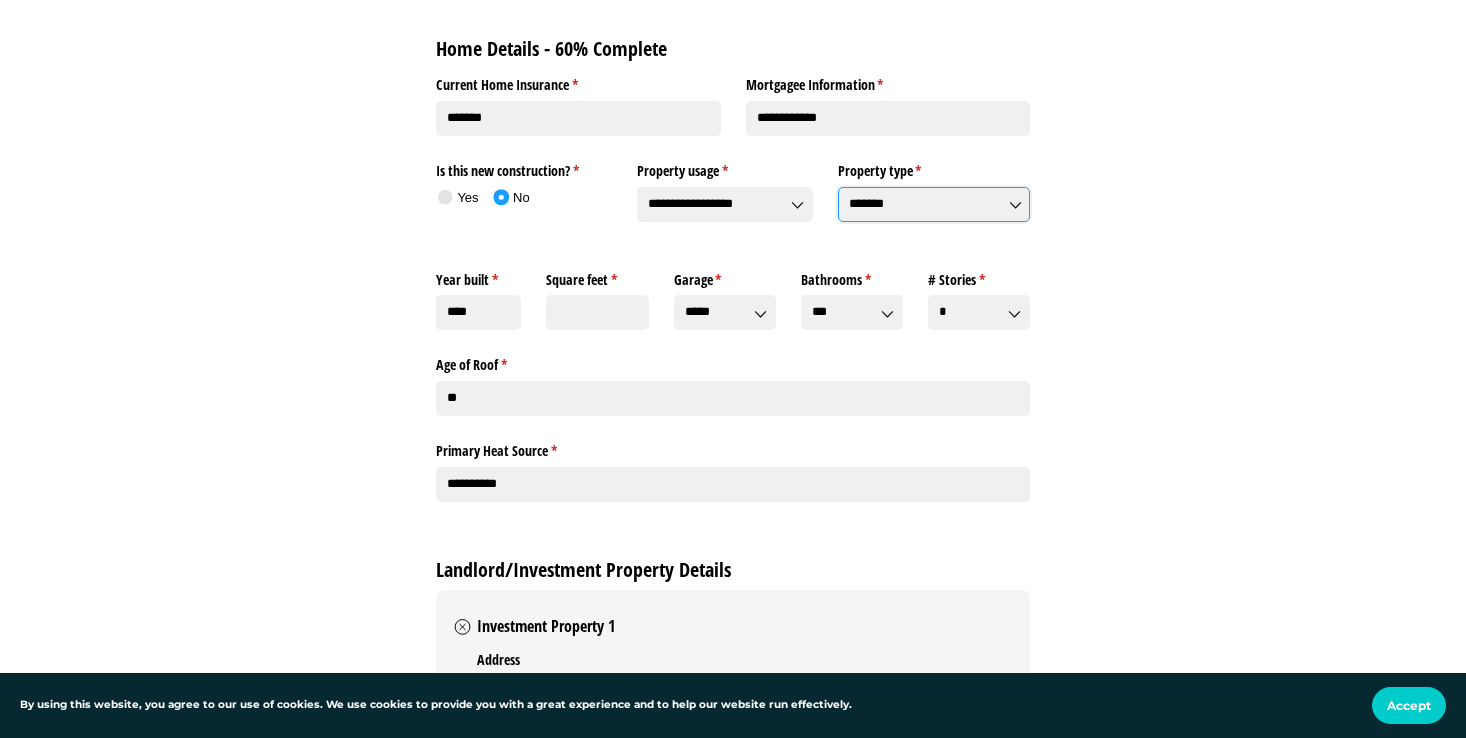 scroll, scrollTop: 1600, scrollLeft: 0, axis: vertical 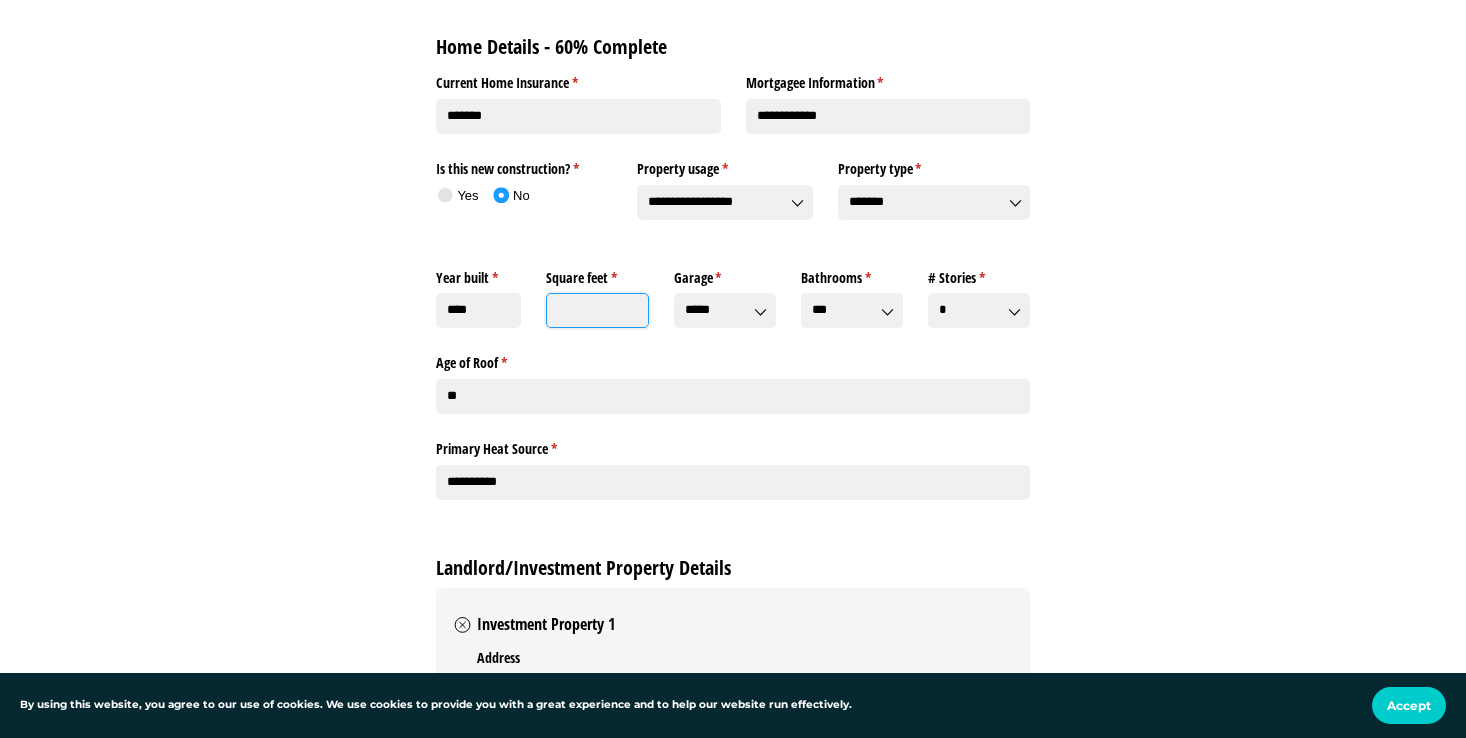 click on "Square feet *   (required)" 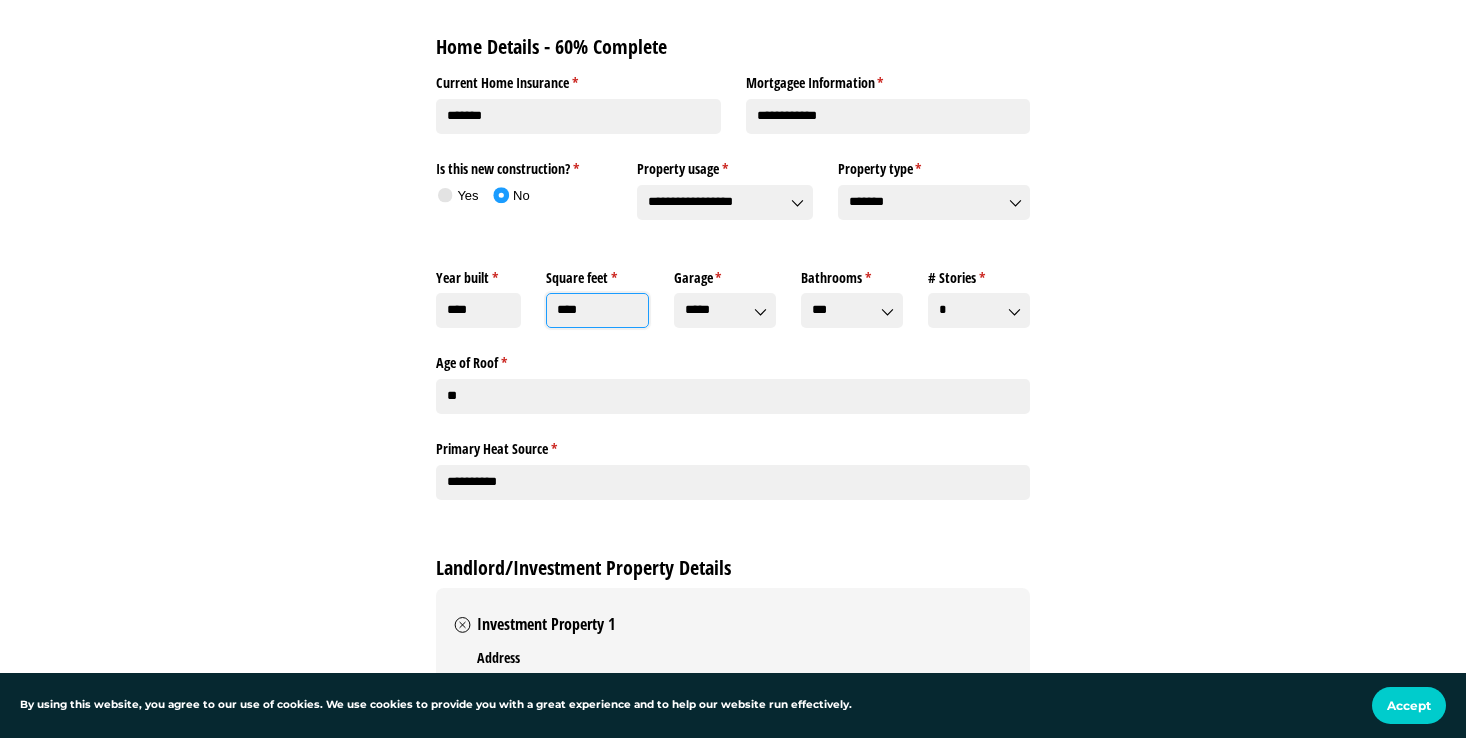 type on "****" 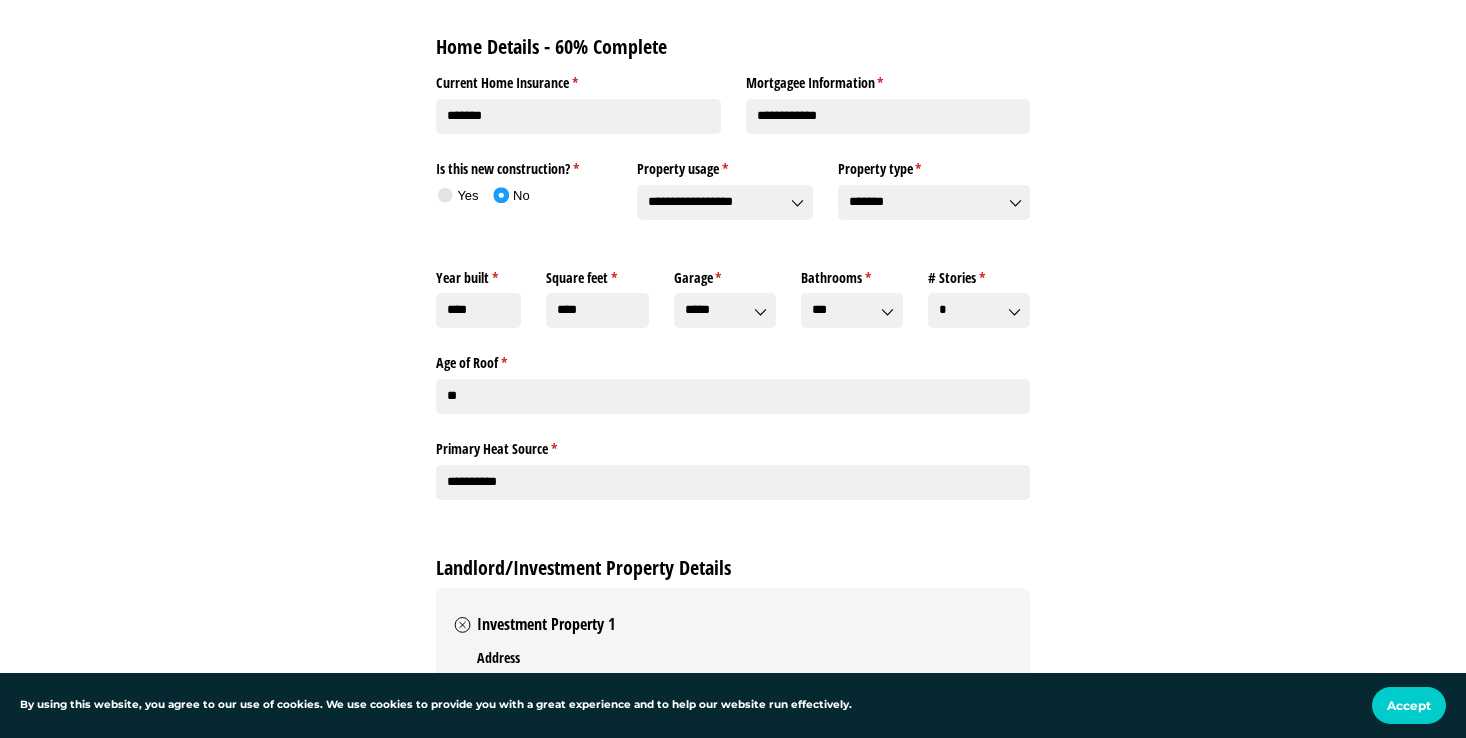 click on "**********" at bounding box center [733, 820] 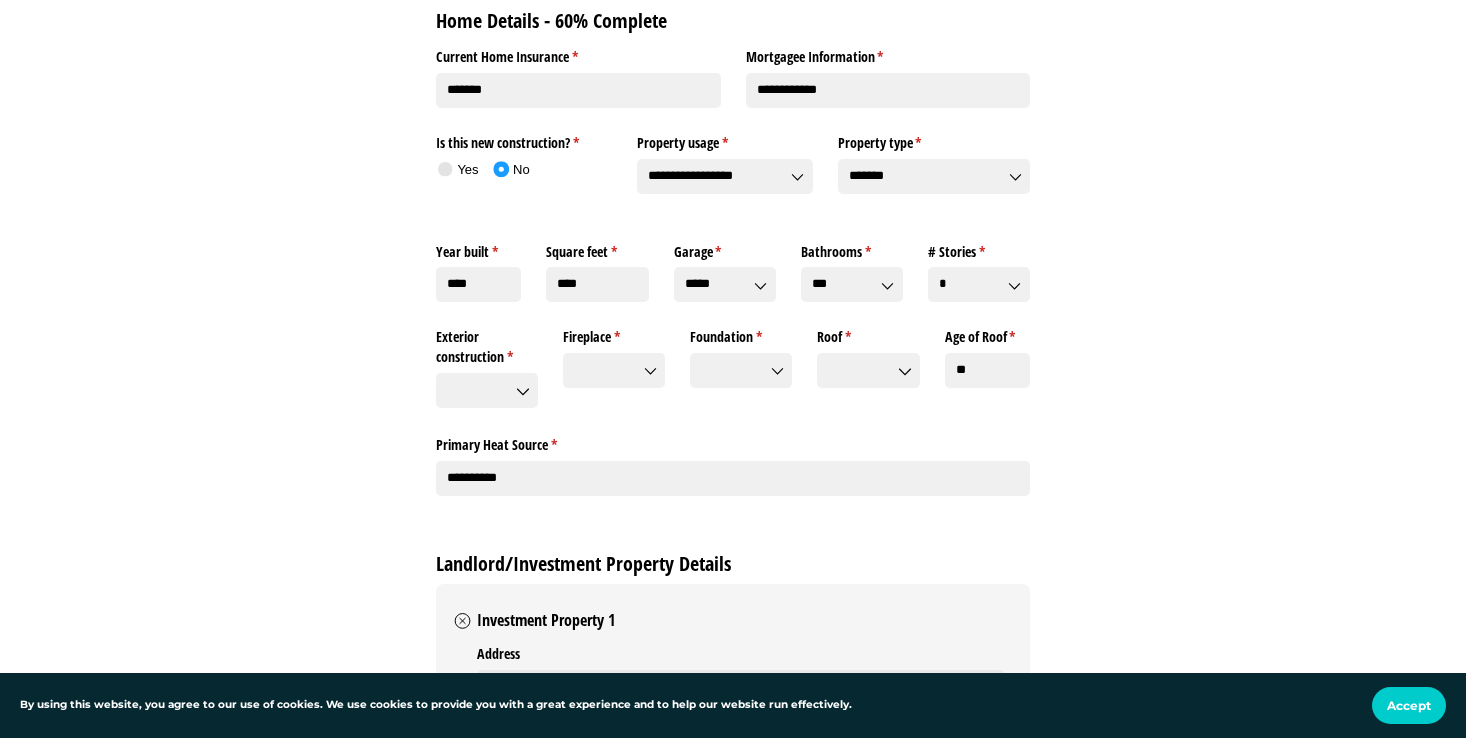 scroll, scrollTop: 1647, scrollLeft: 0, axis: vertical 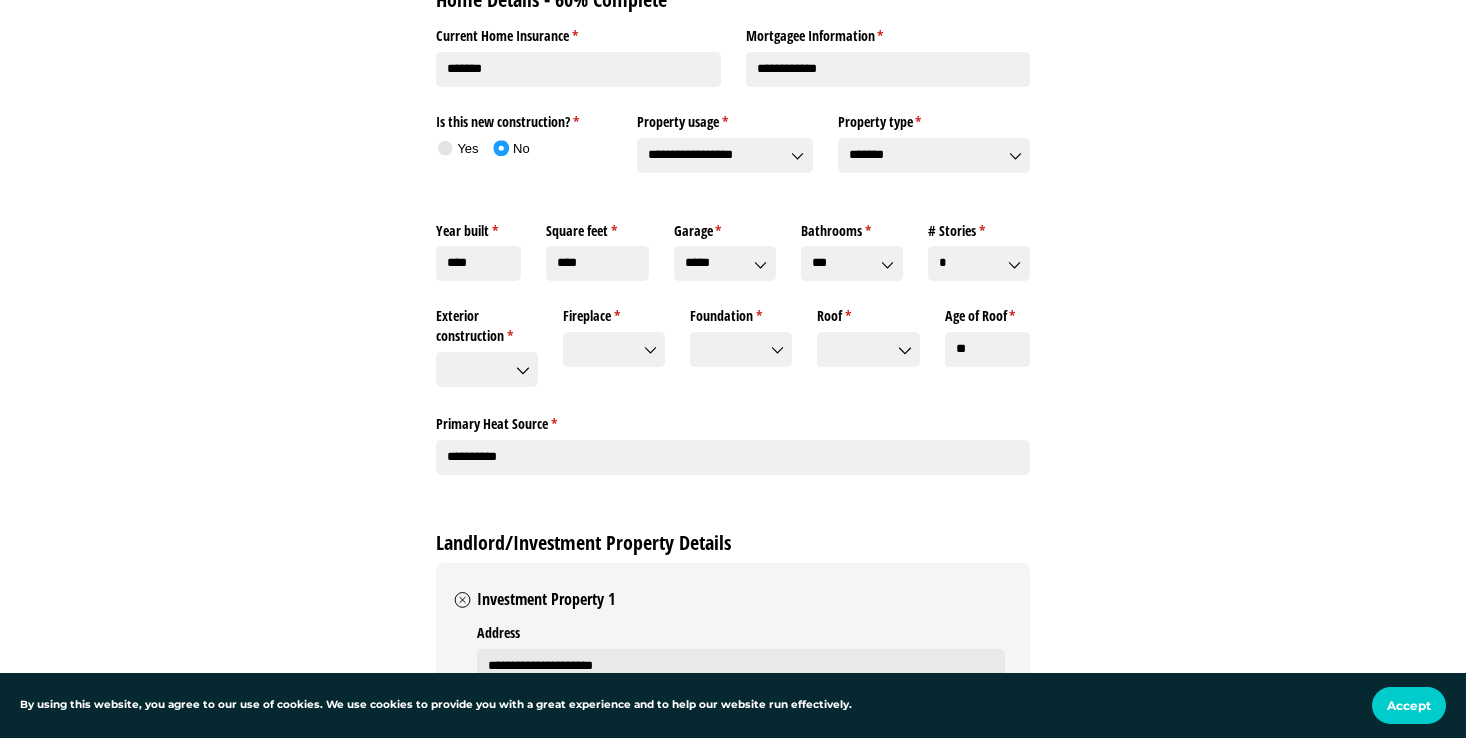 click 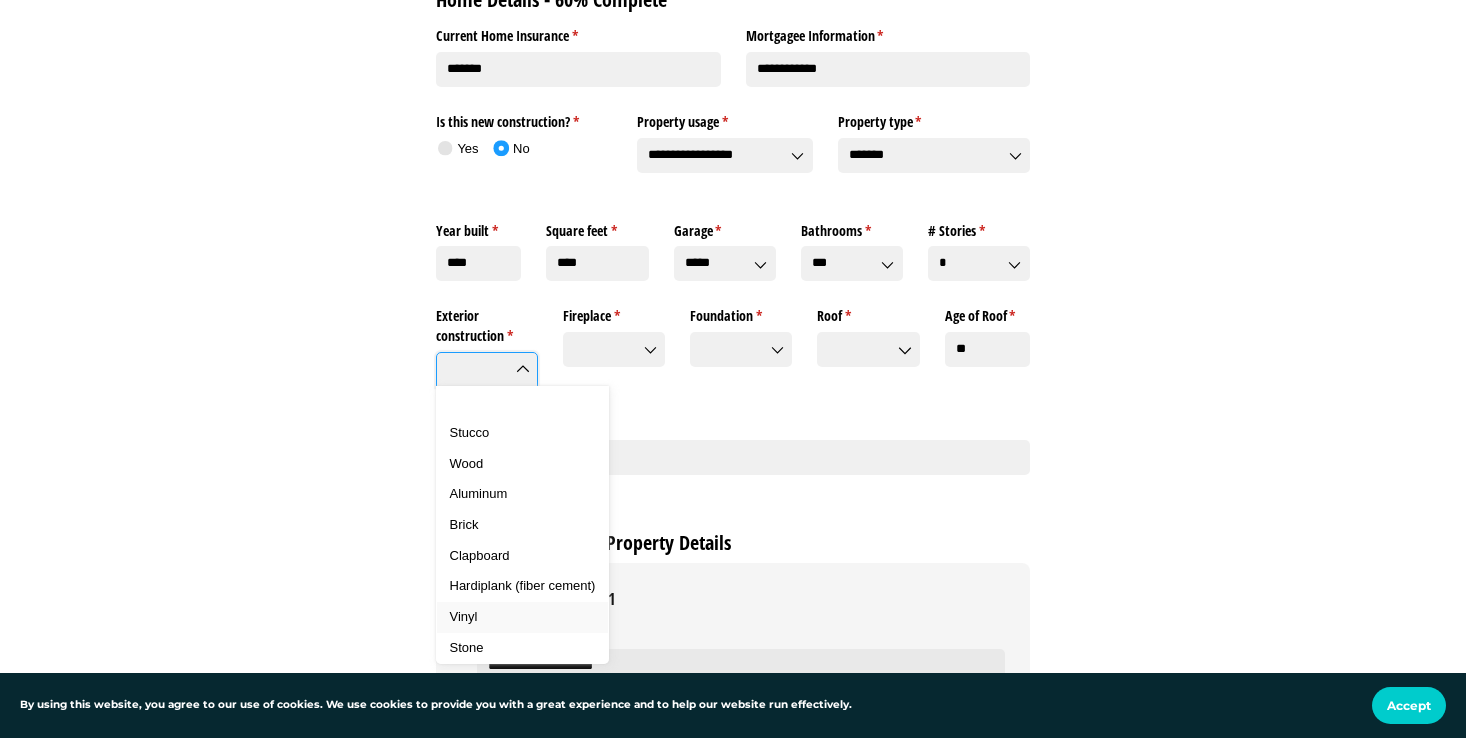 click on "Vinyl" at bounding box center [464, 616] 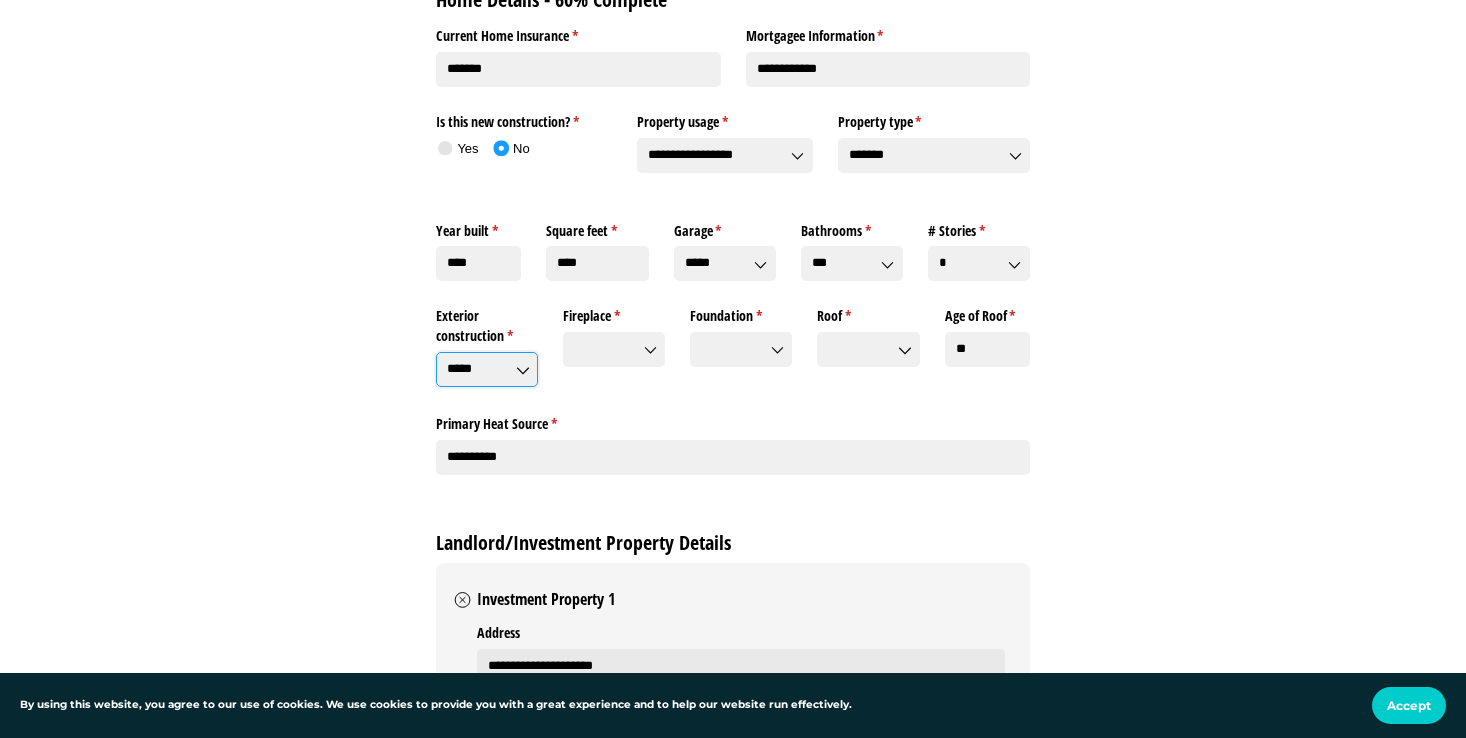 click 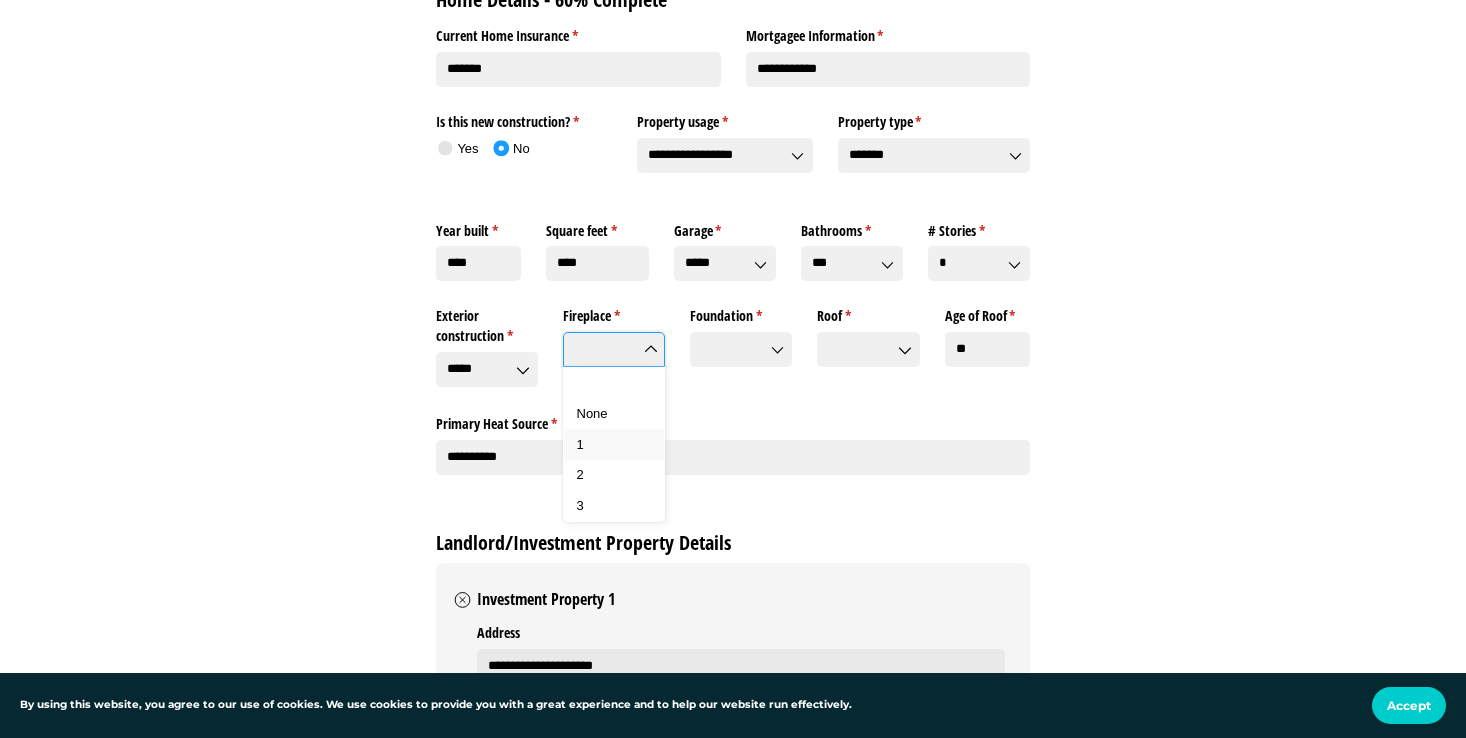 click on "1" at bounding box center (614, 445) 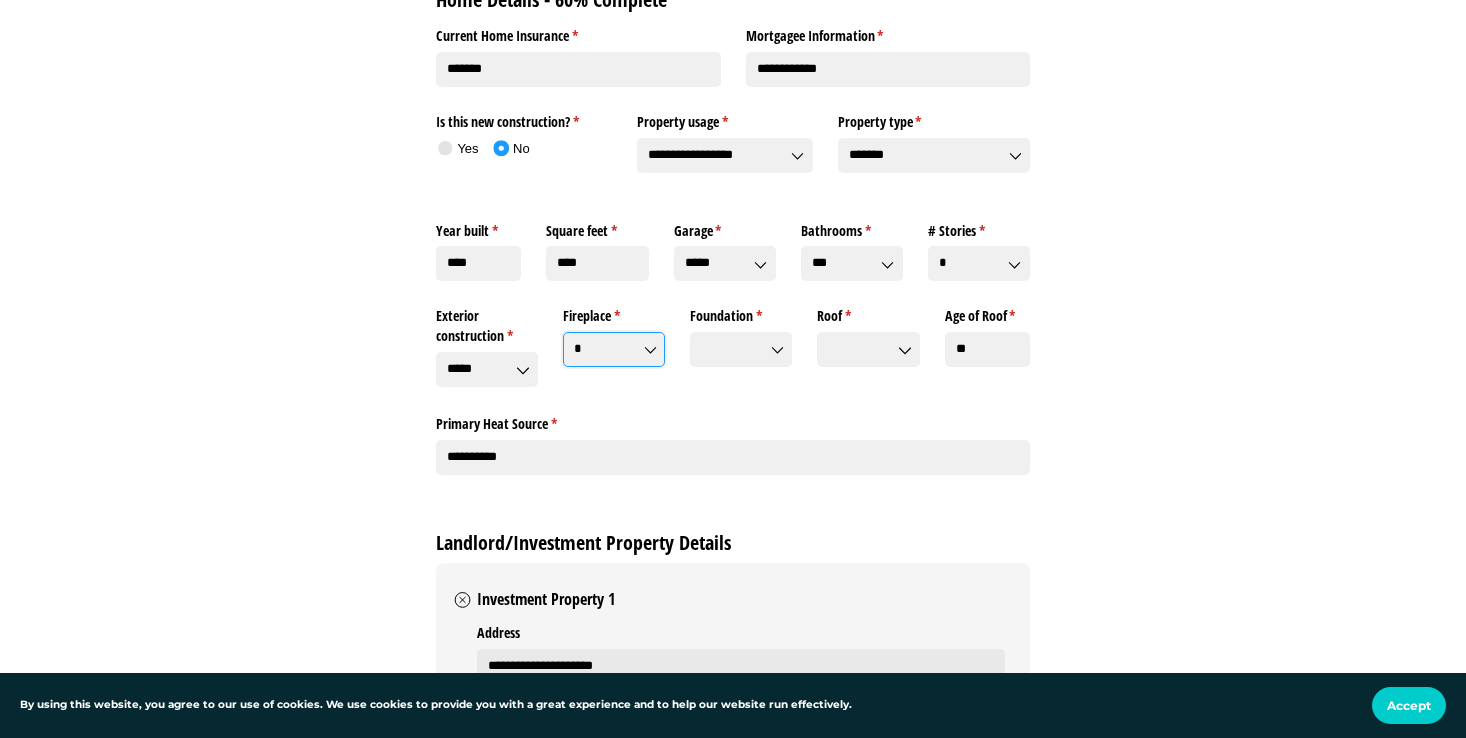 click 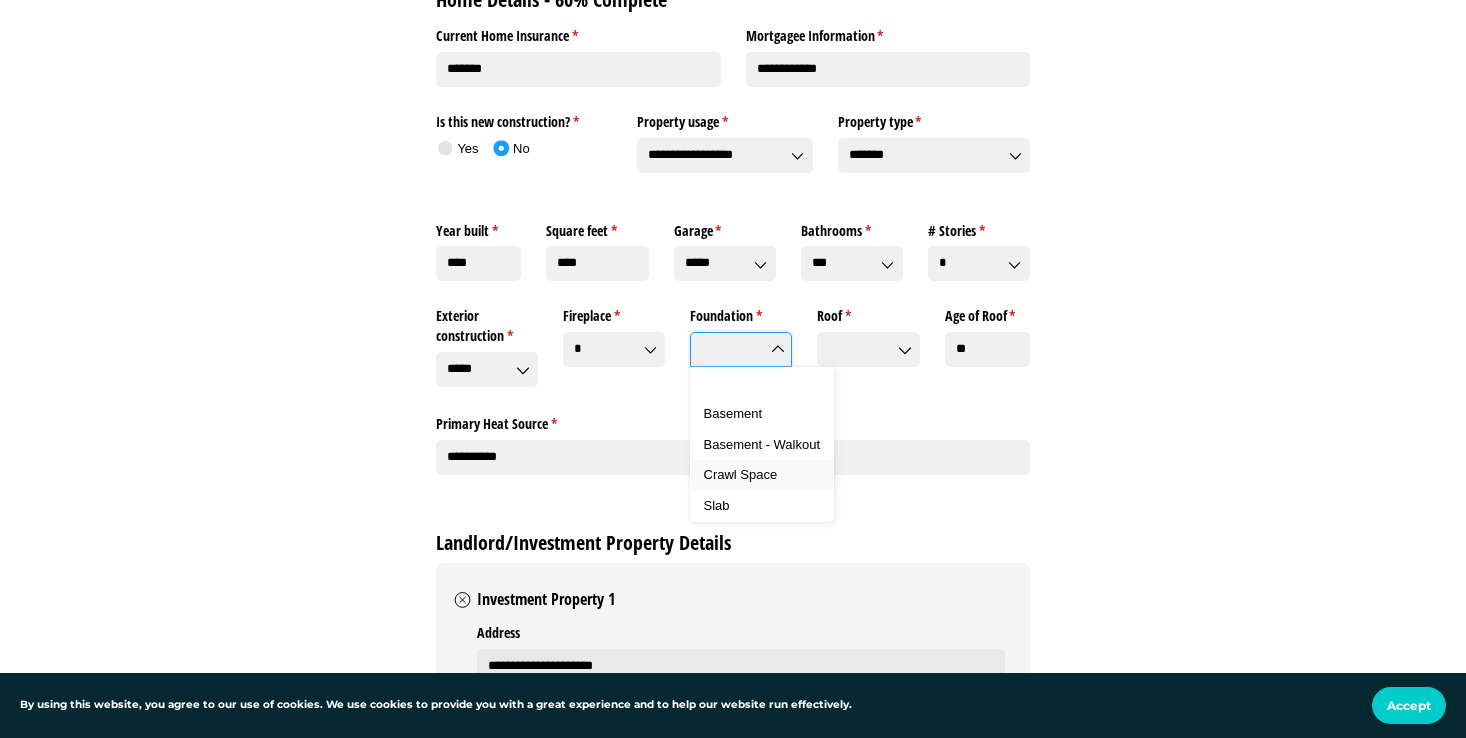 click on "Crawl Space" at bounding box center [741, 474] 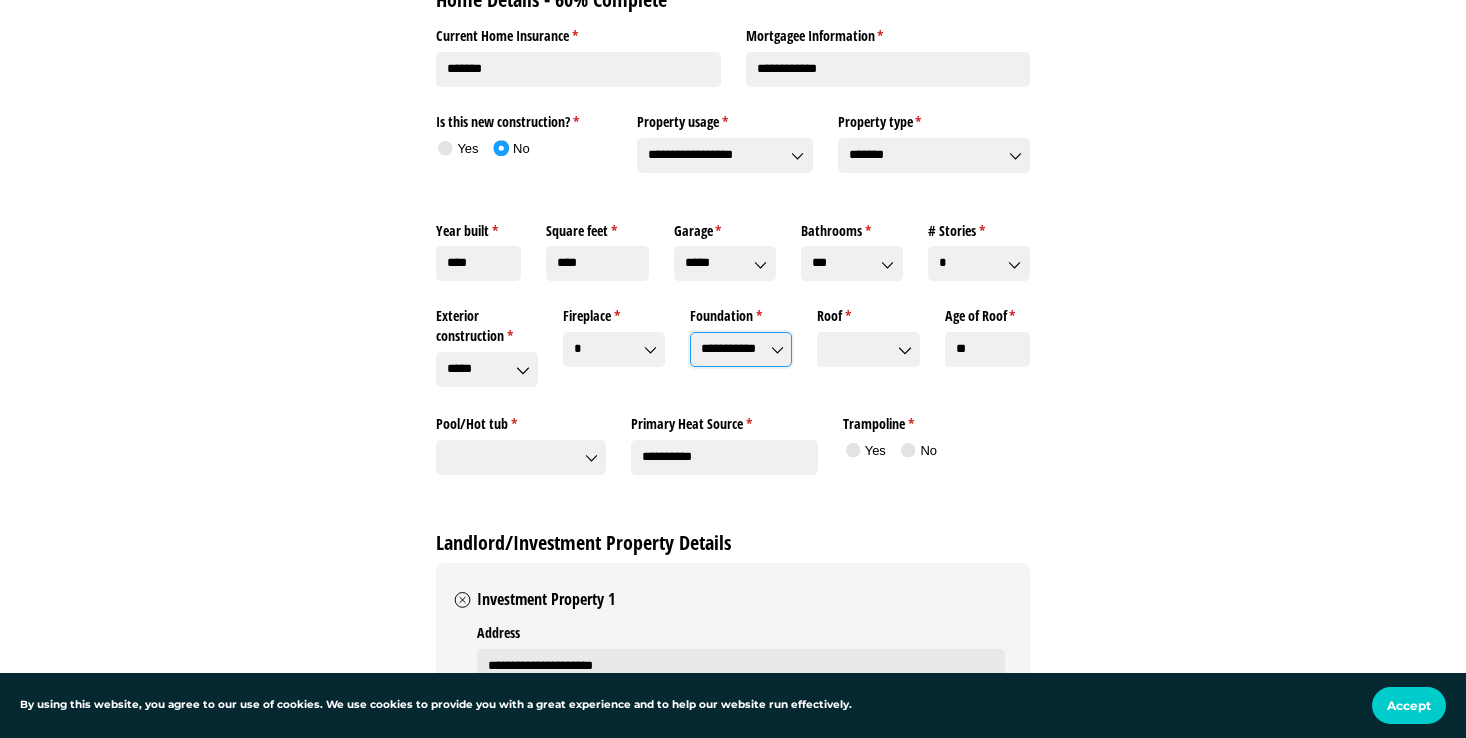 click 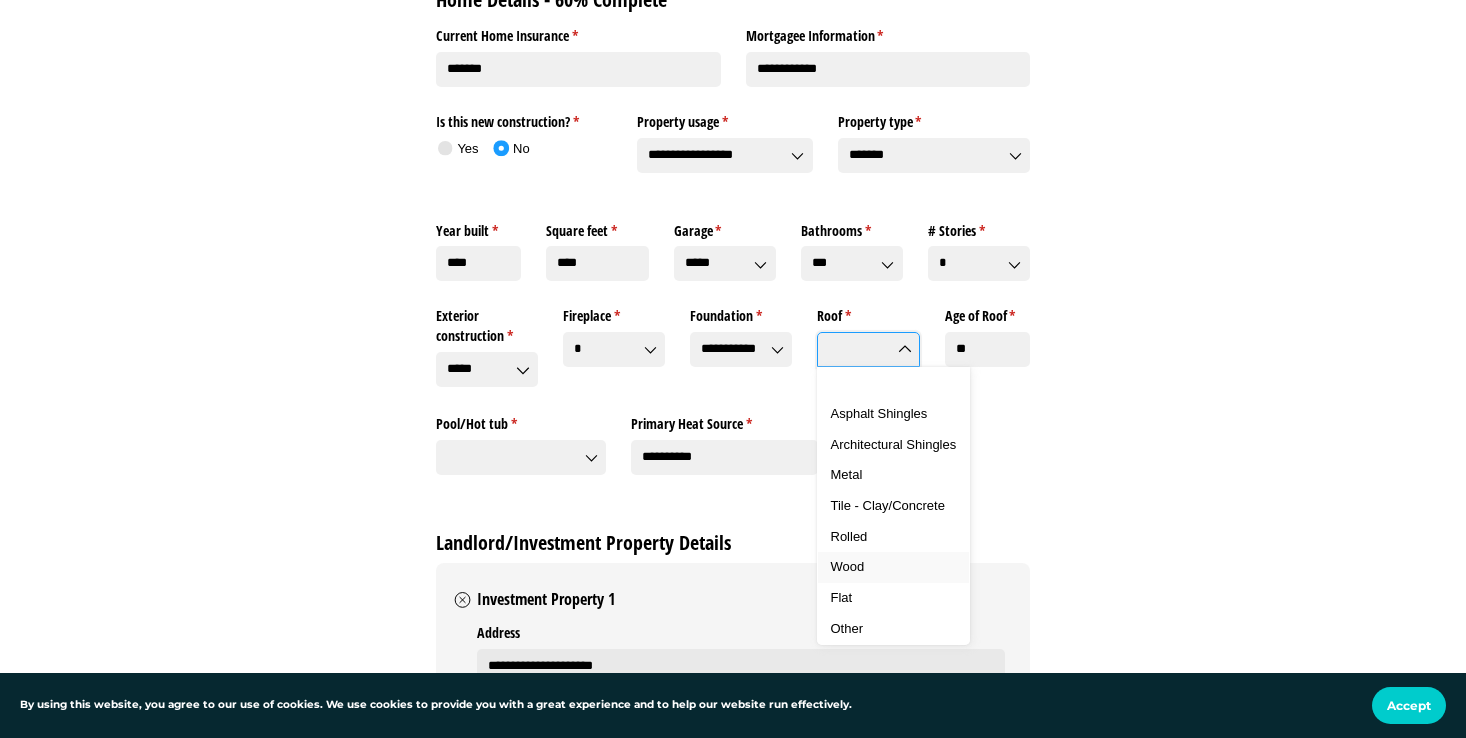 click on "Wood" at bounding box center [848, 566] 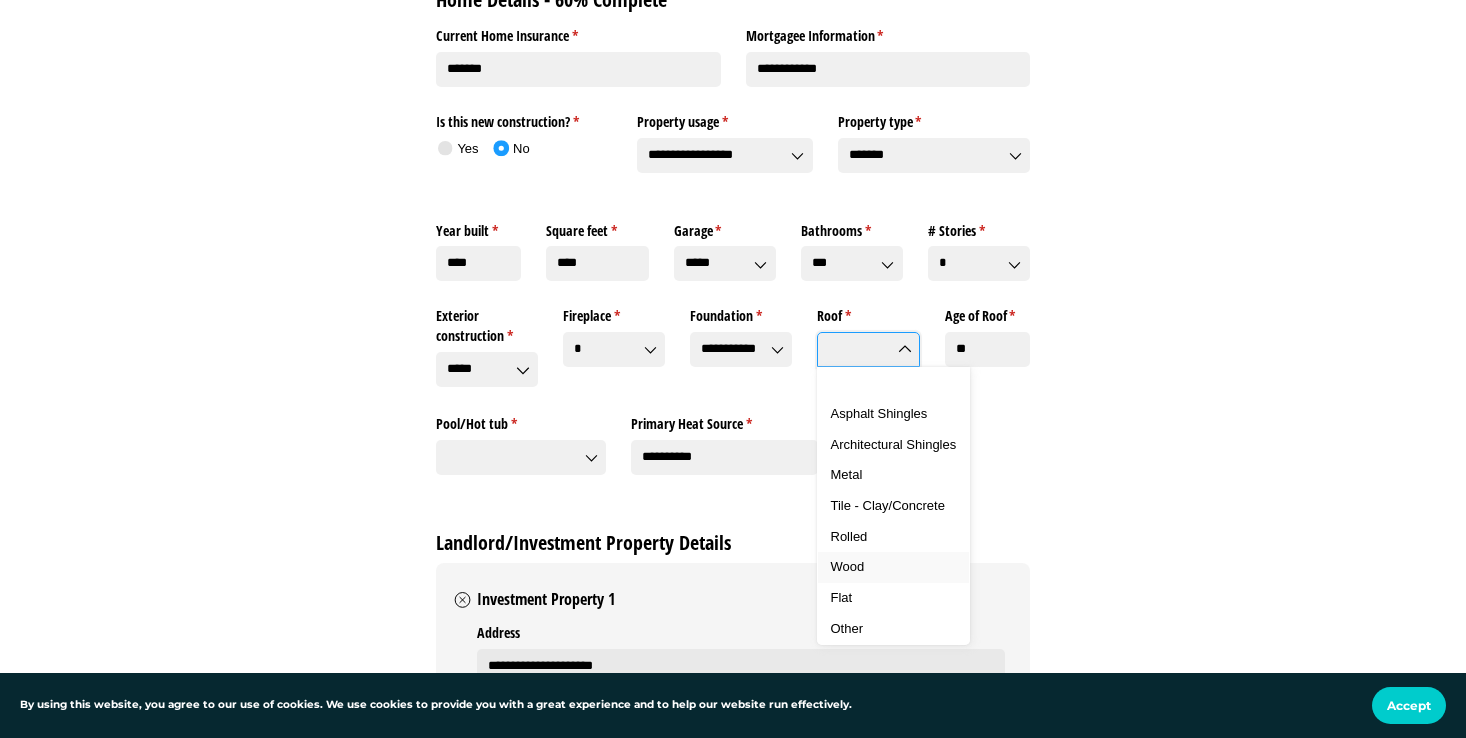 type on "****" 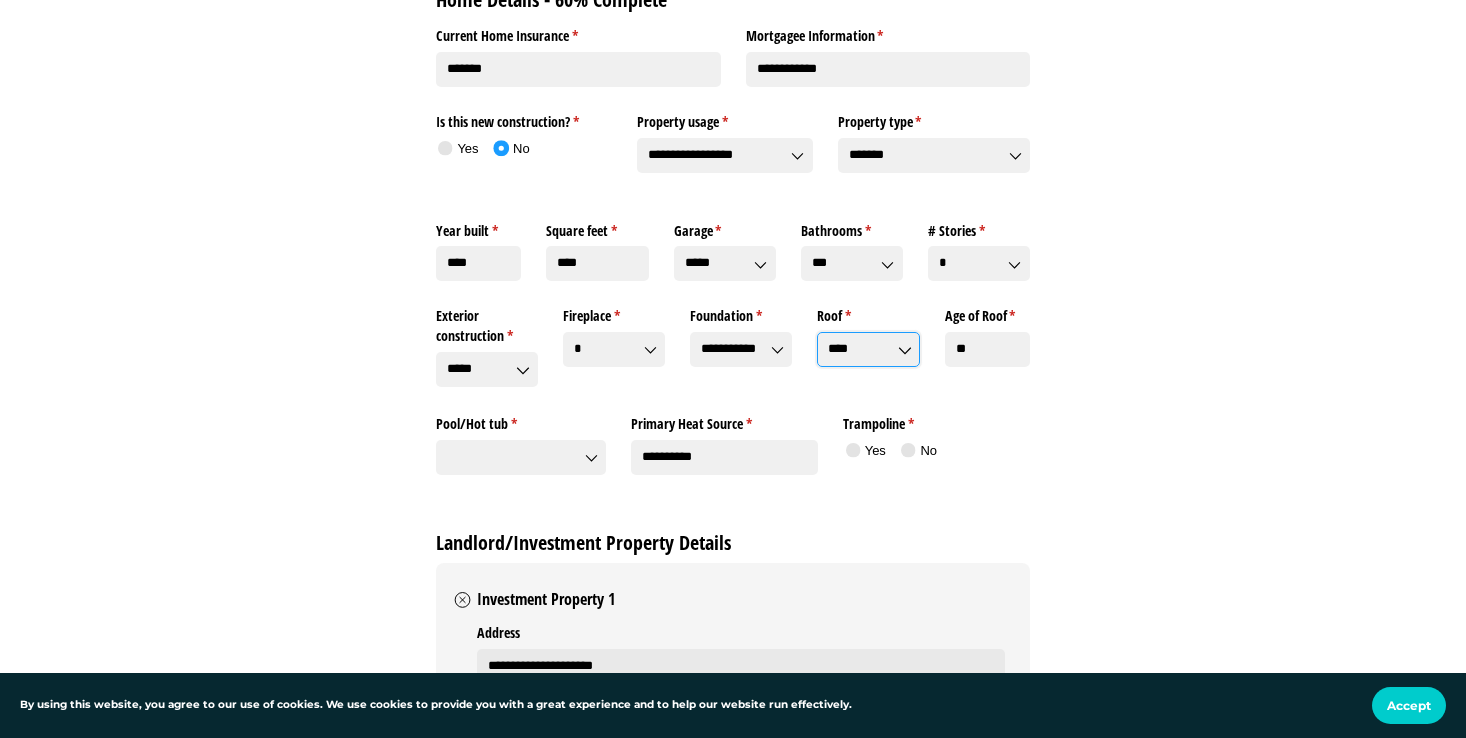 click 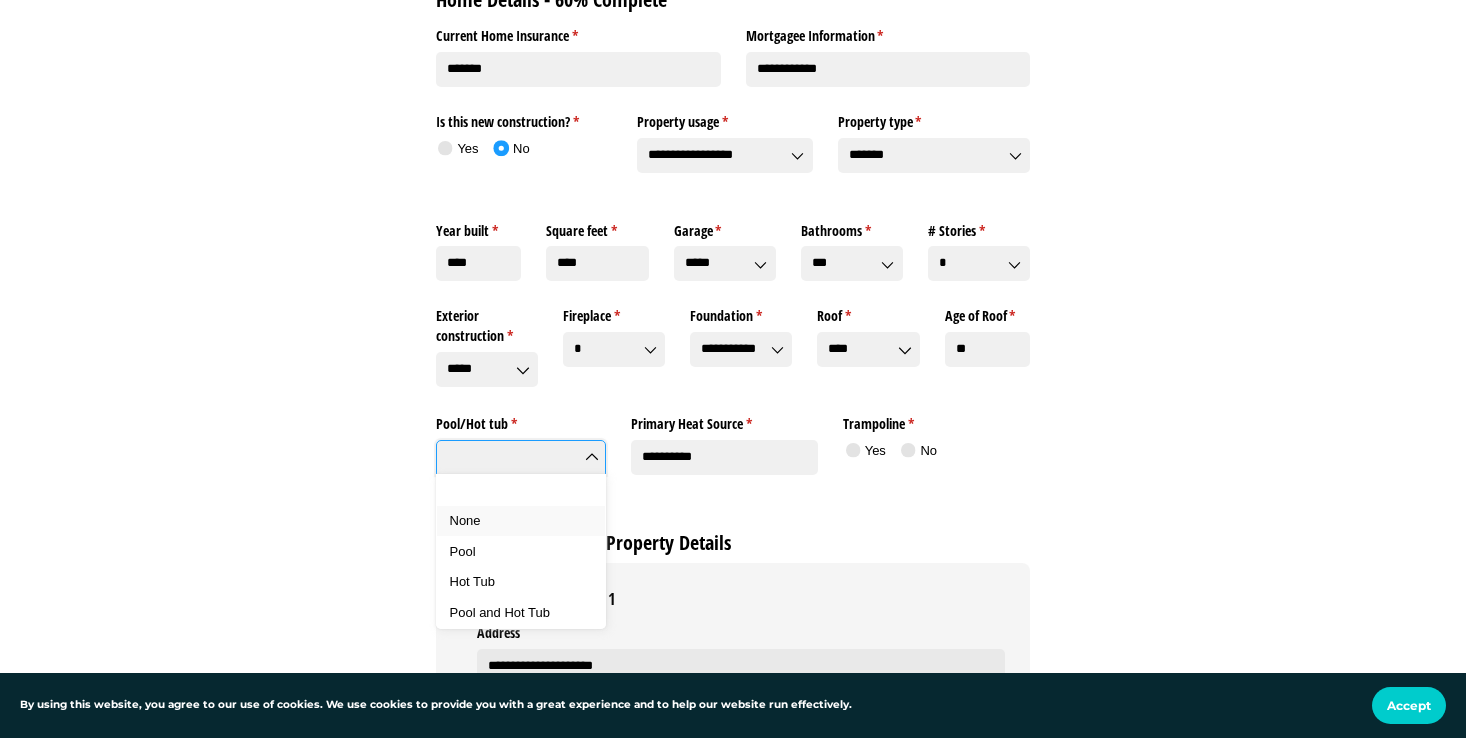 click on "None" at bounding box center (521, 521) 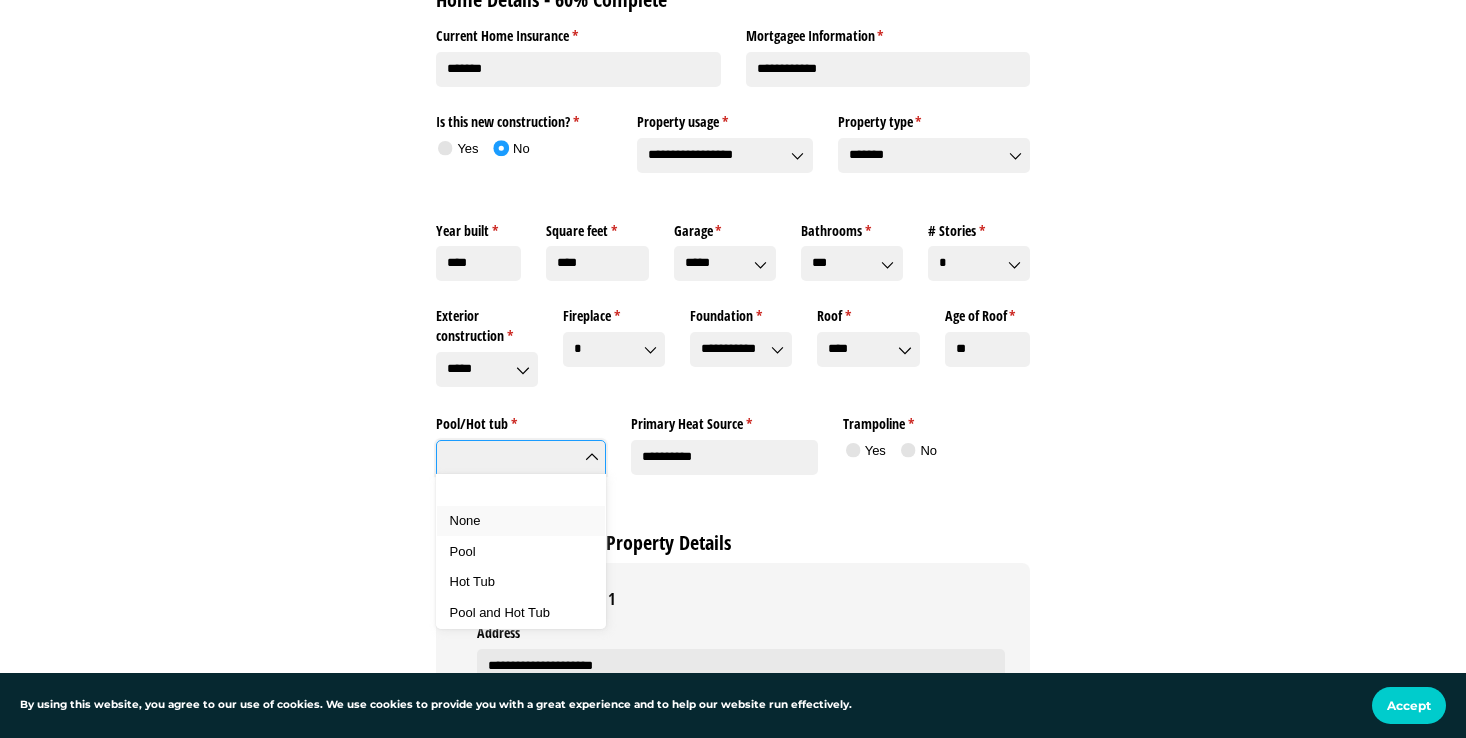 type on "****" 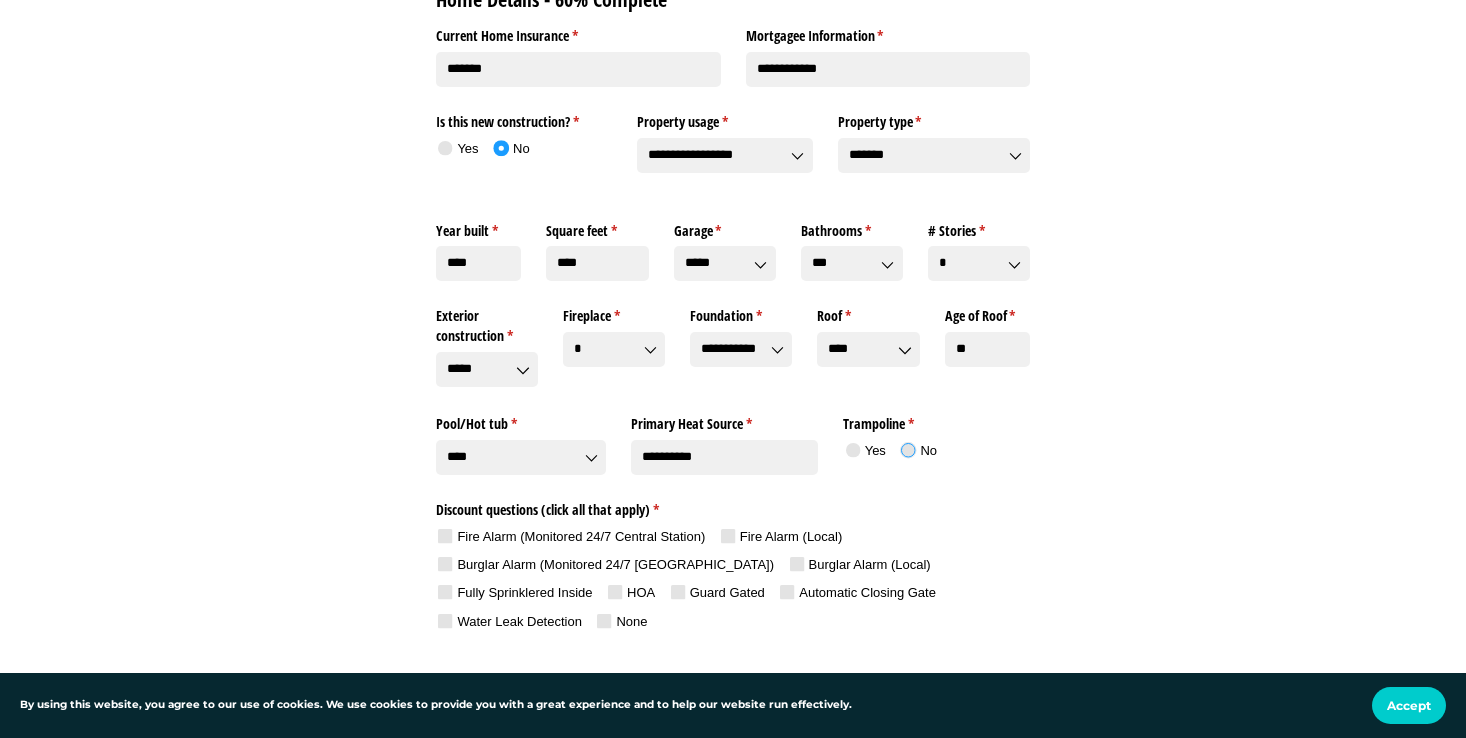 click 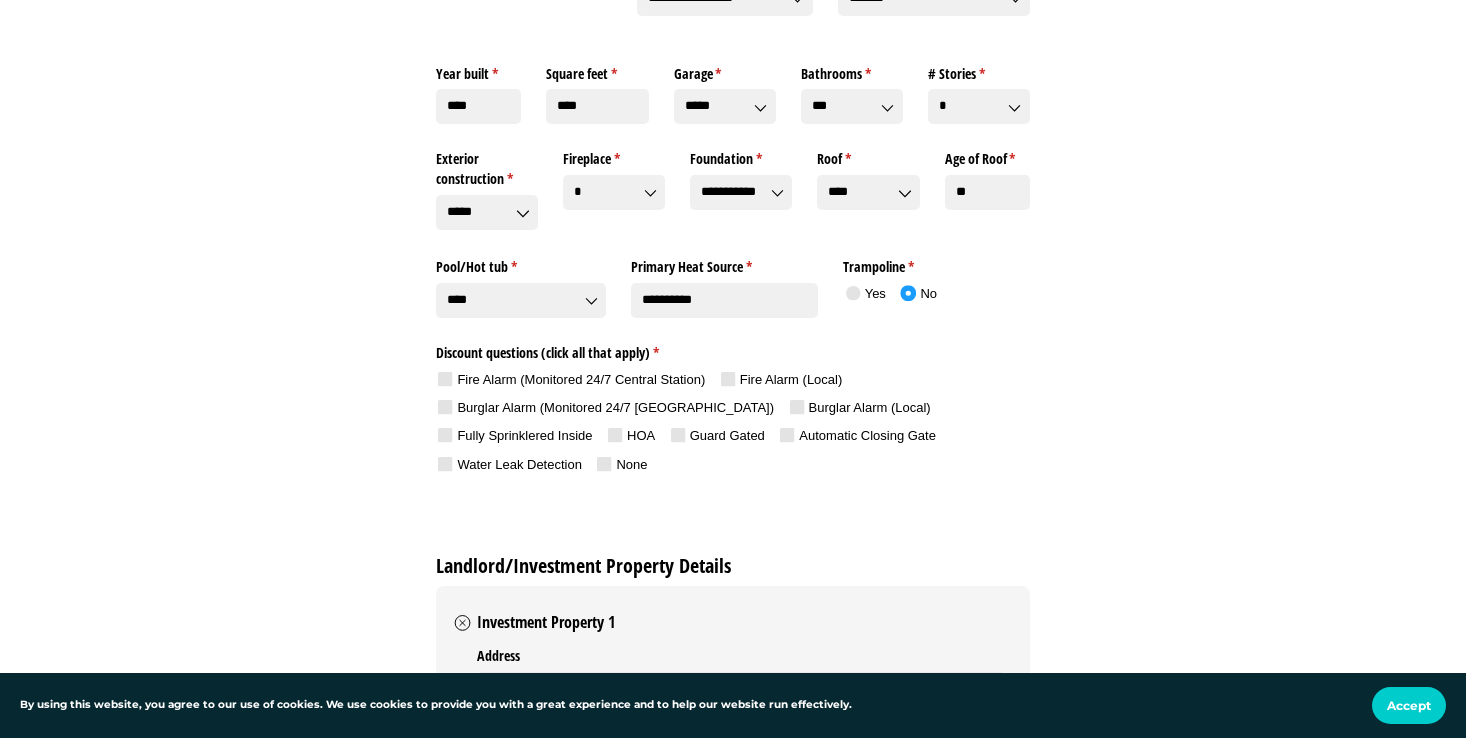 scroll, scrollTop: 1825, scrollLeft: 0, axis: vertical 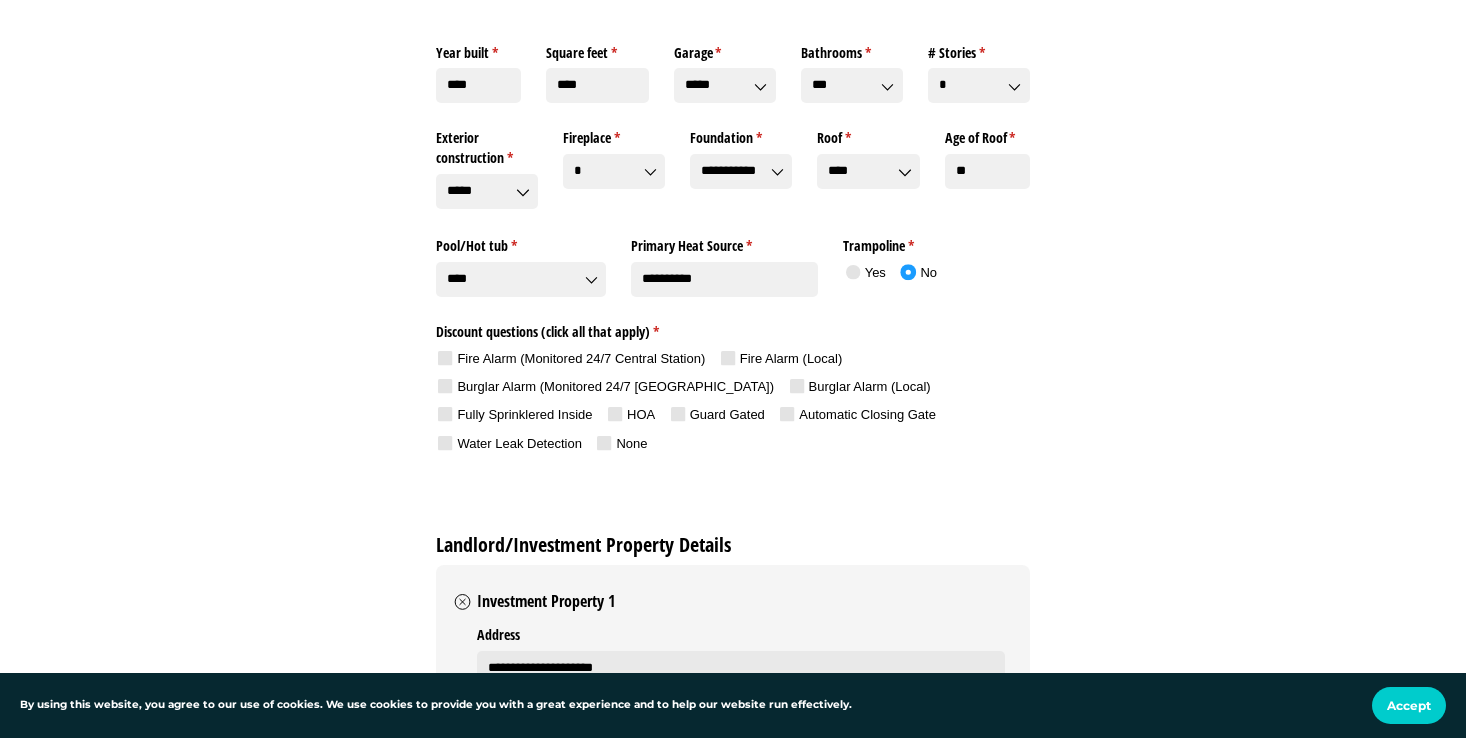 click 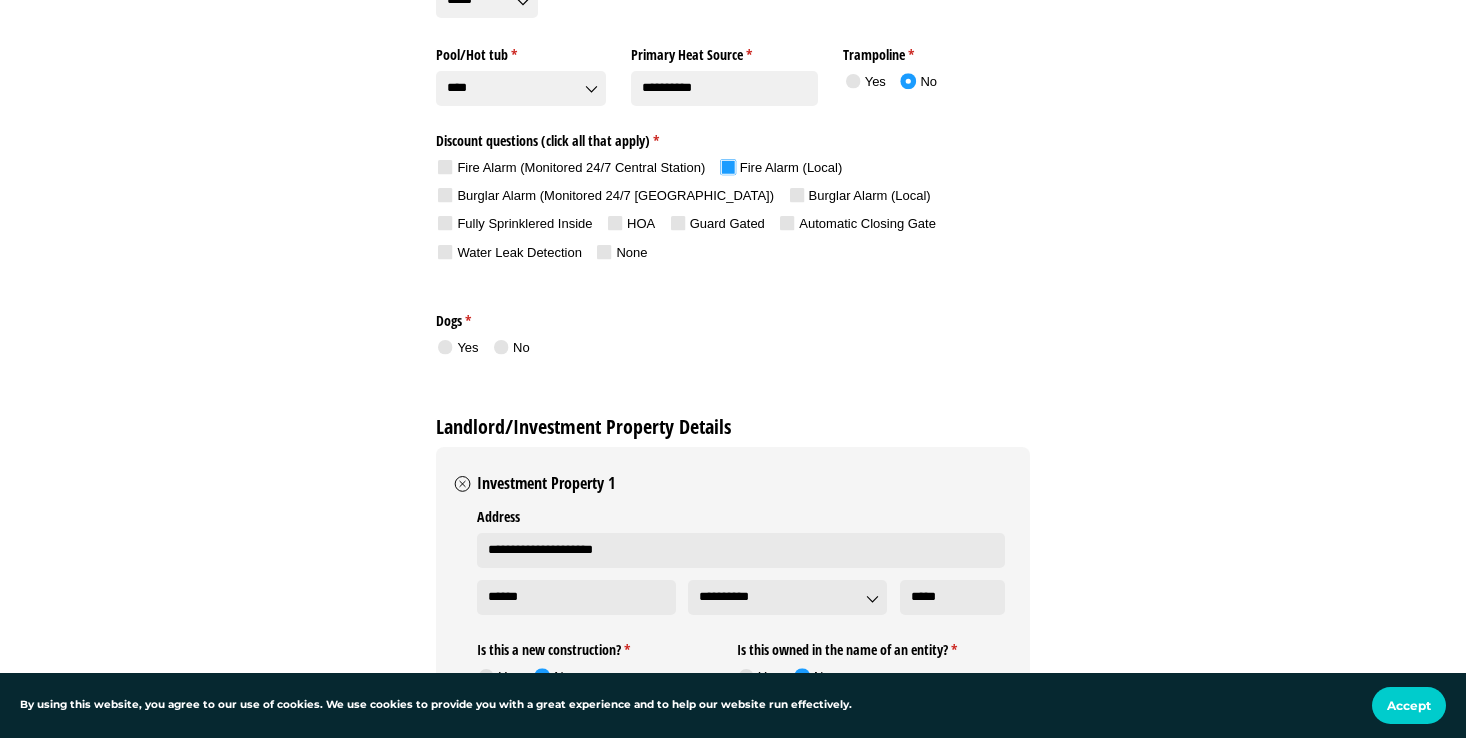 scroll, scrollTop: 2023, scrollLeft: 0, axis: vertical 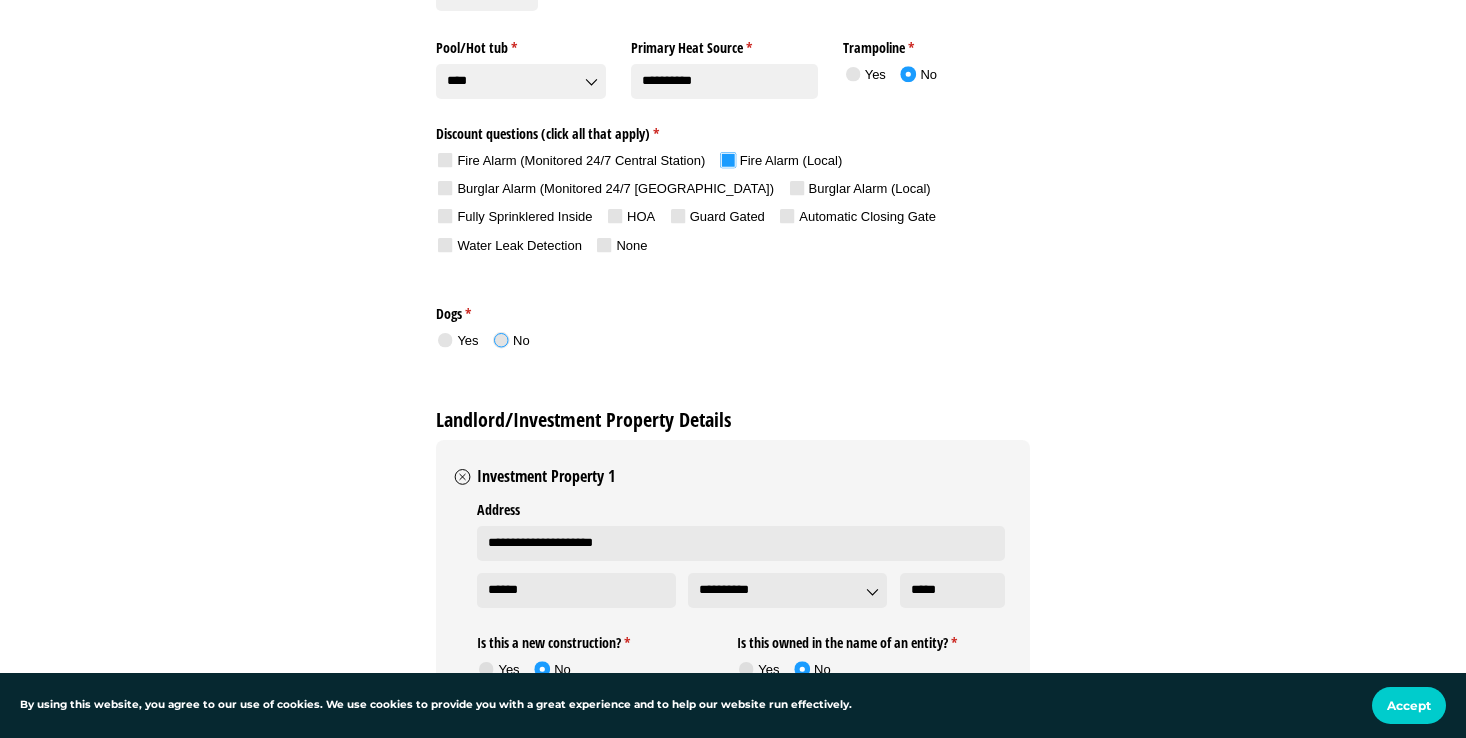 click 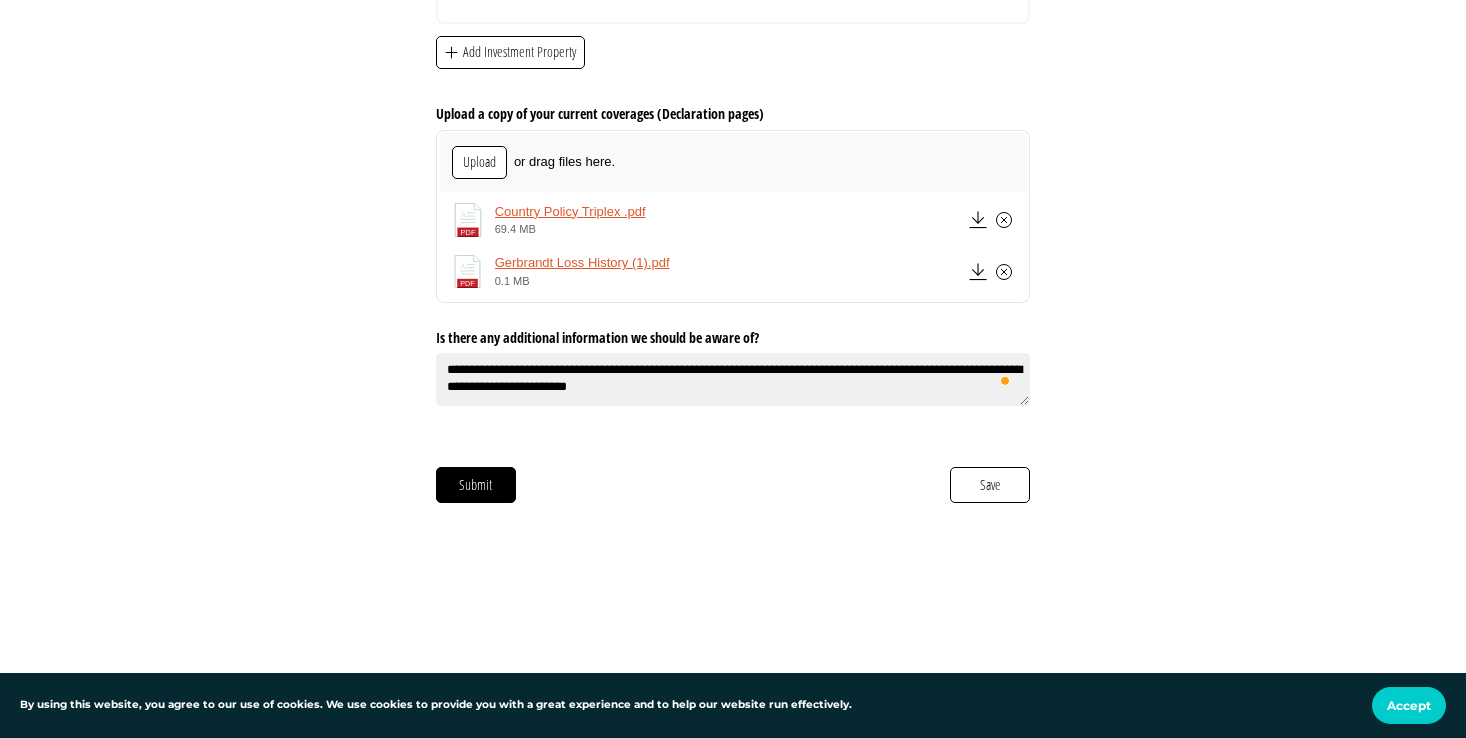 scroll, scrollTop: 4284, scrollLeft: 0, axis: vertical 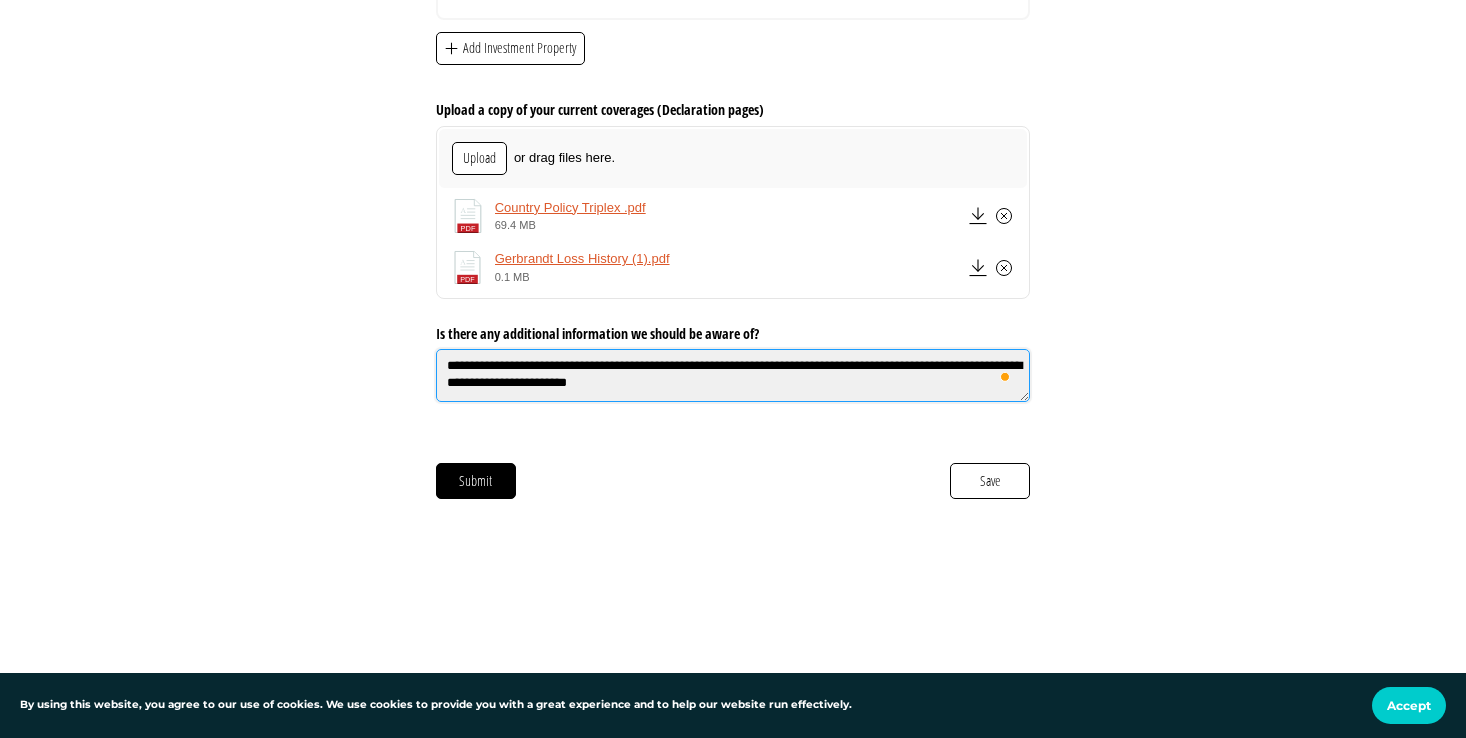 click on "**********" 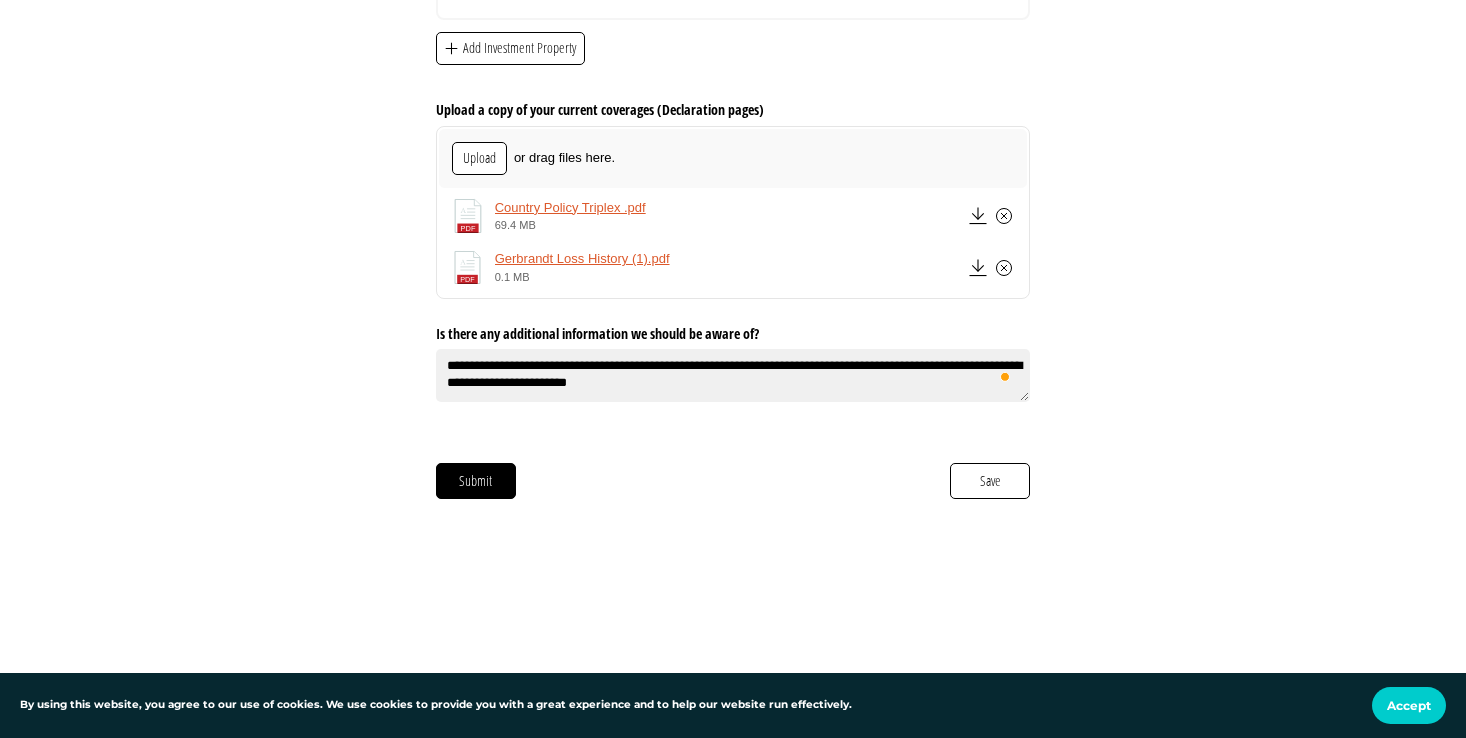 click on "Submit
Save" 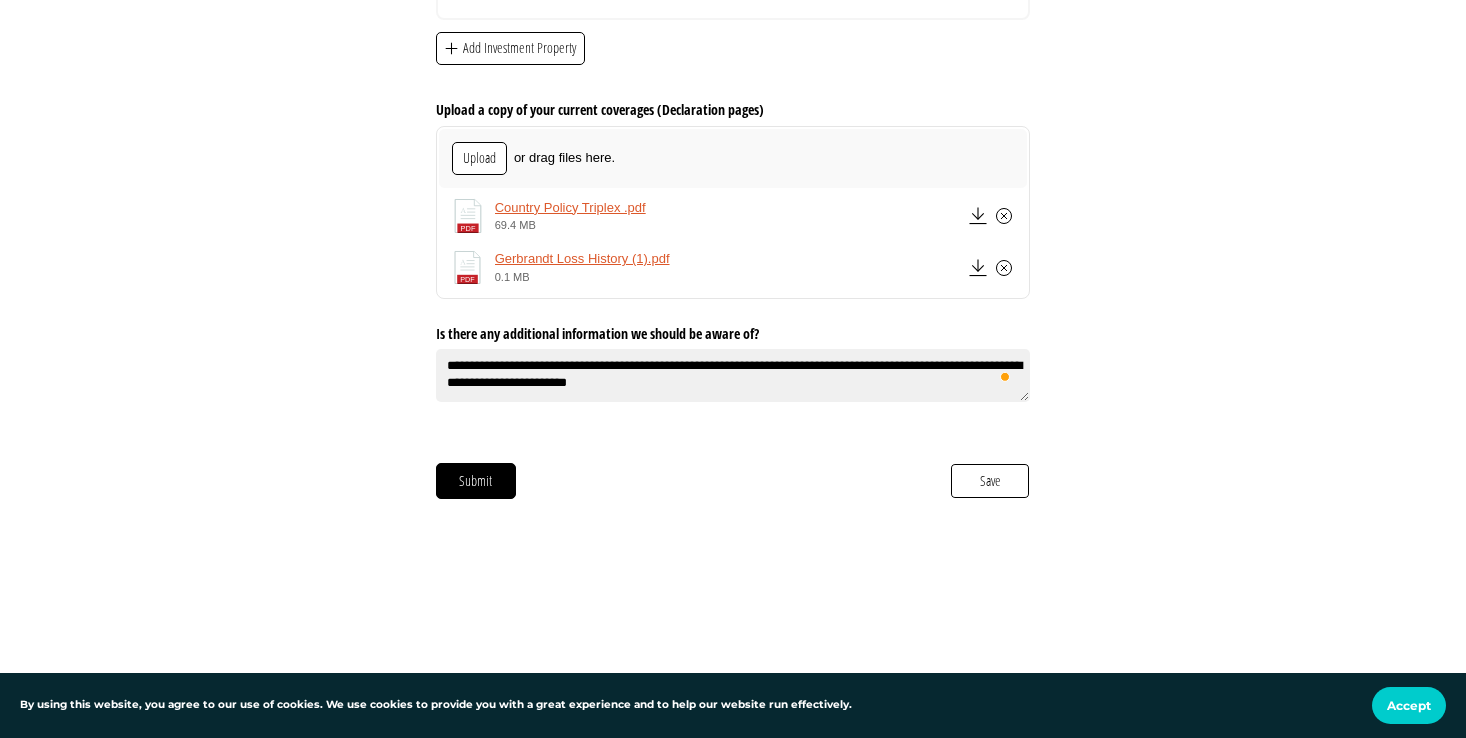 click on "Save" 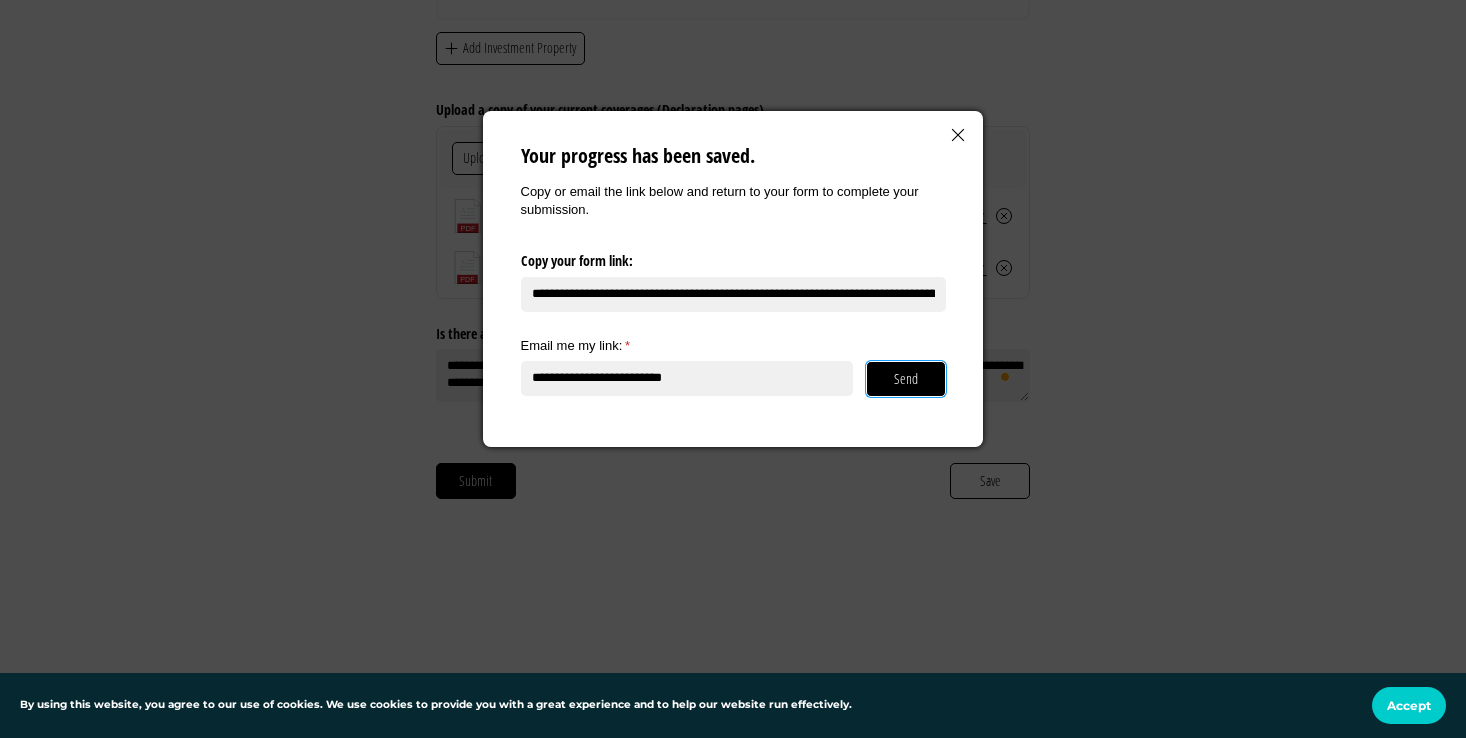 click on "Send" 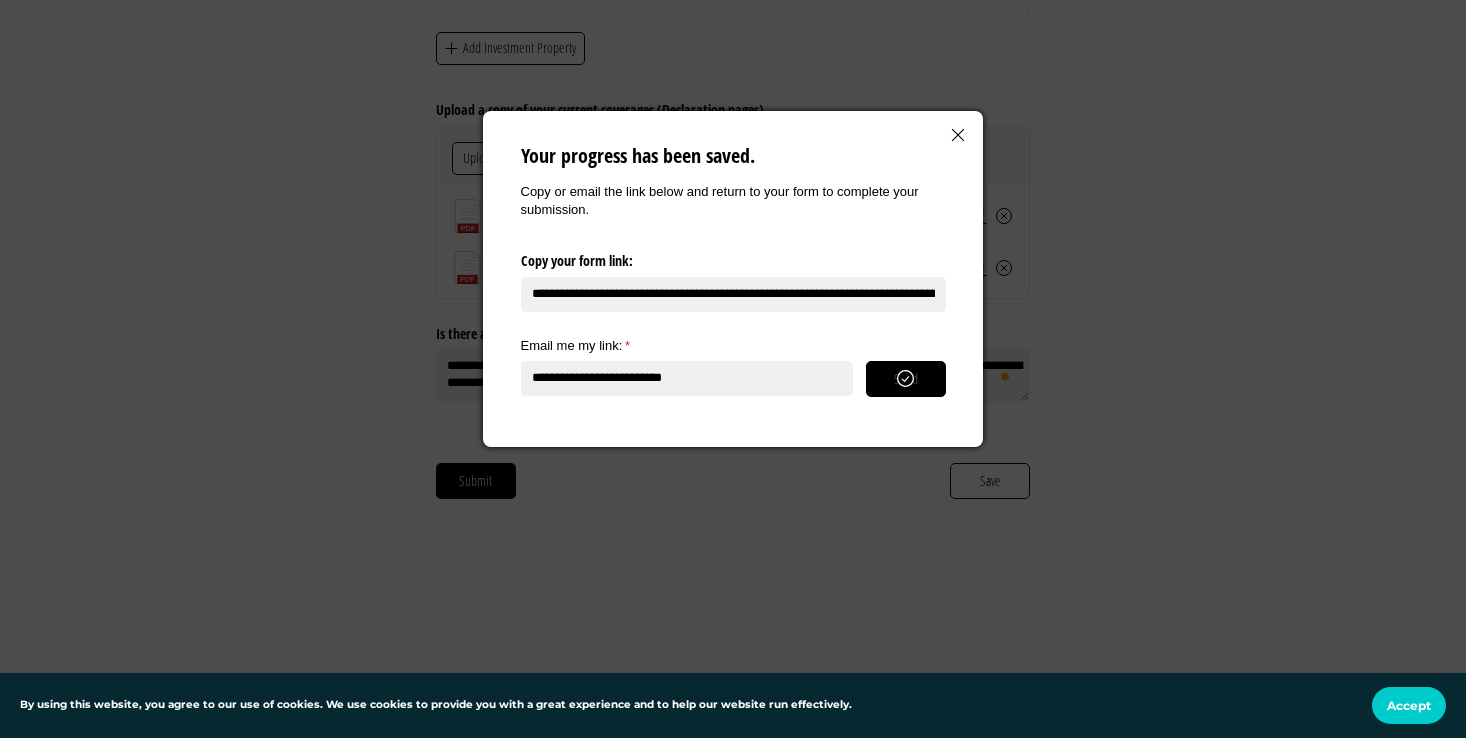 click on "**********" 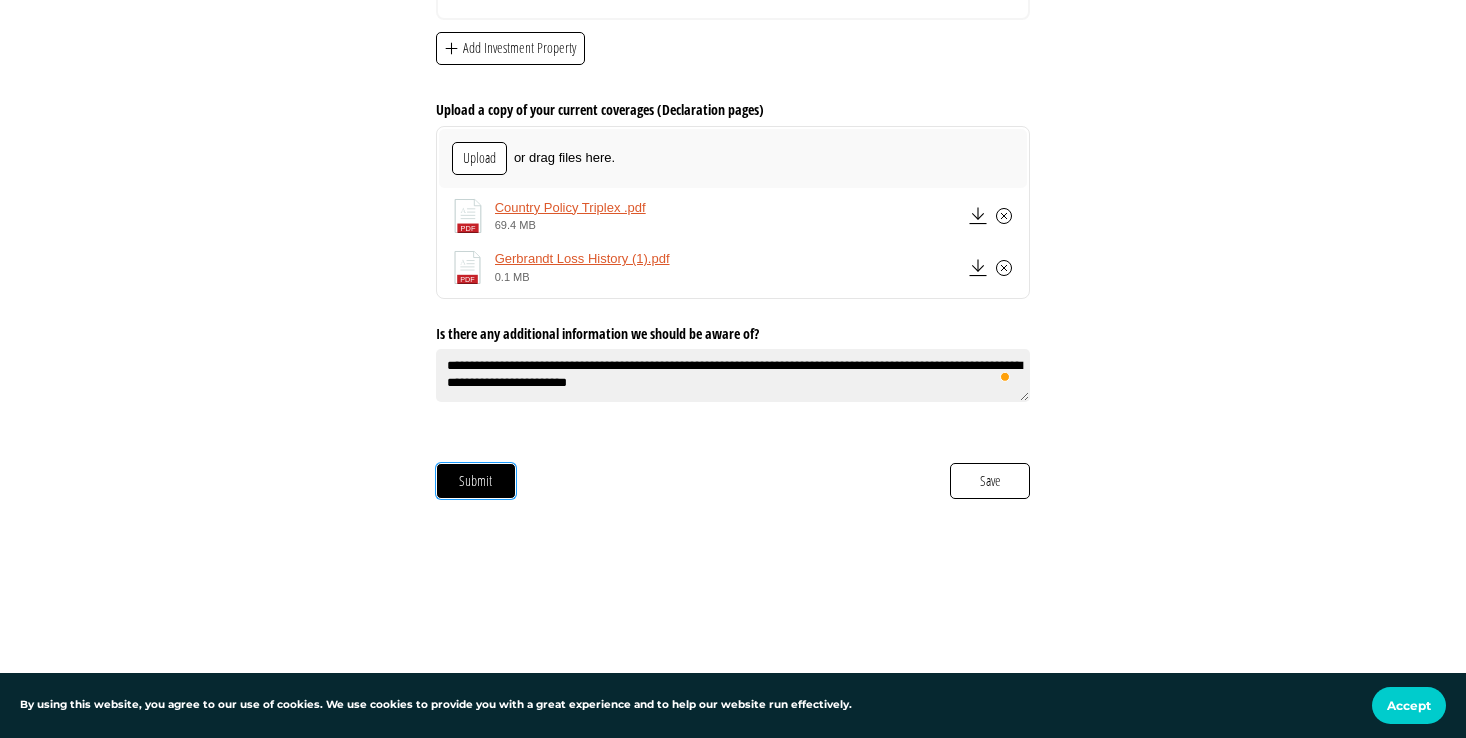 click on "Submit" 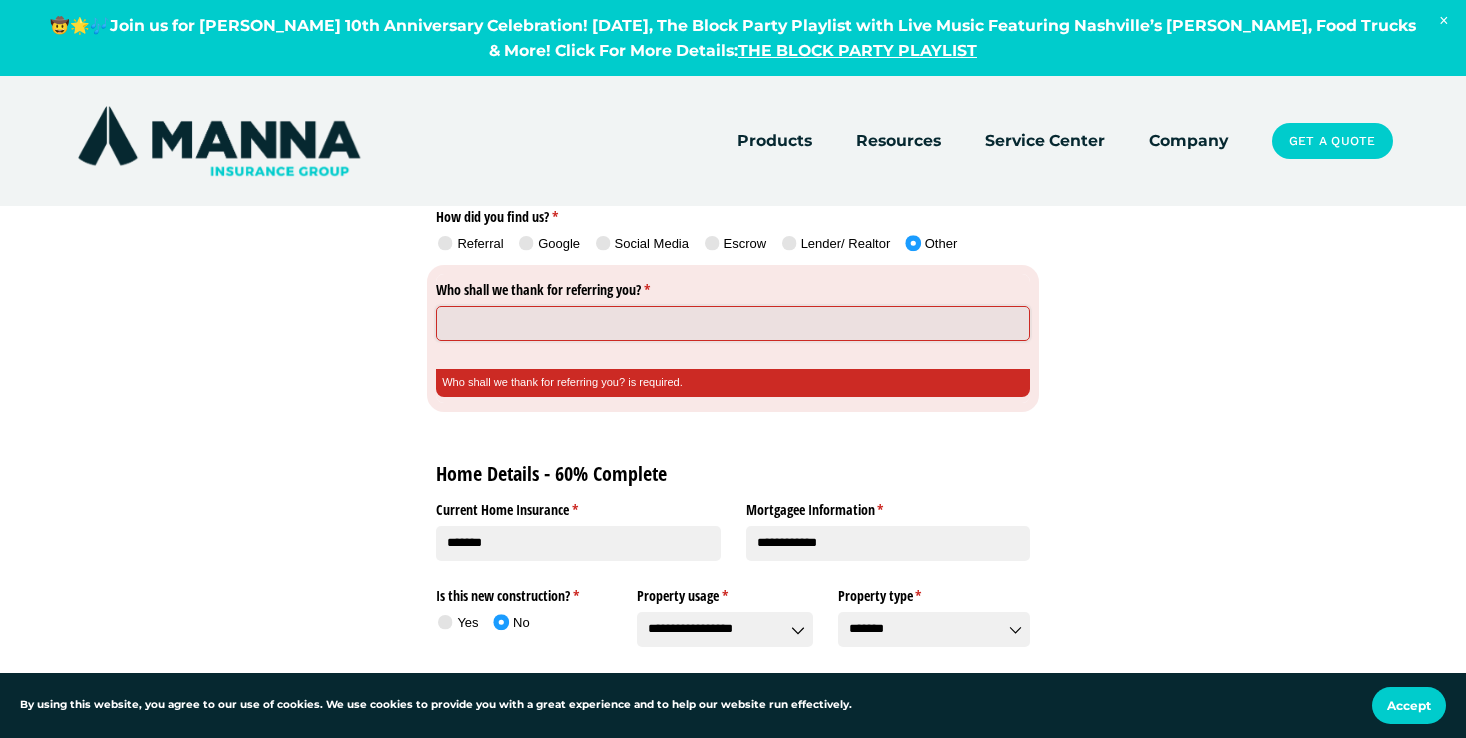 scroll, scrollTop: 1185, scrollLeft: 0, axis: vertical 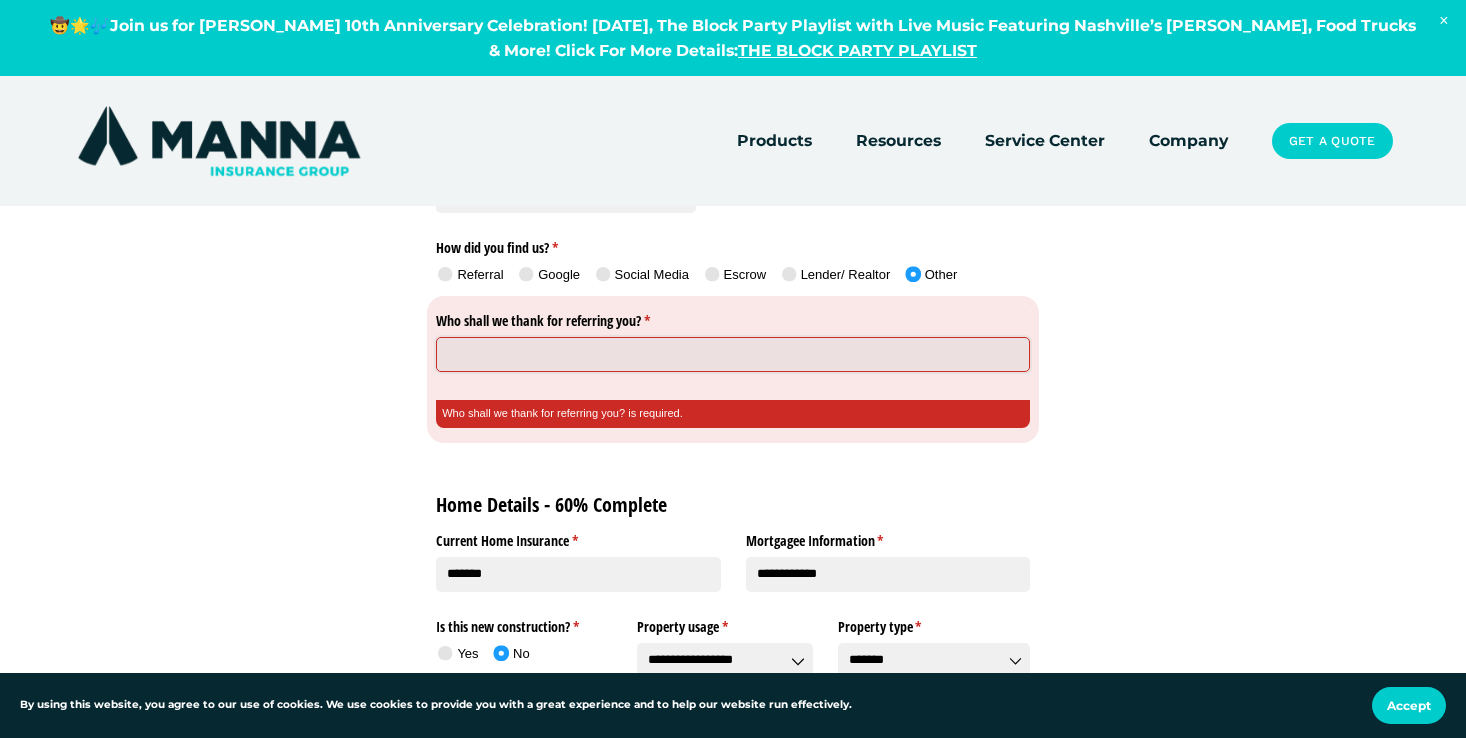 click on "Who shall we thank for referring you? *     (Who shall we thank for referring you? is required.)" 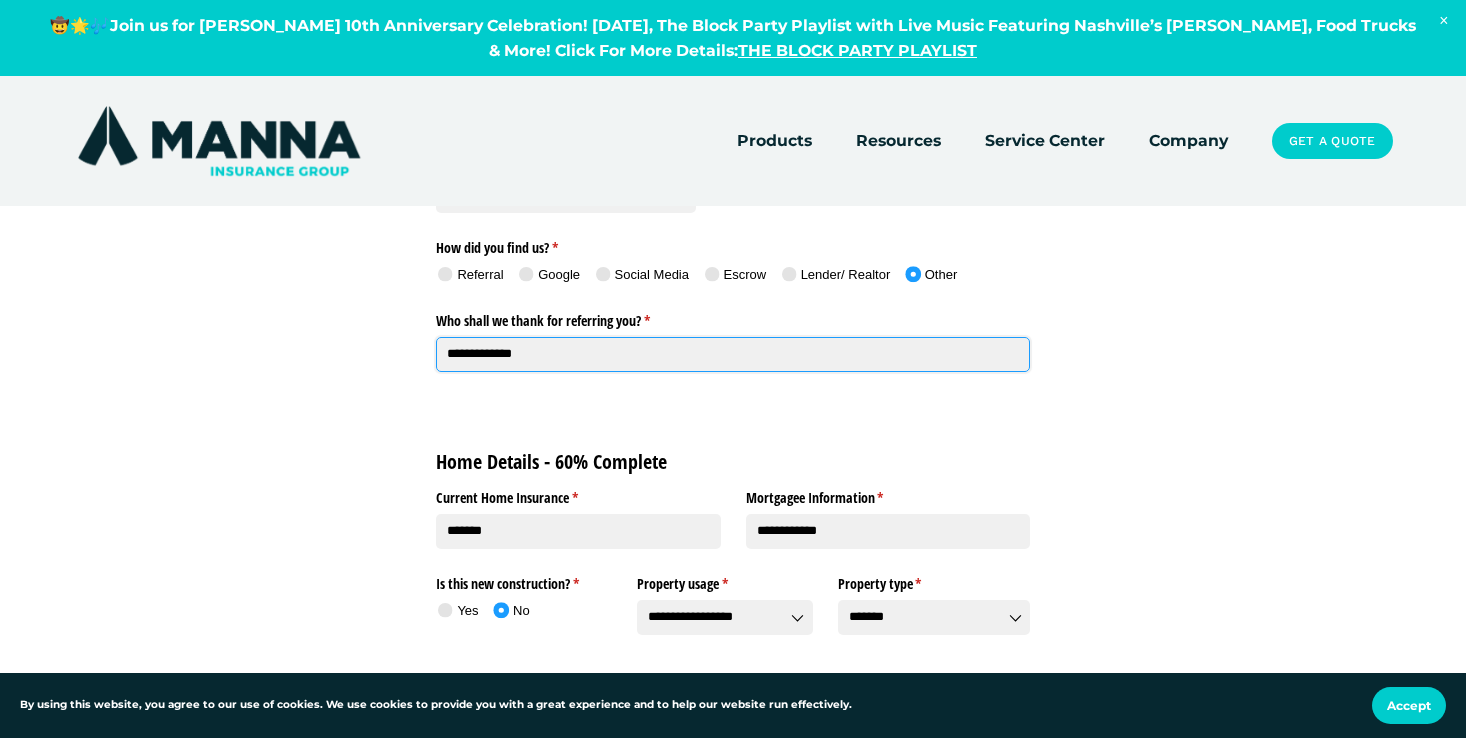 type on "**********" 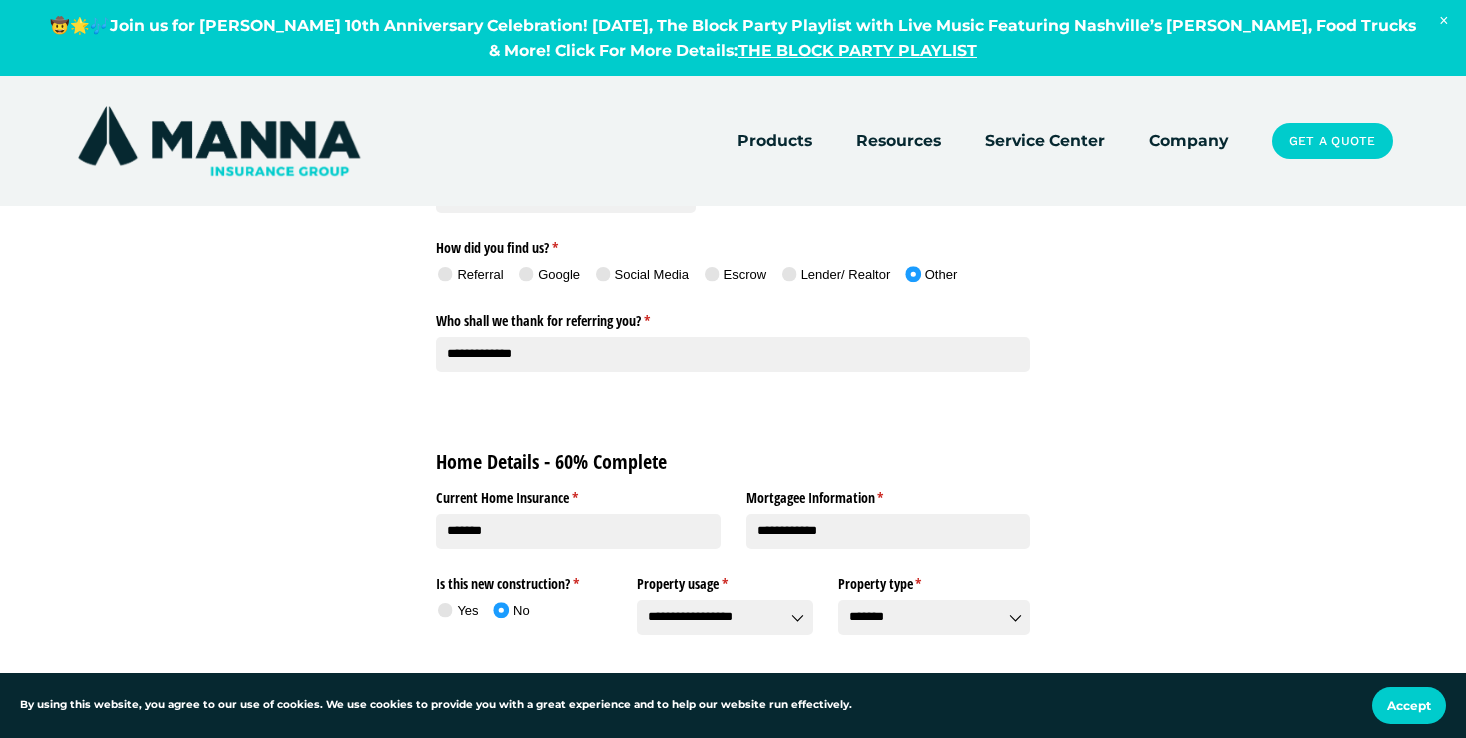 click on "**********" at bounding box center (733, 1373) 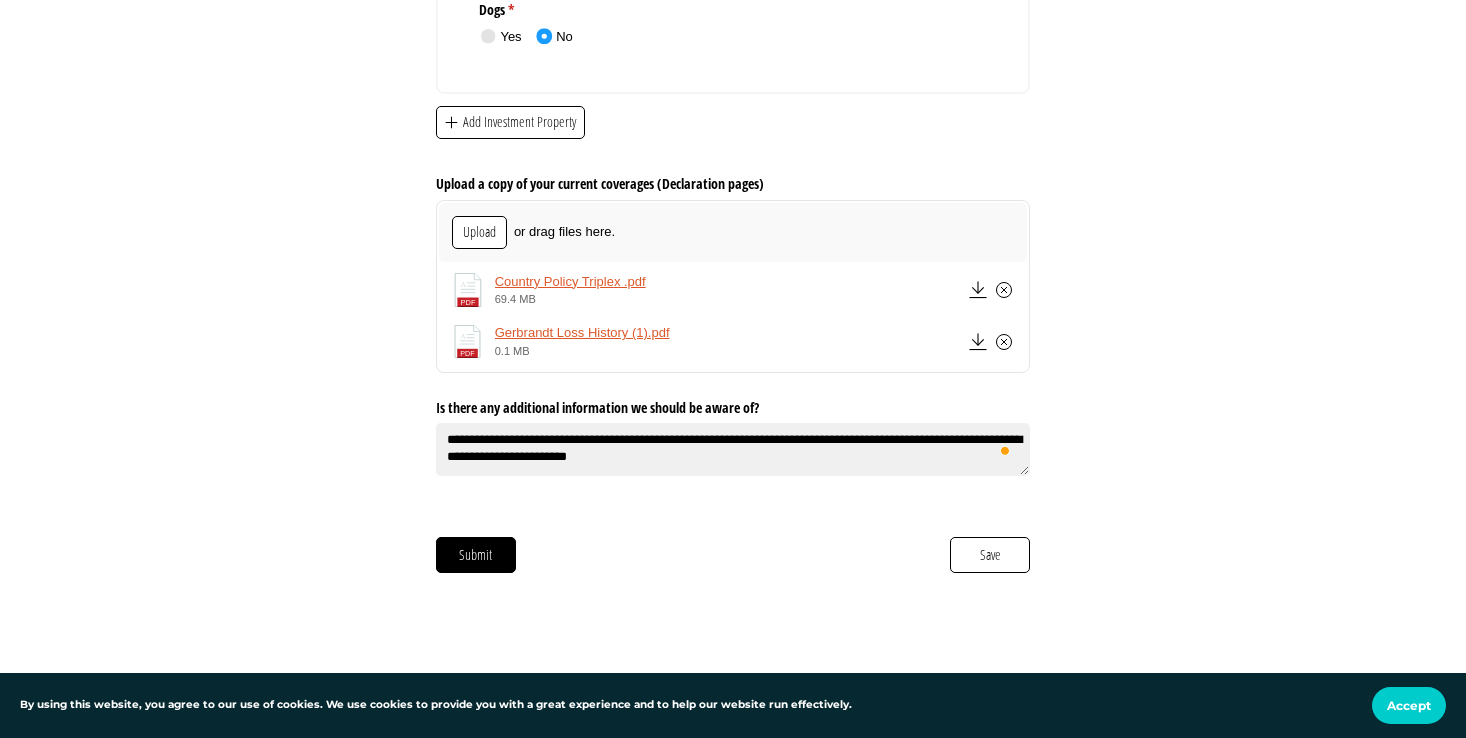 scroll, scrollTop: 4145, scrollLeft: 0, axis: vertical 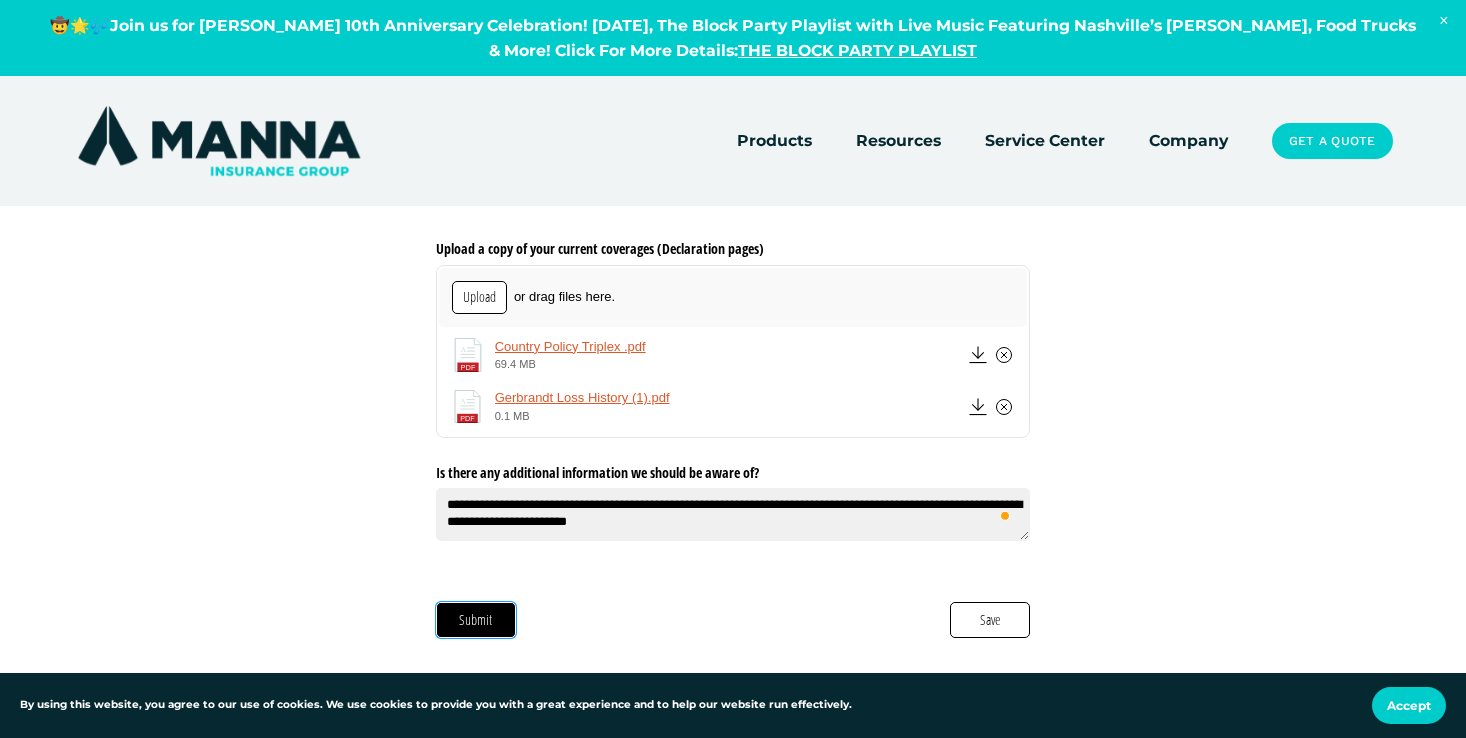 click on "Submit" 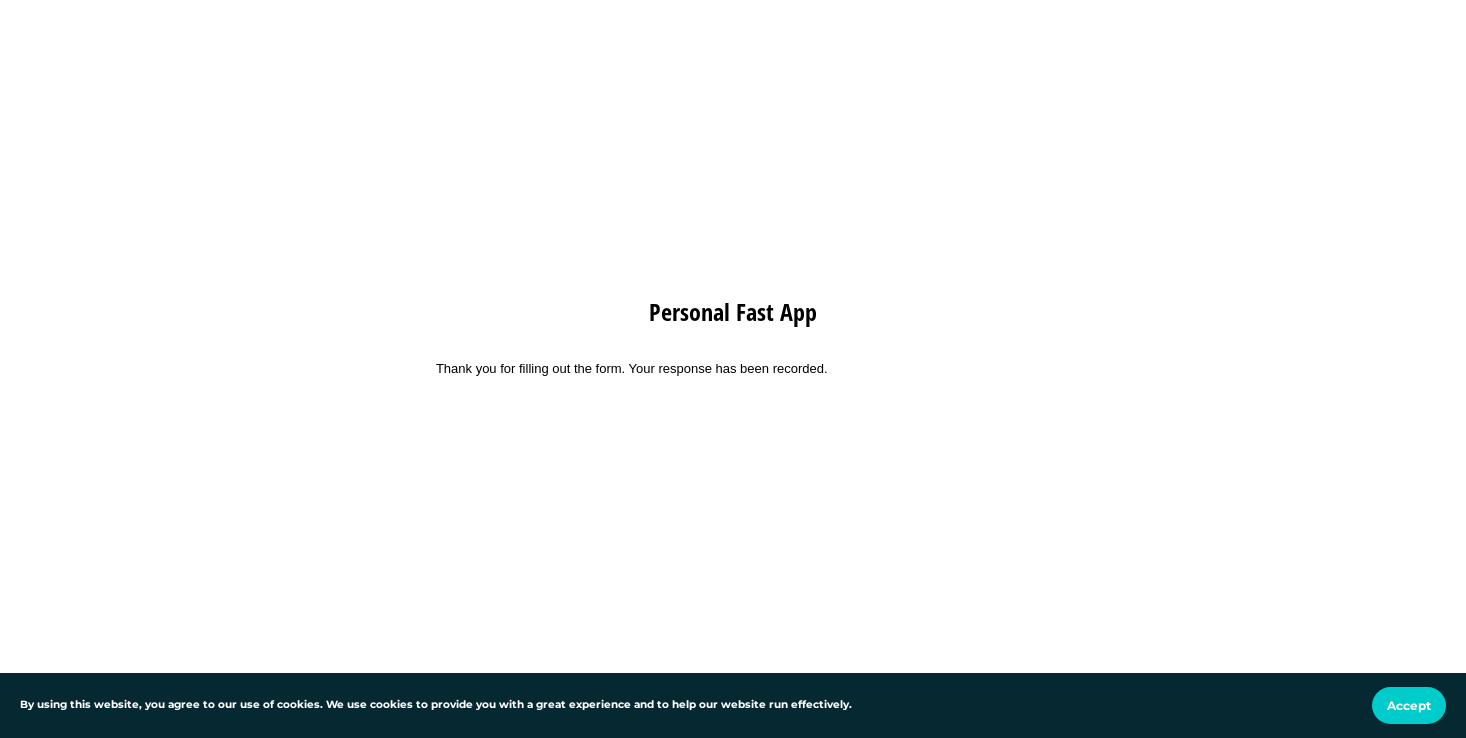 scroll, scrollTop: 0, scrollLeft: 0, axis: both 